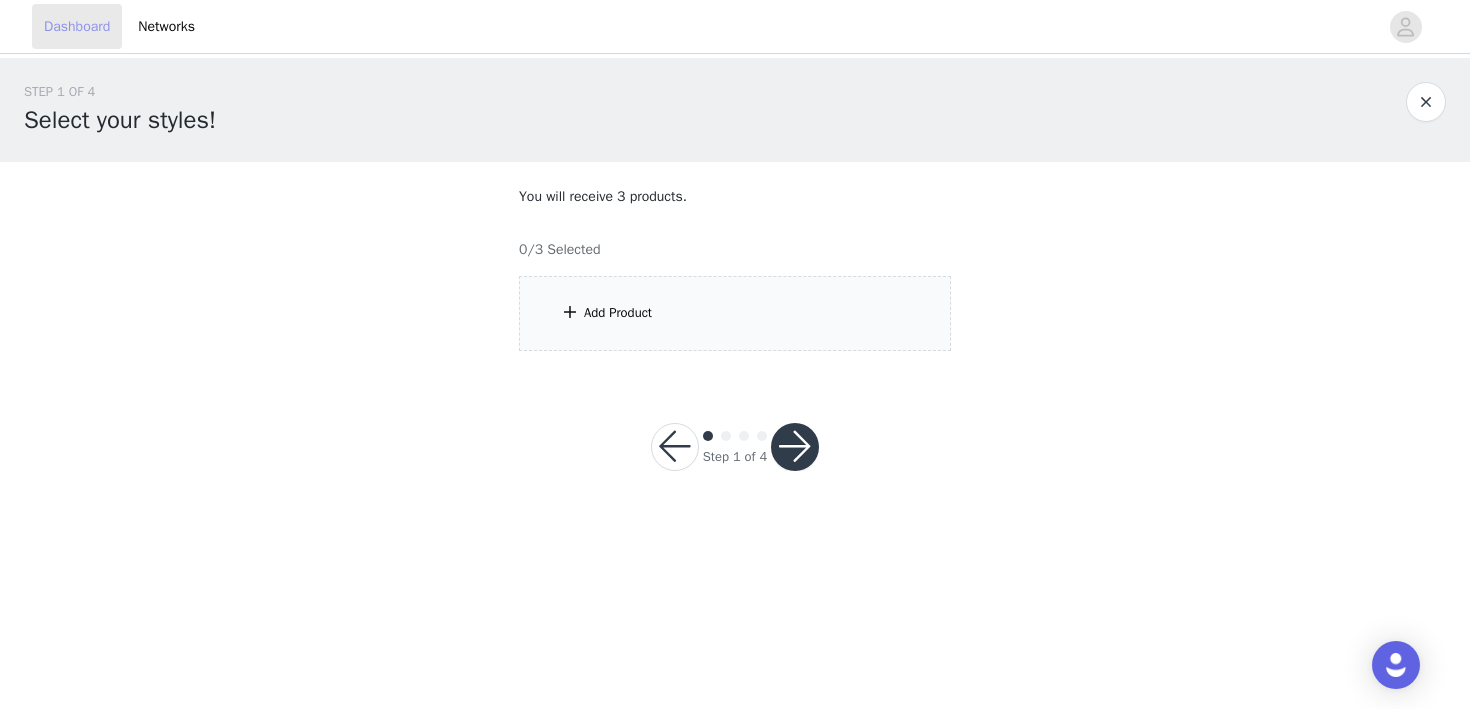 scroll, scrollTop: 0, scrollLeft: 0, axis: both 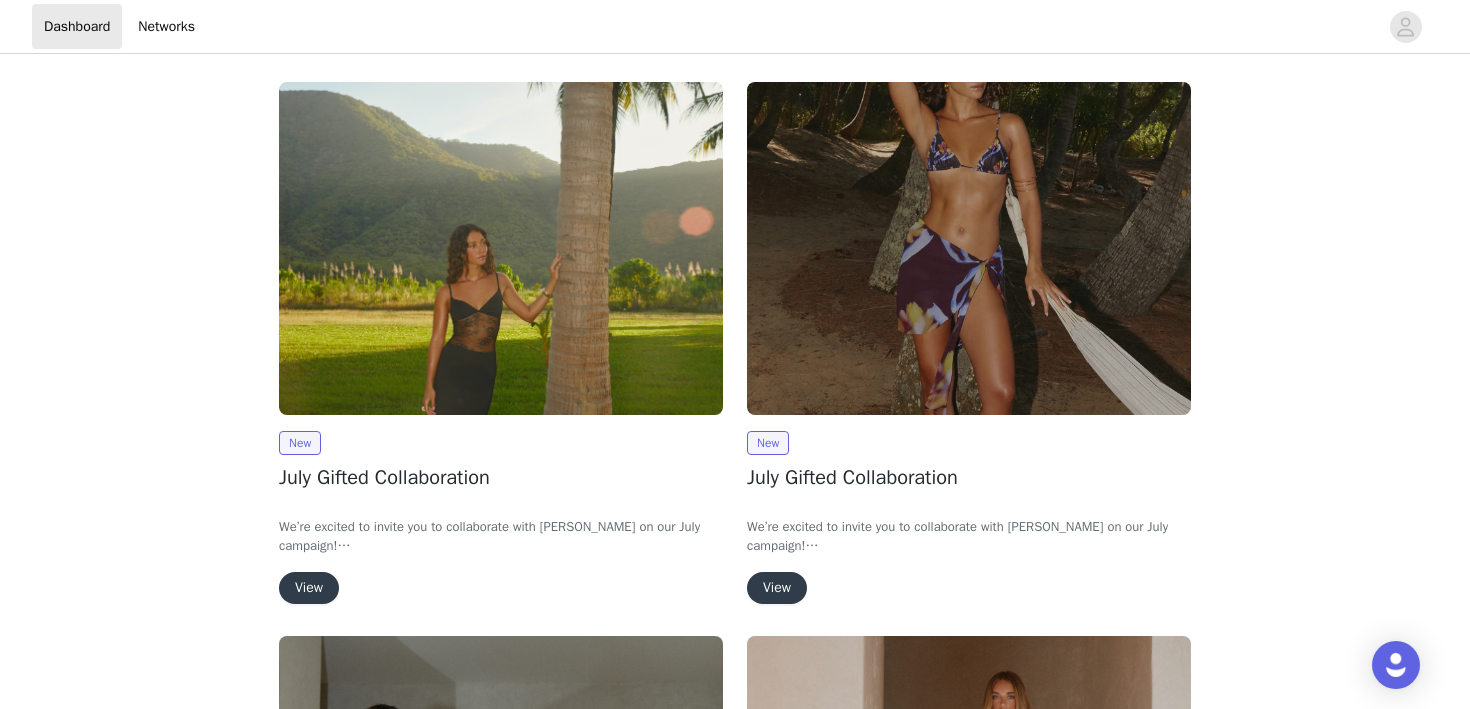 click on "View" at bounding box center [777, 588] 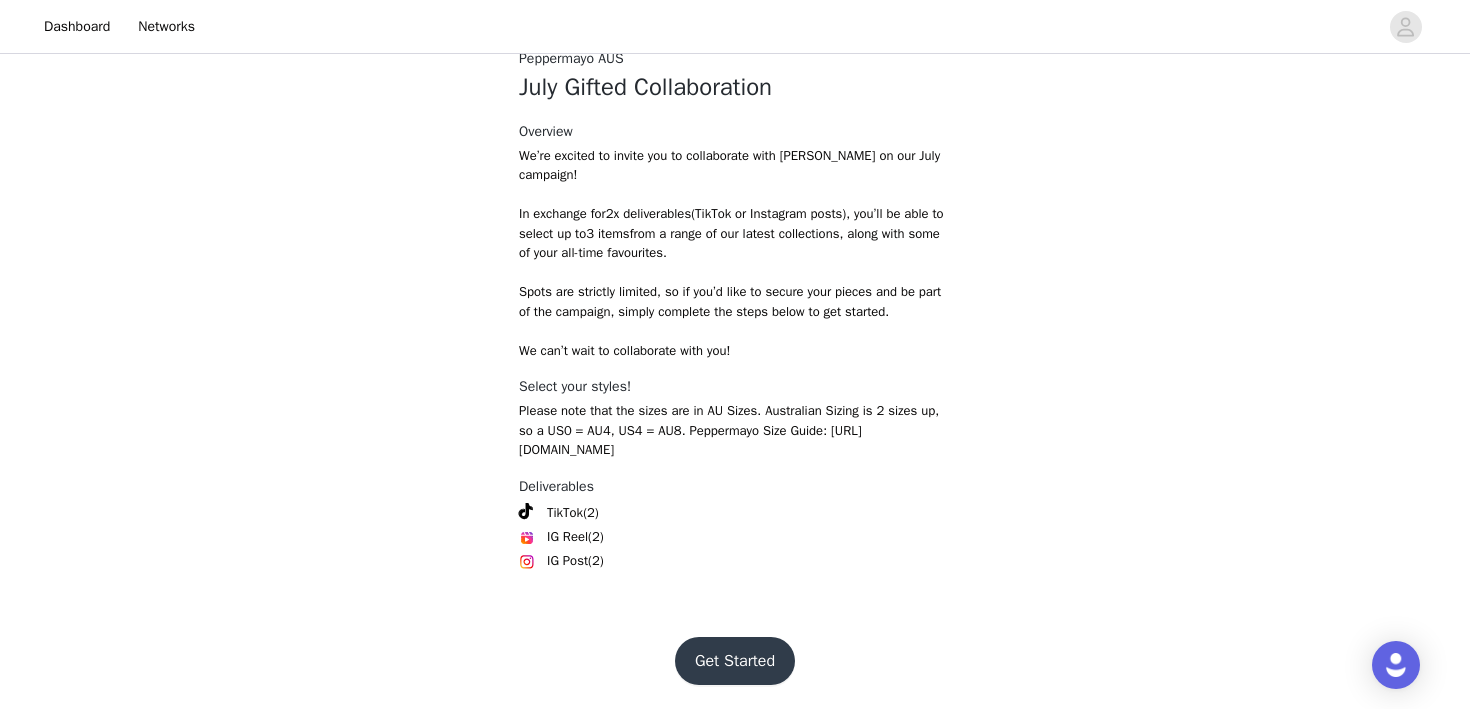 scroll, scrollTop: 594, scrollLeft: 0, axis: vertical 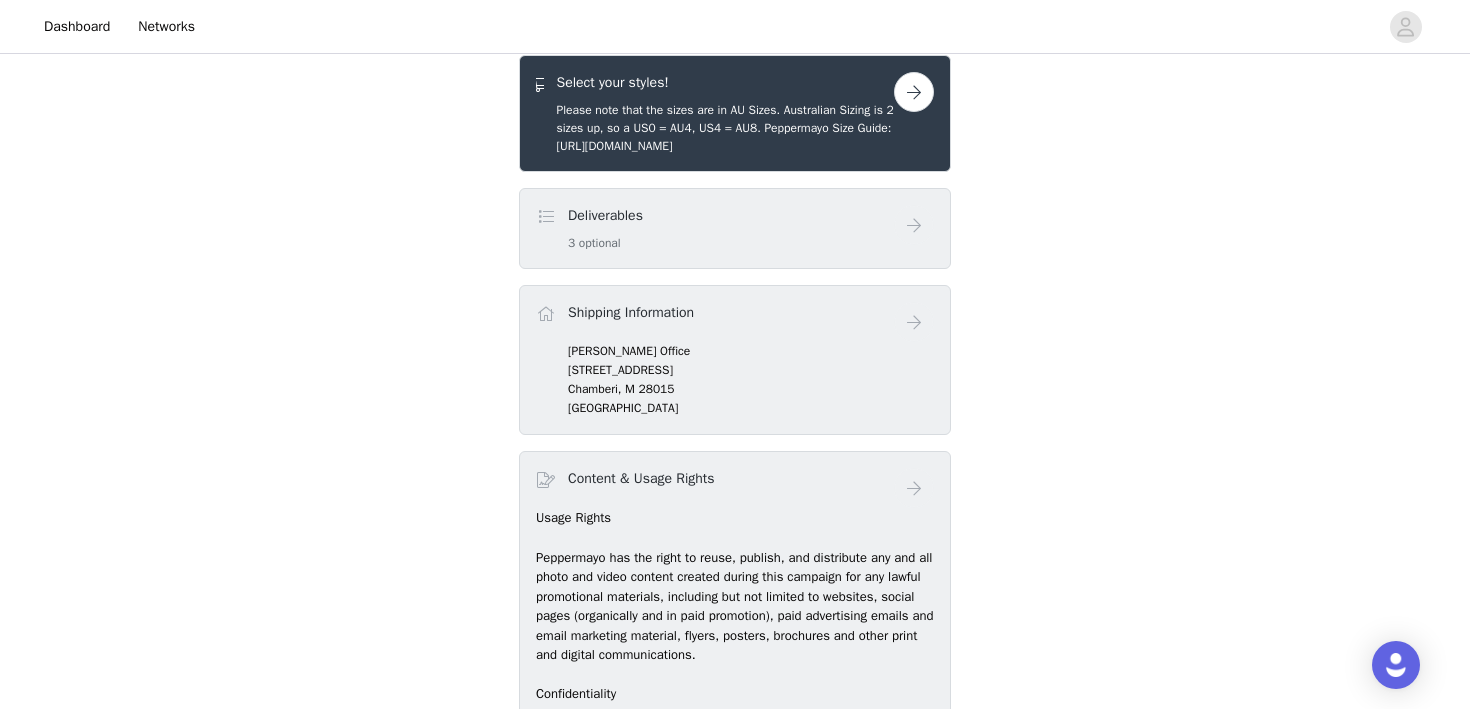 click on "Select your styles!" at bounding box center (725, 82) 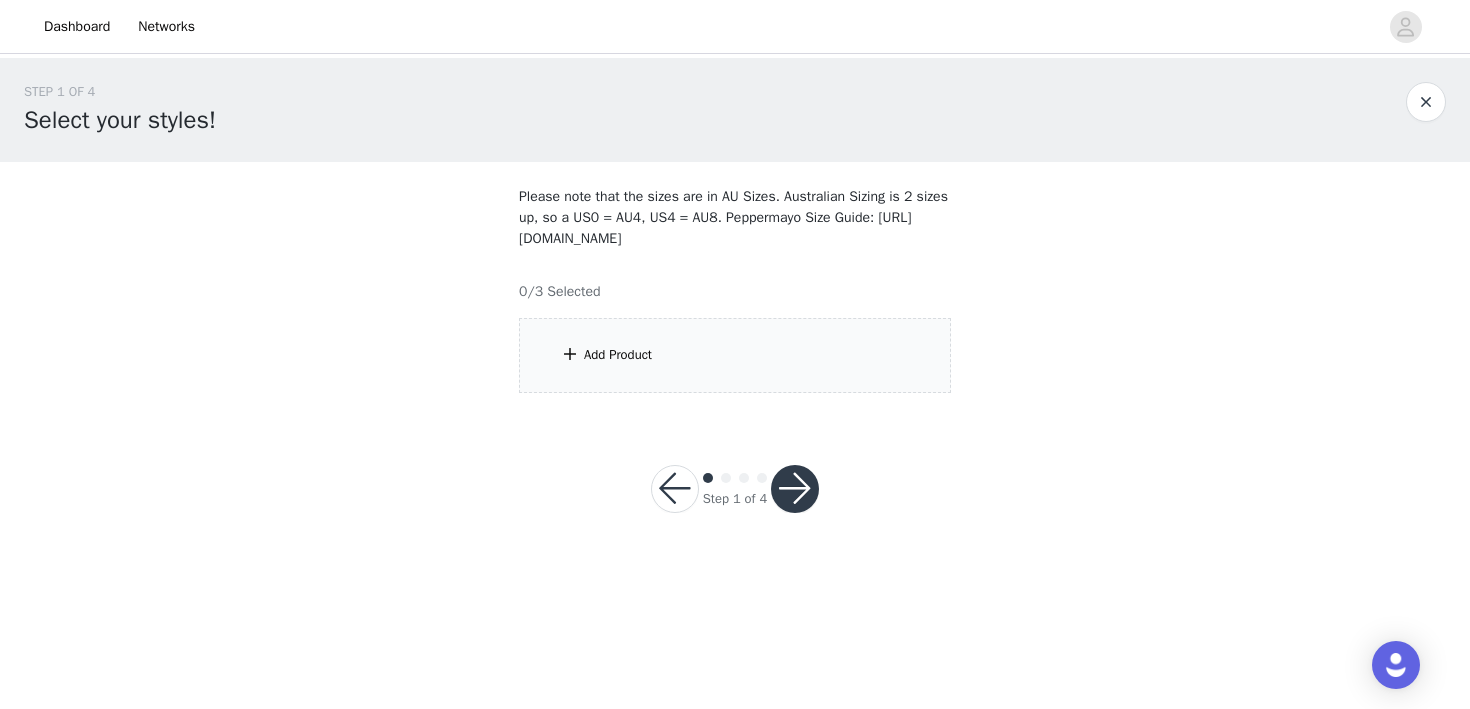 click on "Add Product" at bounding box center [735, 355] 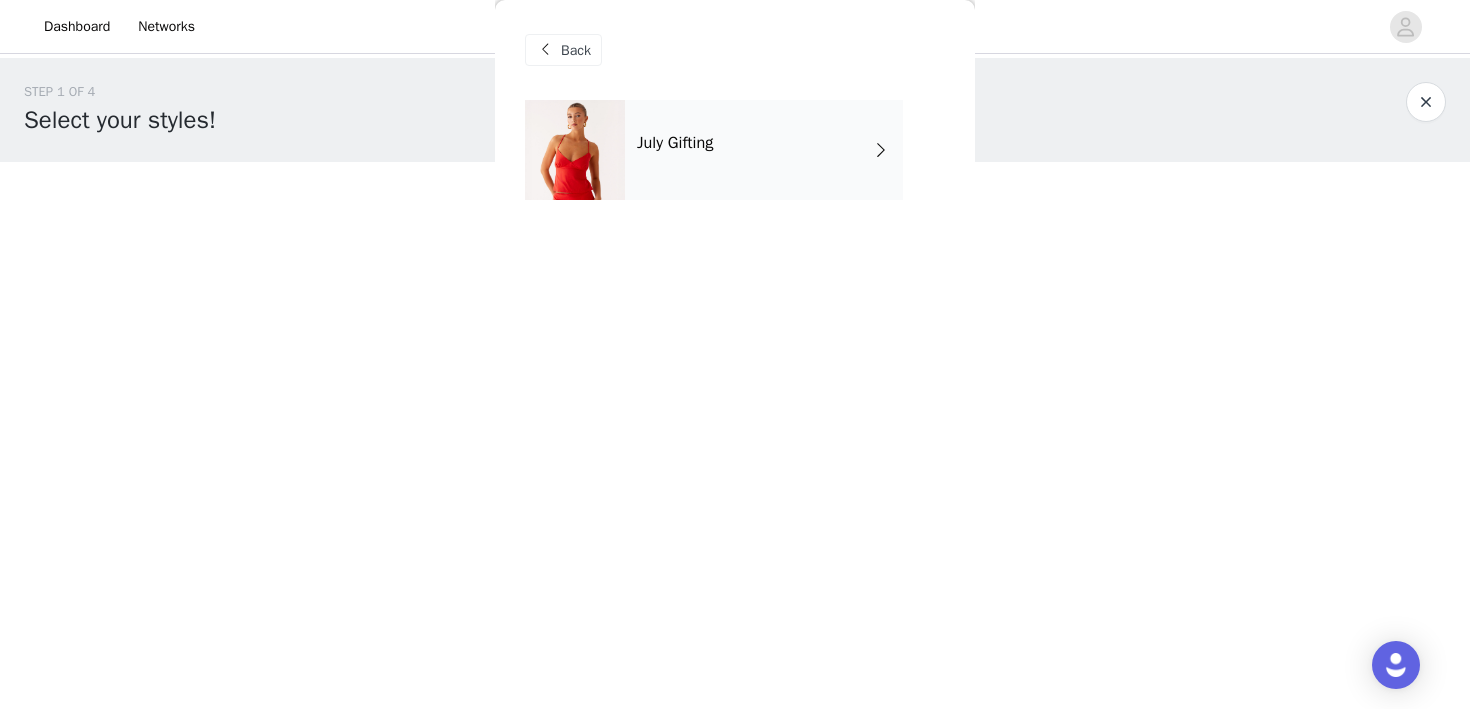 click on "July Gifting" at bounding box center [764, 150] 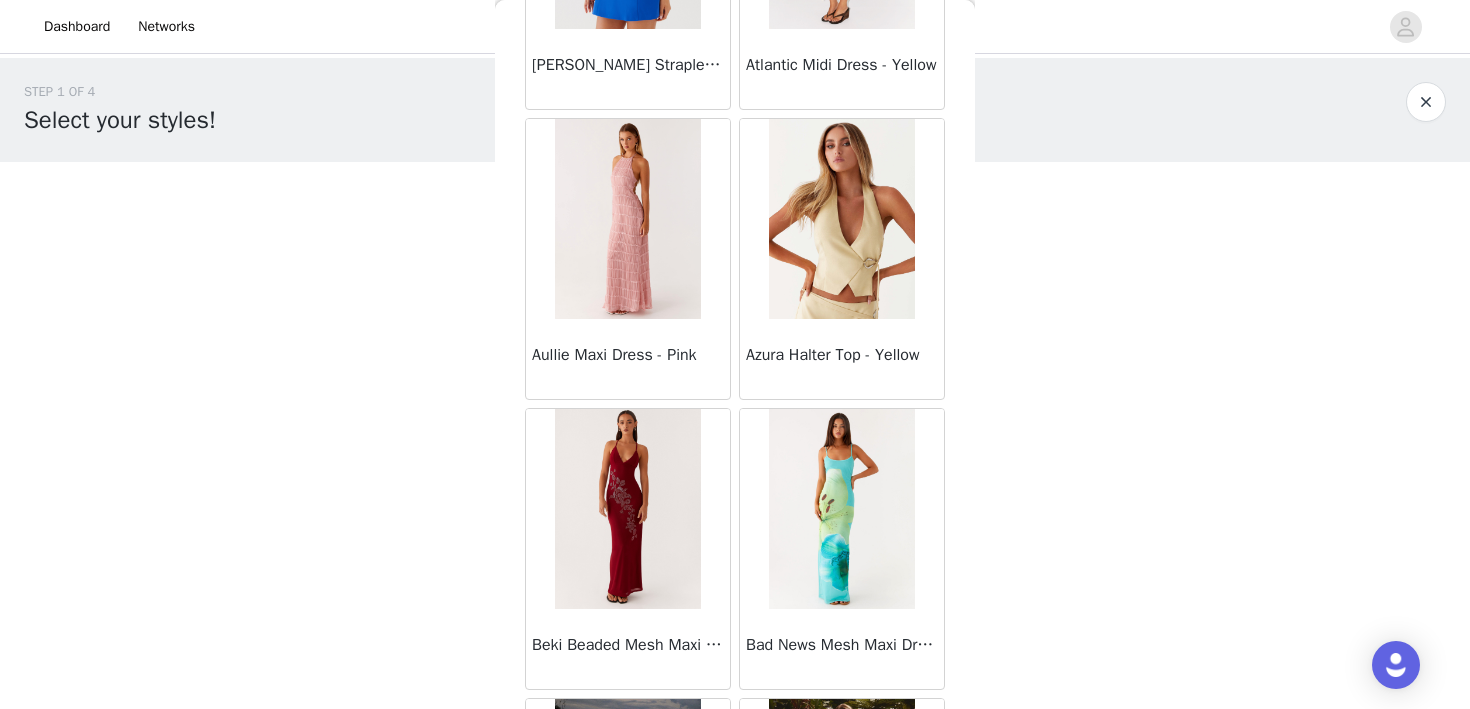 scroll, scrollTop: 2351, scrollLeft: 0, axis: vertical 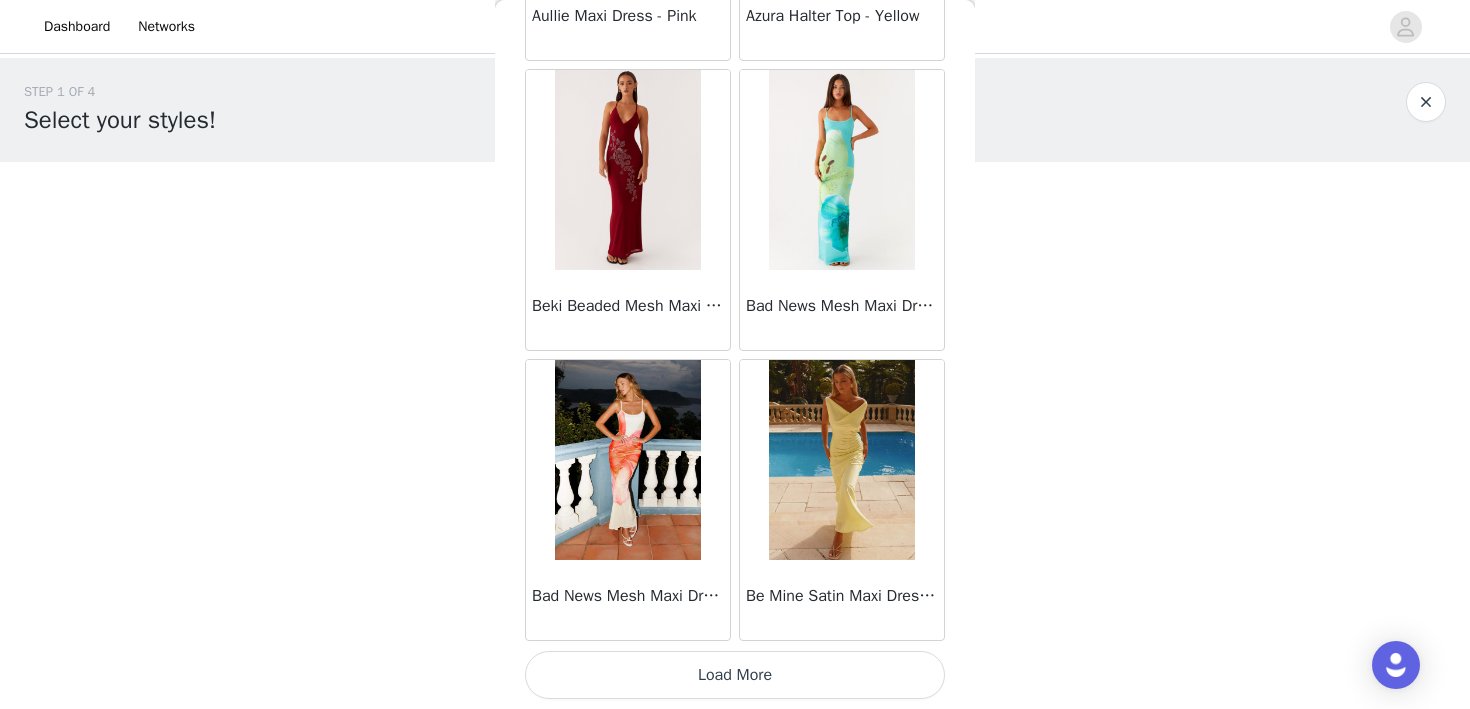 click on "Load More" at bounding box center [735, 675] 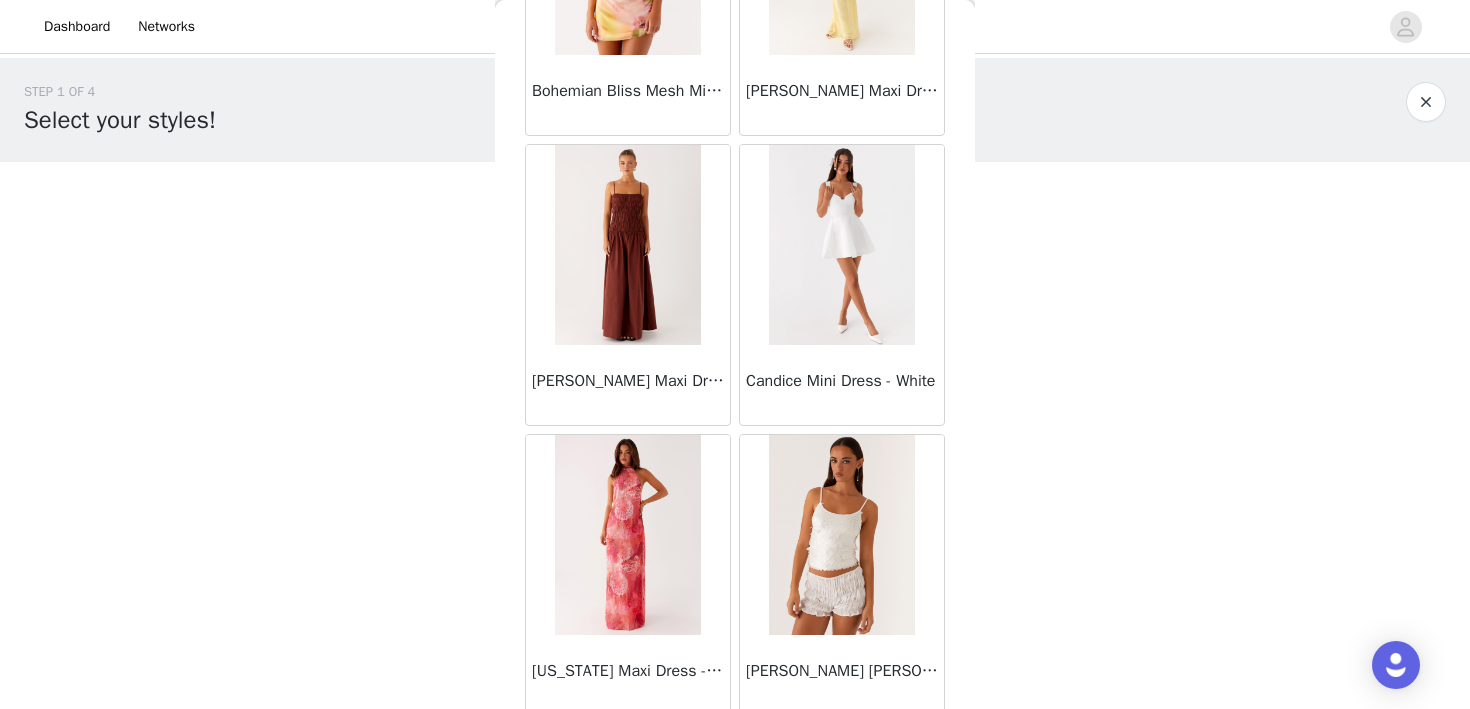 scroll, scrollTop: 5251, scrollLeft: 0, axis: vertical 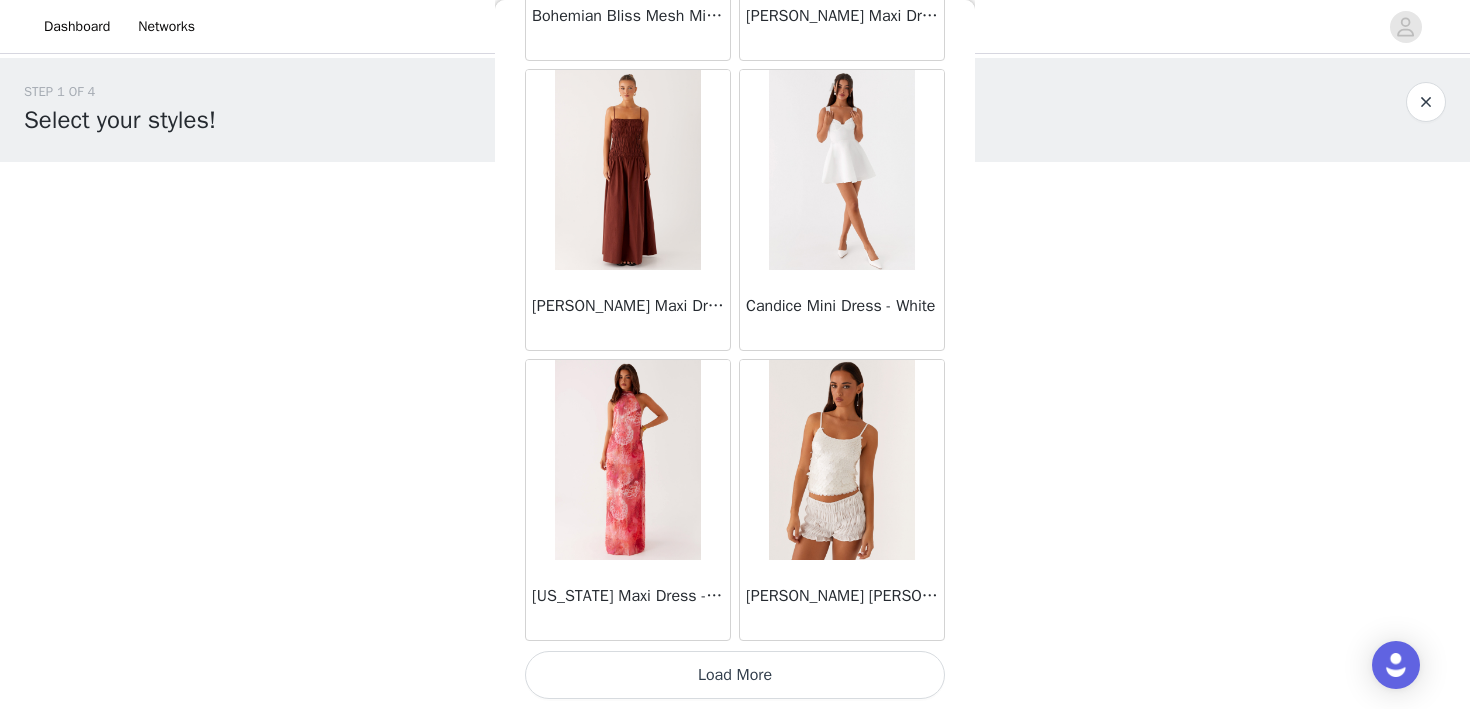 click on "[PERSON_NAME] Strapless Mini Dress - Yellow       [PERSON_NAME] Maxi Dress - Orange Blue Floral       Avenue Mini Dress - Plum       Aullie Maxi Dress - Yellow       Aullie Maxi Dress - Ivory       Aullie Mini Dress - Black       Avalia Backless Scarf Mini Dress - White Polka Dot       Aullie Maxi Dress - Blue       [PERSON_NAME] Maxi Dress - Bloom Wave Print       Athens One Shoulder Top - Floral       Aullie Mini Dress - Blue       Aullie Maxi Dress - [PERSON_NAME] Strapless Mini Dress - Cobalt       Atlantic Midi Dress - Yellow       Aullie Maxi Dress - Pink       Azura Halter Top - Yellow       Beki Beaded Mesh Maxi Dress - Deep Red       Bad News Mesh Maxi Dress - Turquoise Floral       Bad News Mesh Maxi Dress - Yellow Floral       Be Mine Satin Maxi Dress - Canary       Belize Maxi Dress - Yellow       [PERSON_NAME] Off Shoulder Knit Top - Mint       [PERSON_NAME] Tube Top - Blue       [PERSON_NAME] Top - Red Gingham       Breaking News Mini Dress - Black       Bodie Maxi Dress - Pastel Yellow" at bounding box center [735, -2223] 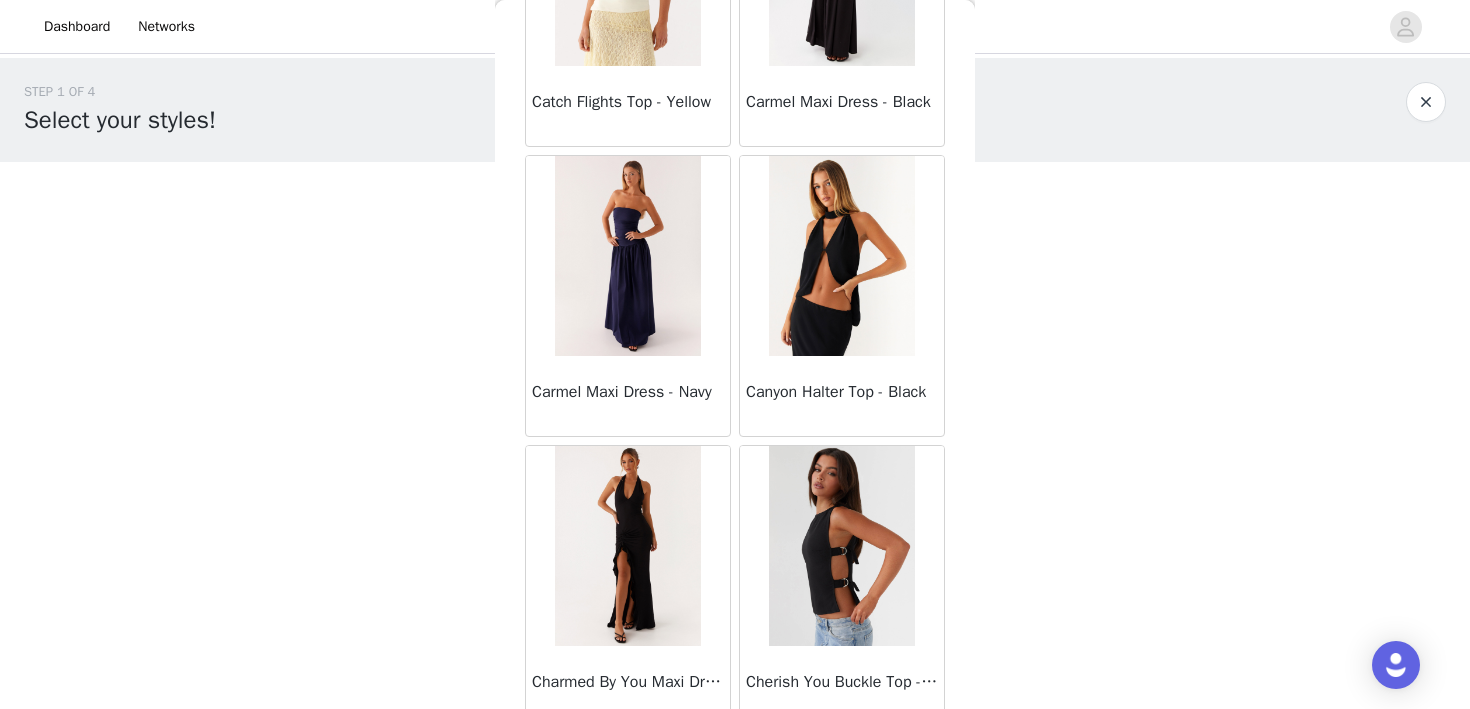 scroll, scrollTop: 8151, scrollLeft: 0, axis: vertical 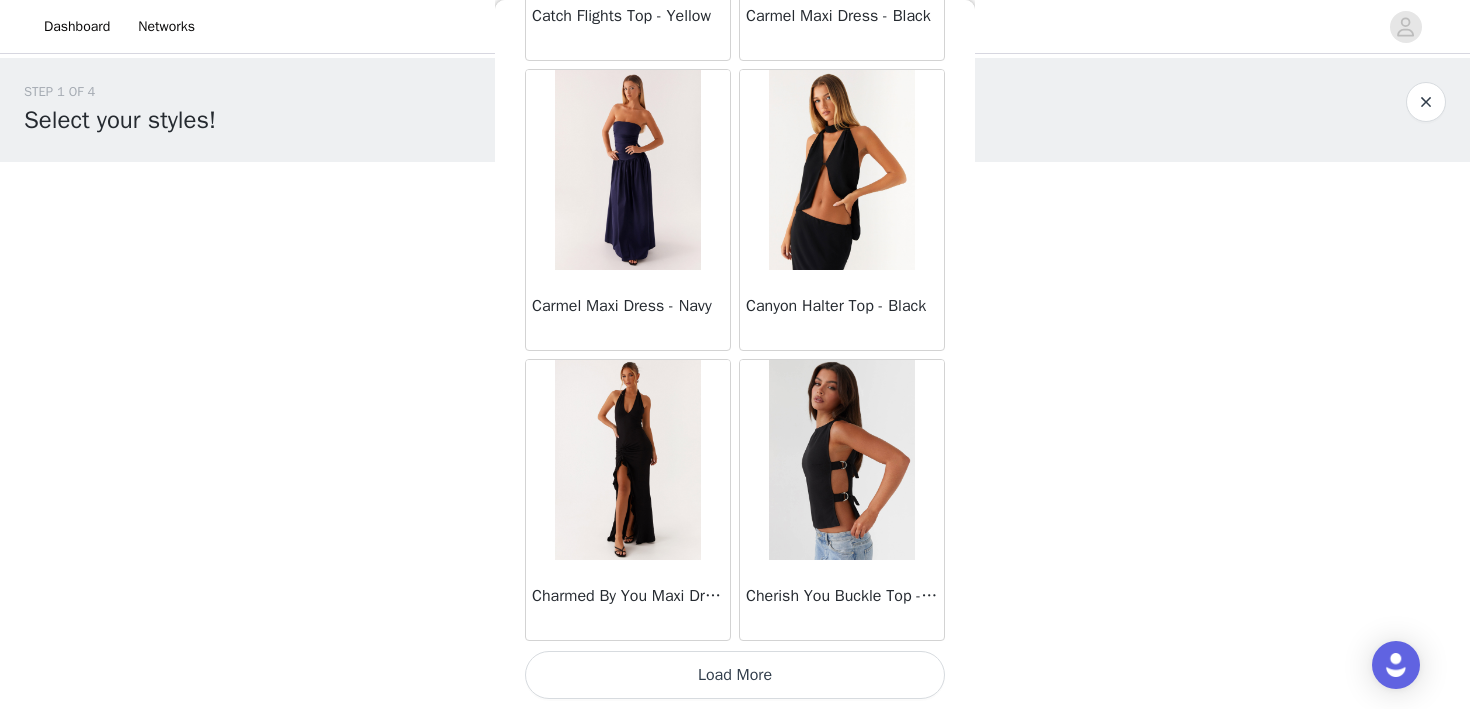 click on "Load More" at bounding box center [735, 675] 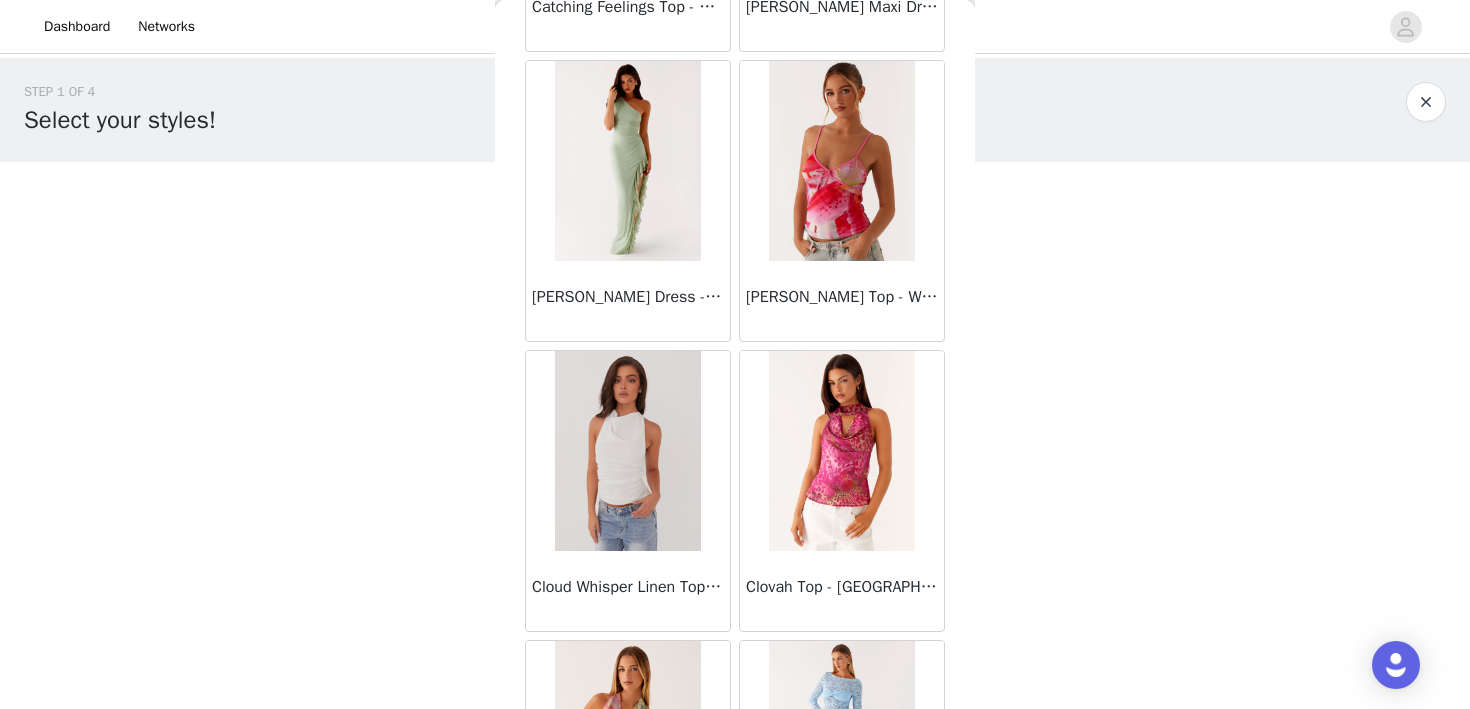 scroll, scrollTop: 11051, scrollLeft: 0, axis: vertical 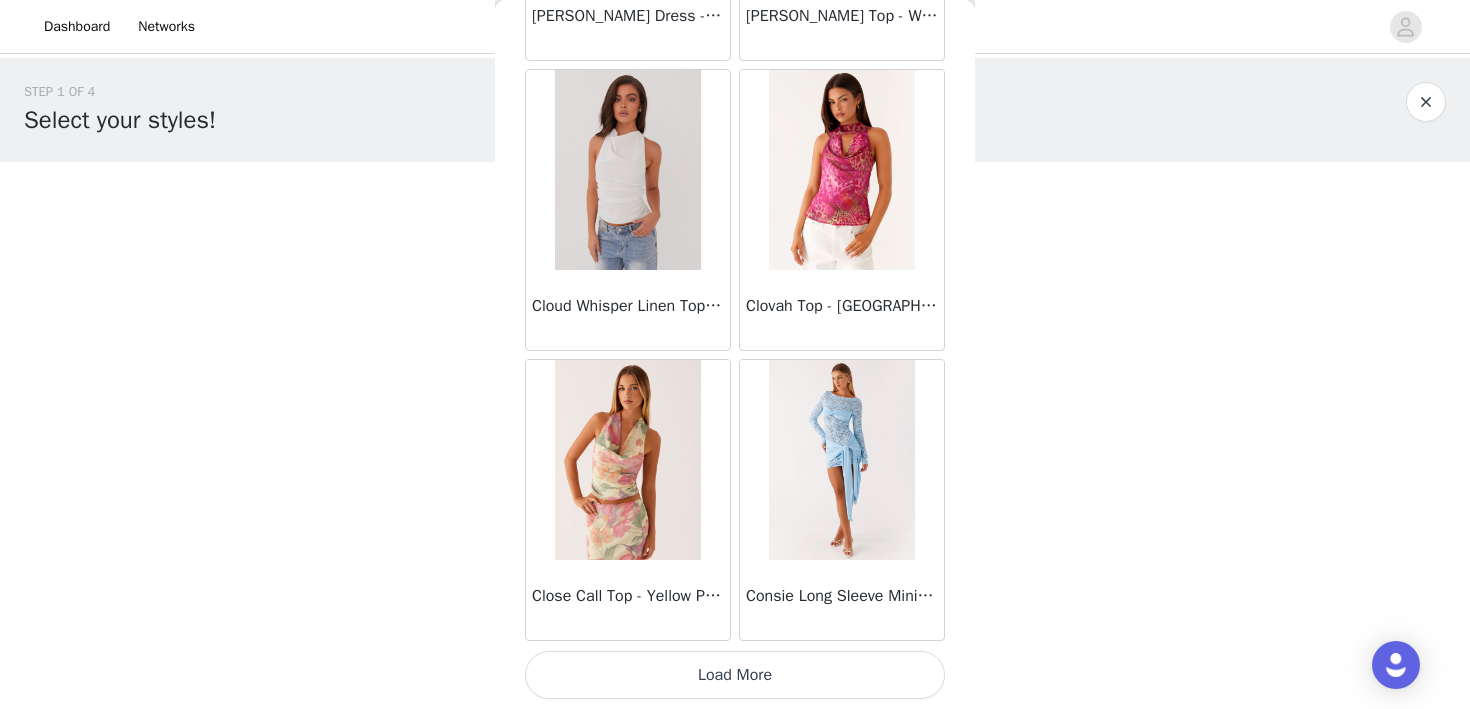 click on "Load More" at bounding box center (735, 675) 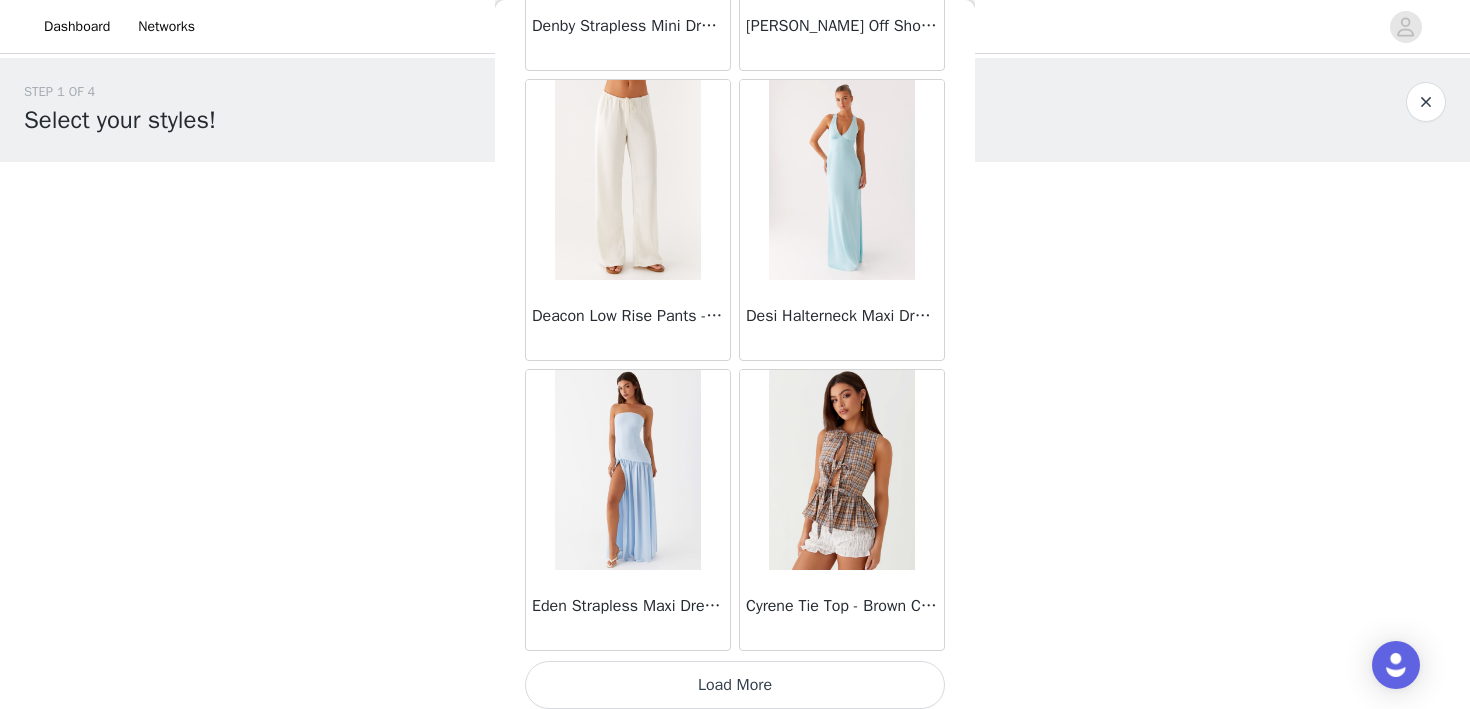 scroll, scrollTop: 13951, scrollLeft: 0, axis: vertical 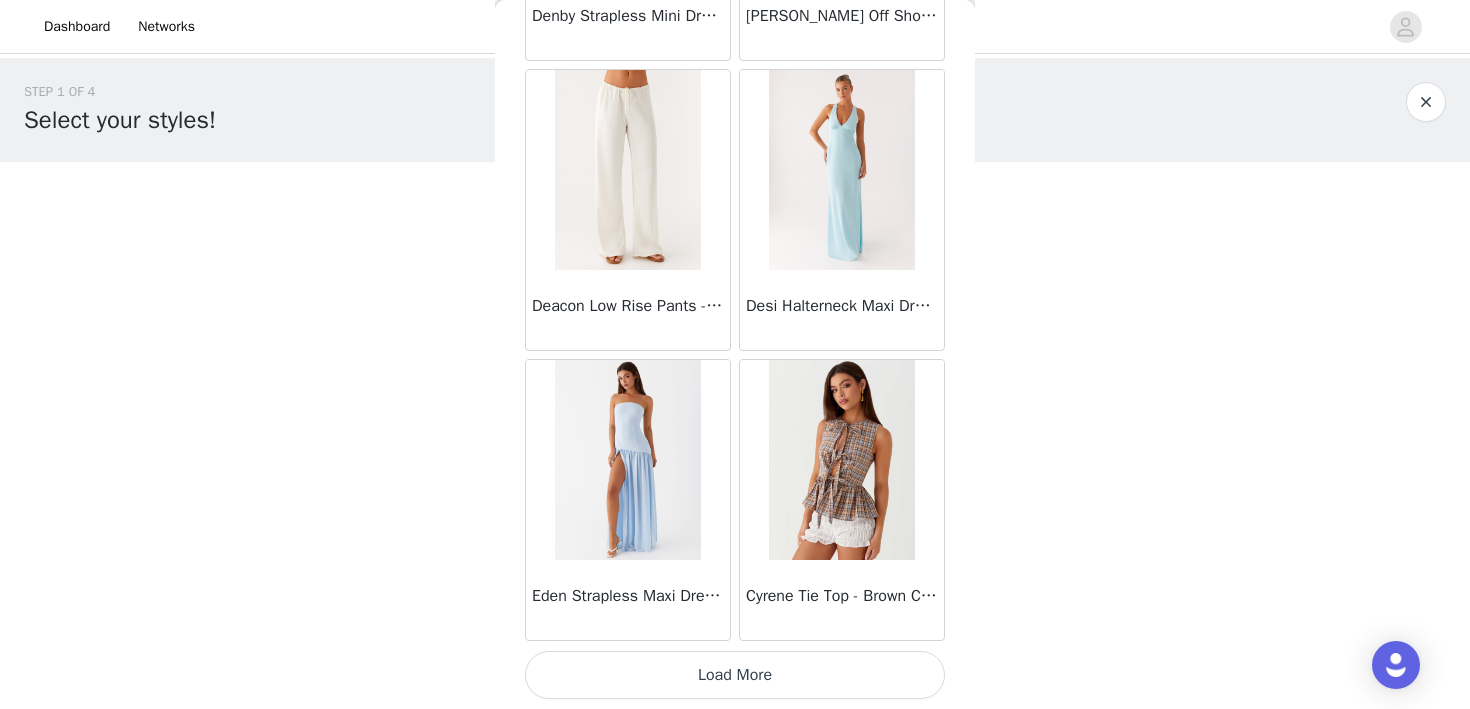 click on "Load More" at bounding box center (735, 675) 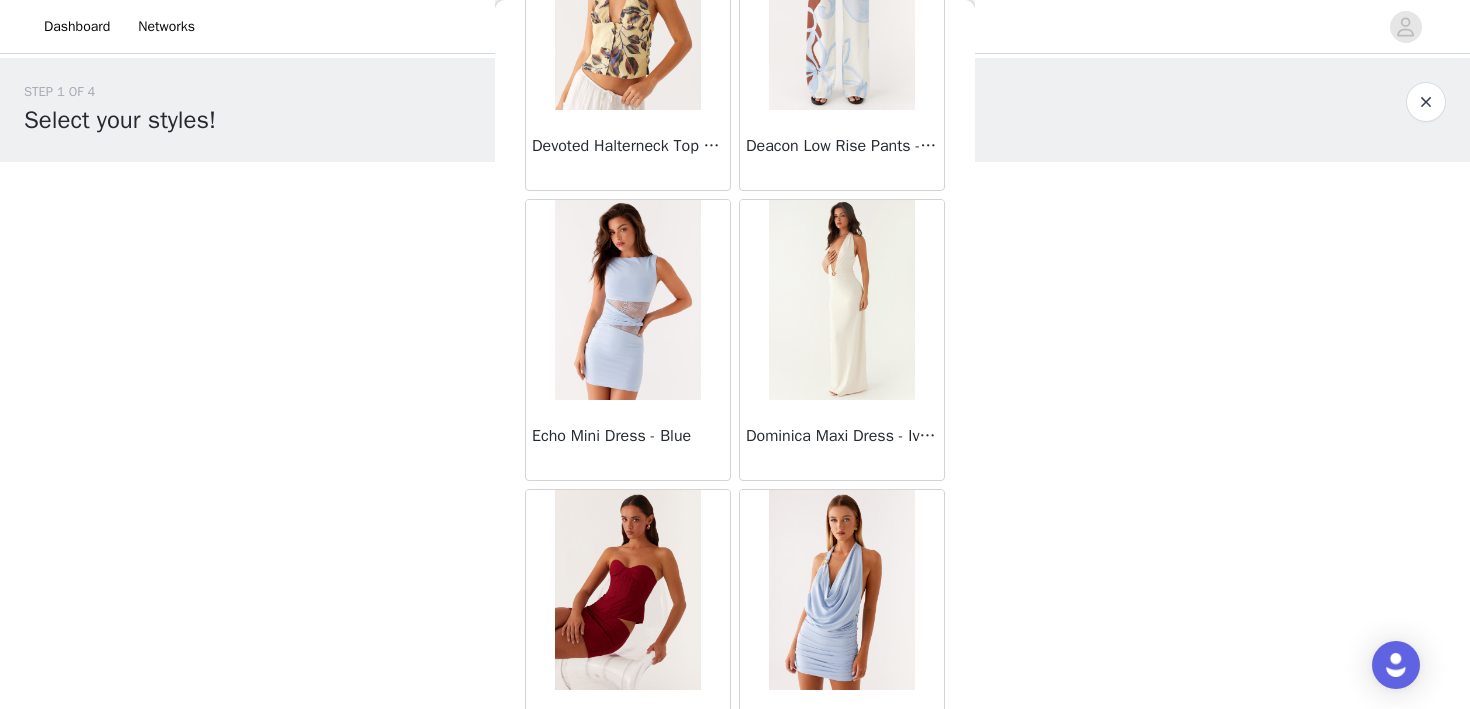 scroll, scrollTop: 16851, scrollLeft: 0, axis: vertical 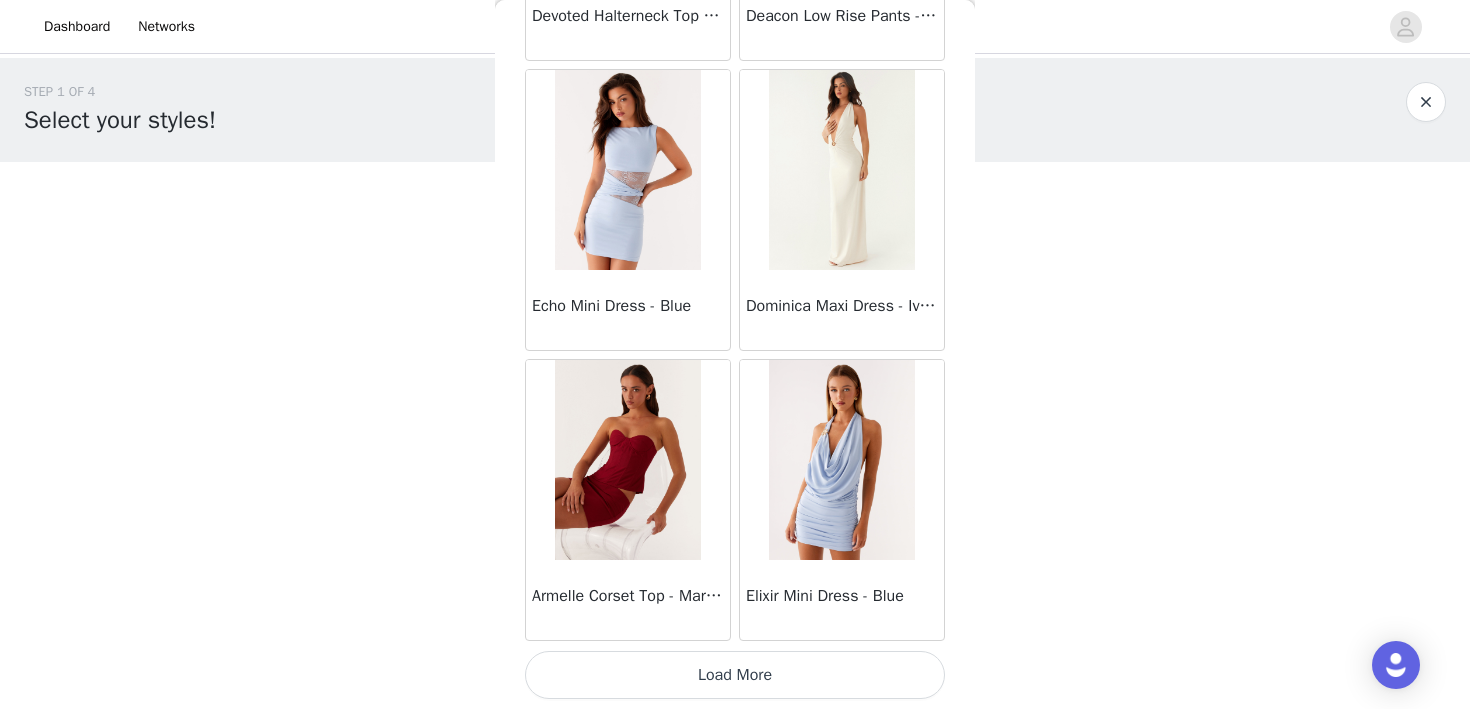 click on "Load More" at bounding box center [735, 675] 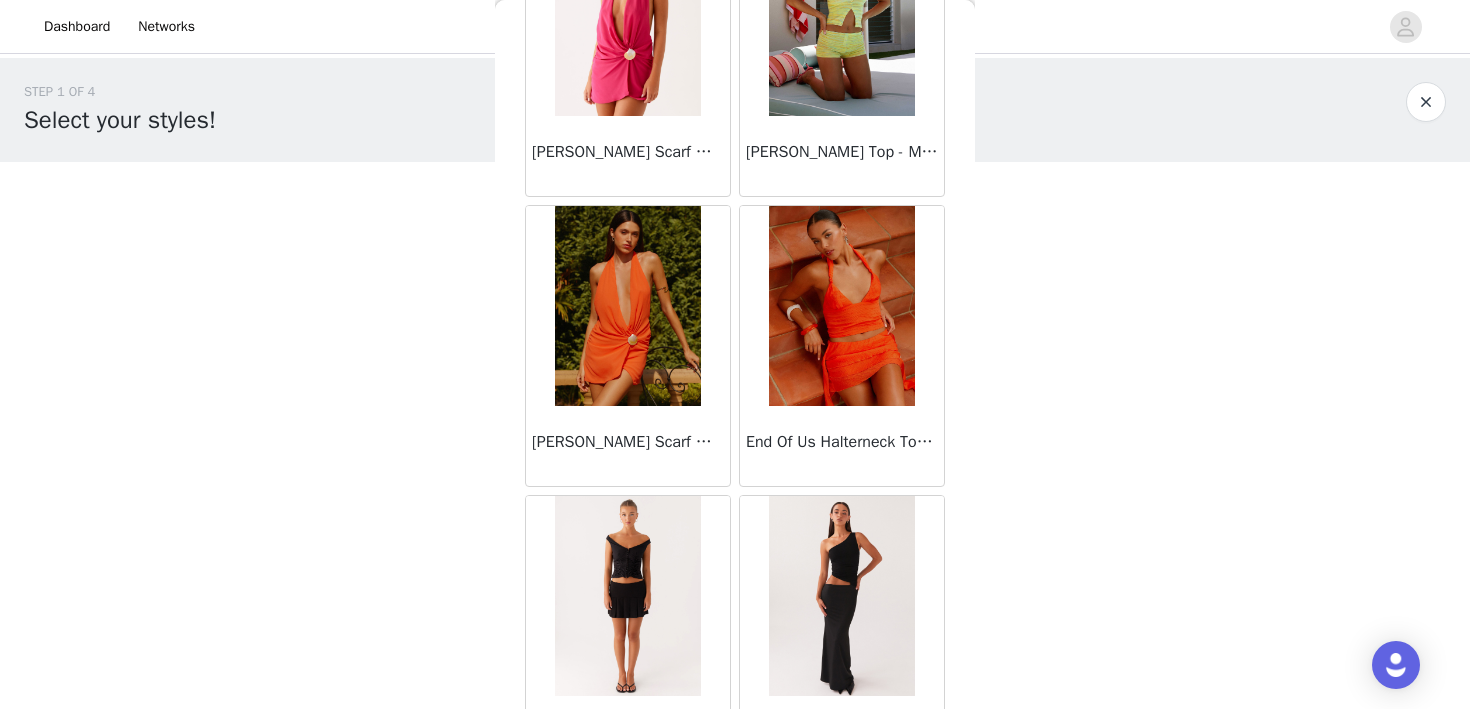 scroll, scrollTop: 19751, scrollLeft: 0, axis: vertical 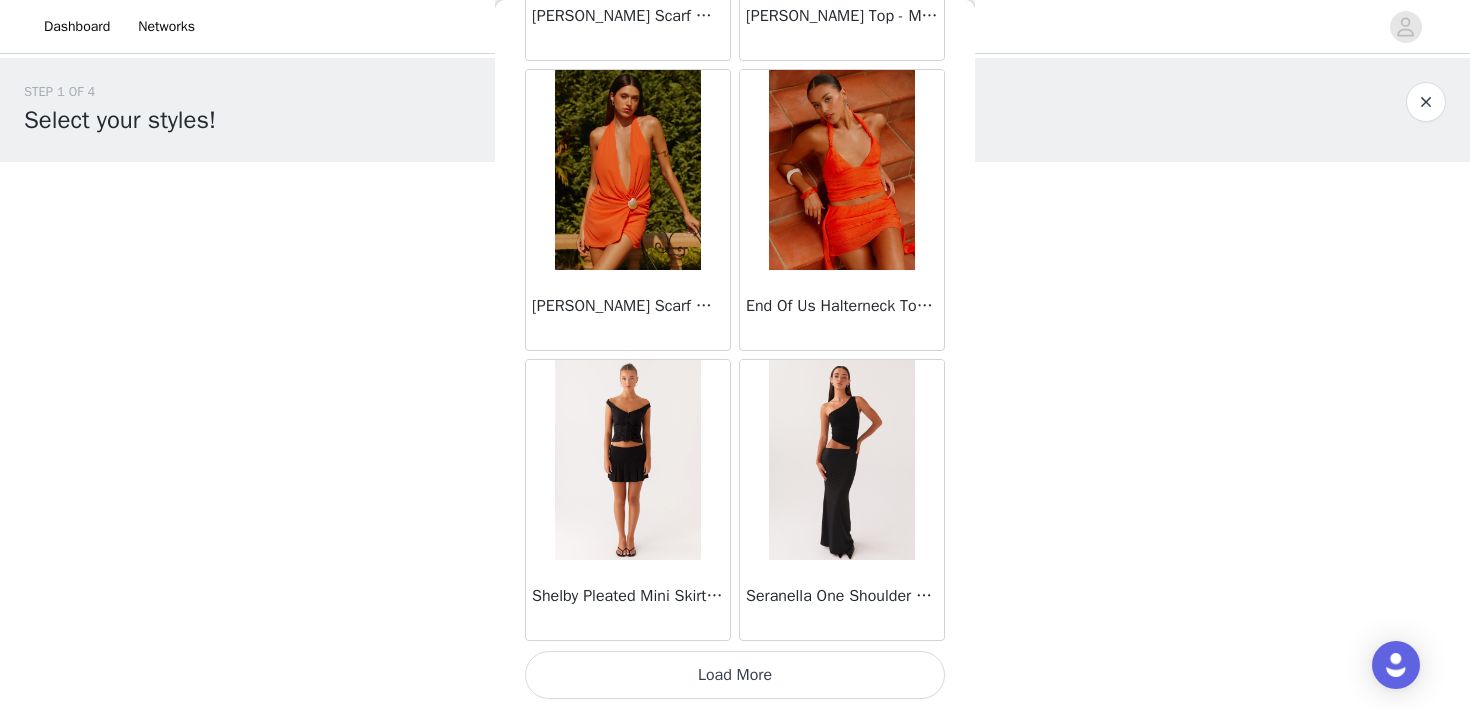 click on "[PERSON_NAME] Strapless Mini Dress - Yellow       [PERSON_NAME] Maxi Dress - Orange Blue Floral       Avenue Mini Dress - Plum       Aullie Maxi Dress - Yellow       Aullie Maxi Dress - Ivory       Aullie Mini Dress - Black       Avalia Backless Scarf Mini Dress - White Polka Dot       Aullie Maxi Dress - Blue       [PERSON_NAME] Maxi Dress - Bloom Wave Print       Athens One Shoulder Top - Floral       Aullie Mini Dress - Blue       Aullie Maxi Dress - [PERSON_NAME] Strapless Mini Dress - Cobalt       Atlantic Midi Dress - Yellow       Aullie Maxi Dress - Pink       Azura Halter Top - Yellow       Beki Beaded Mesh Maxi Dress - Deep Red       Bad News Mesh Maxi Dress - Turquoise Floral       Bad News Mesh Maxi Dress - Yellow Floral       Be Mine Satin Maxi Dress - Canary       Belize Maxi Dress - Yellow       [PERSON_NAME] Off Shoulder Knit Top - Mint       [PERSON_NAME] Tube Top - Blue       [PERSON_NAME] Top - Red Gingham       Breaking News Mini Dress - Black       Bodie Maxi Dress - Pastel Yellow" at bounding box center (735, -9473) 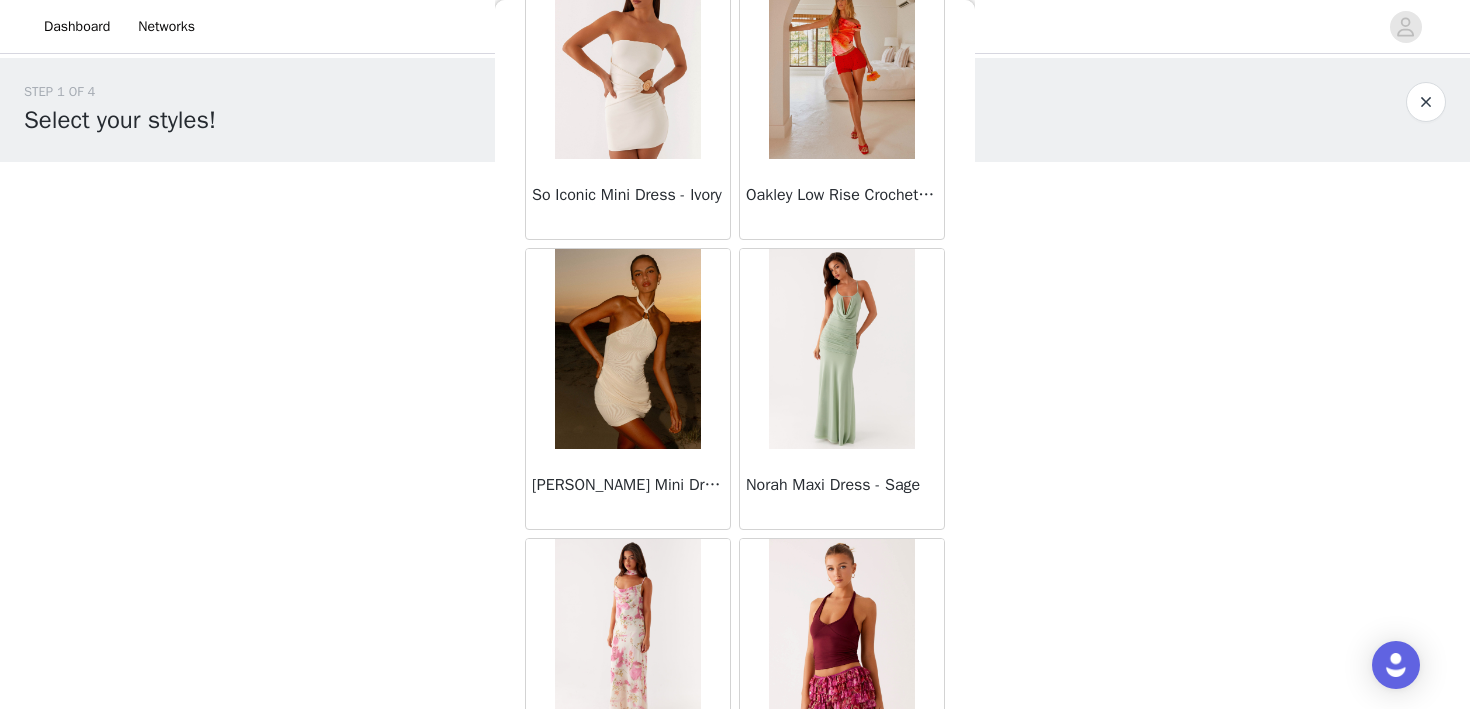 scroll, scrollTop: 22651, scrollLeft: 0, axis: vertical 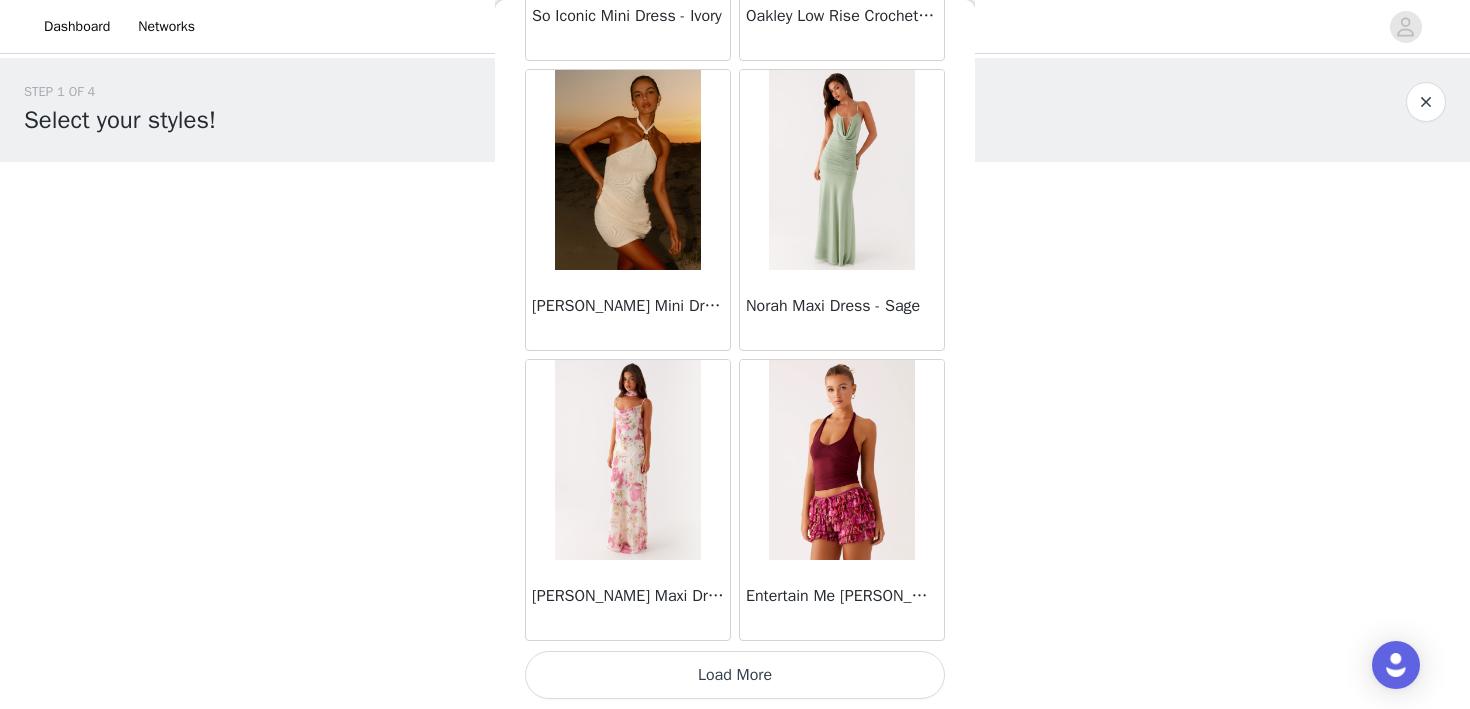 click on "Load More" at bounding box center [735, 675] 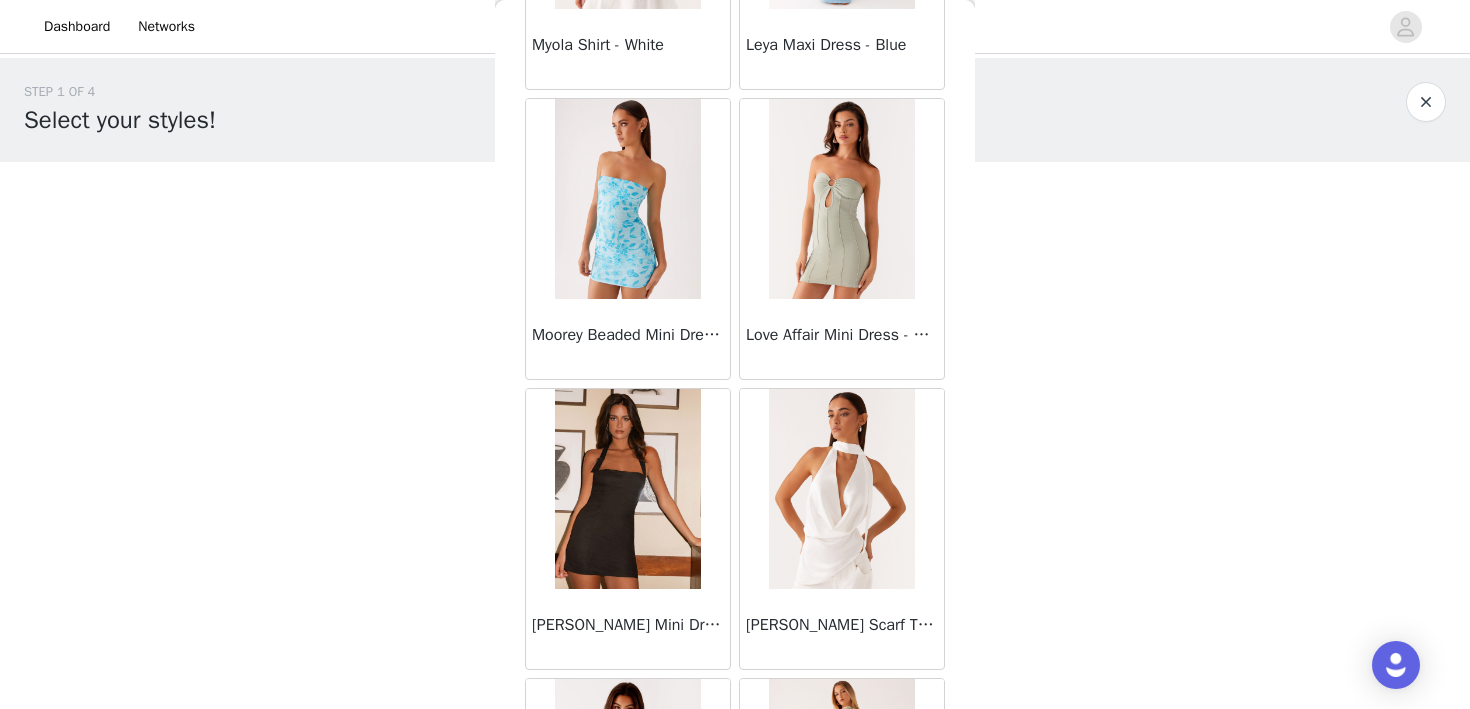 scroll, scrollTop: 25551, scrollLeft: 0, axis: vertical 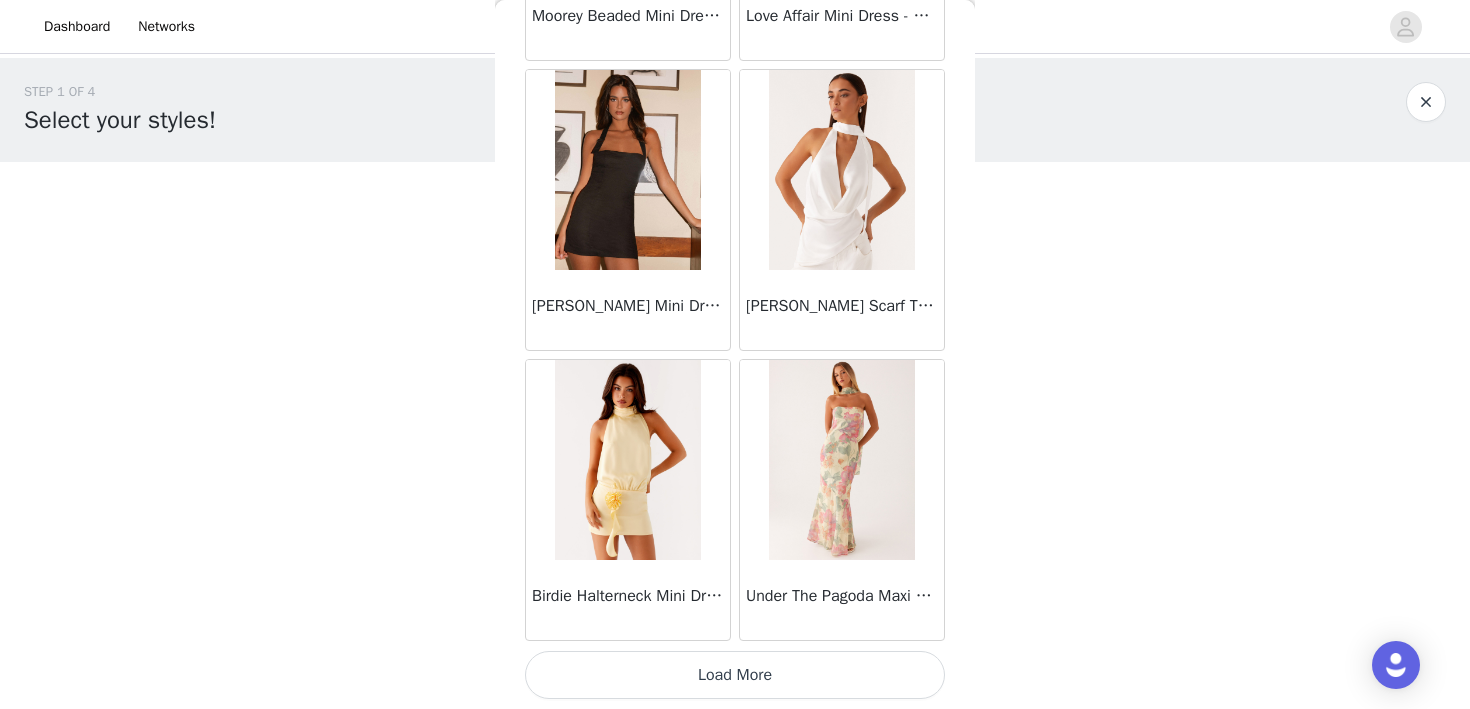 click on "Load More" at bounding box center (735, 675) 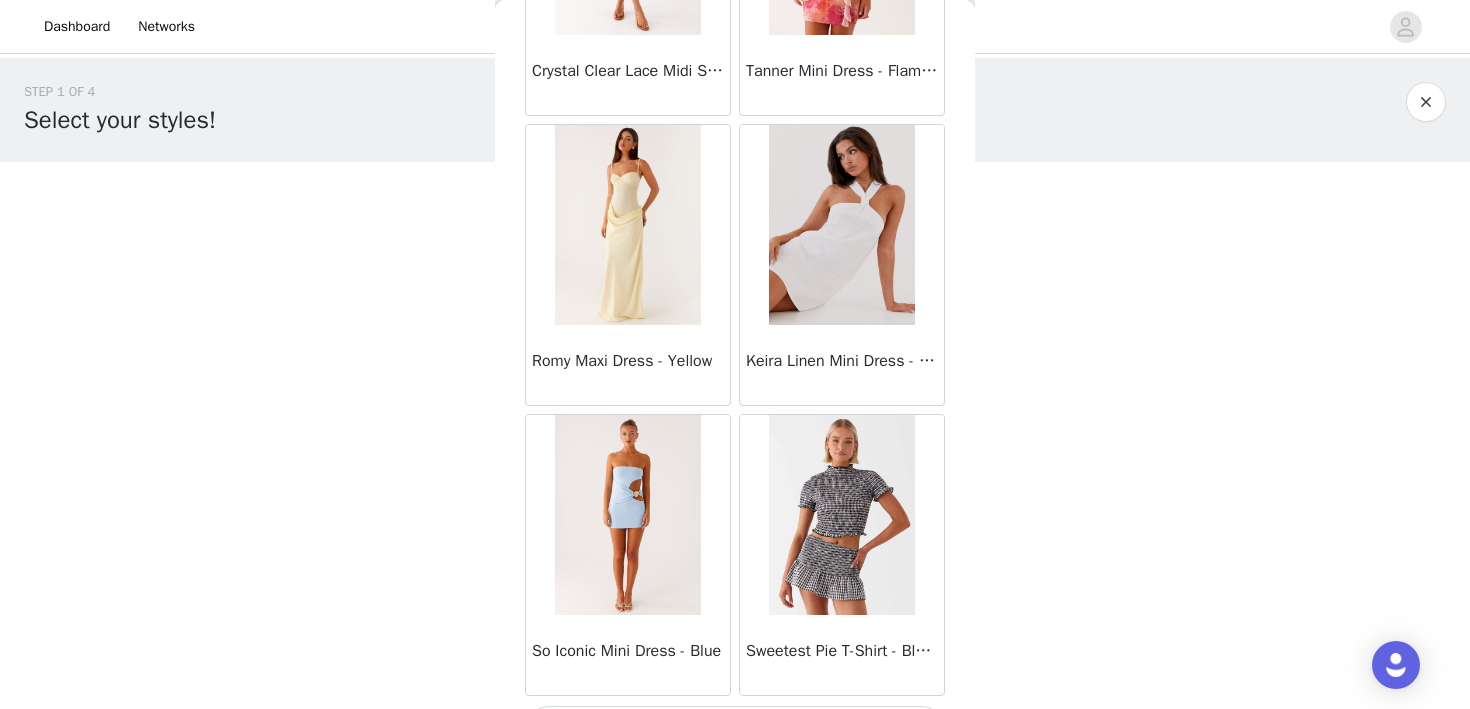 scroll, scrollTop: 28451, scrollLeft: 0, axis: vertical 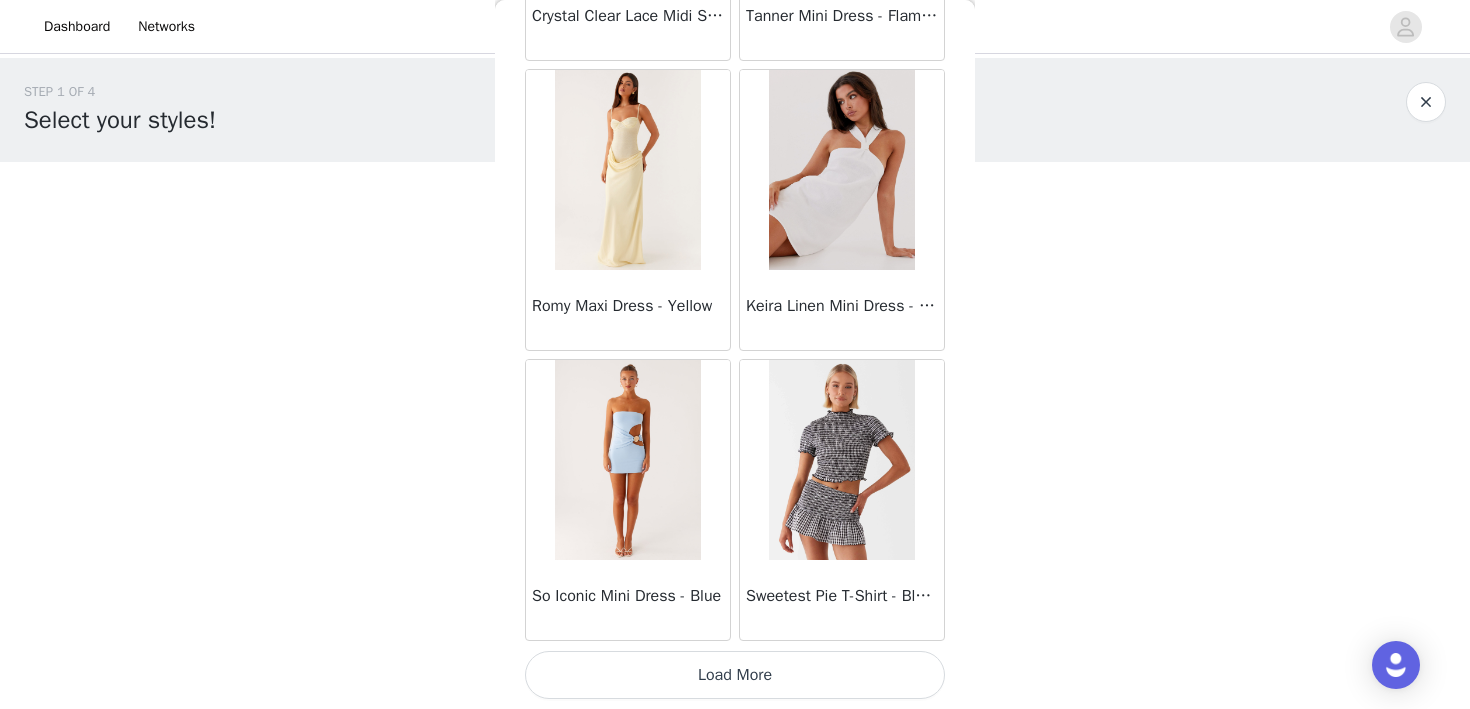 click on "Load More" at bounding box center [735, 675] 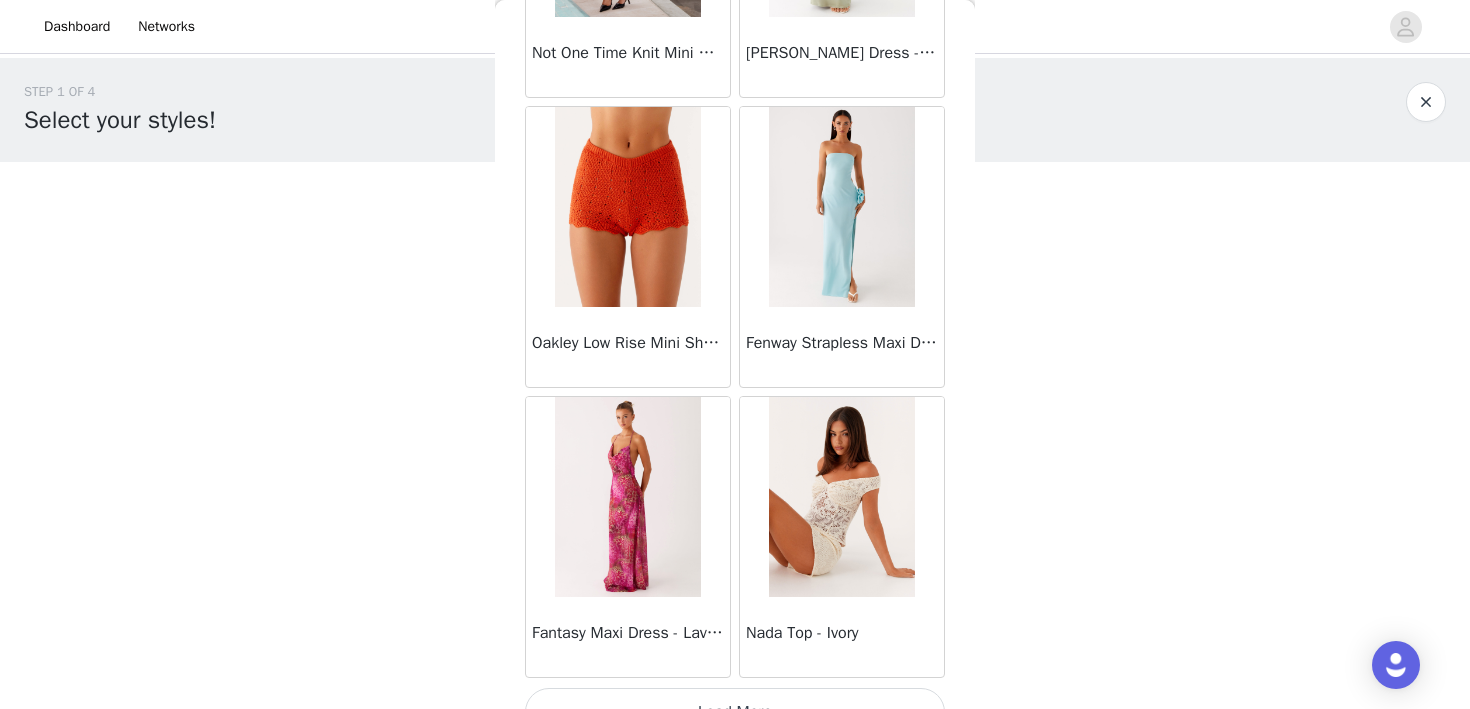scroll, scrollTop: 31351, scrollLeft: 0, axis: vertical 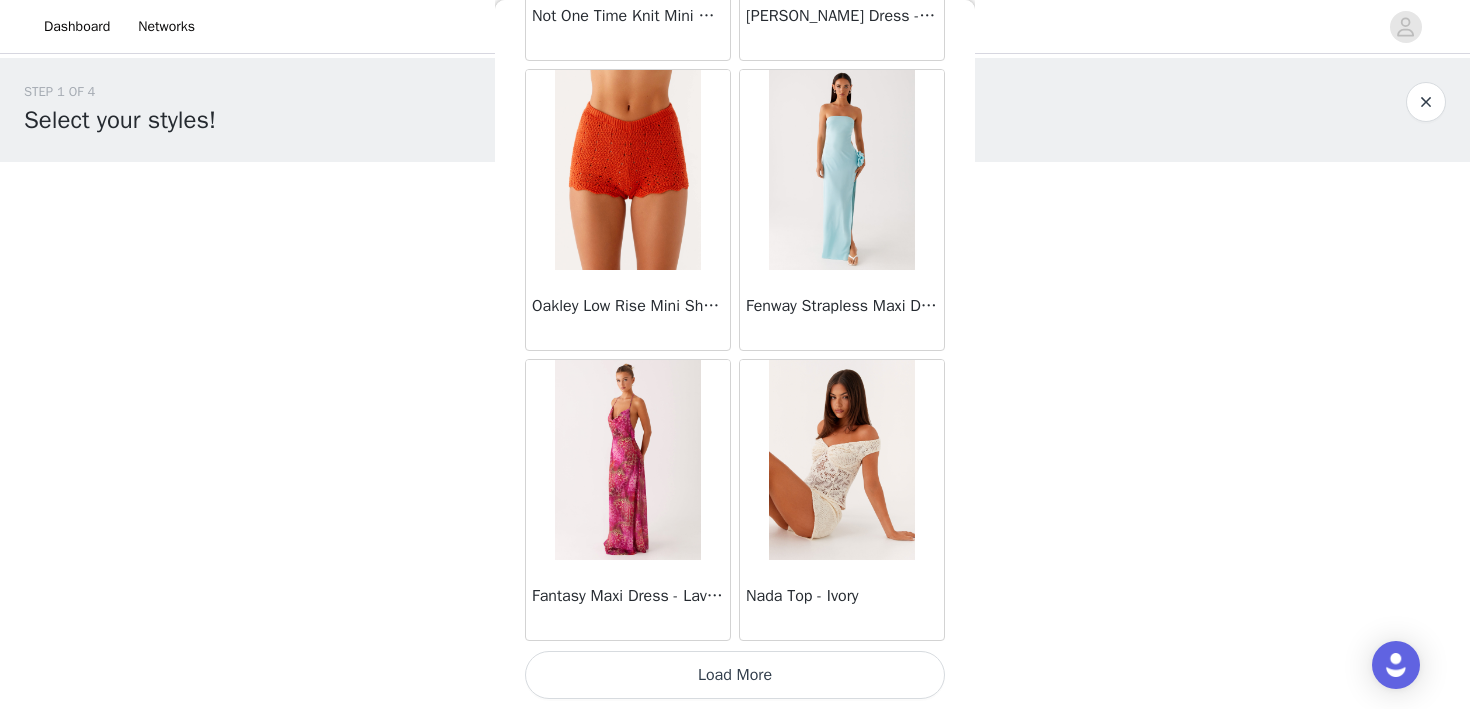 click on "Load More" at bounding box center (735, 675) 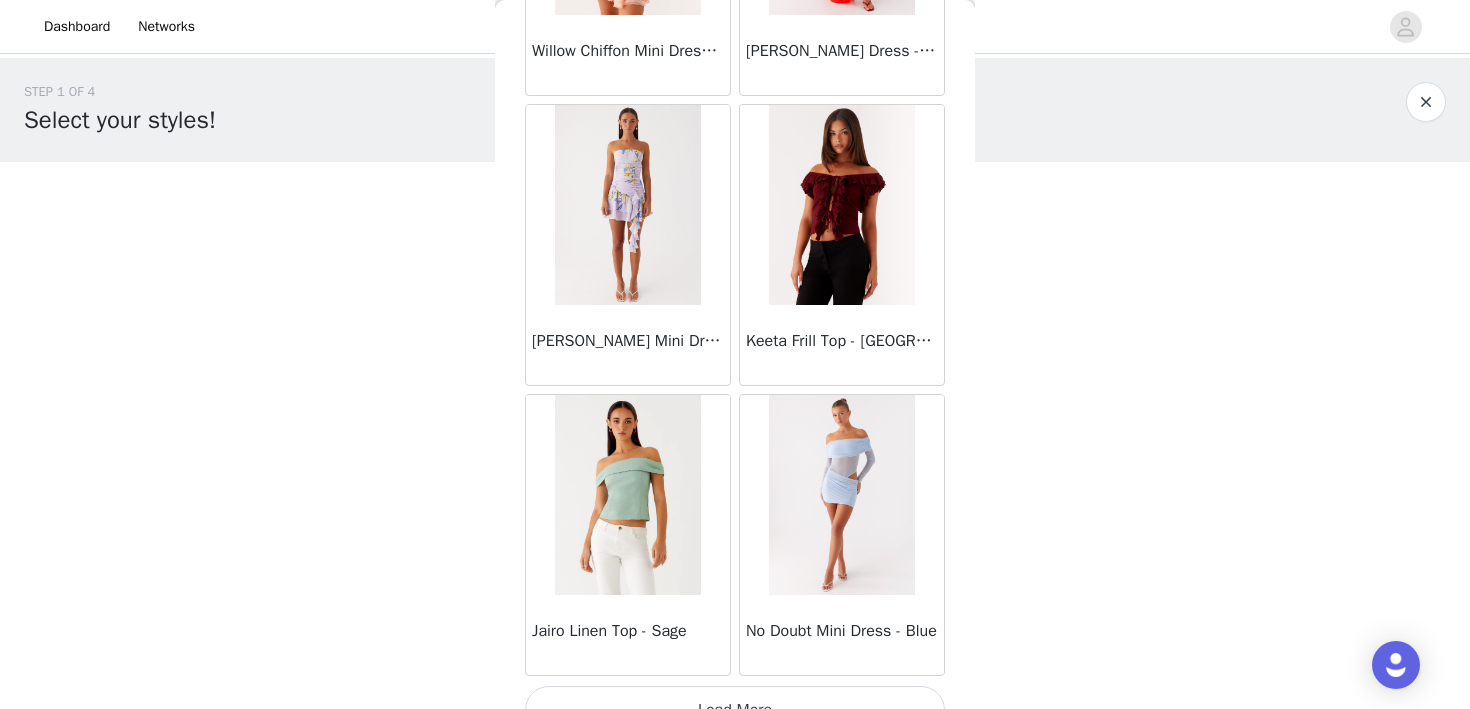 scroll, scrollTop: 34251, scrollLeft: 0, axis: vertical 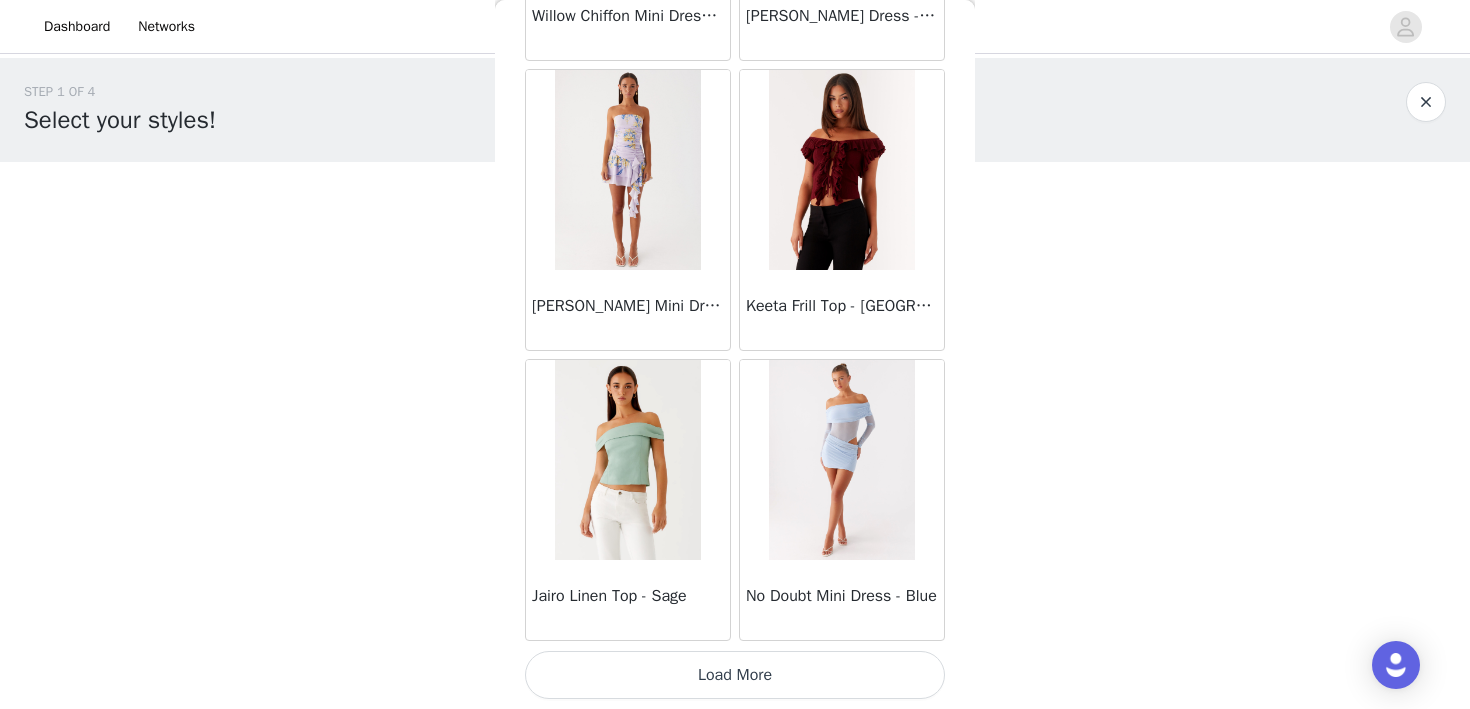 click on "Load More" at bounding box center [735, 675] 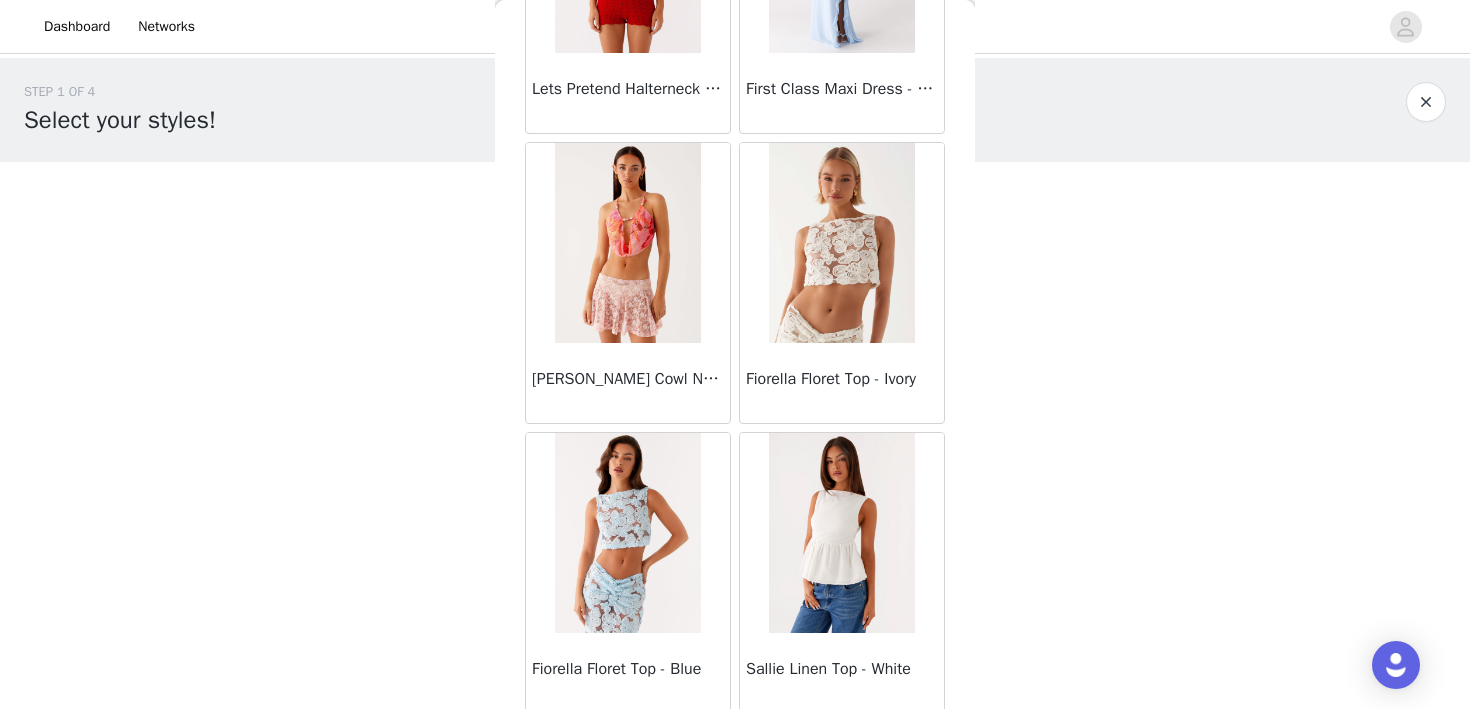 scroll, scrollTop: 35928, scrollLeft: 0, axis: vertical 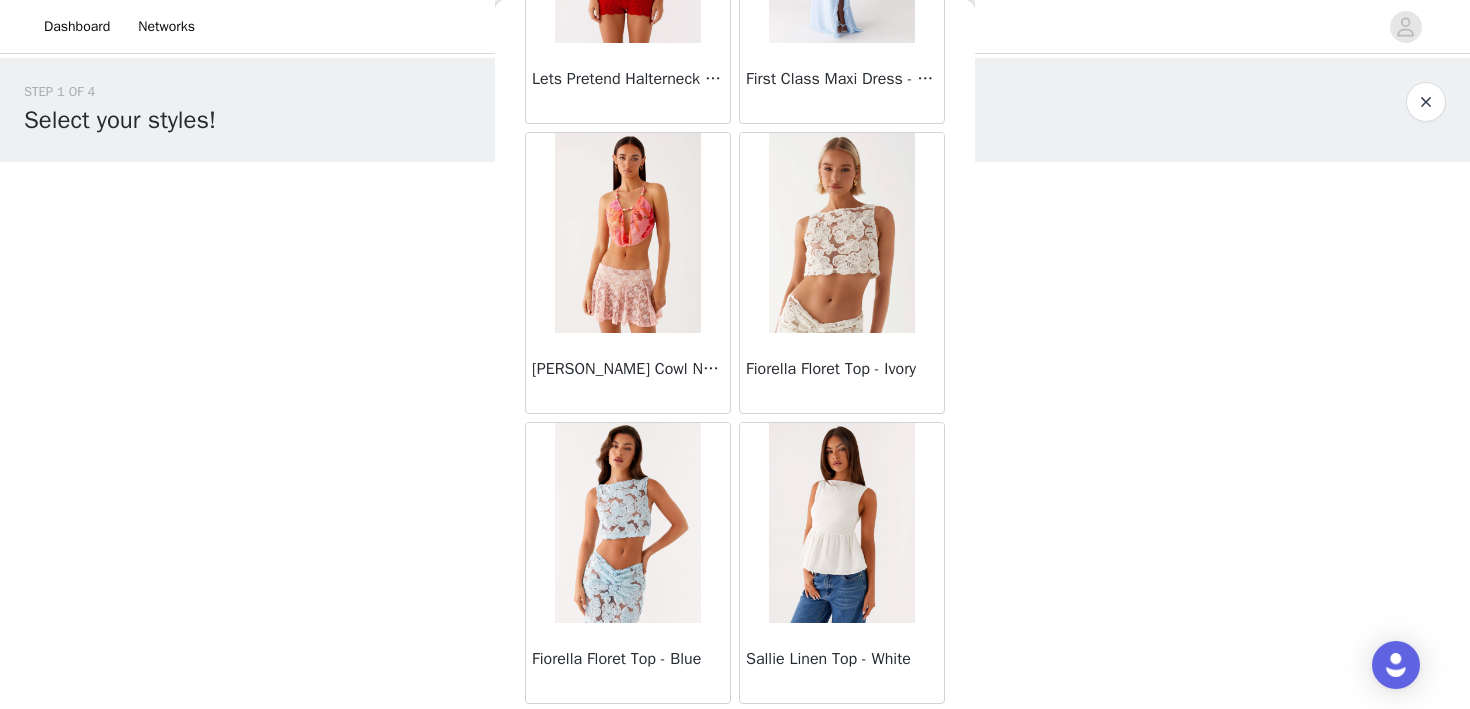 click on "[PERSON_NAME] Cowl Neck Top - Tropical Pink Print" at bounding box center (628, 373) 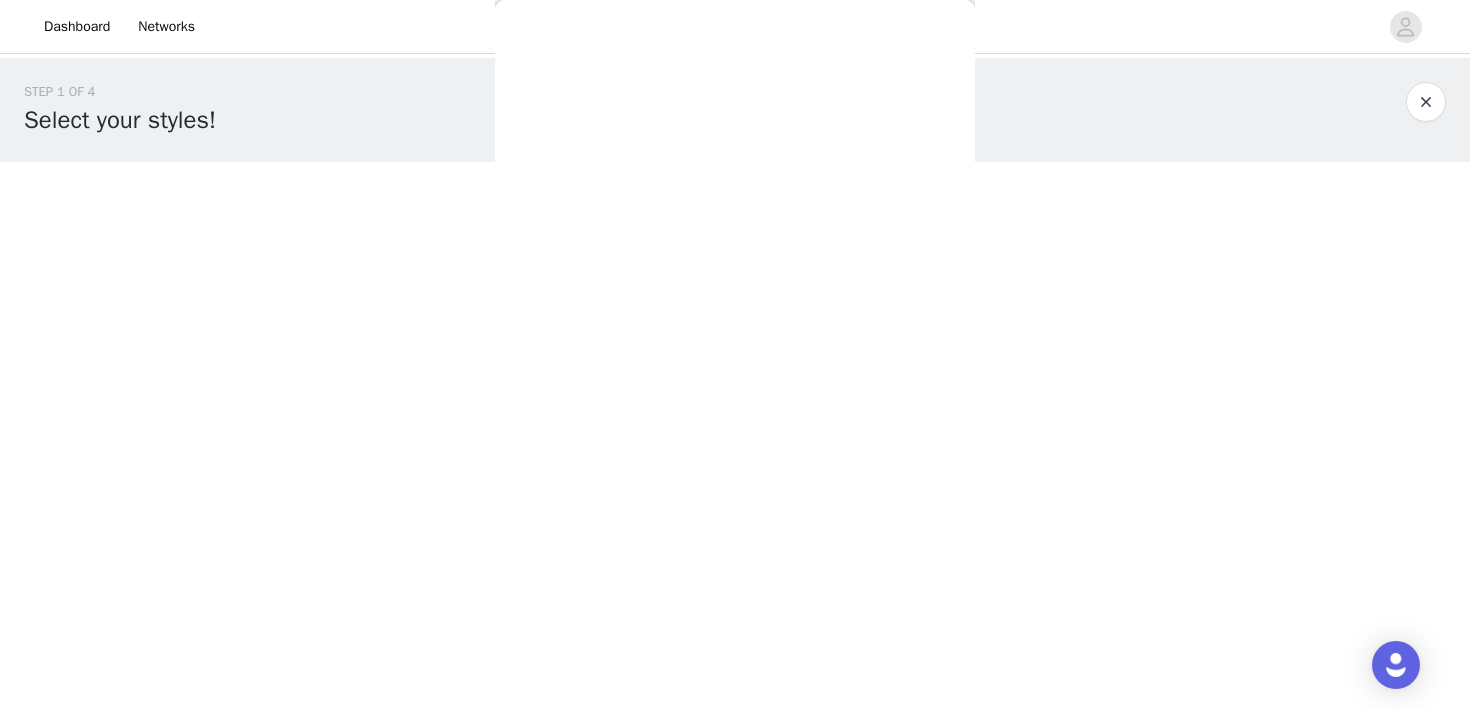 scroll, scrollTop: 0, scrollLeft: 0, axis: both 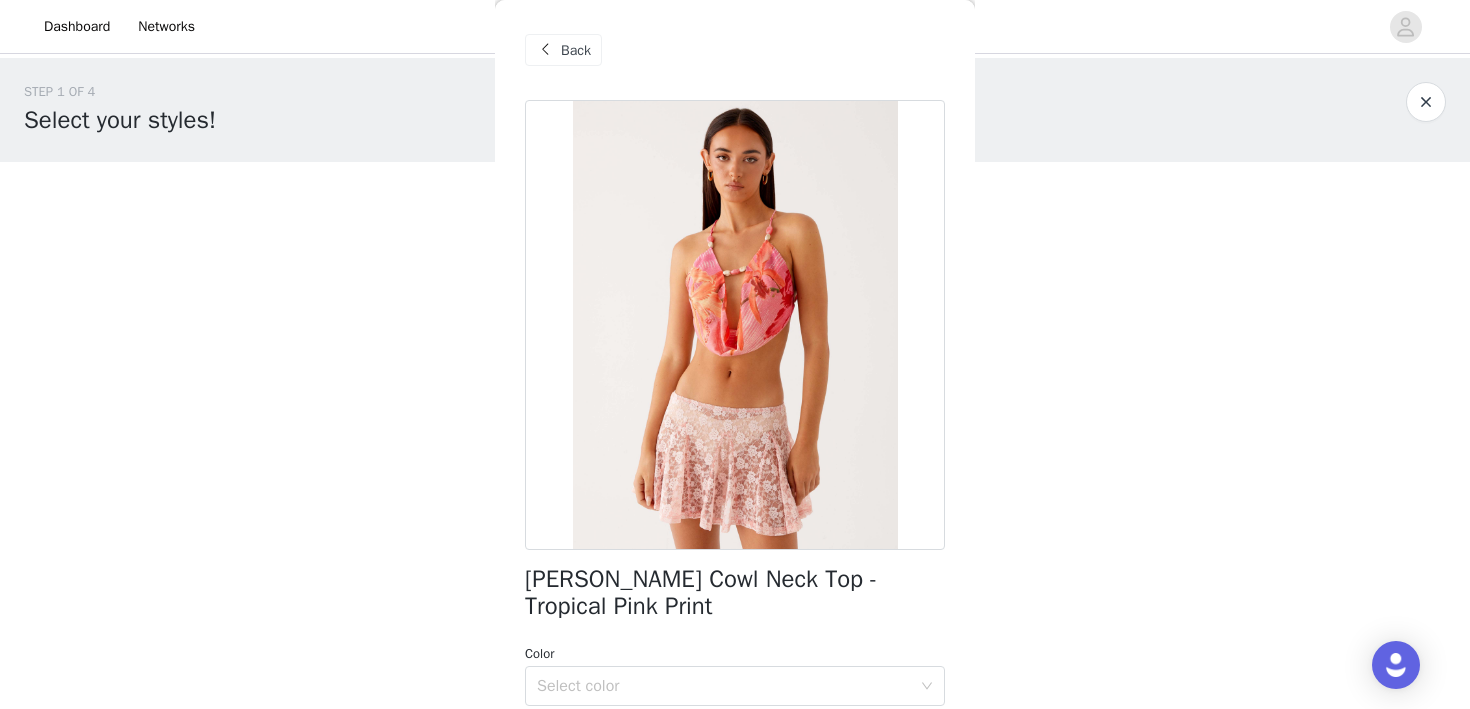 click on "Back" at bounding box center [563, 50] 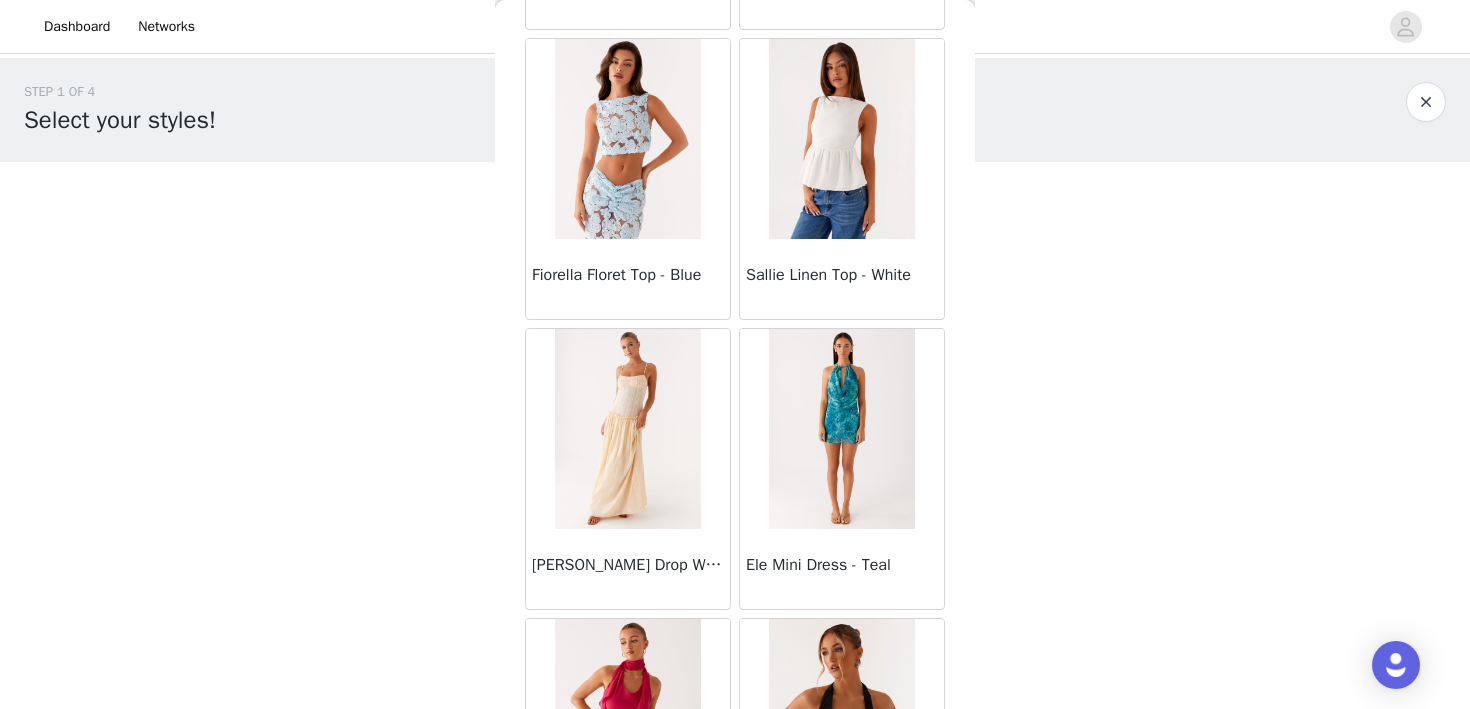 scroll, scrollTop: 37151, scrollLeft: 0, axis: vertical 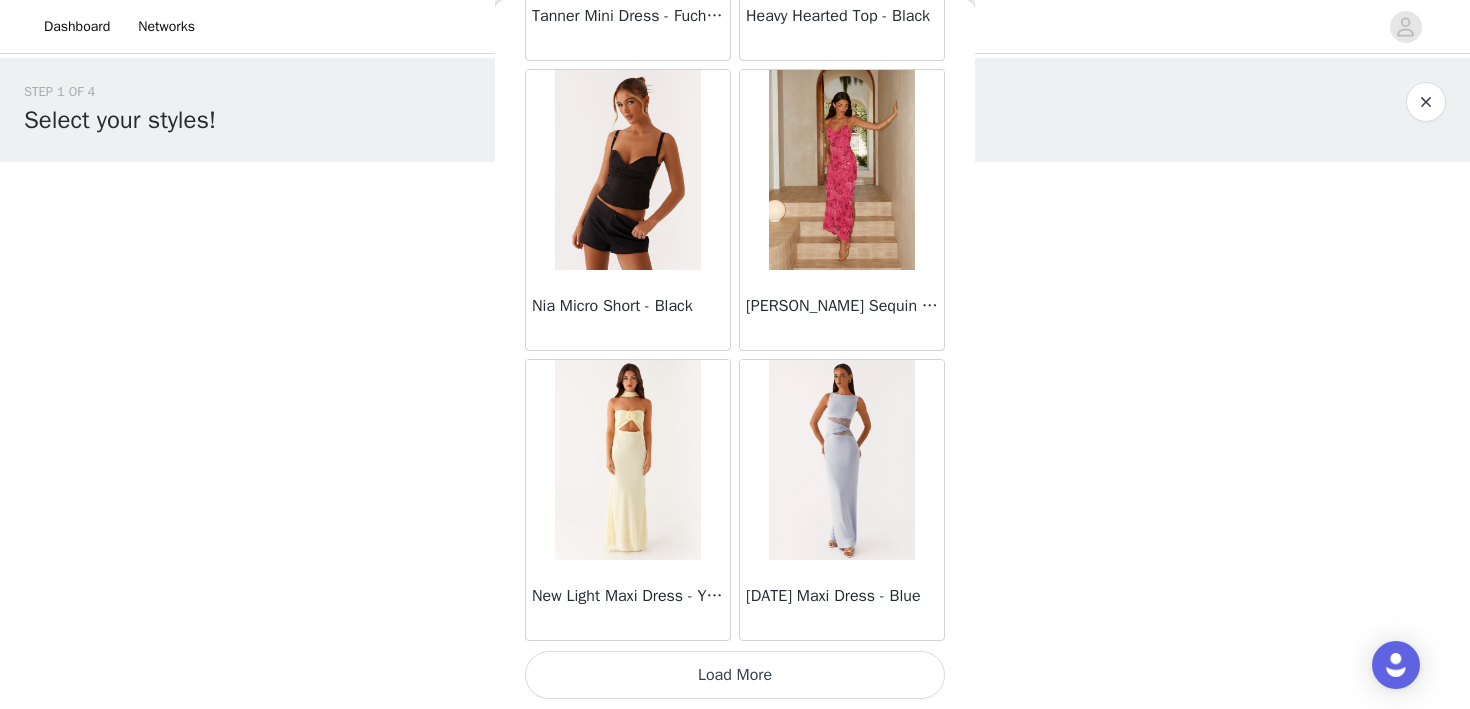 click on "Load More" at bounding box center (735, 675) 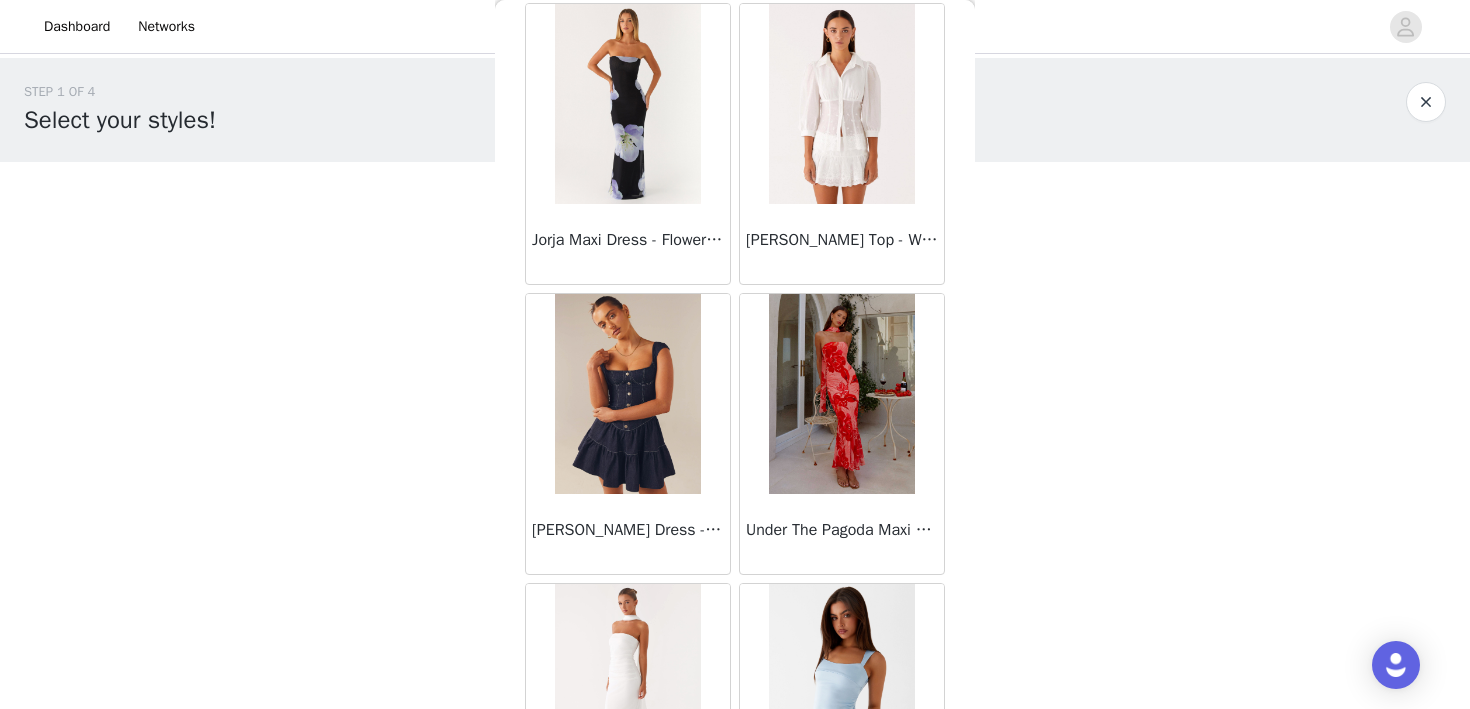 scroll, scrollTop: 40051, scrollLeft: 0, axis: vertical 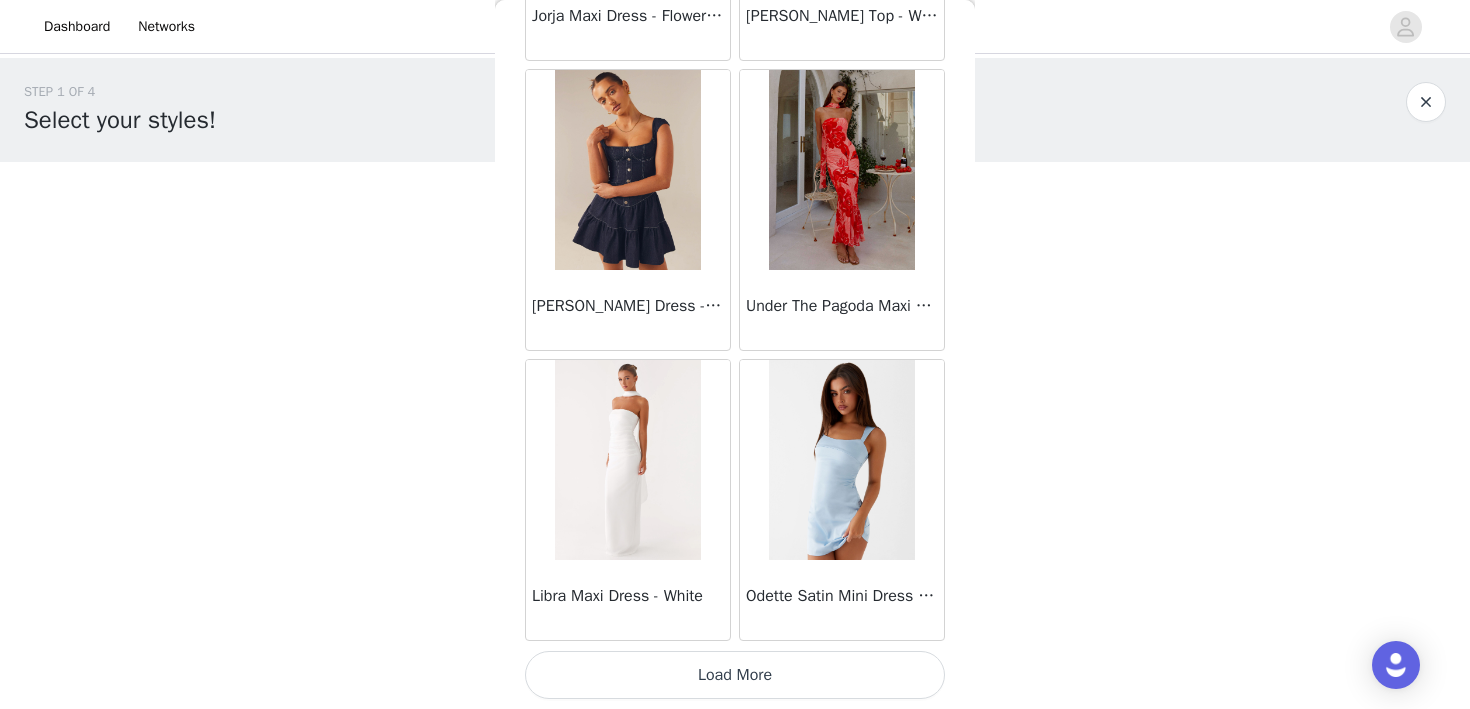 click on "Load More" at bounding box center [735, 675] 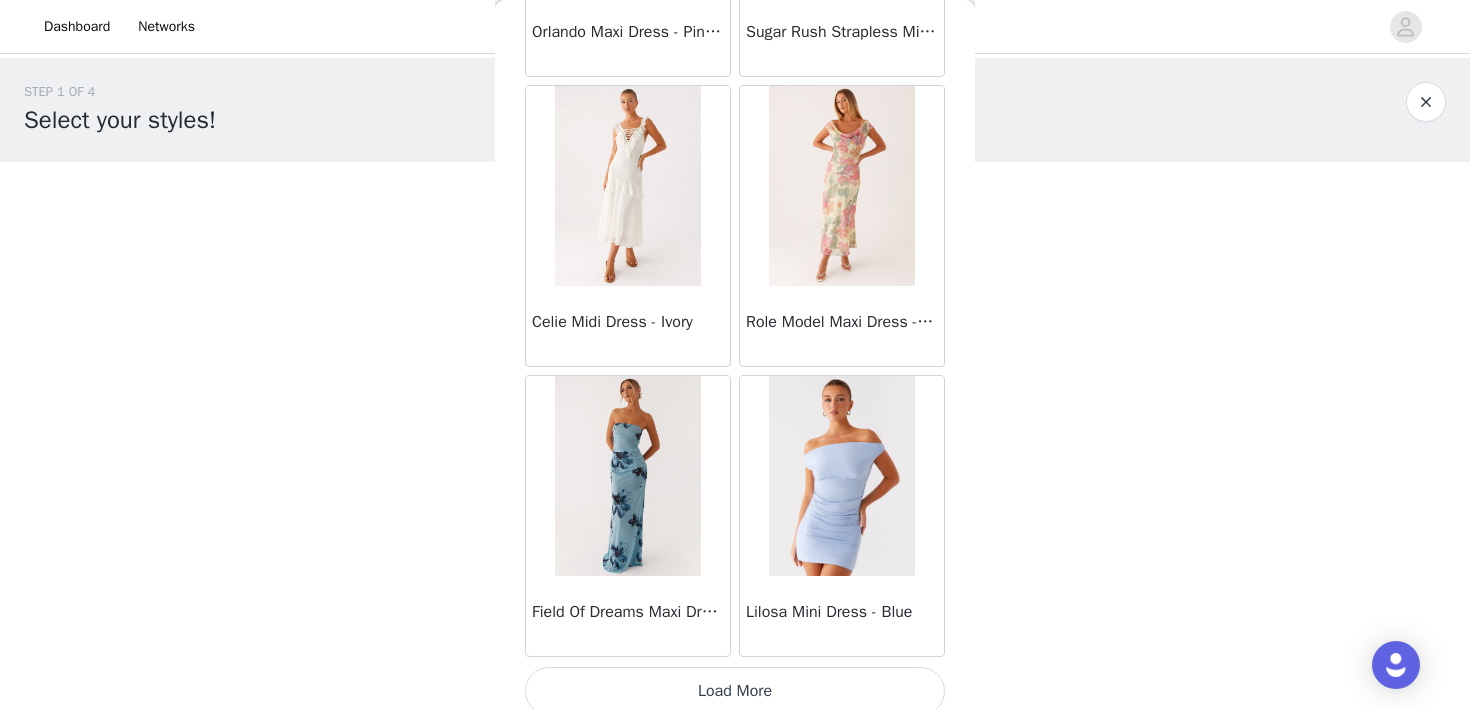 scroll, scrollTop: 42951, scrollLeft: 0, axis: vertical 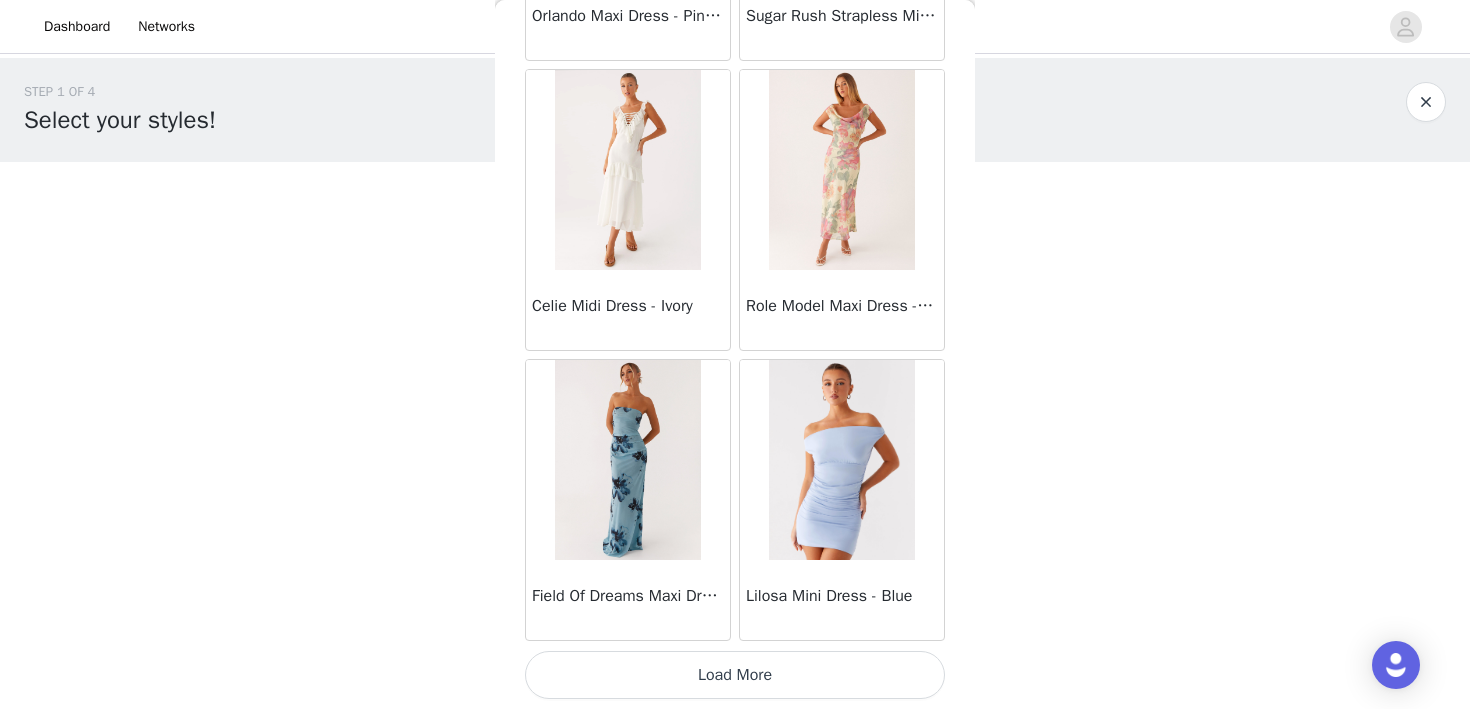 click at bounding box center (627, 170) 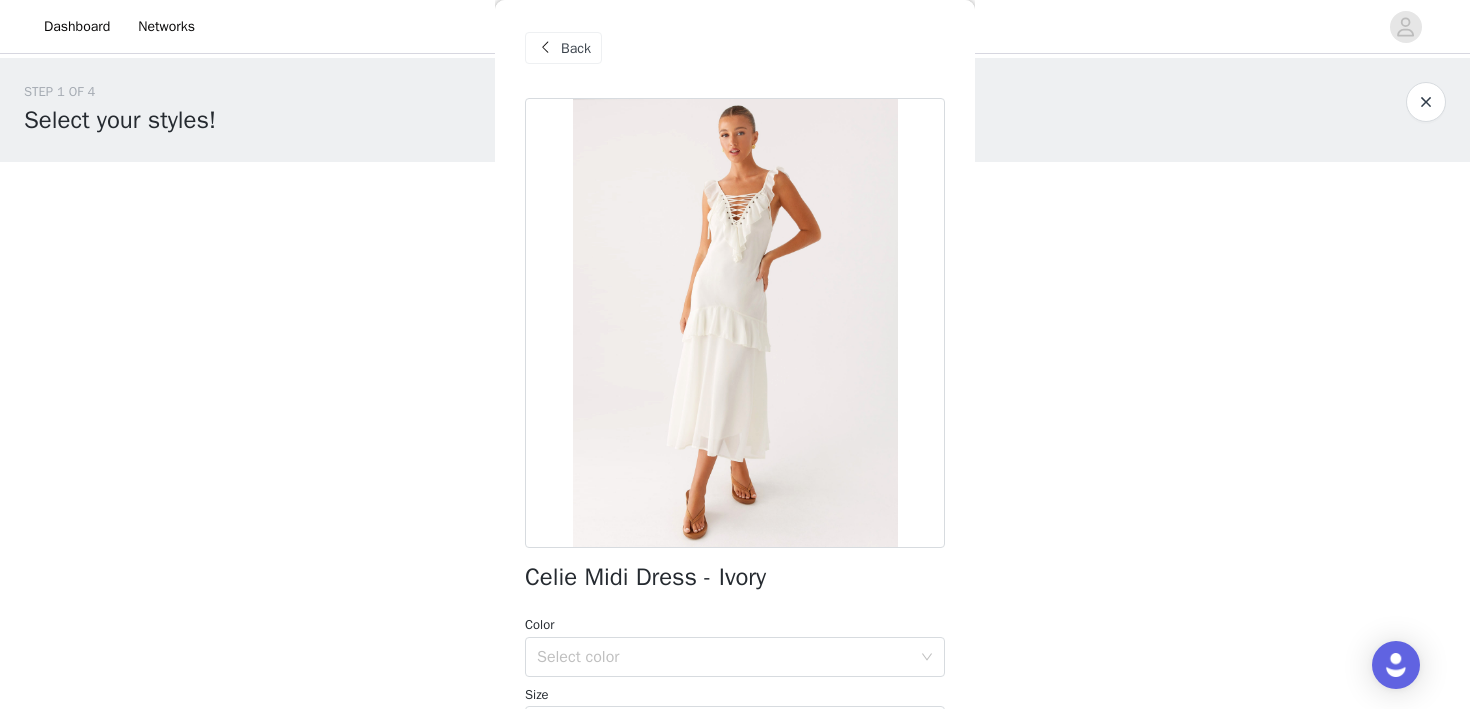 scroll, scrollTop: 0, scrollLeft: 0, axis: both 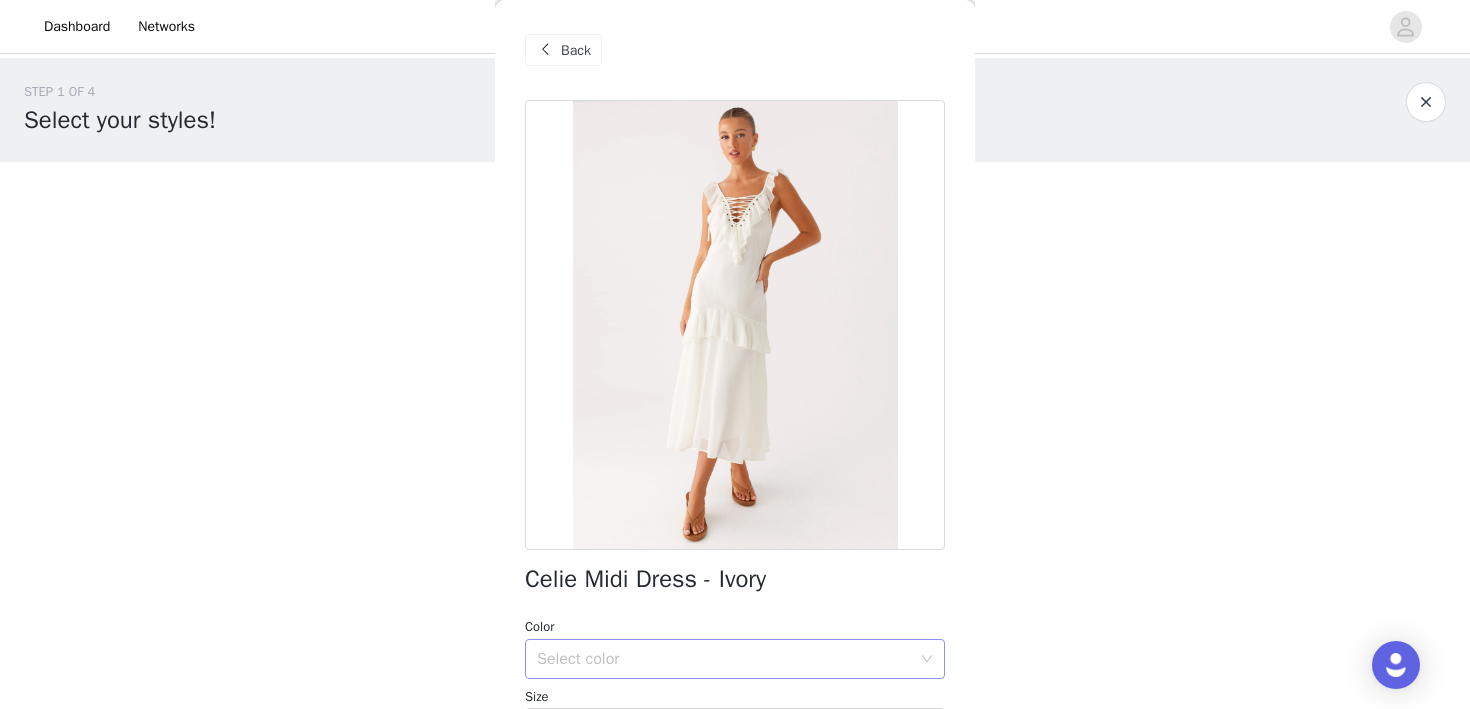 click on "Select color" at bounding box center (724, 659) 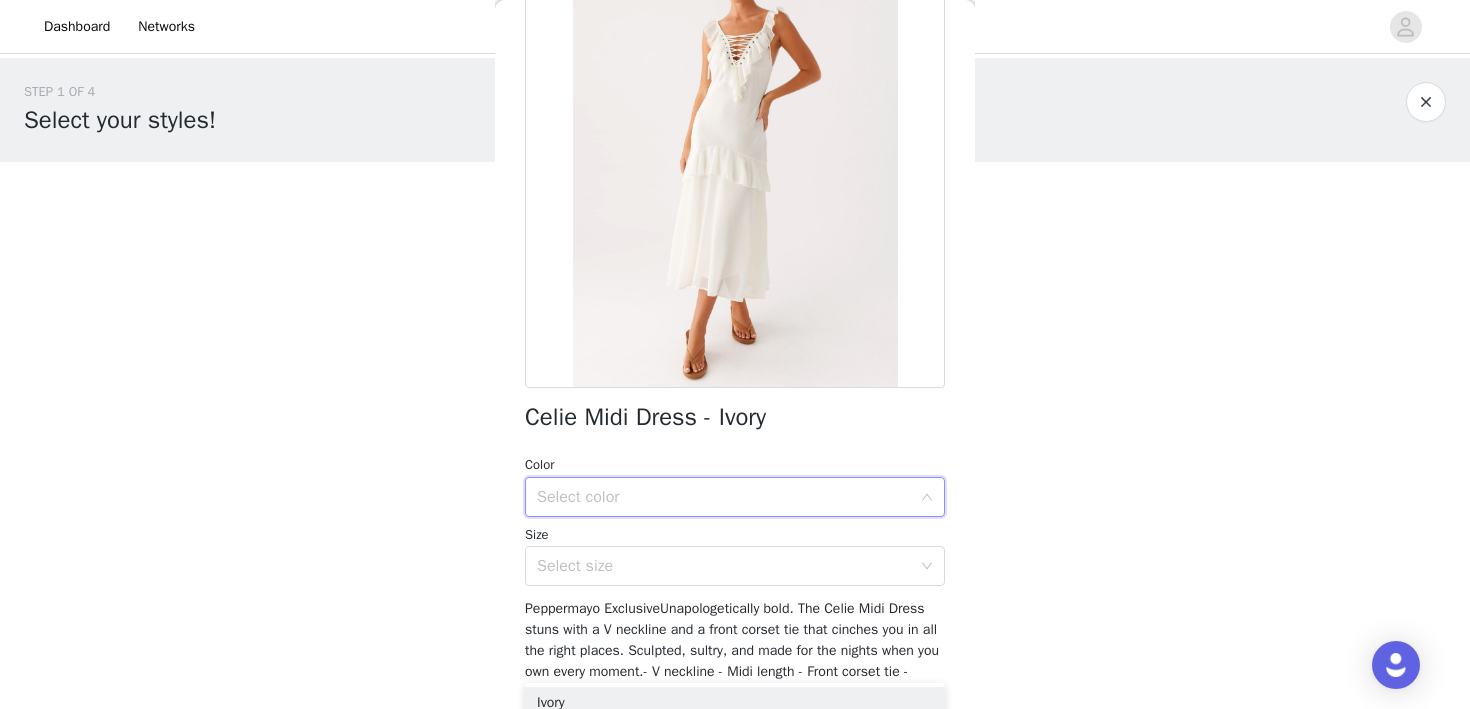 scroll, scrollTop: 175, scrollLeft: 0, axis: vertical 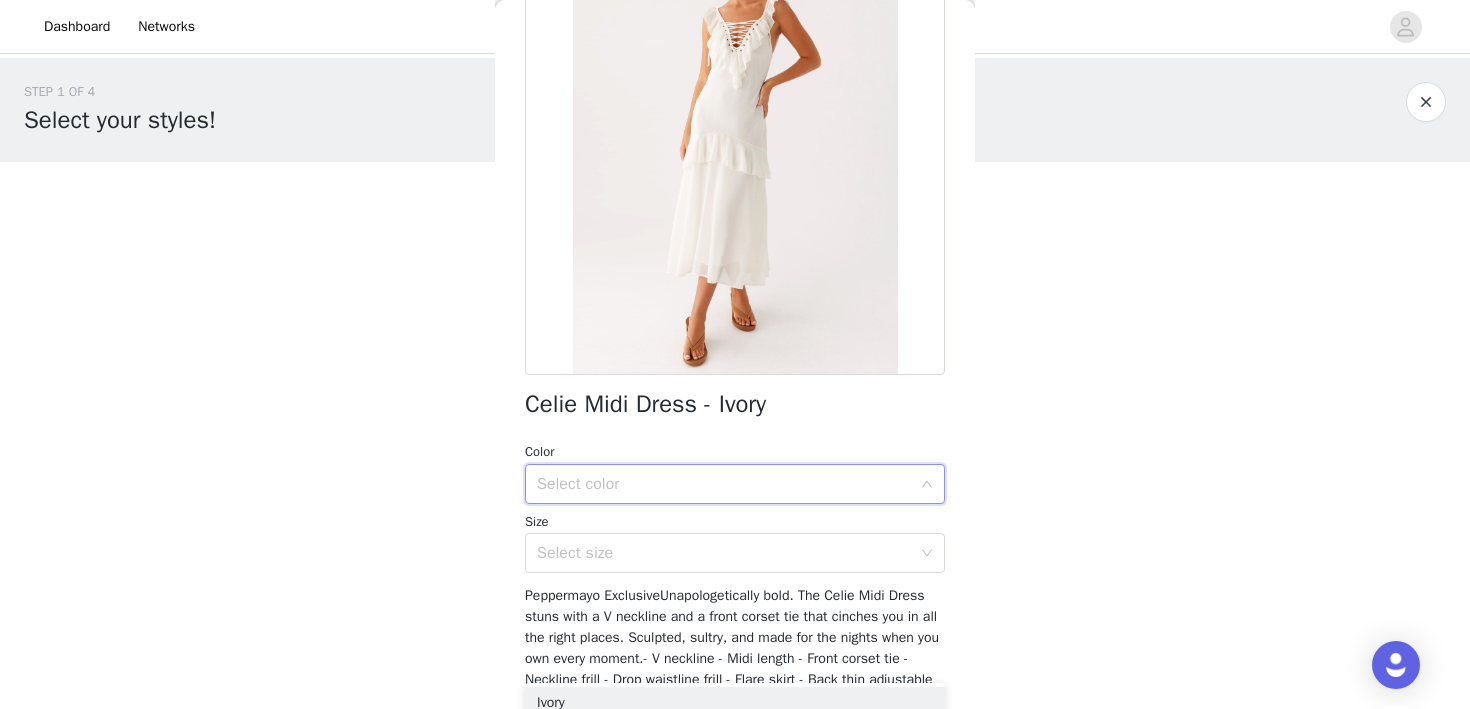 click on "Select color" at bounding box center [724, 484] 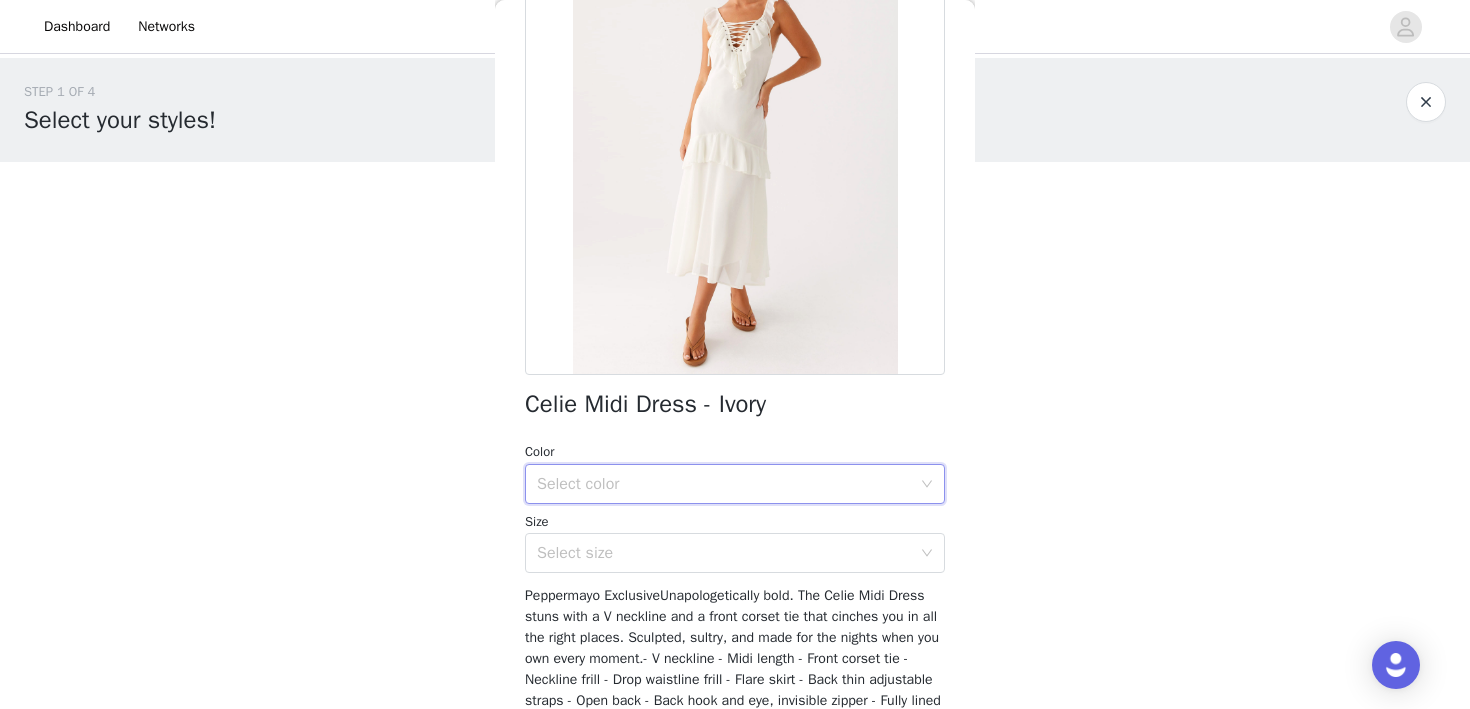 click on "Select color" at bounding box center (724, 484) 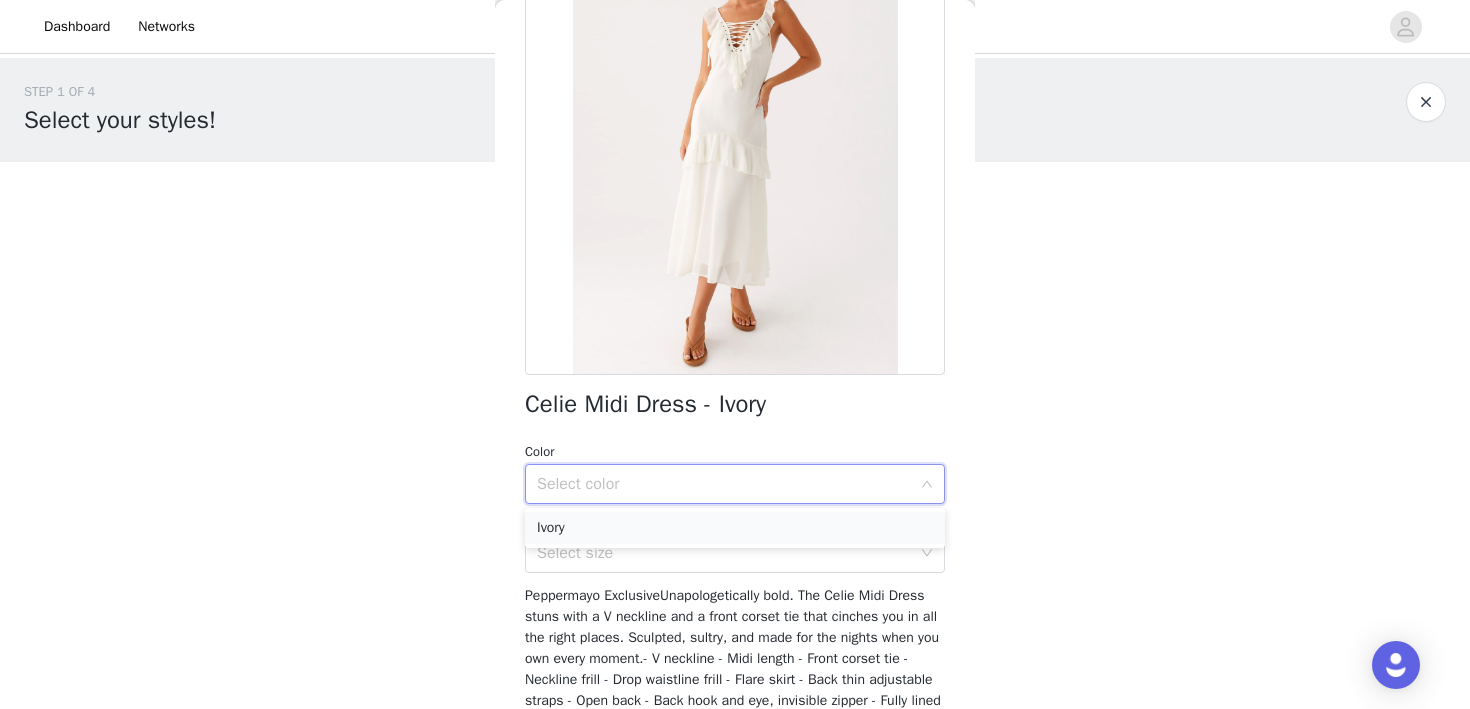 click on "Ivory" at bounding box center [735, 528] 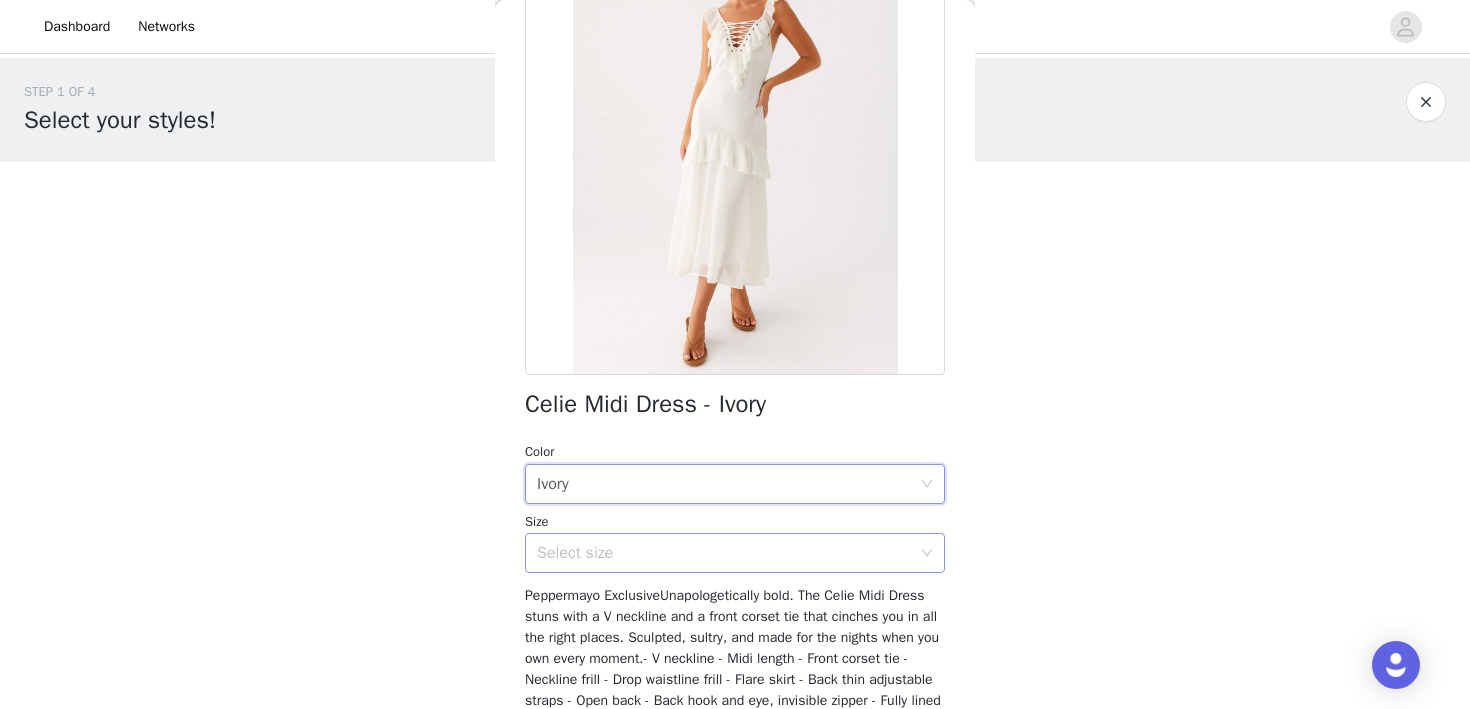 click on "Select size" at bounding box center [724, 553] 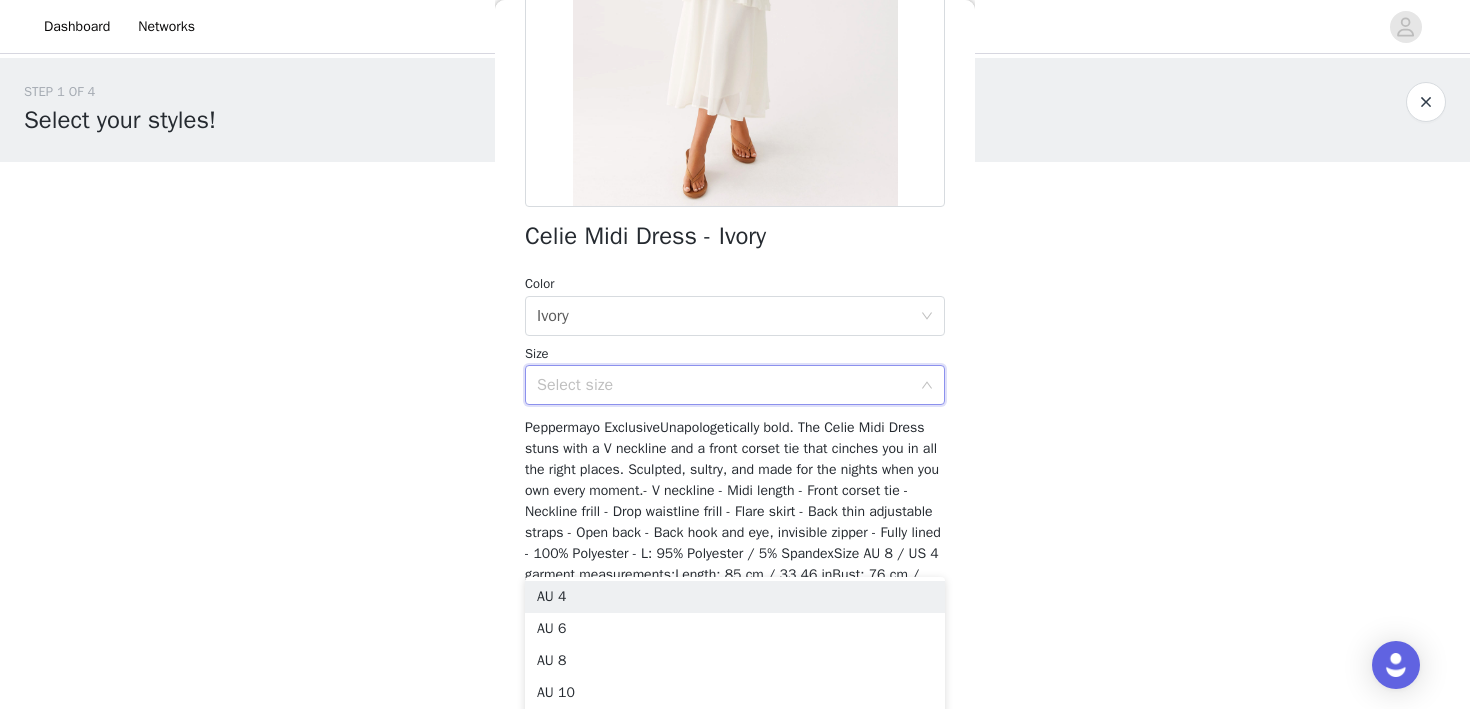 scroll, scrollTop: 350, scrollLeft: 0, axis: vertical 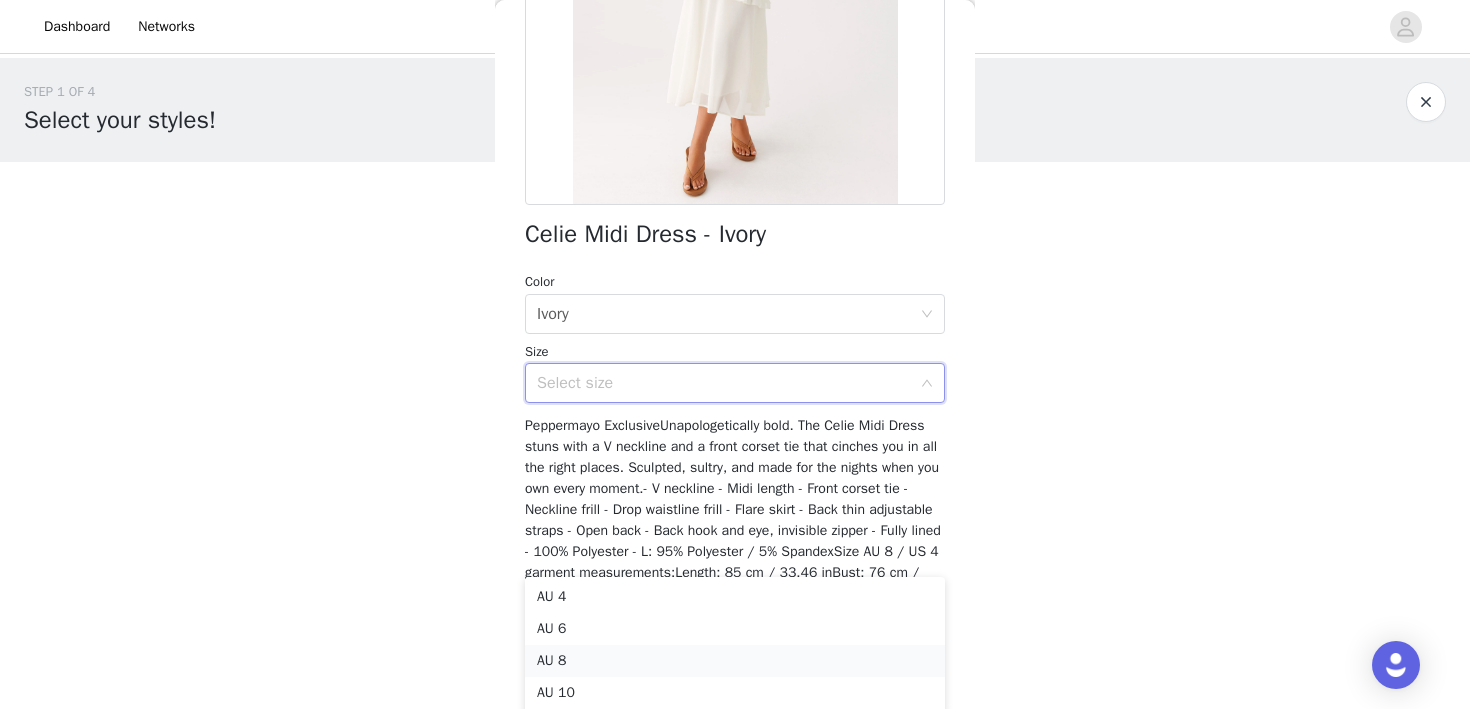 click on "AU 8" at bounding box center [735, 661] 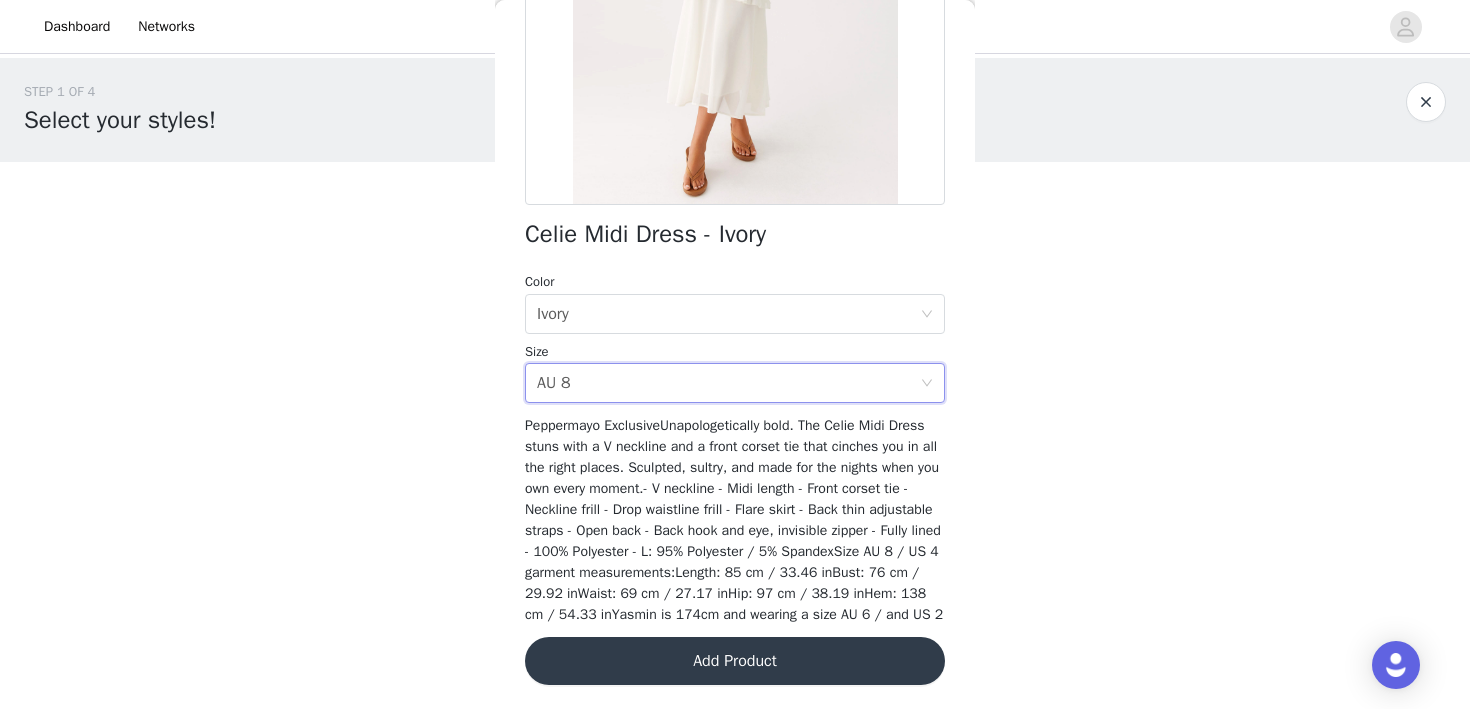 scroll, scrollTop: 366, scrollLeft: 0, axis: vertical 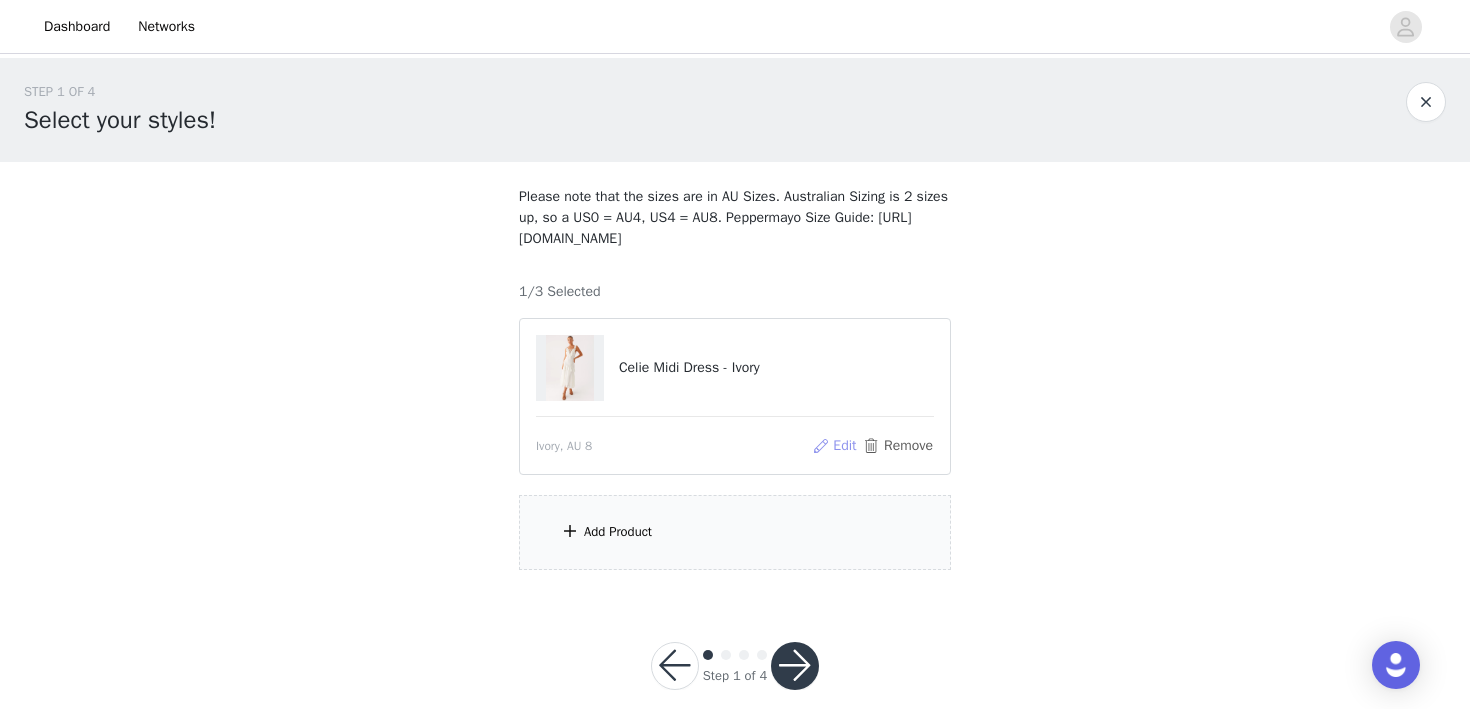 click on "Edit" at bounding box center (834, 446) 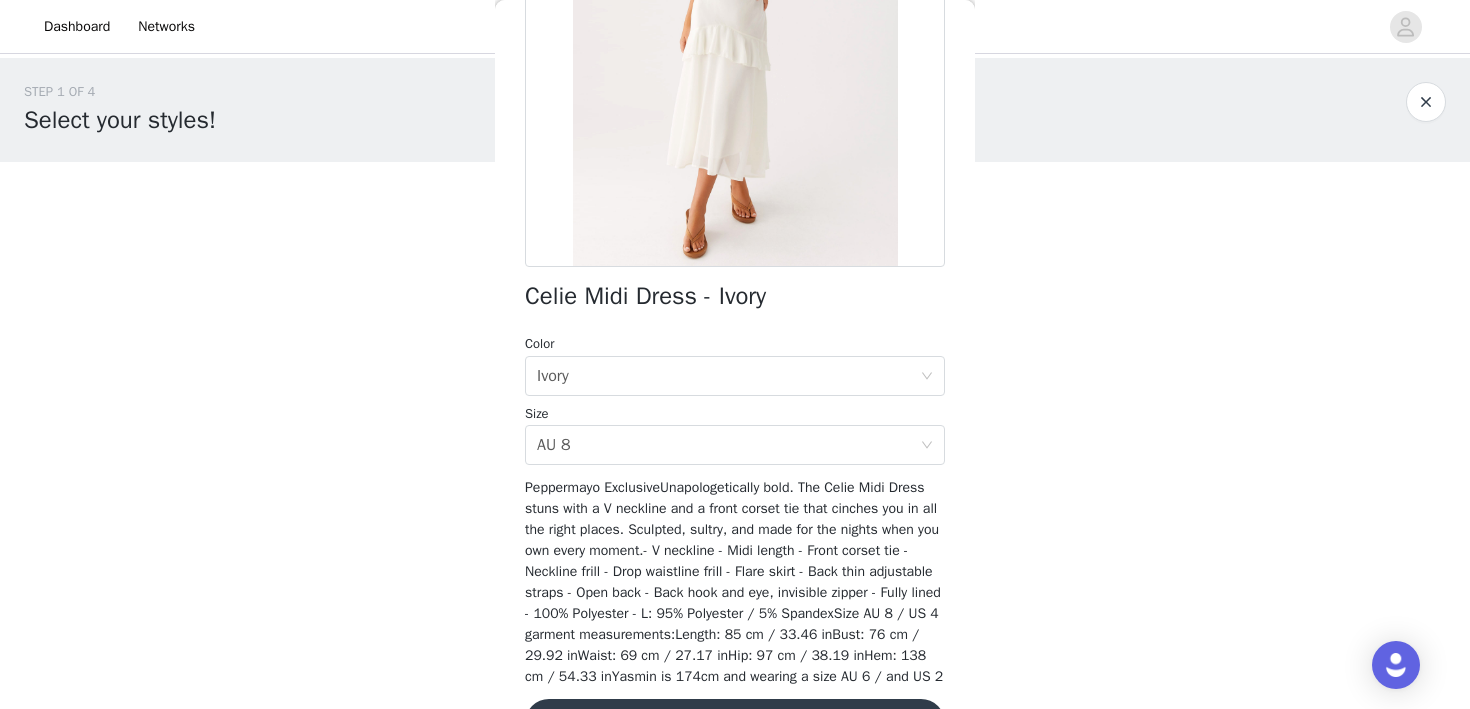 scroll, scrollTop: 366, scrollLeft: 0, axis: vertical 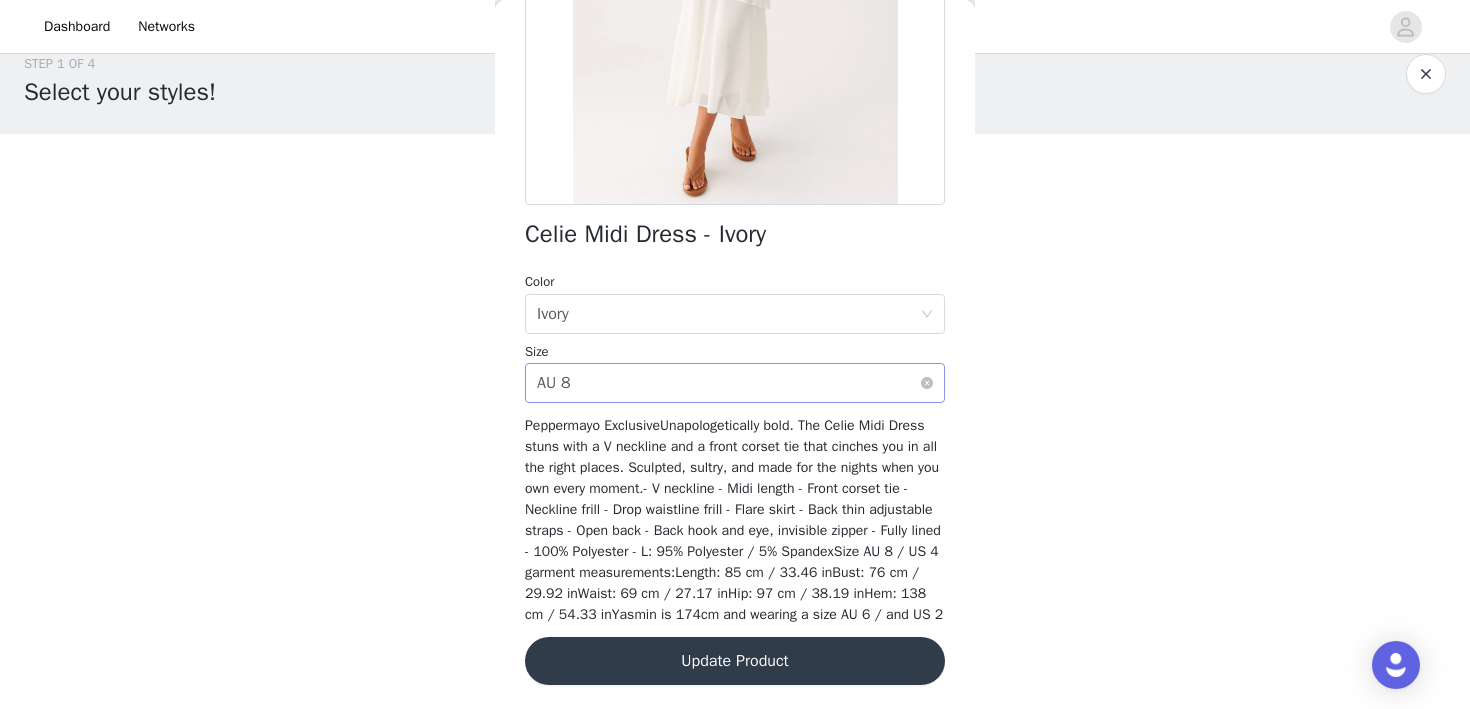 click on "Select size AU 8" at bounding box center (728, 383) 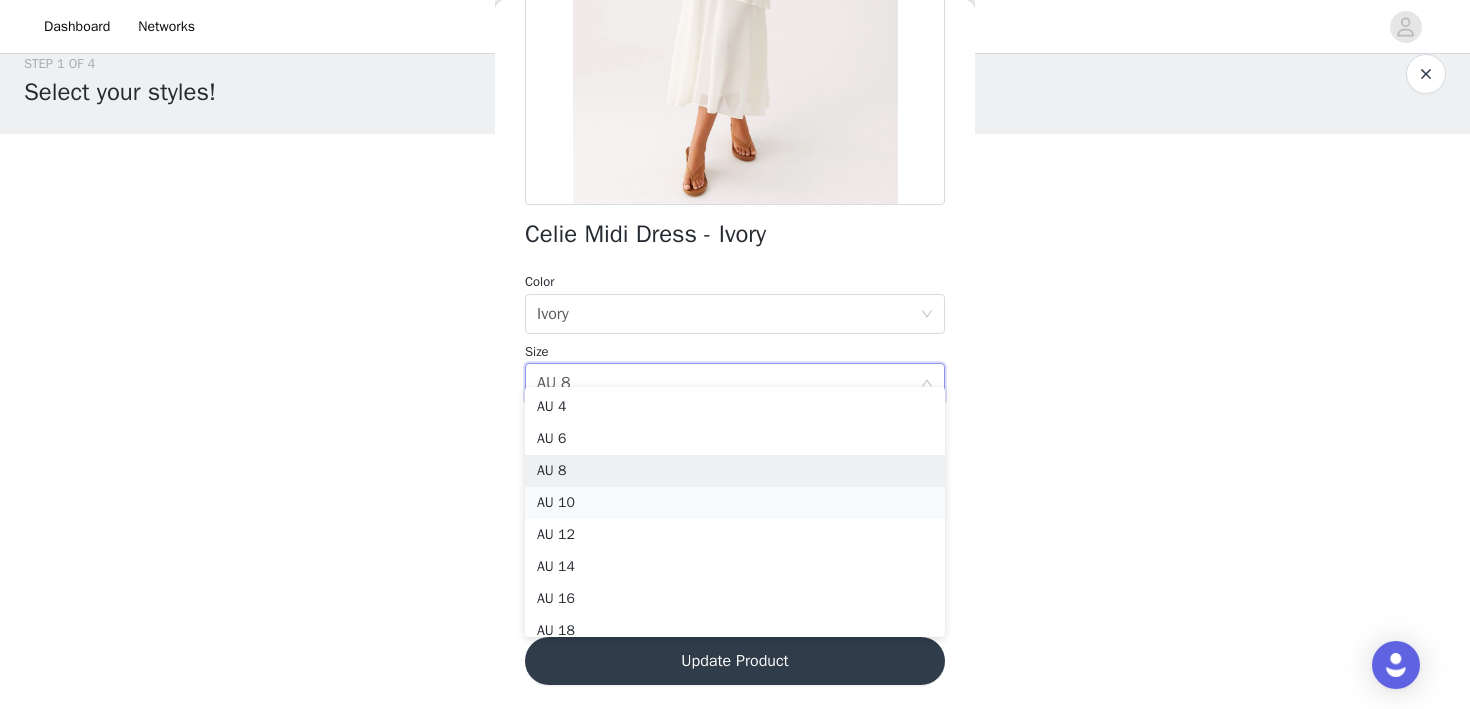click on "AU 10" at bounding box center (735, 503) 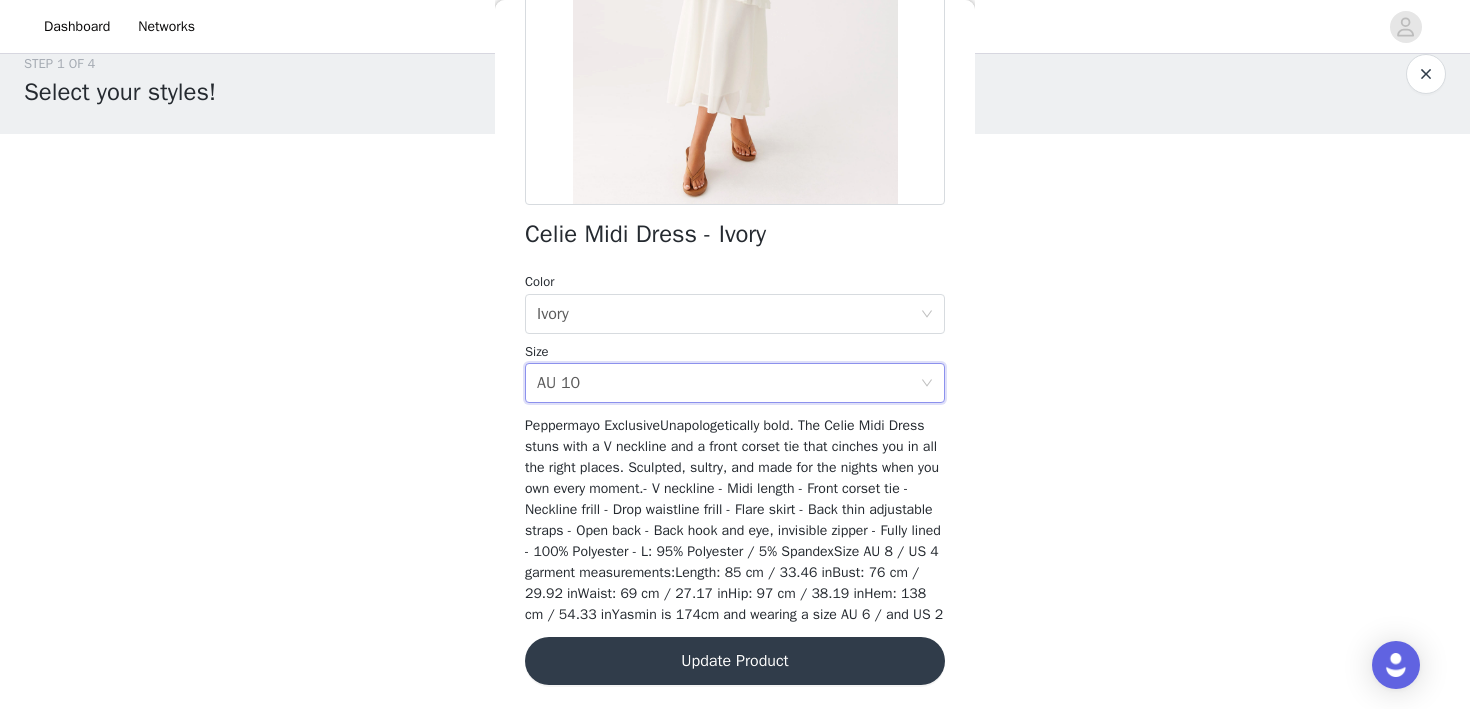click on "Update Product" at bounding box center [735, 661] 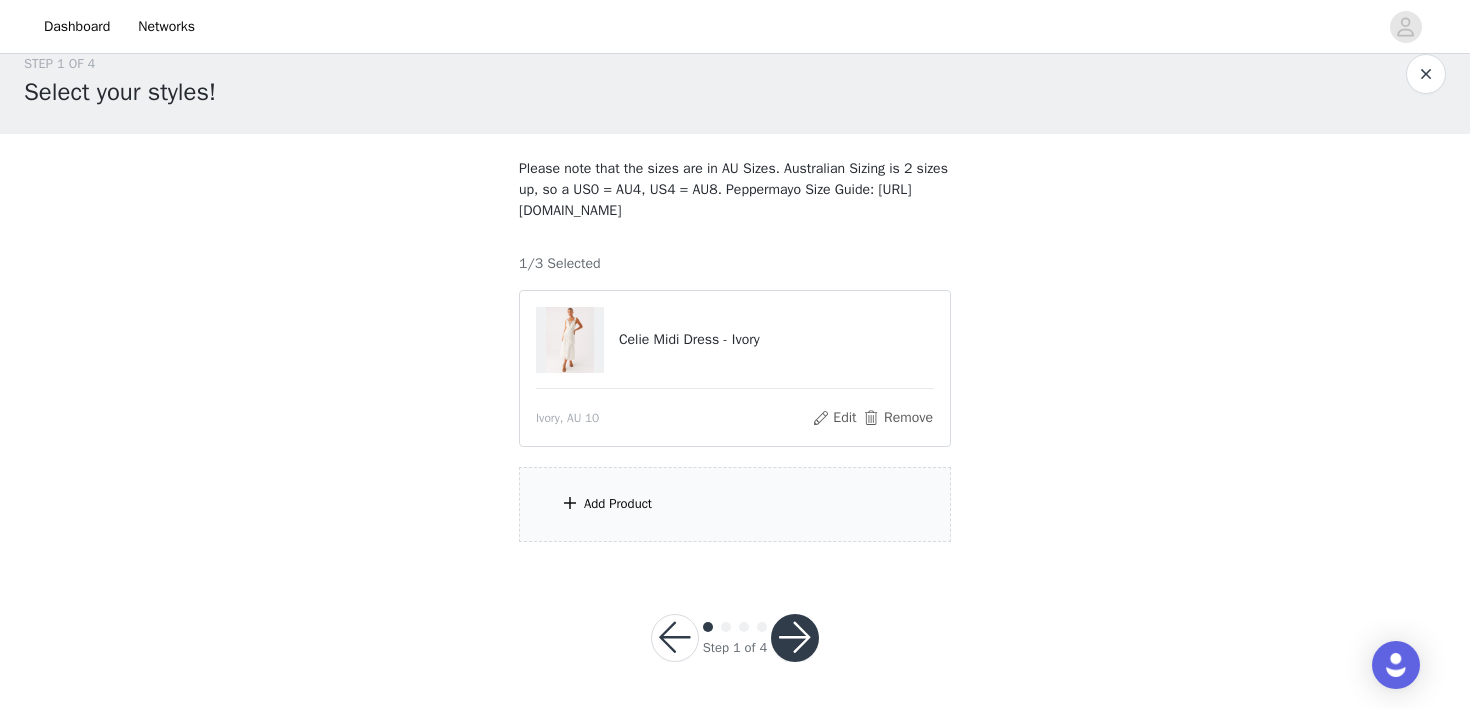 click on "Add Product" at bounding box center [618, 504] 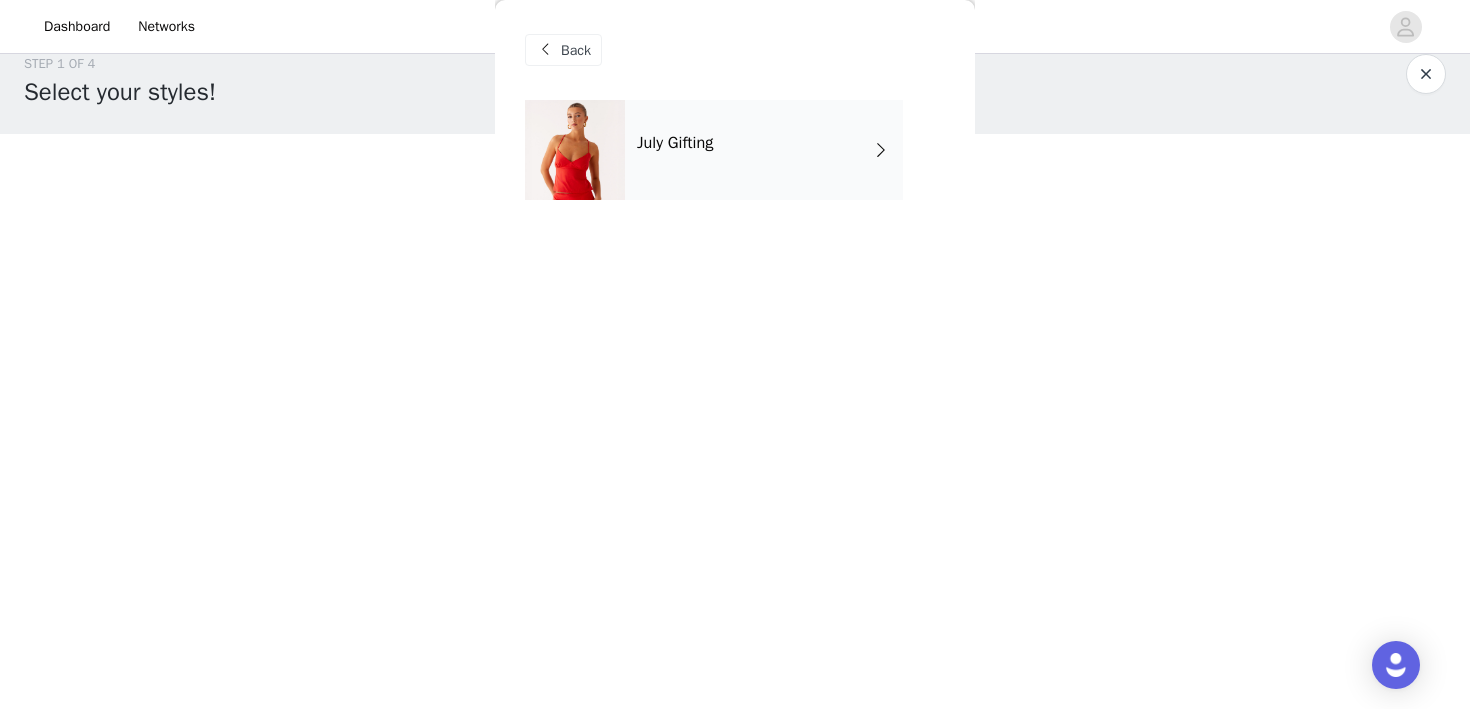 click on "July Gifting" at bounding box center (675, 143) 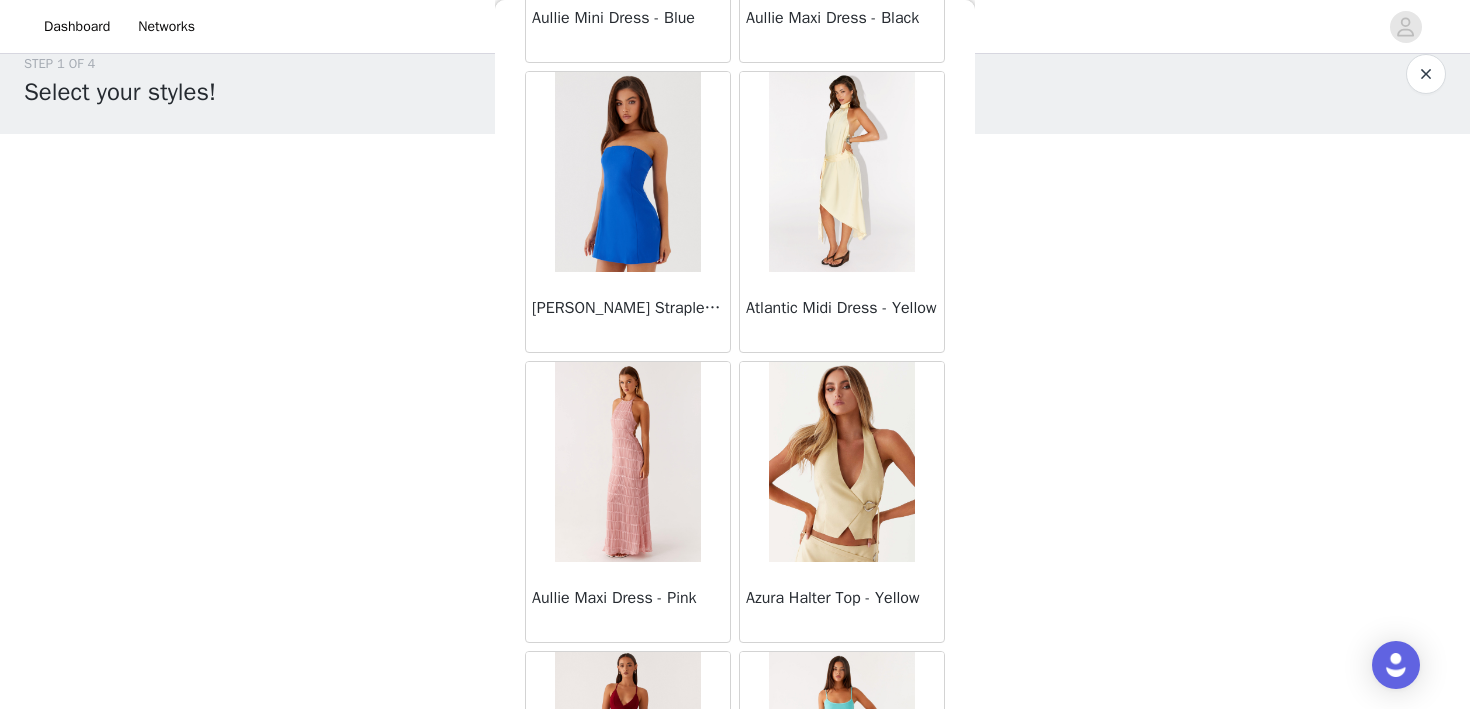 scroll, scrollTop: 2351, scrollLeft: 0, axis: vertical 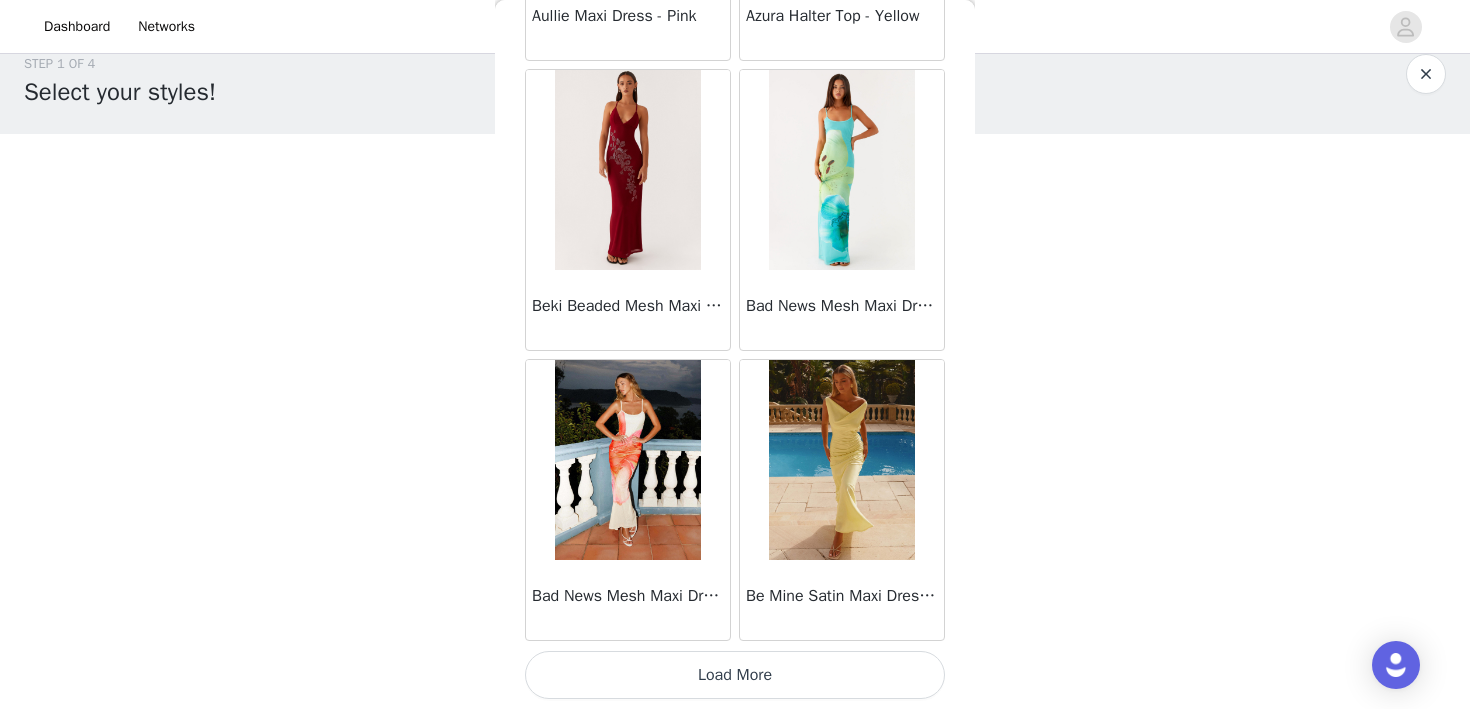click on "Load More" at bounding box center (735, 675) 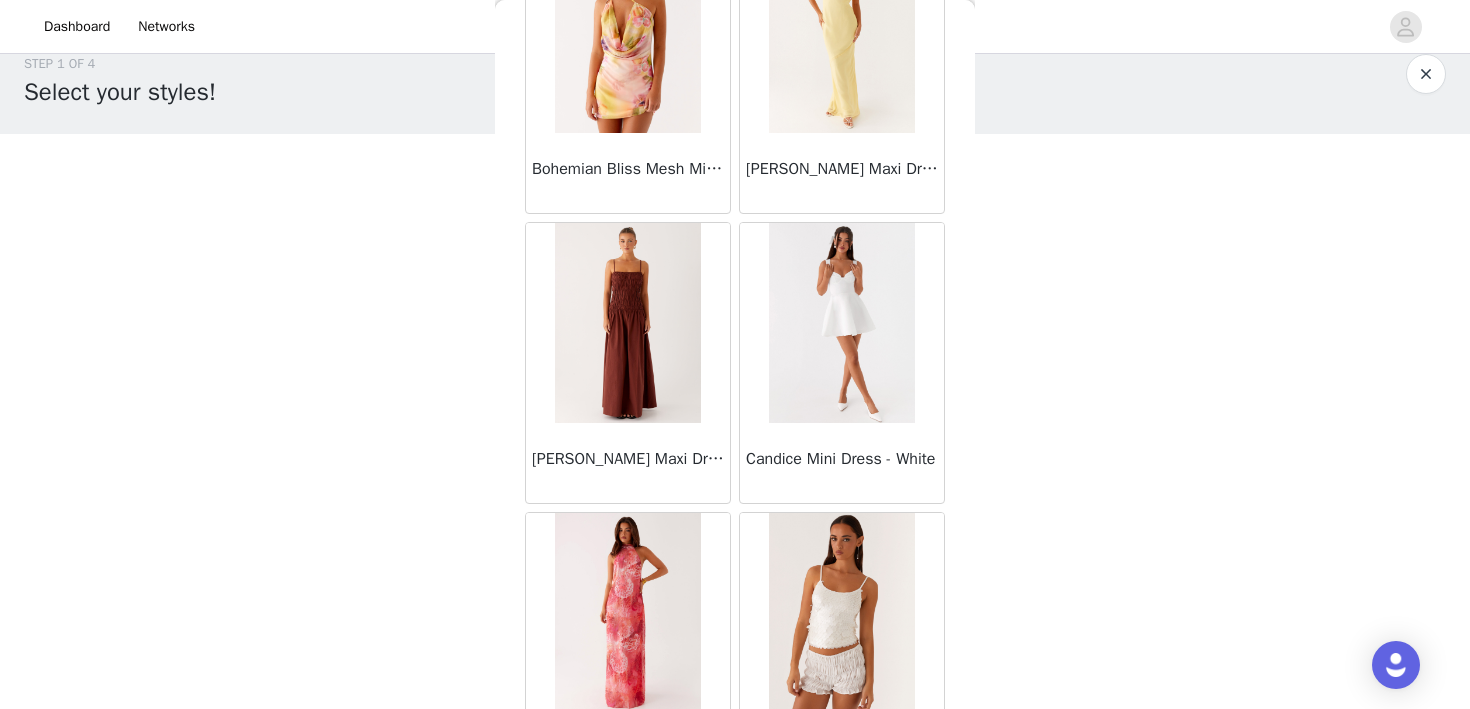 scroll, scrollTop: 5251, scrollLeft: 0, axis: vertical 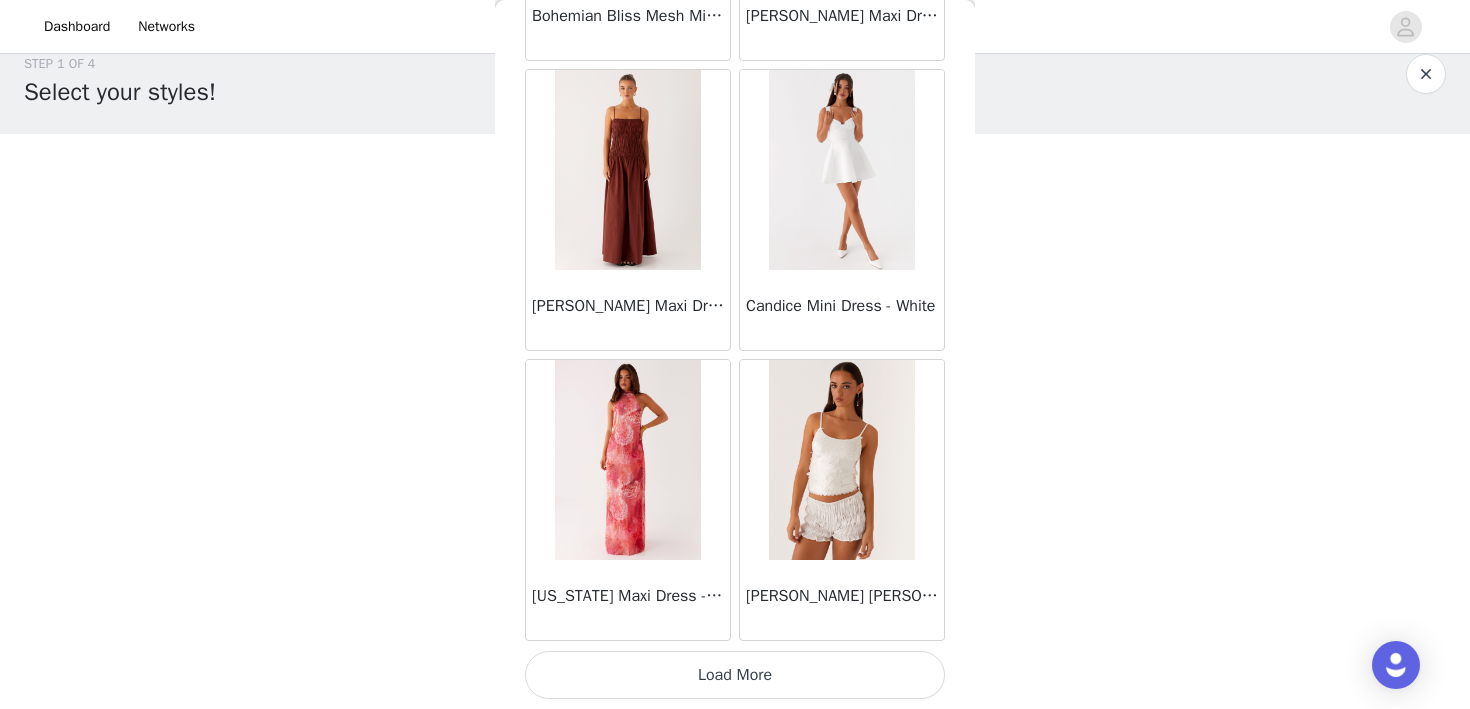 click on "Load More" at bounding box center [735, 675] 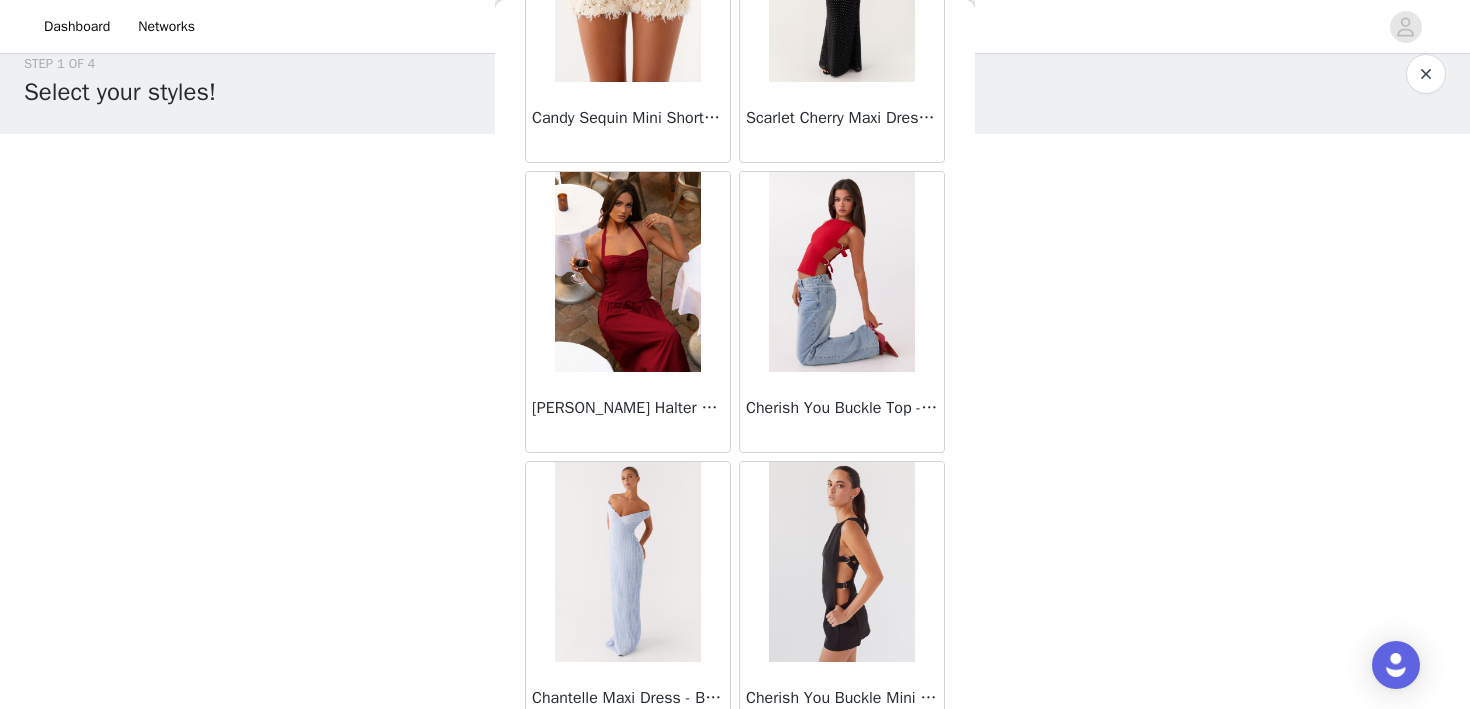 scroll, scrollTop: 8151, scrollLeft: 0, axis: vertical 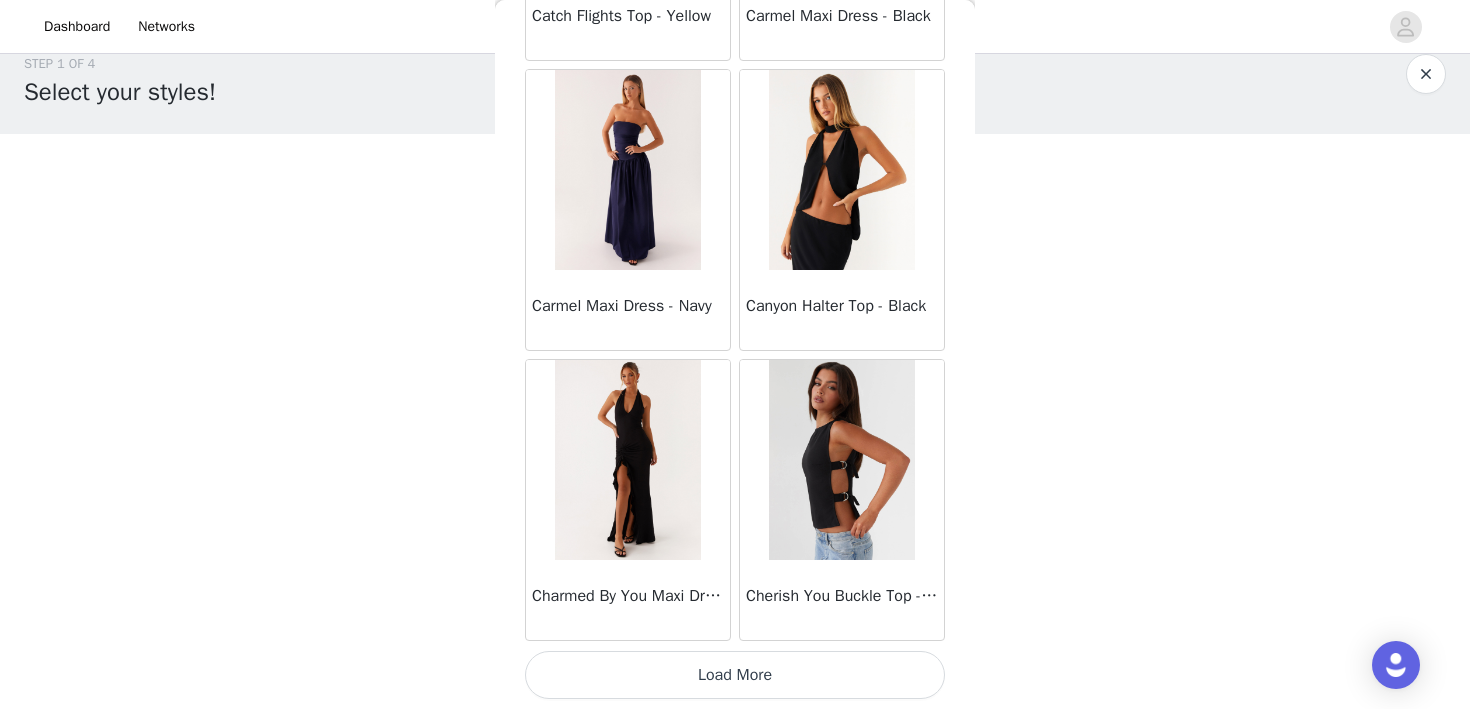 click on "Load More" at bounding box center [735, 675] 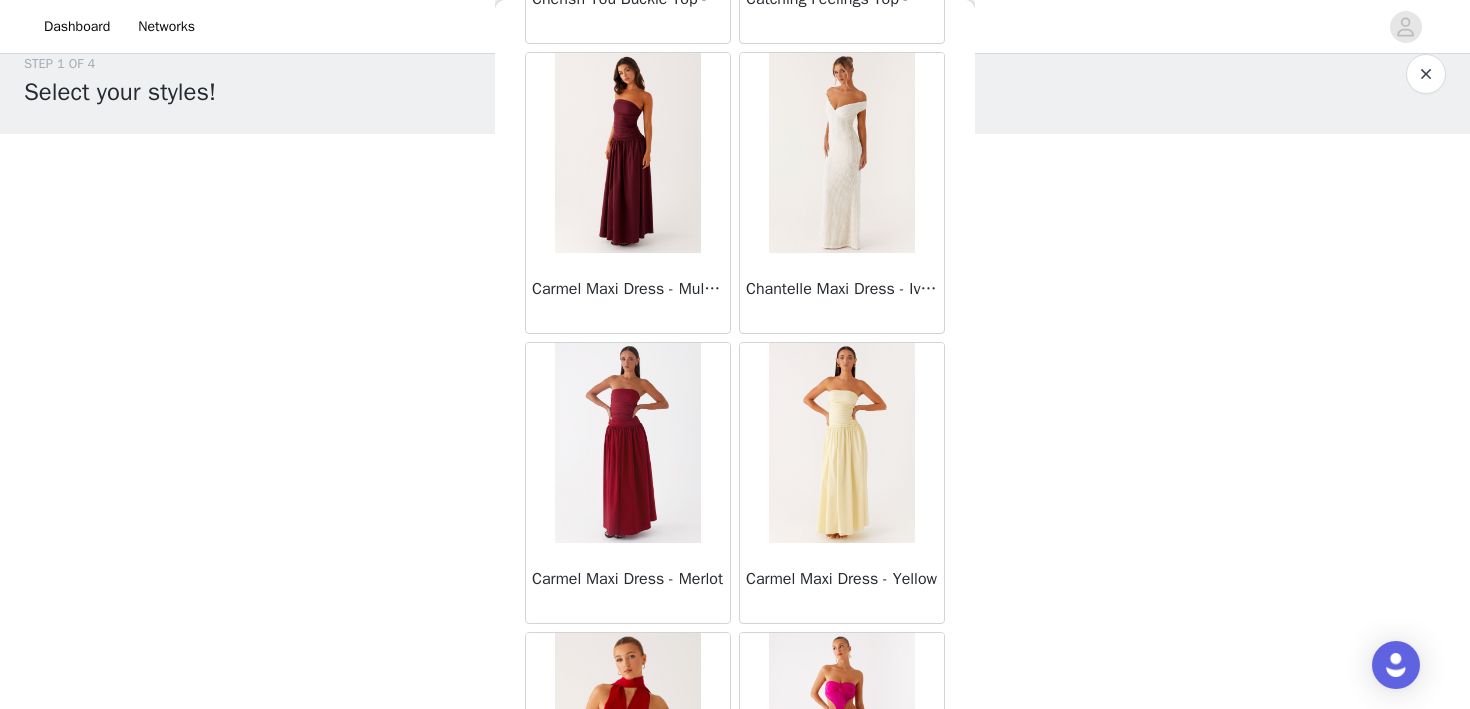 scroll, scrollTop: 11051, scrollLeft: 0, axis: vertical 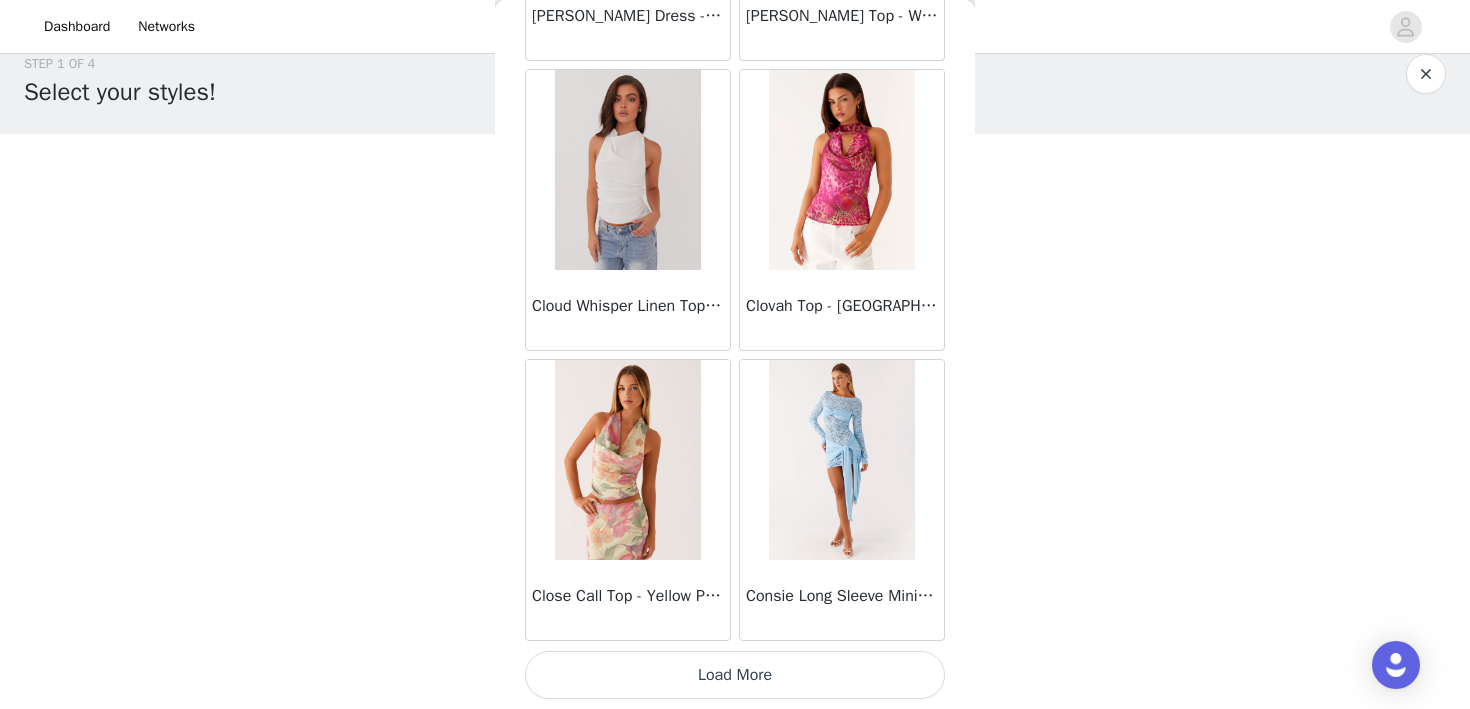 click on "Load More" at bounding box center [735, 675] 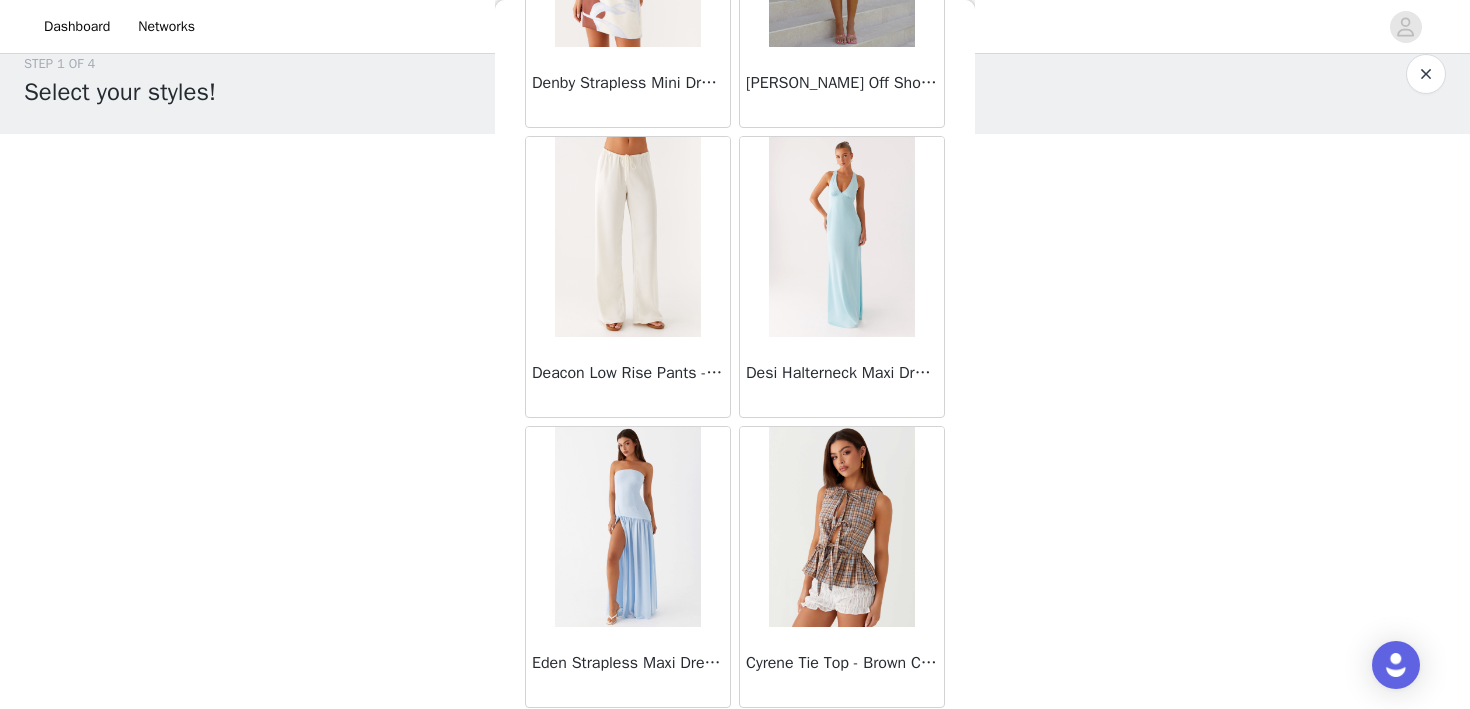 scroll, scrollTop: 13951, scrollLeft: 0, axis: vertical 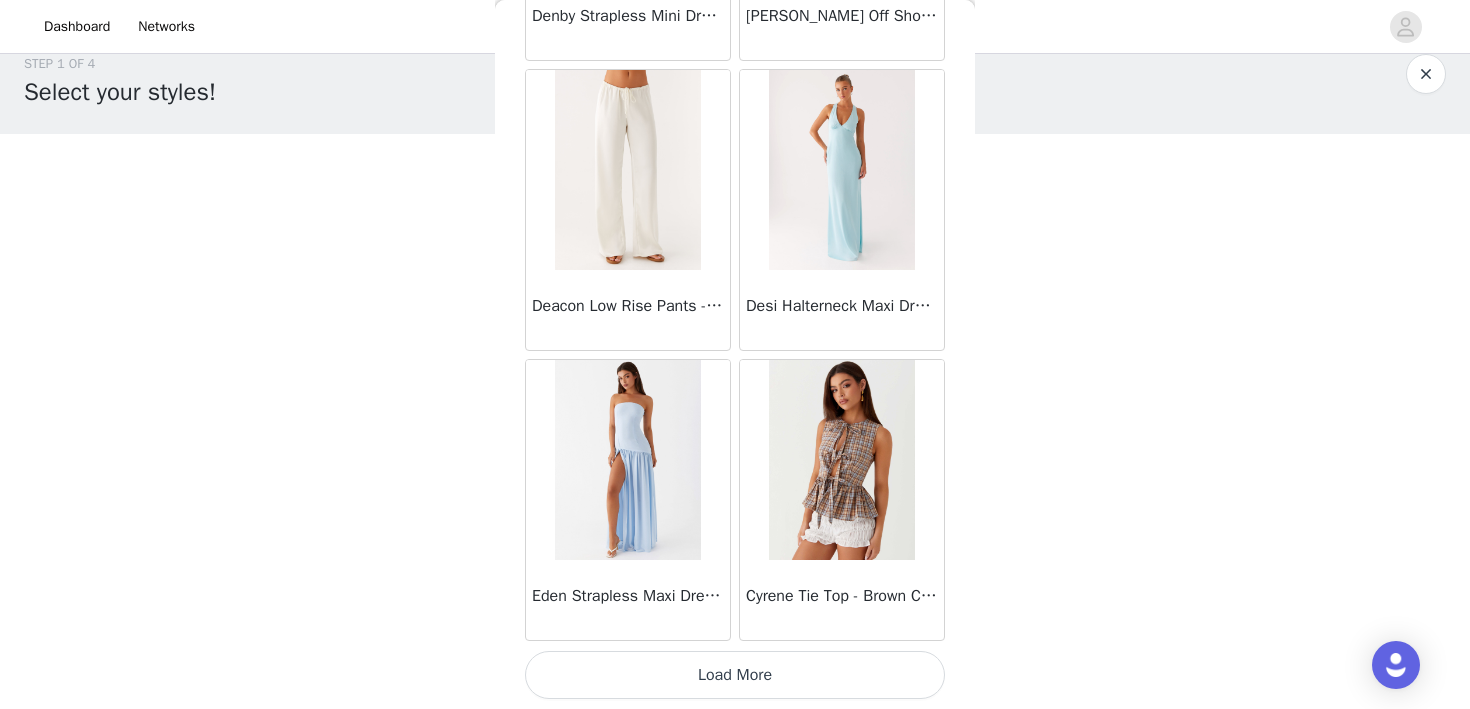 click on "Load More" at bounding box center [735, 675] 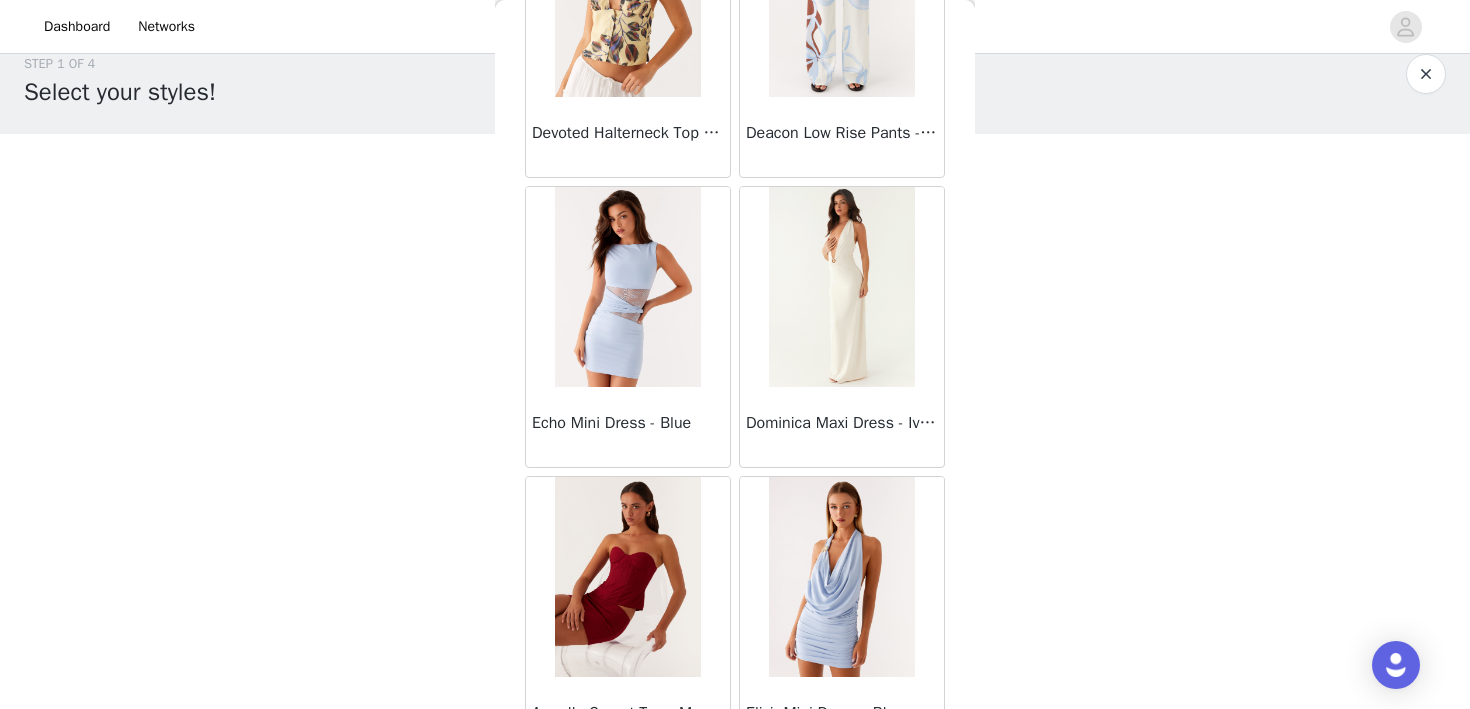 scroll, scrollTop: 16851, scrollLeft: 0, axis: vertical 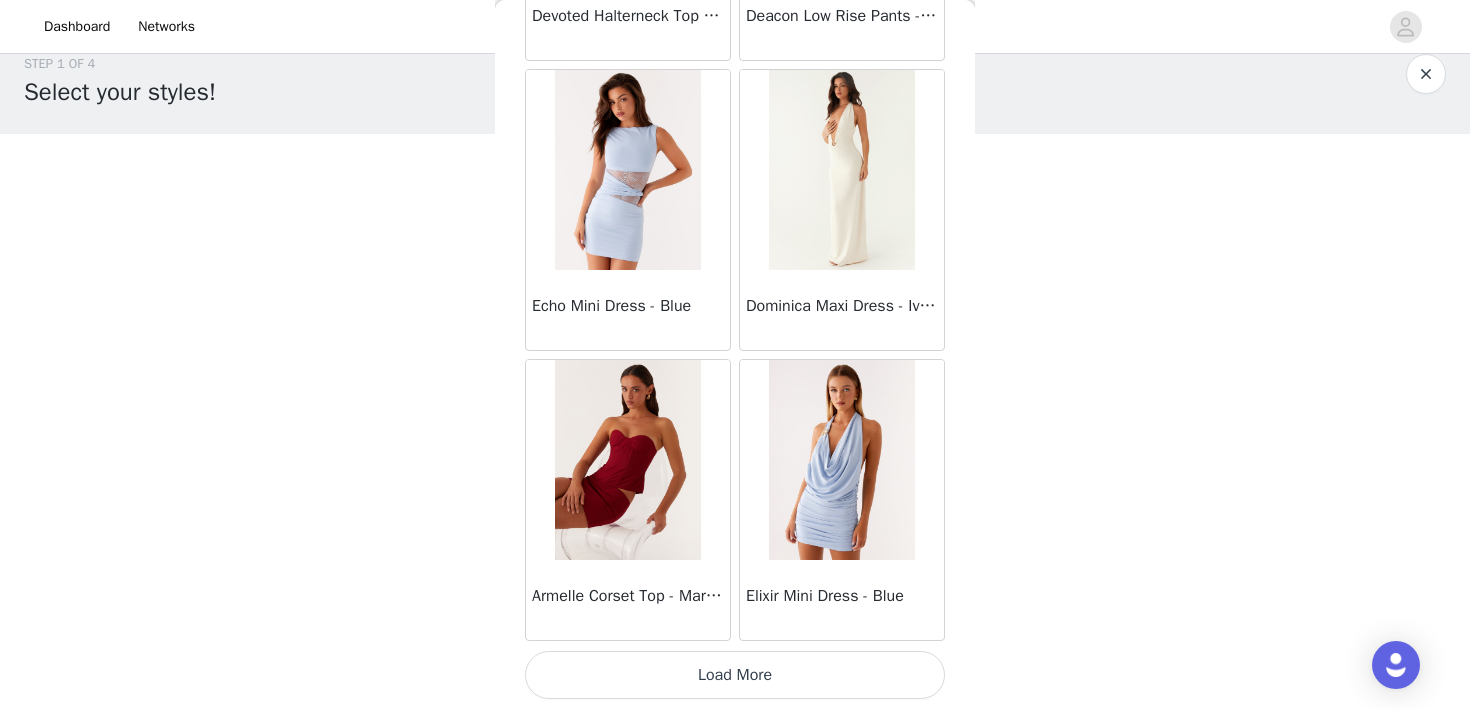 click on "Load More" at bounding box center [735, 675] 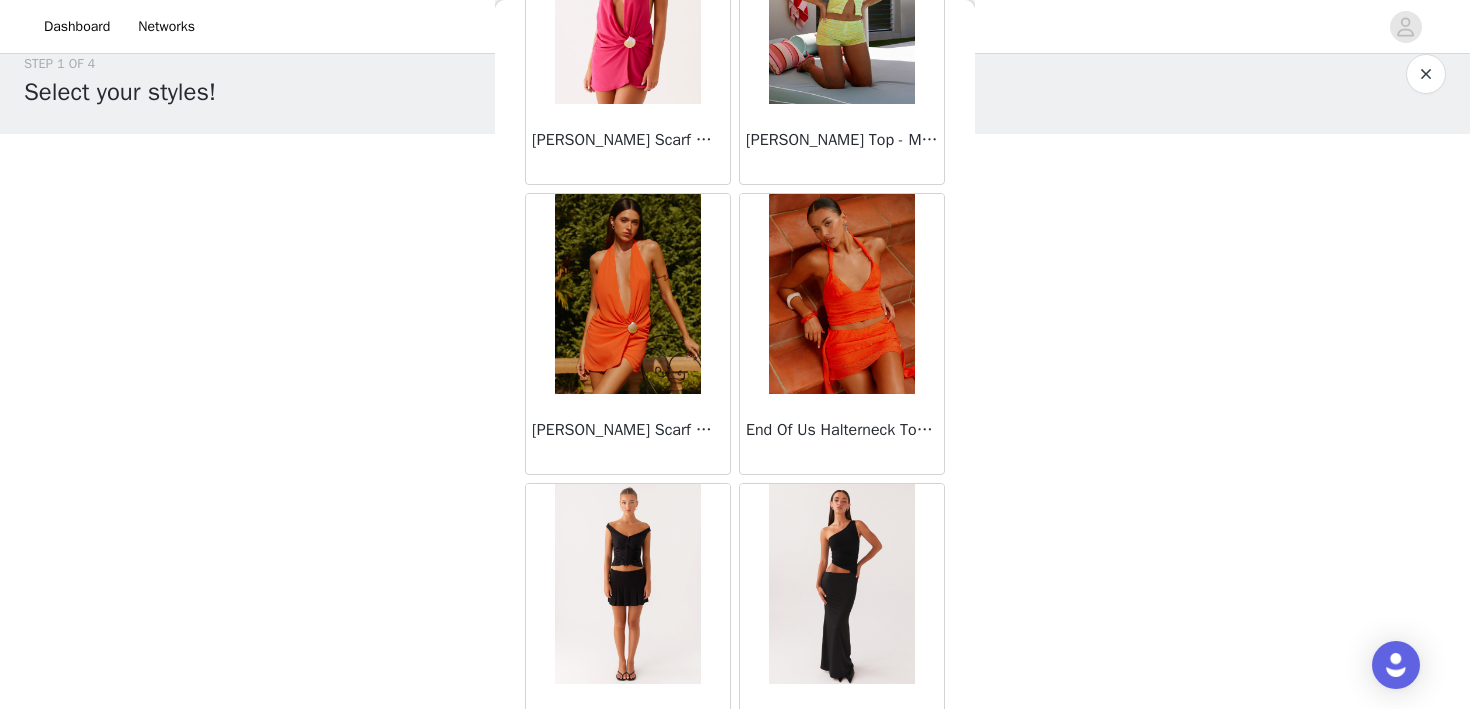 scroll, scrollTop: 19751, scrollLeft: 0, axis: vertical 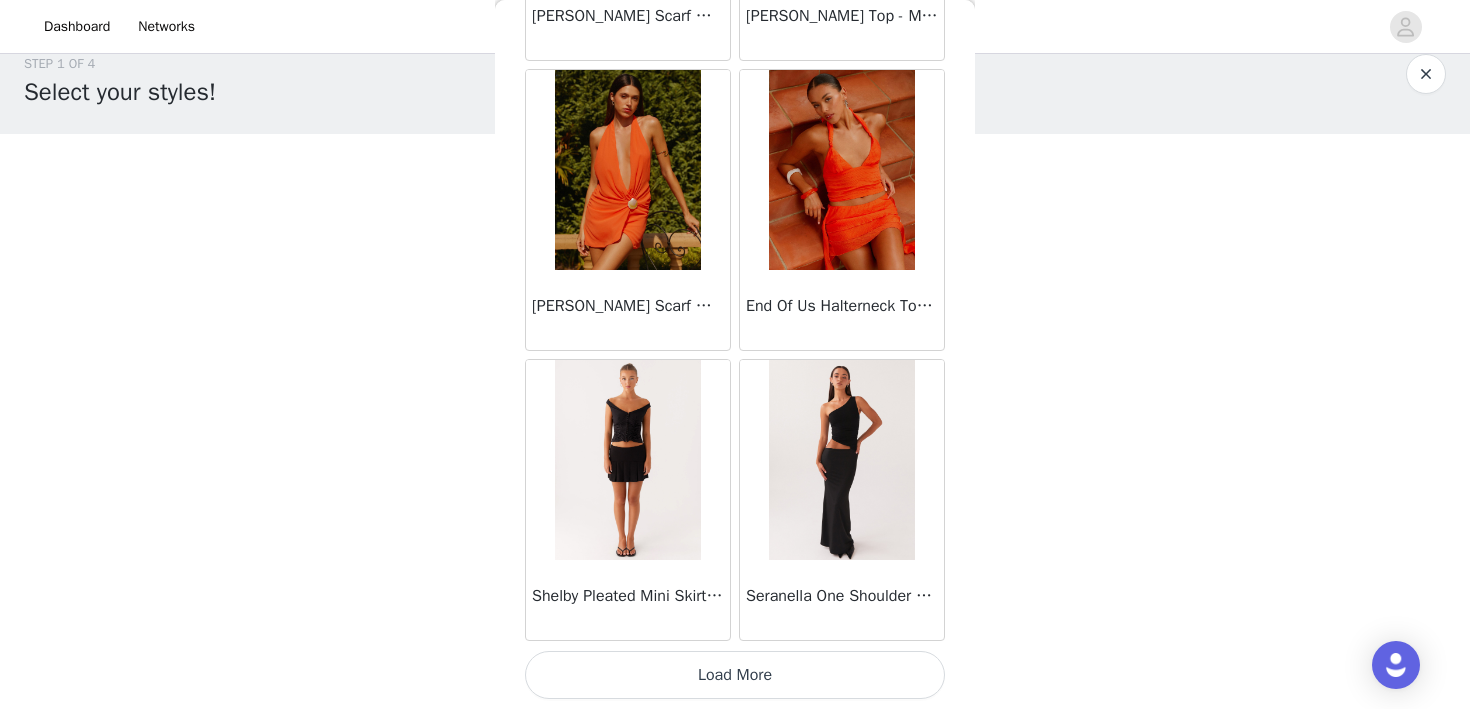 click on "Load More" at bounding box center [735, 675] 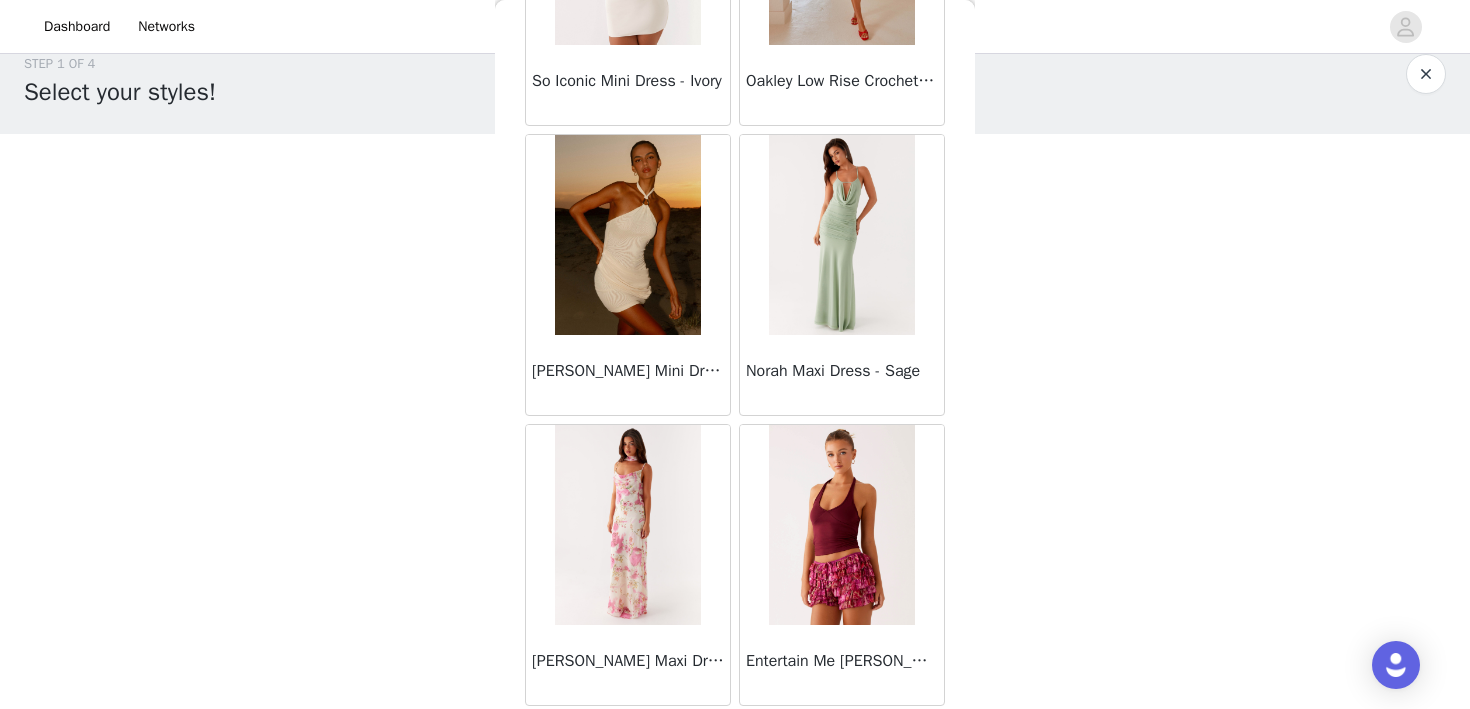 scroll, scrollTop: 22651, scrollLeft: 0, axis: vertical 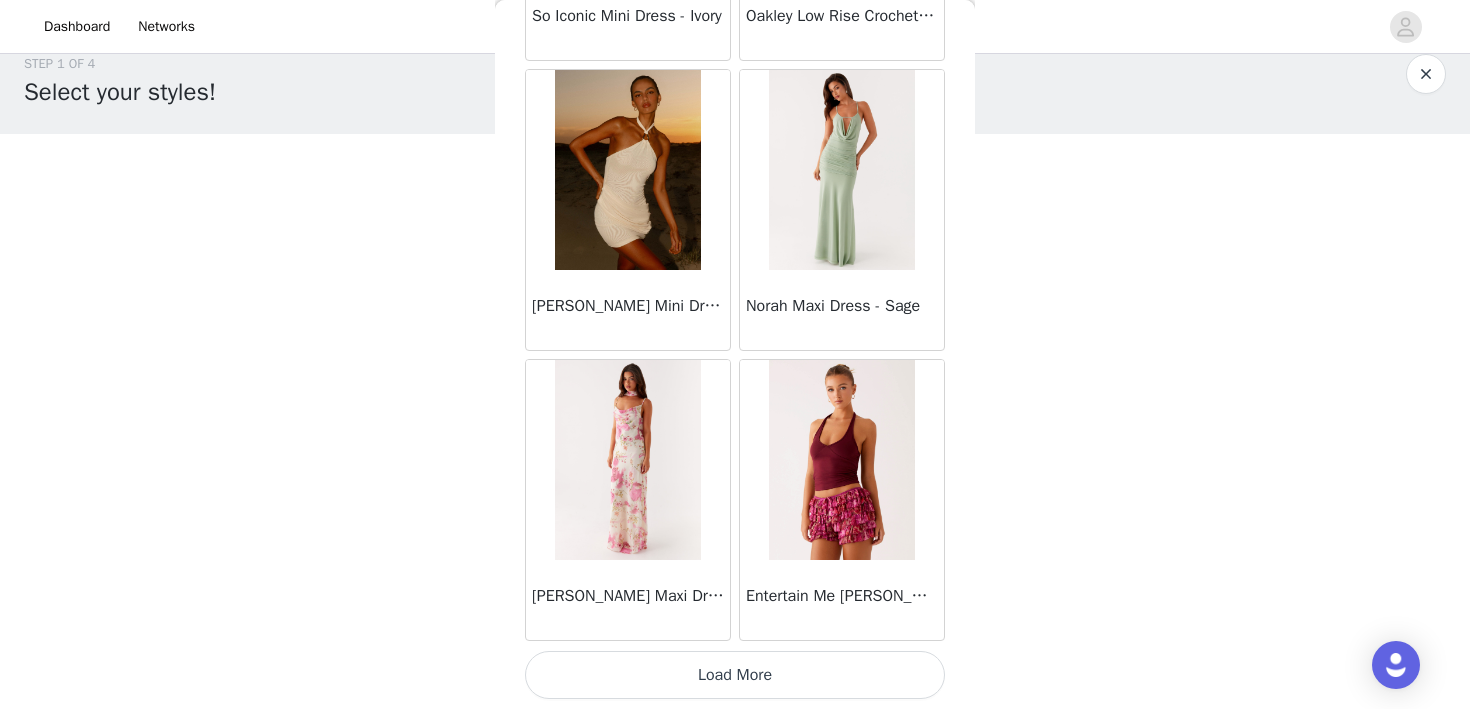 click on "Load More" at bounding box center (735, 675) 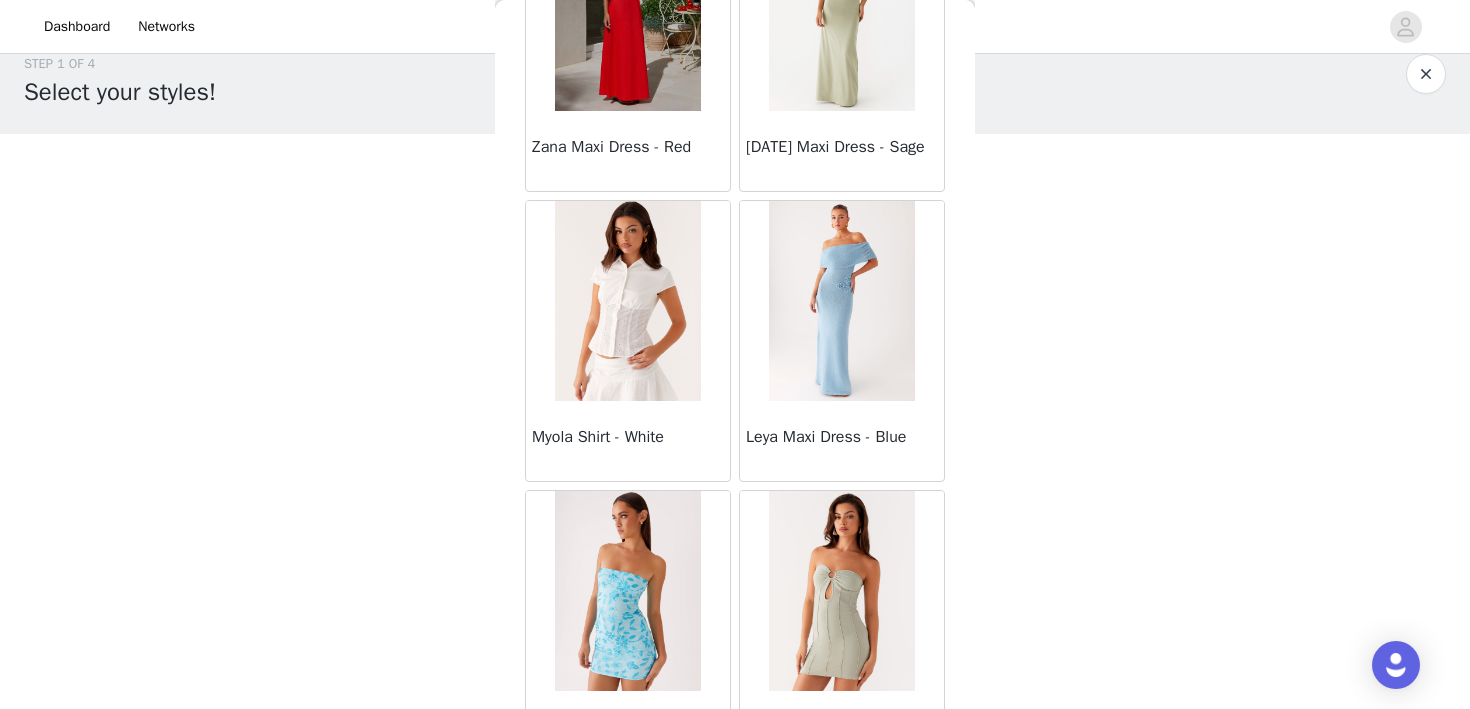scroll, scrollTop: 25153, scrollLeft: 0, axis: vertical 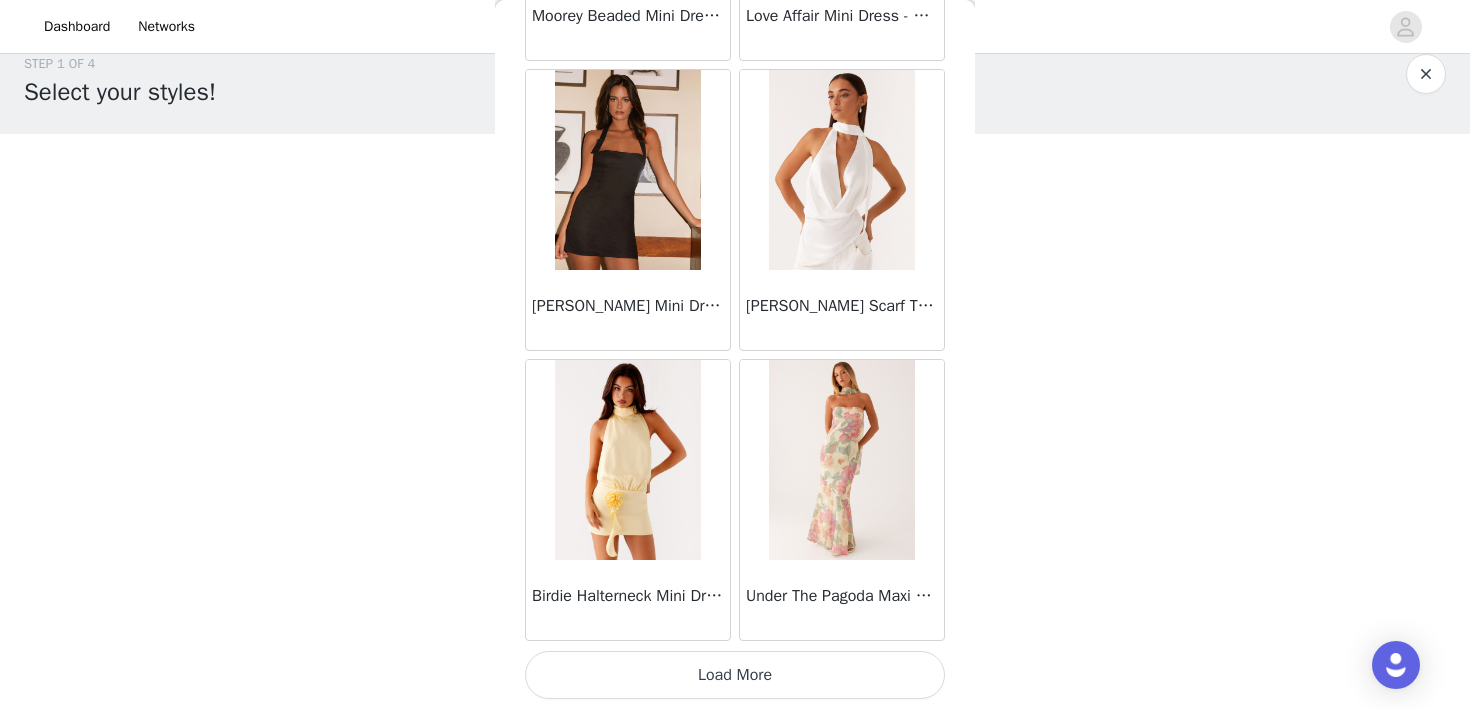 click on "Load More" at bounding box center [735, 675] 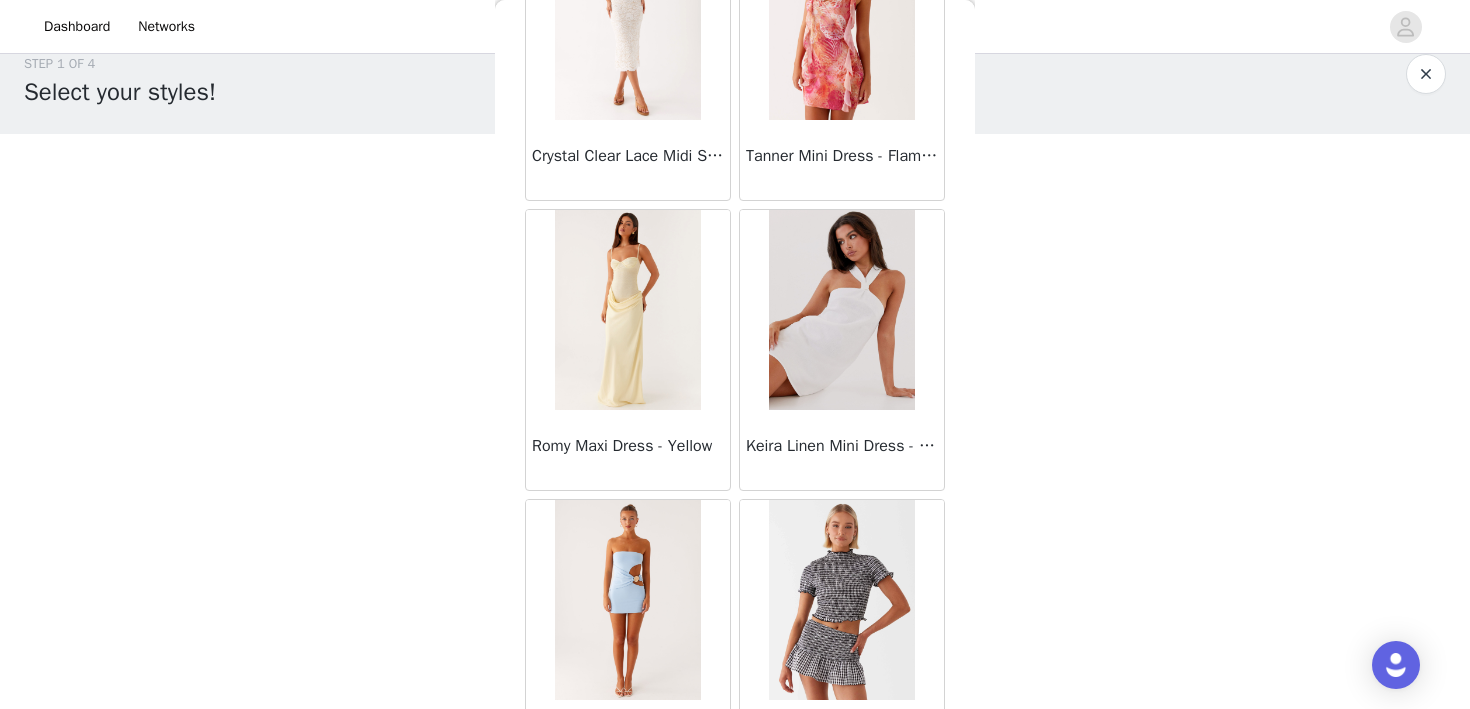 scroll, scrollTop: 28415, scrollLeft: 0, axis: vertical 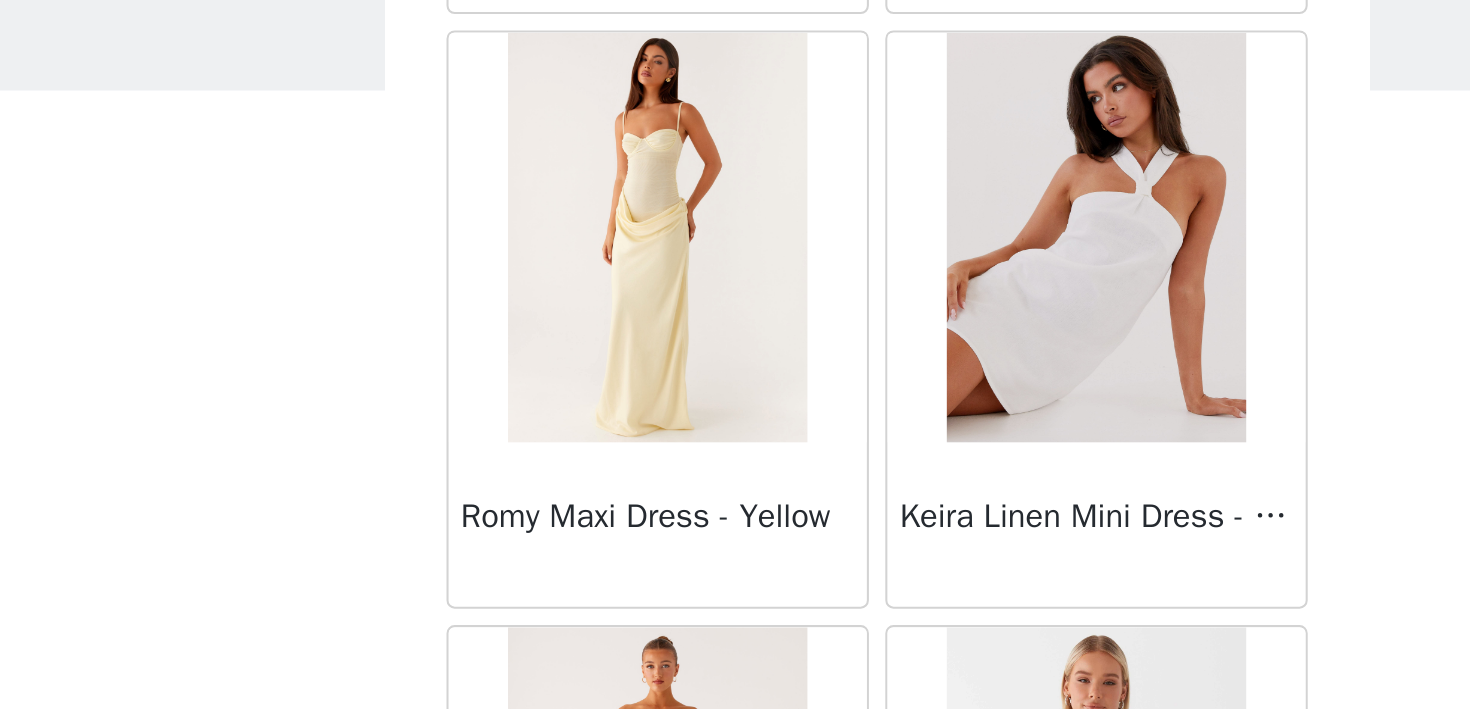 click at bounding box center (627, 206) 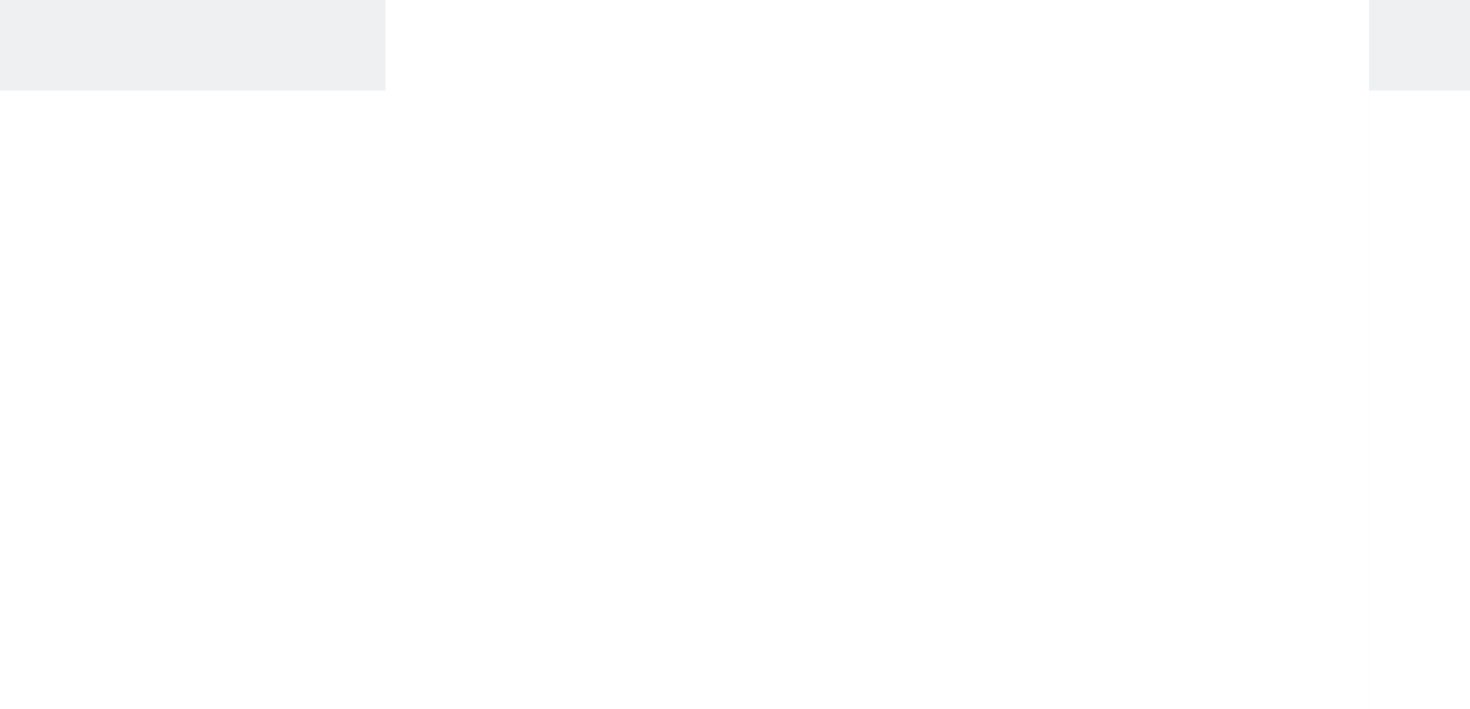 scroll, scrollTop: 0, scrollLeft: 0, axis: both 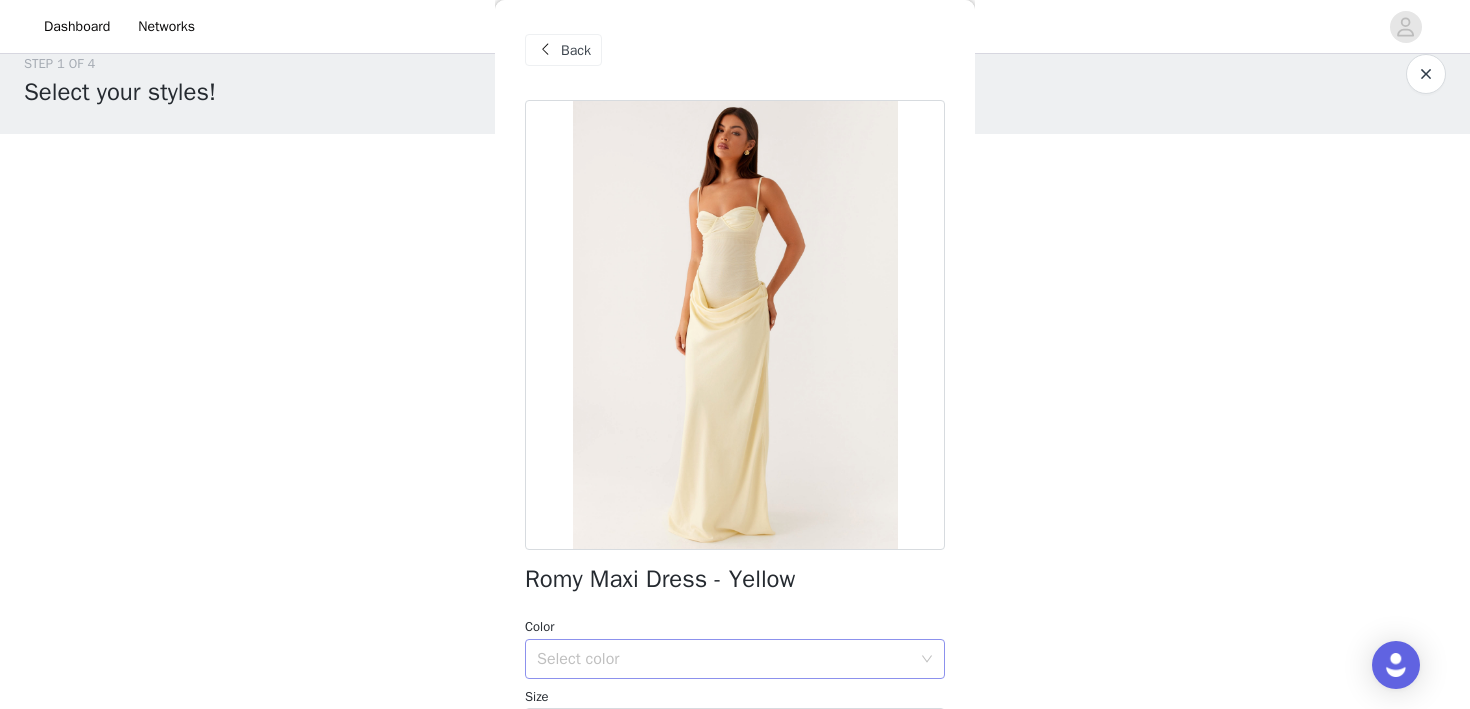 click on "Select color" at bounding box center [724, 659] 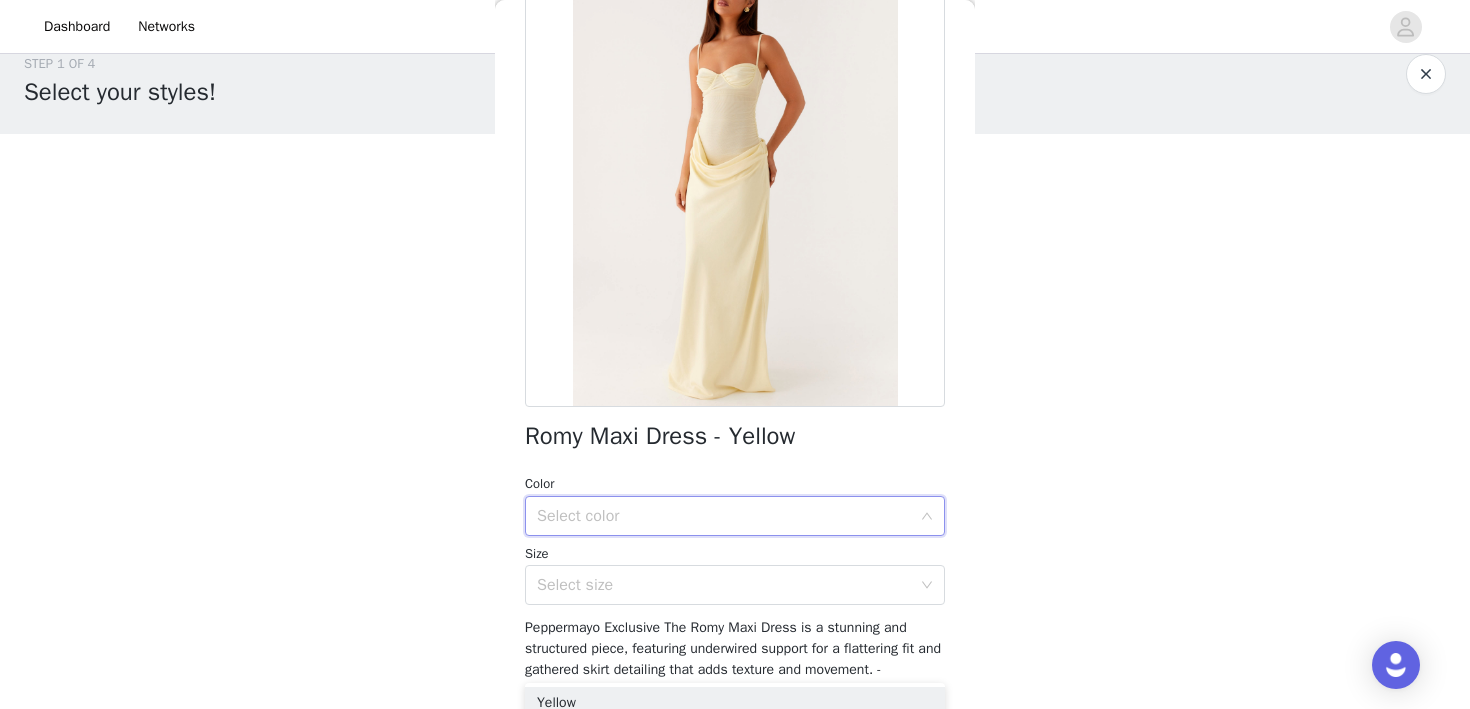 scroll, scrollTop: 206, scrollLeft: 0, axis: vertical 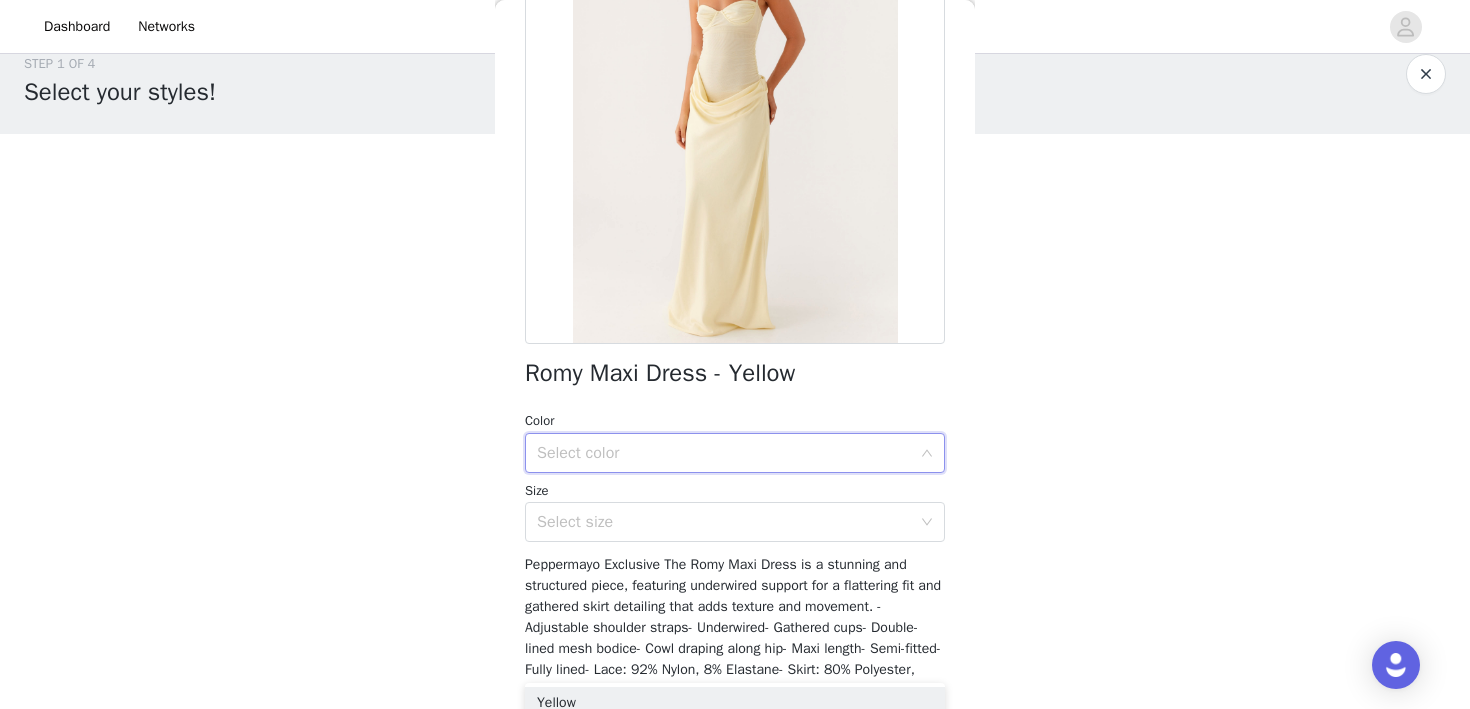 click on "Select color" at bounding box center [728, 453] 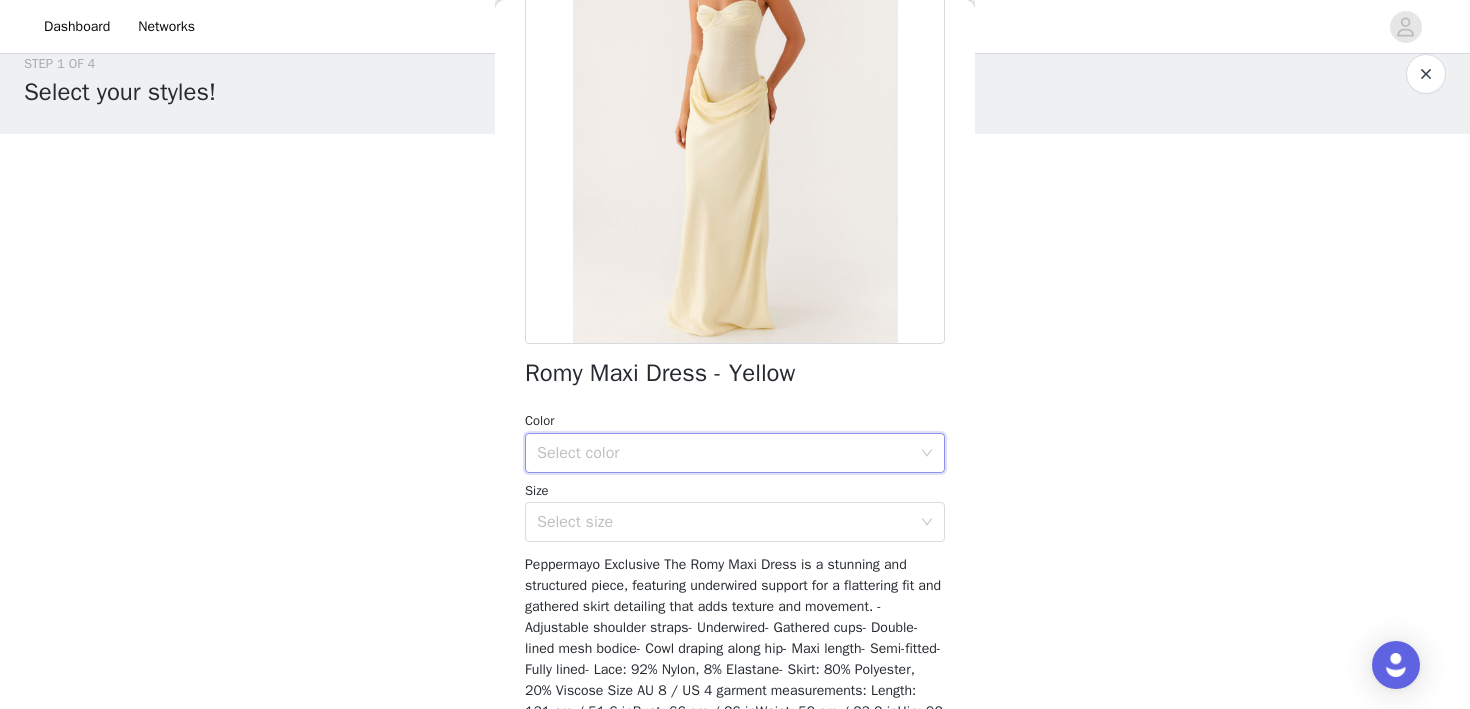 click on "Select color" at bounding box center [728, 453] 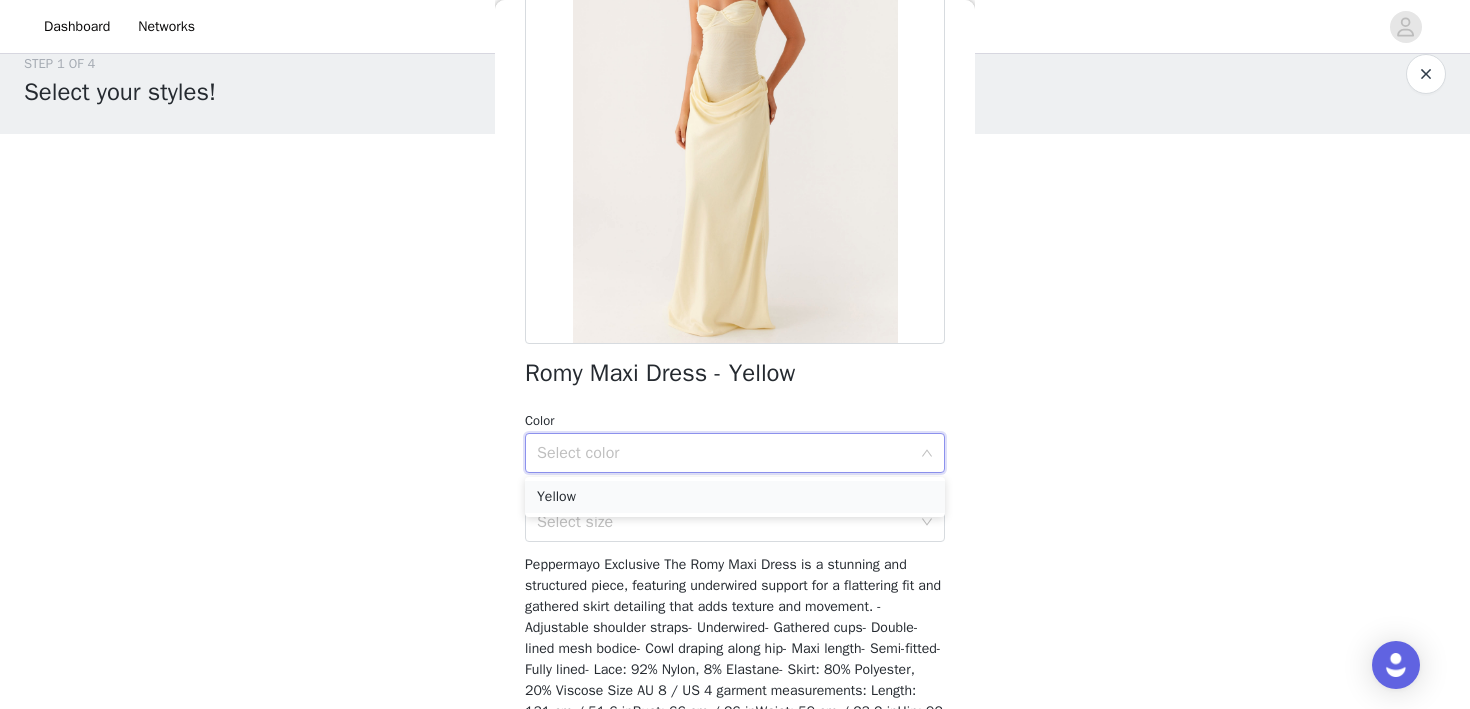 click on "Yellow" at bounding box center (735, 497) 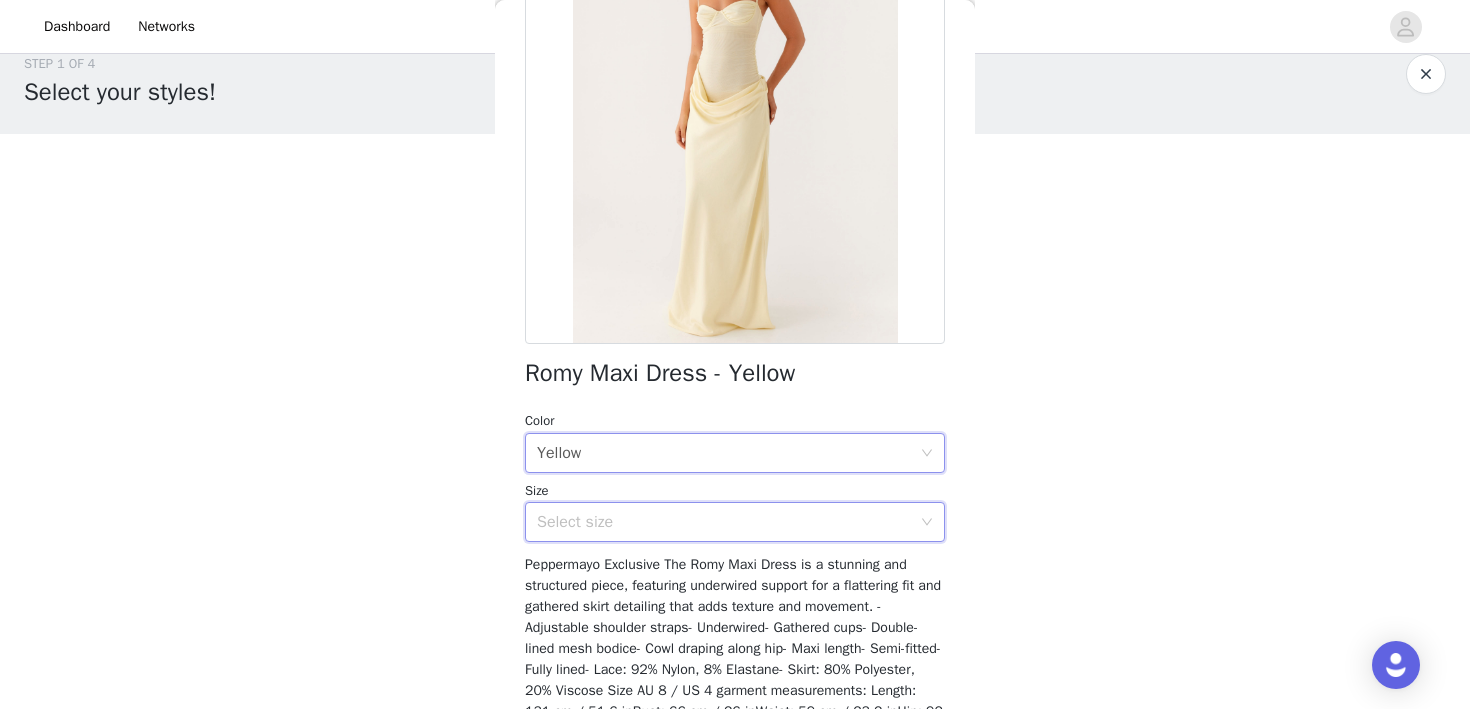 click on "Select size" at bounding box center (728, 522) 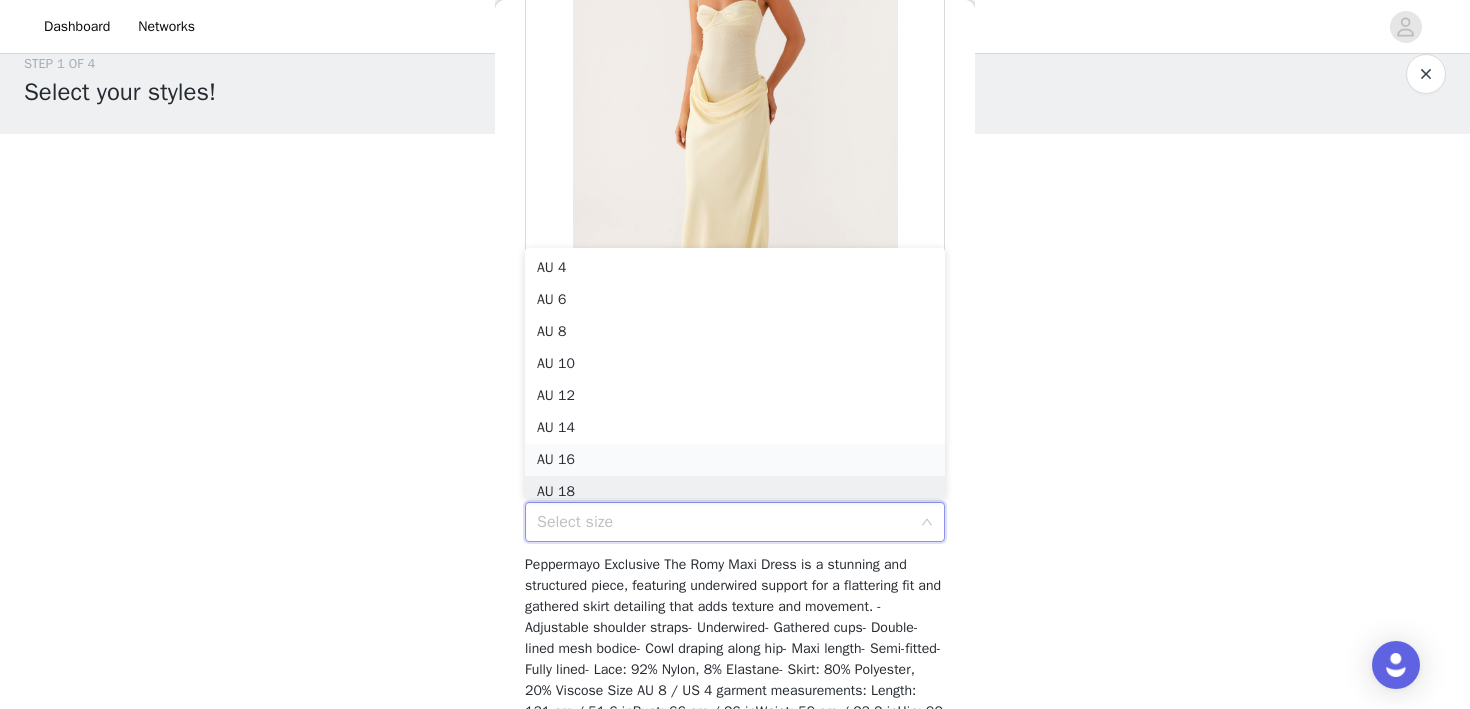 scroll, scrollTop: 10, scrollLeft: 0, axis: vertical 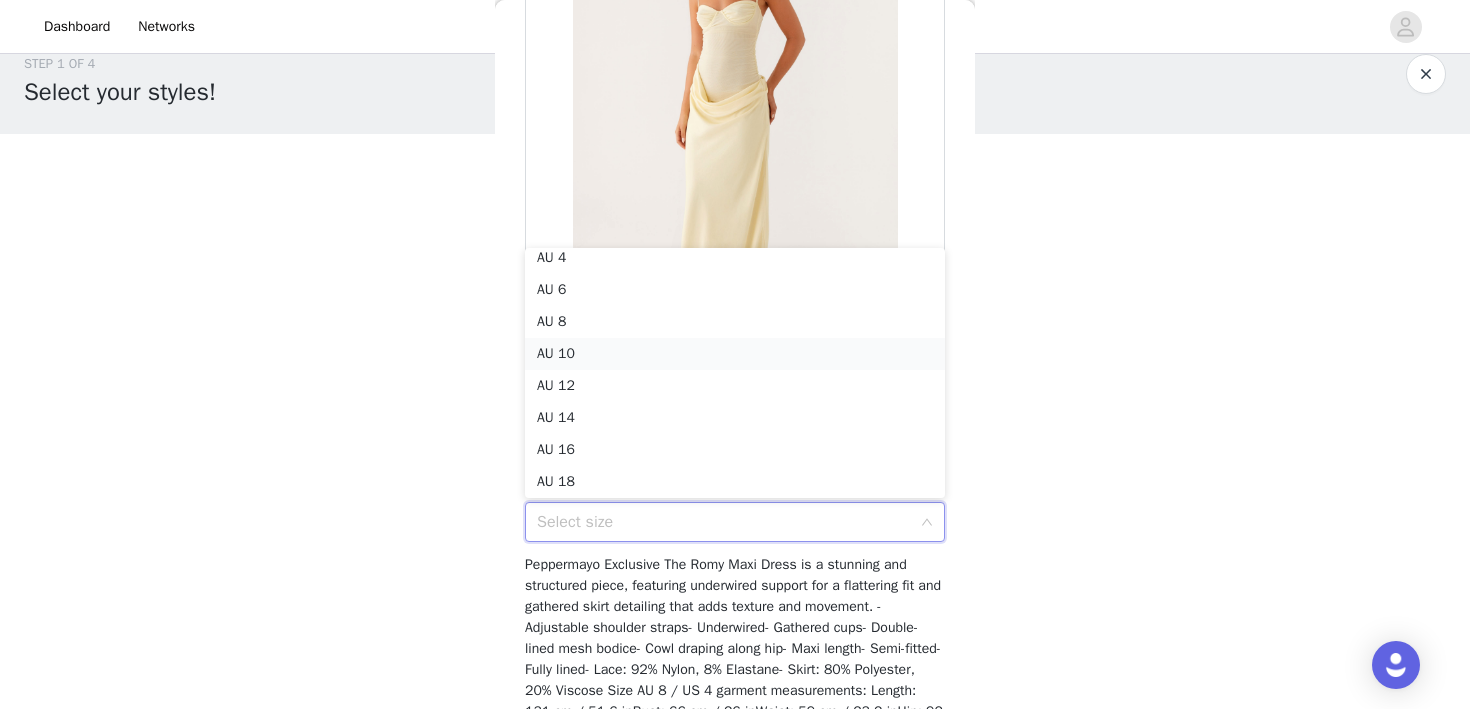 click on "AU 10" at bounding box center (735, 354) 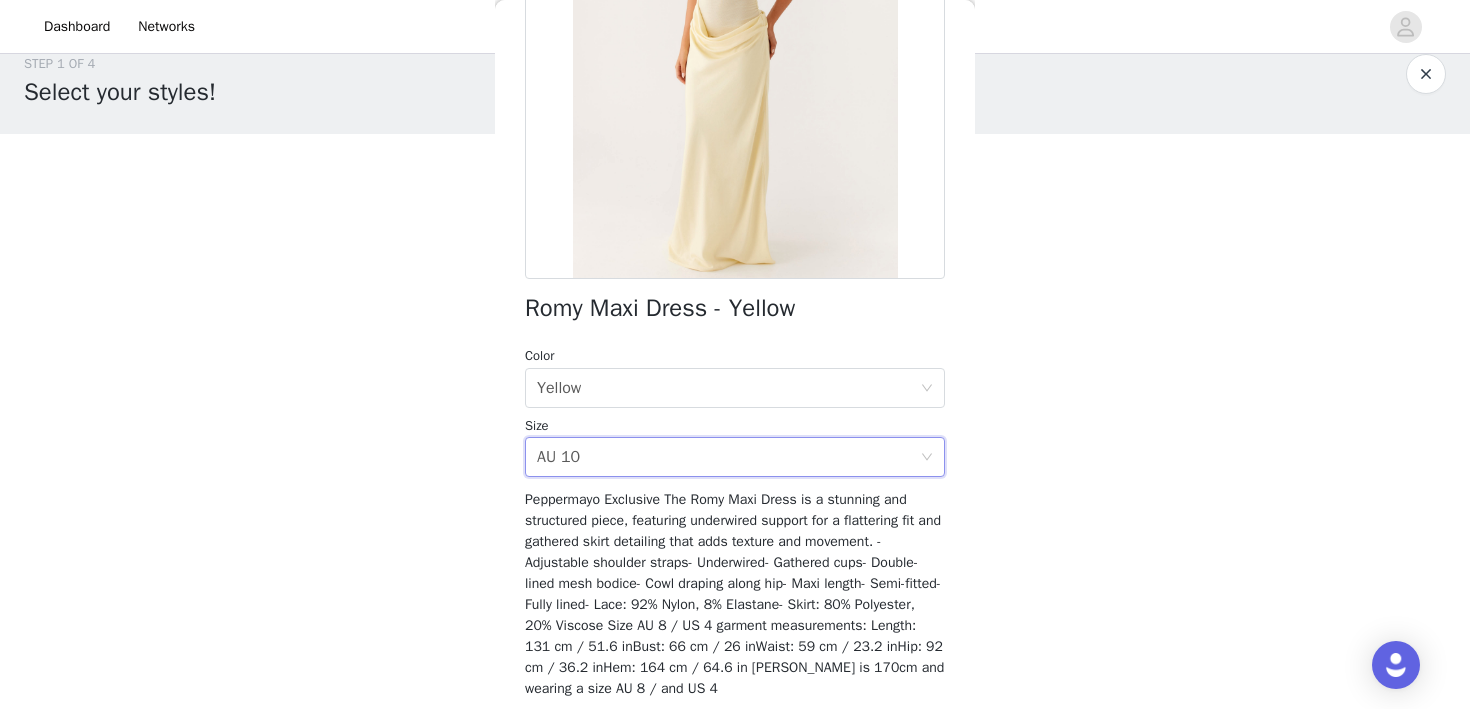 scroll, scrollTop: 345, scrollLeft: 0, axis: vertical 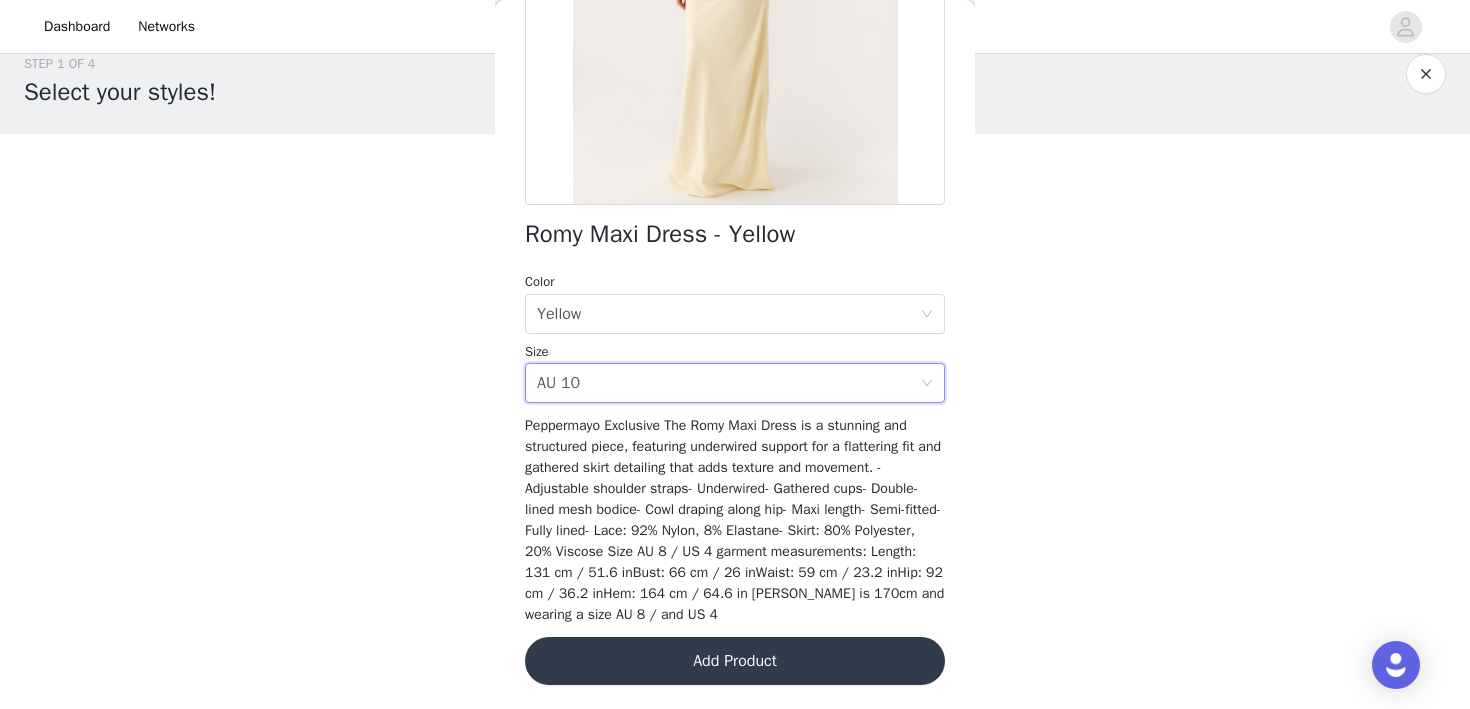 click on "Add Product" at bounding box center (735, 661) 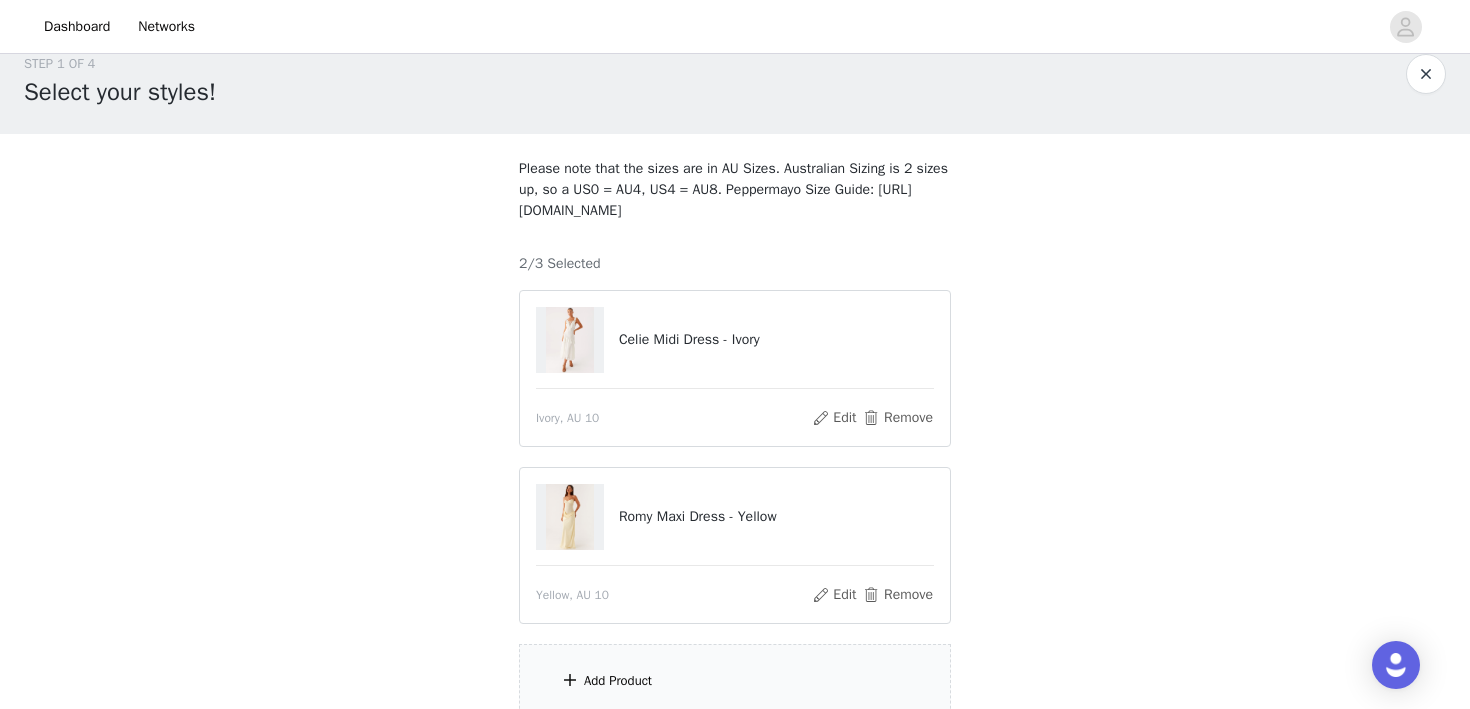 click on "Add Product" at bounding box center (735, 681) 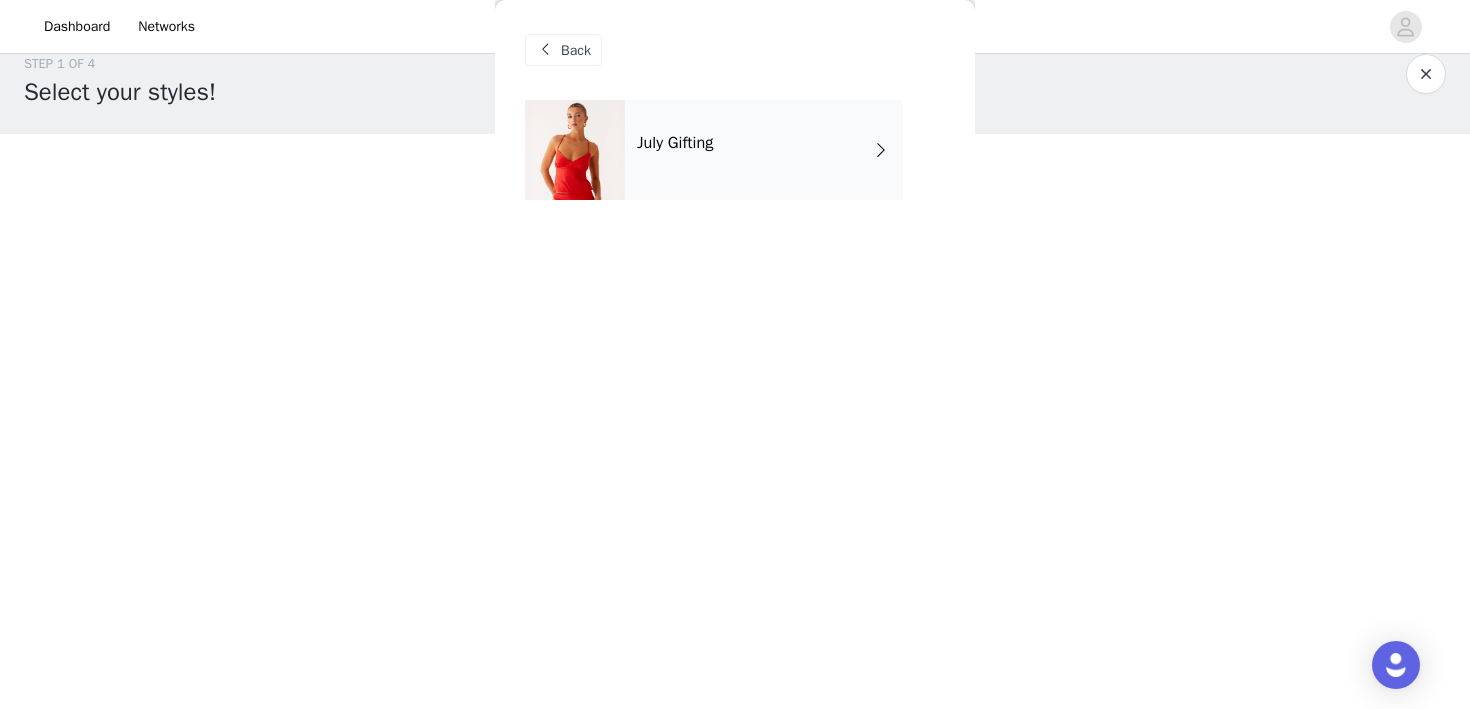 click on "July Gifting" at bounding box center (764, 150) 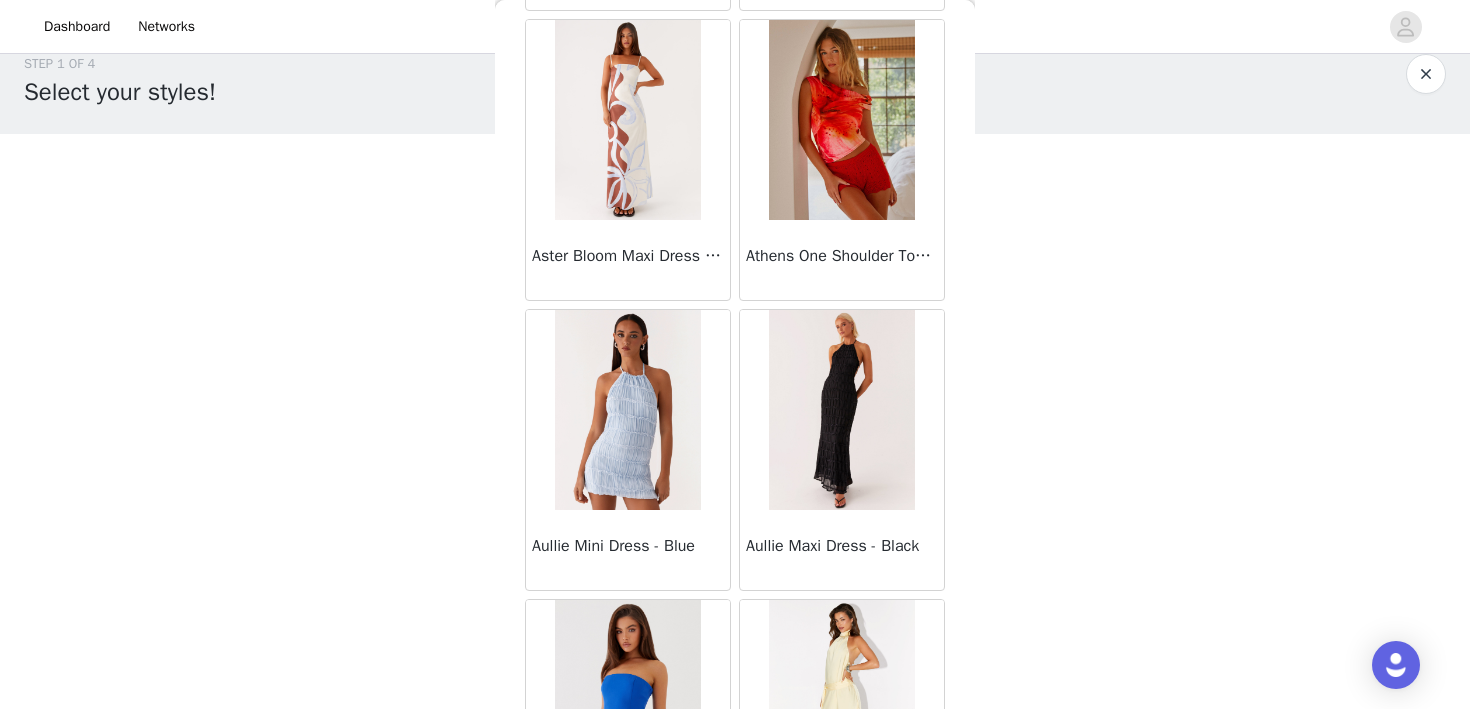 scroll, scrollTop: 2351, scrollLeft: 0, axis: vertical 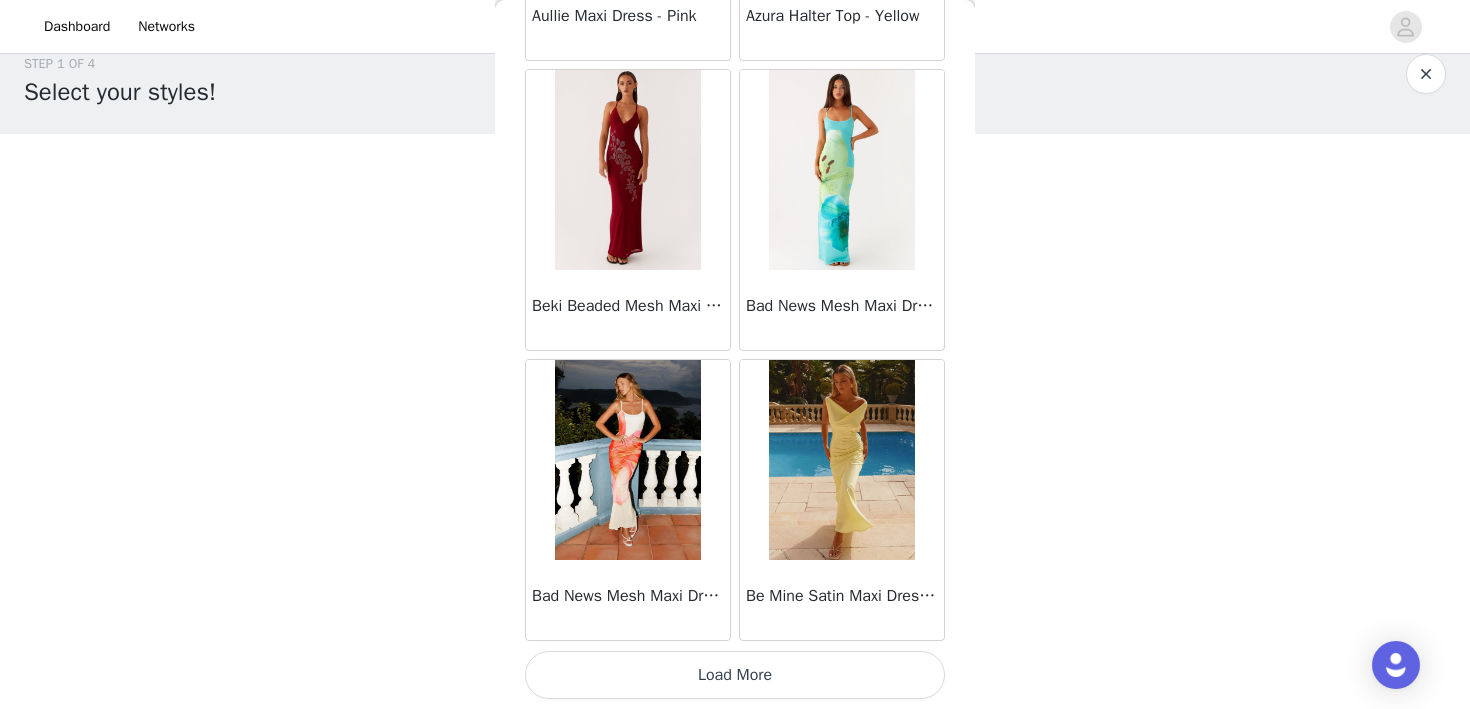 click on "Load More" at bounding box center [735, 675] 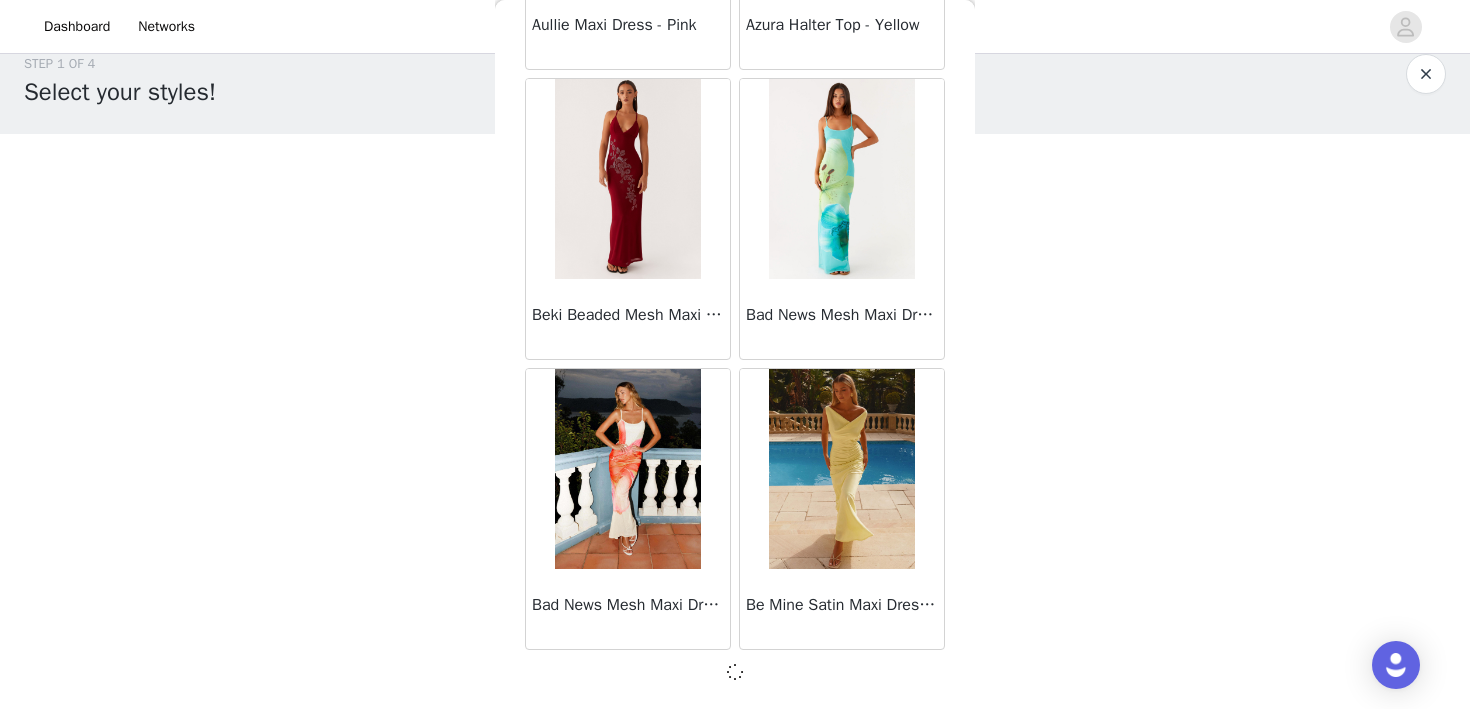 scroll, scrollTop: 2342, scrollLeft: 0, axis: vertical 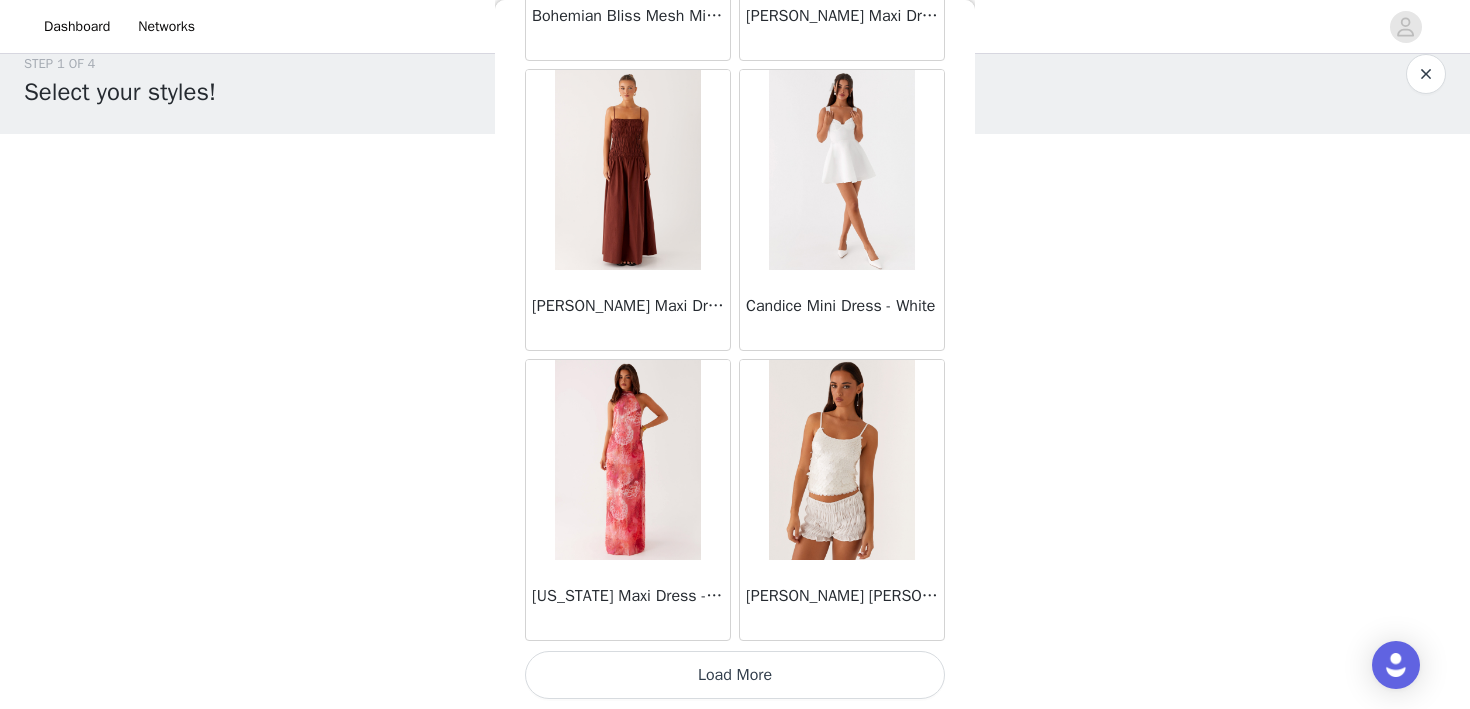 click on "Load More" at bounding box center (735, 675) 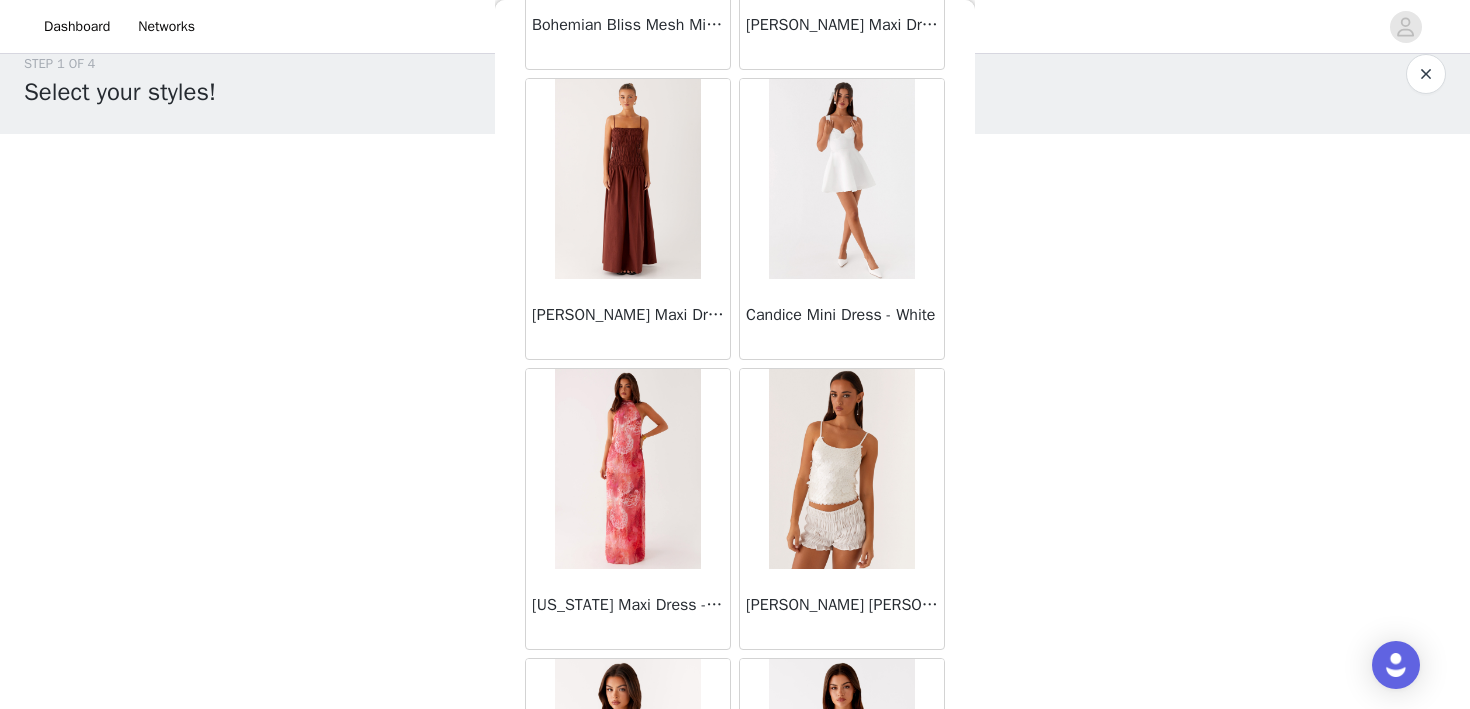 scroll, scrollTop: 205, scrollLeft: 0, axis: vertical 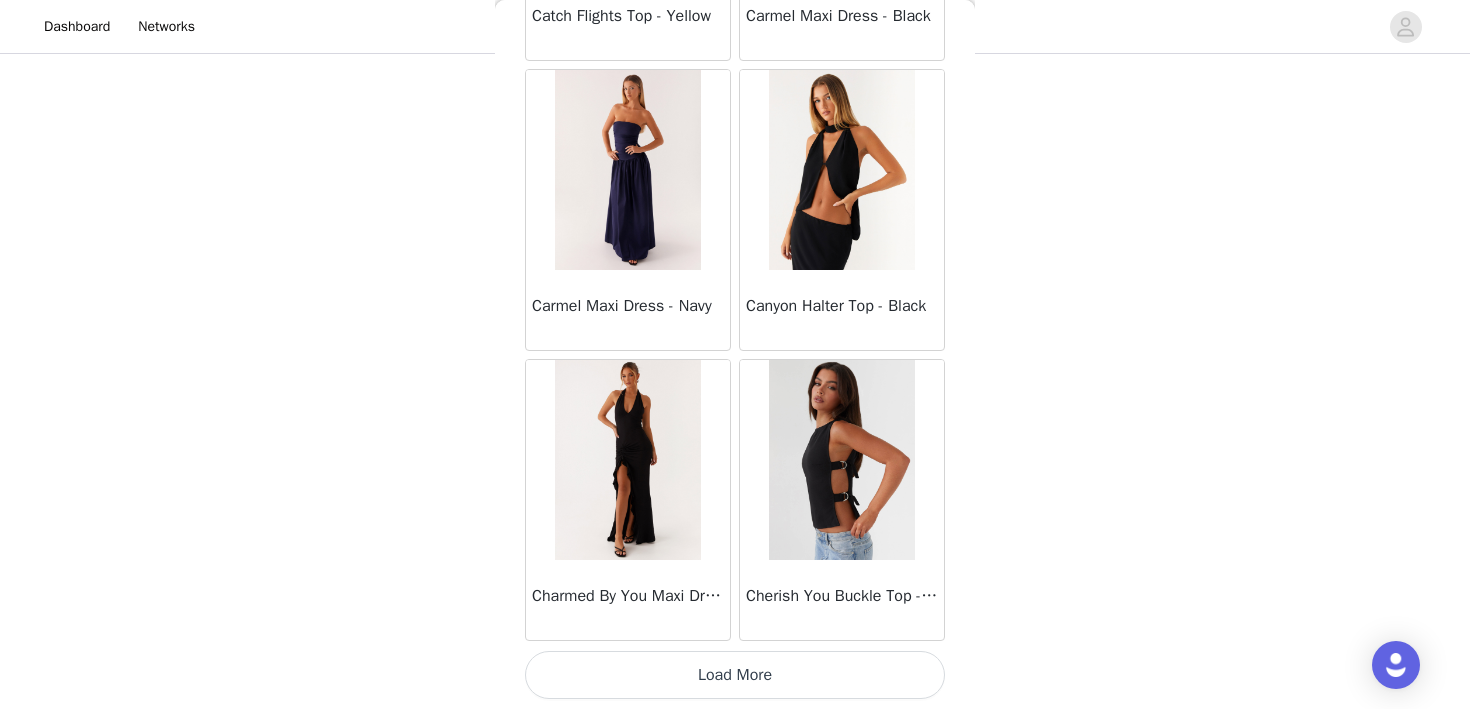 click on "Load More" at bounding box center (735, 675) 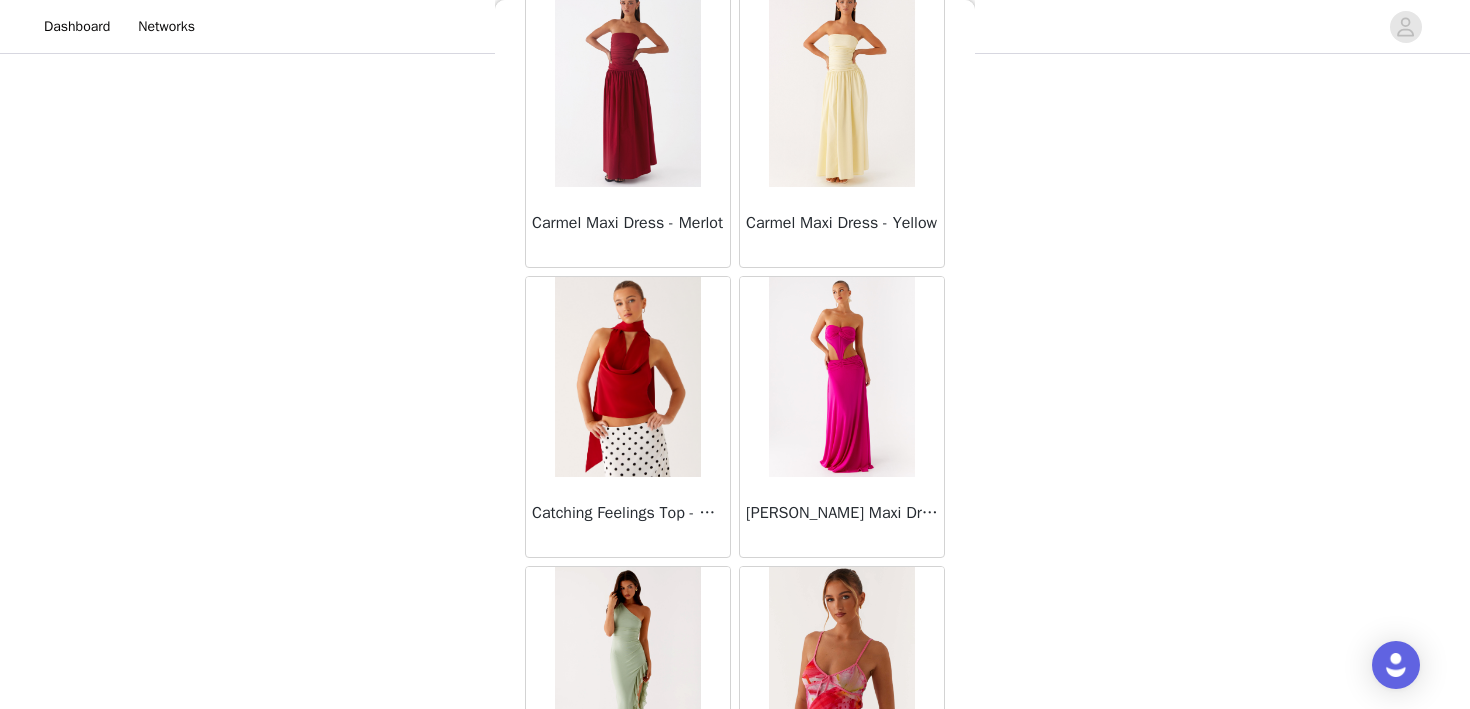 scroll, scrollTop: 11051, scrollLeft: 0, axis: vertical 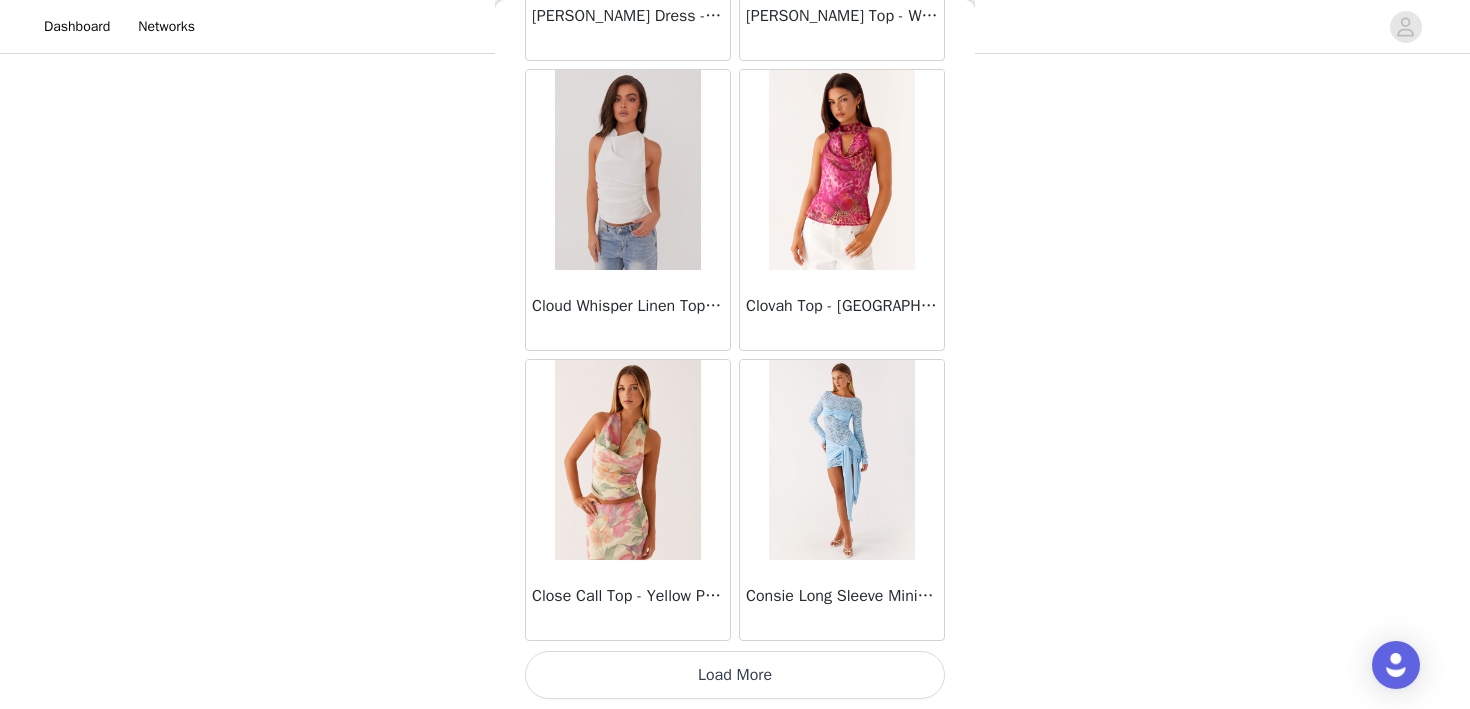 click on "Load More" at bounding box center (735, 675) 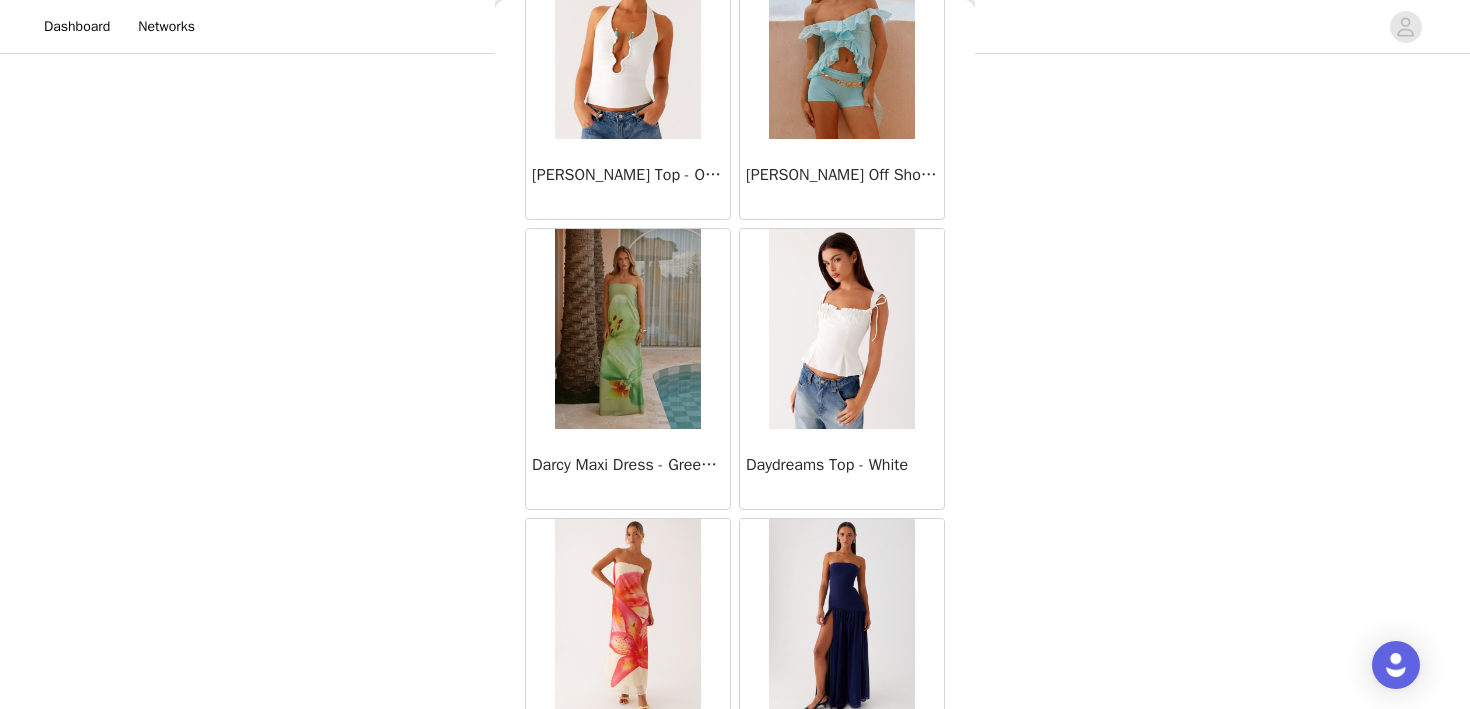 scroll, scrollTop: 13951, scrollLeft: 0, axis: vertical 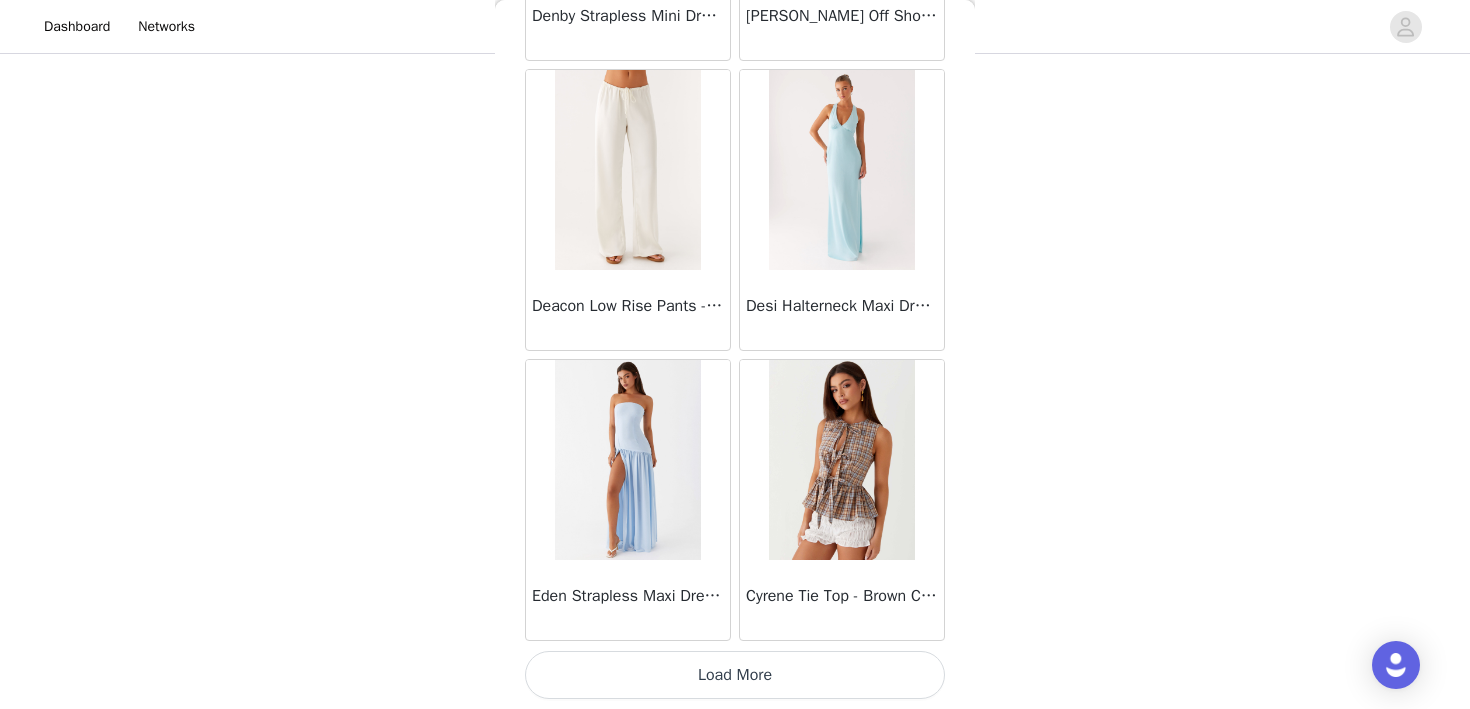 click on "Load More" at bounding box center [735, 675] 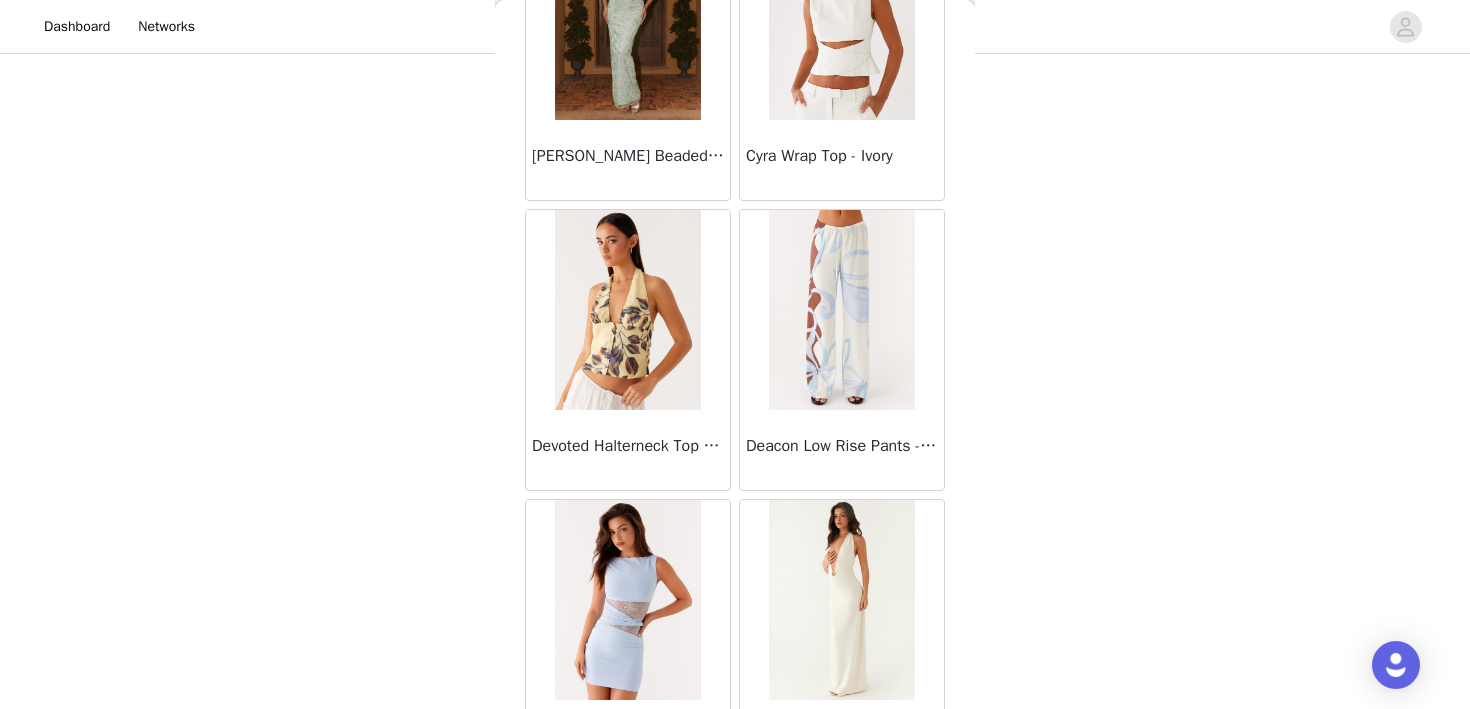 scroll, scrollTop: 16851, scrollLeft: 0, axis: vertical 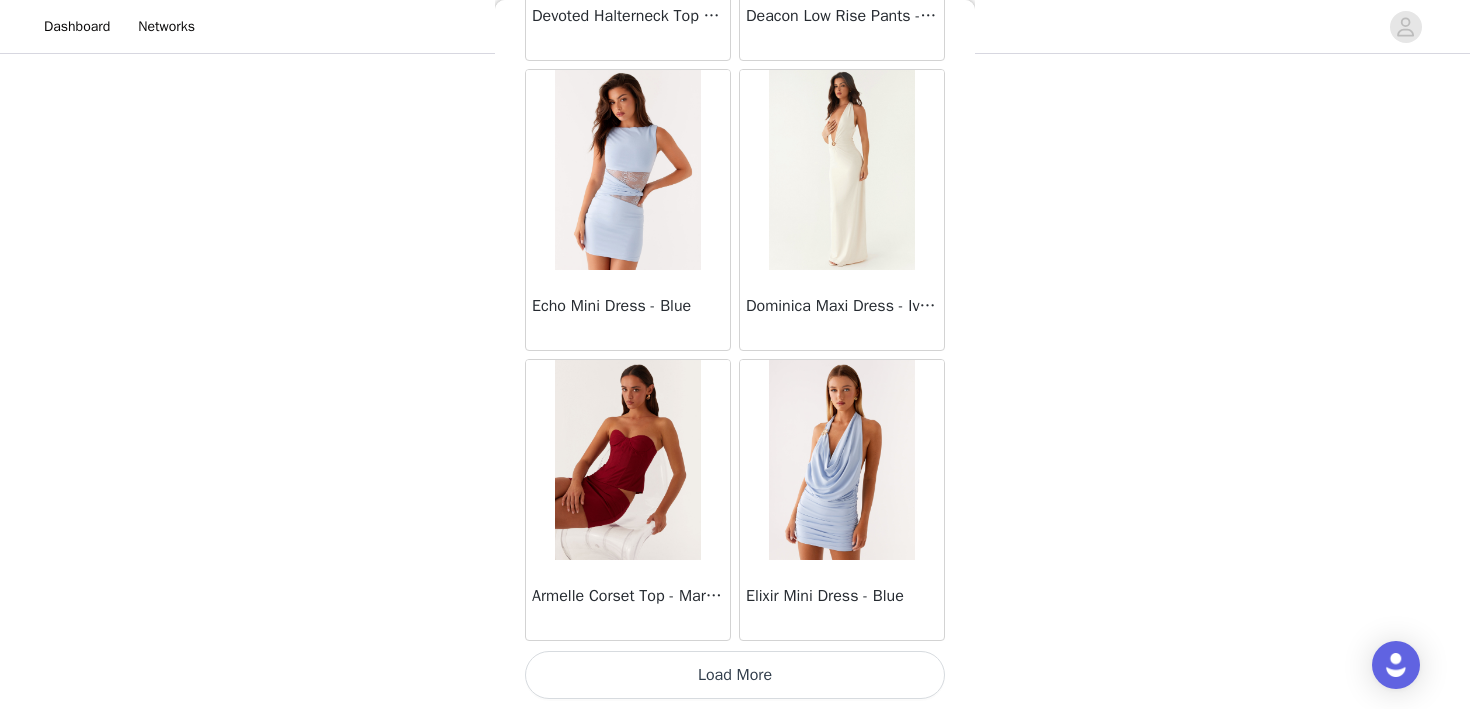 click on "Load More" at bounding box center [735, 675] 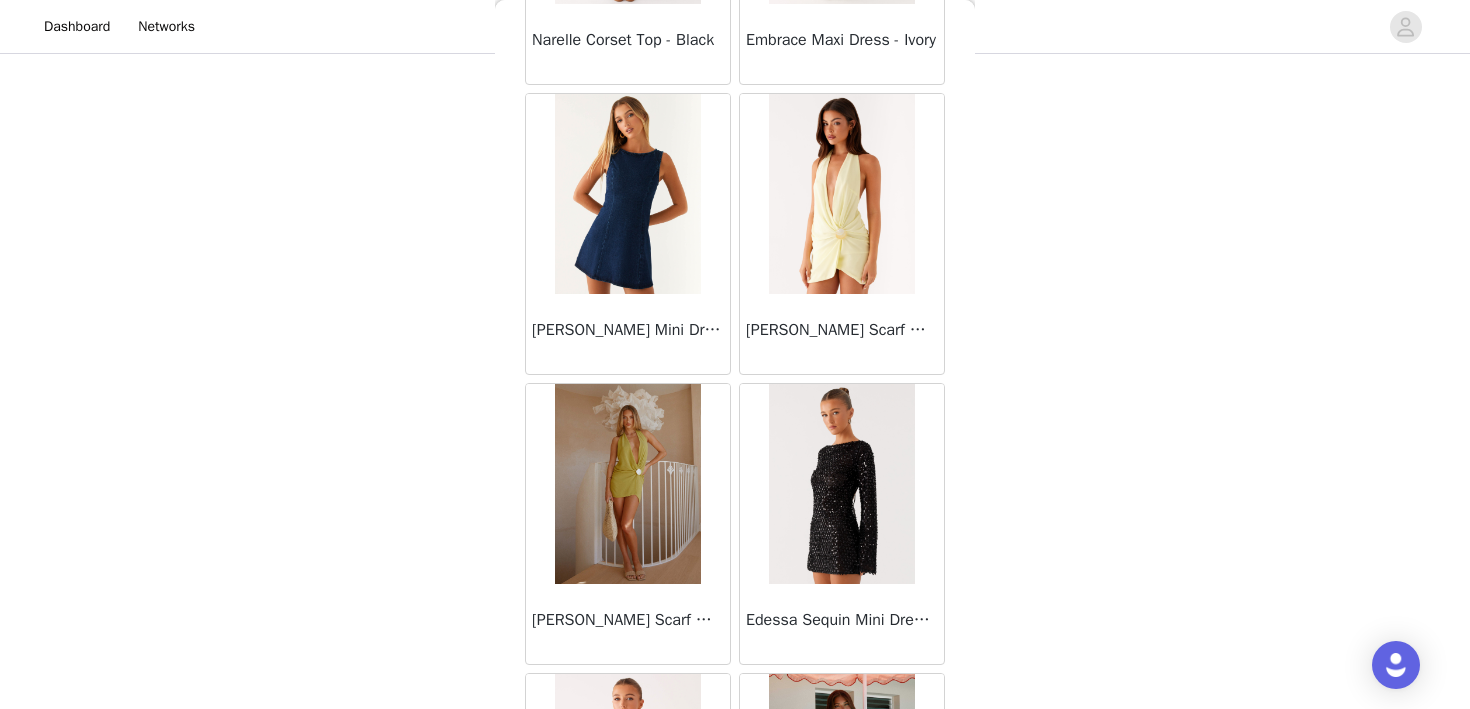 scroll, scrollTop: 19751, scrollLeft: 0, axis: vertical 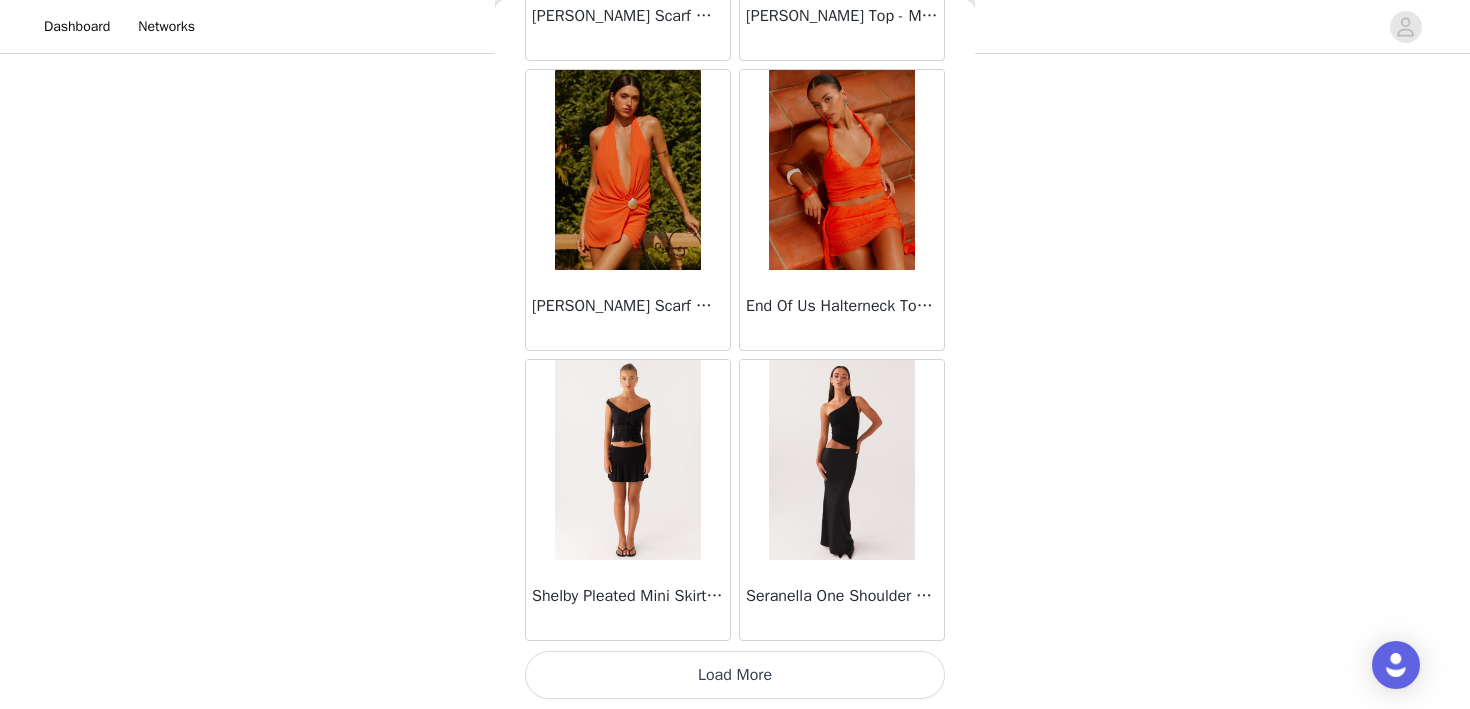 click on "Load More" at bounding box center (735, 675) 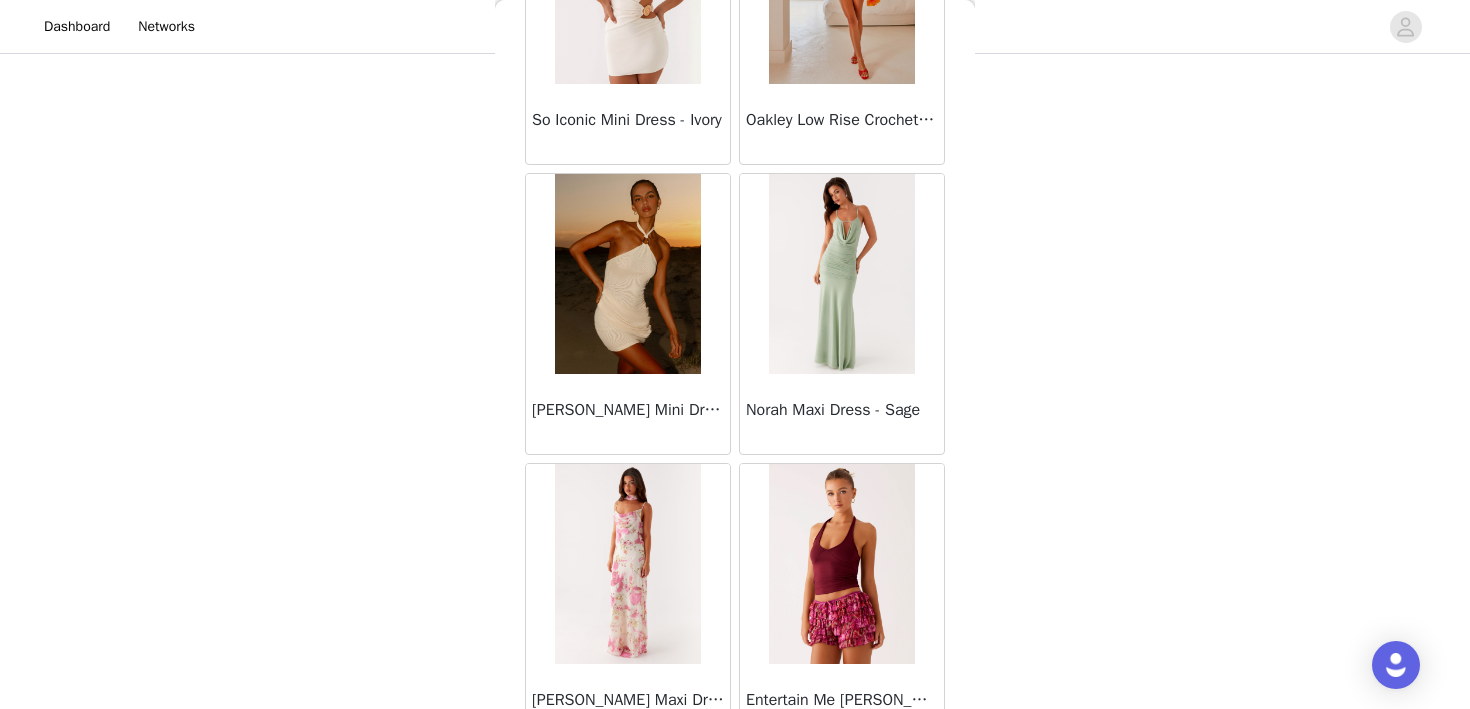scroll, scrollTop: 22651, scrollLeft: 0, axis: vertical 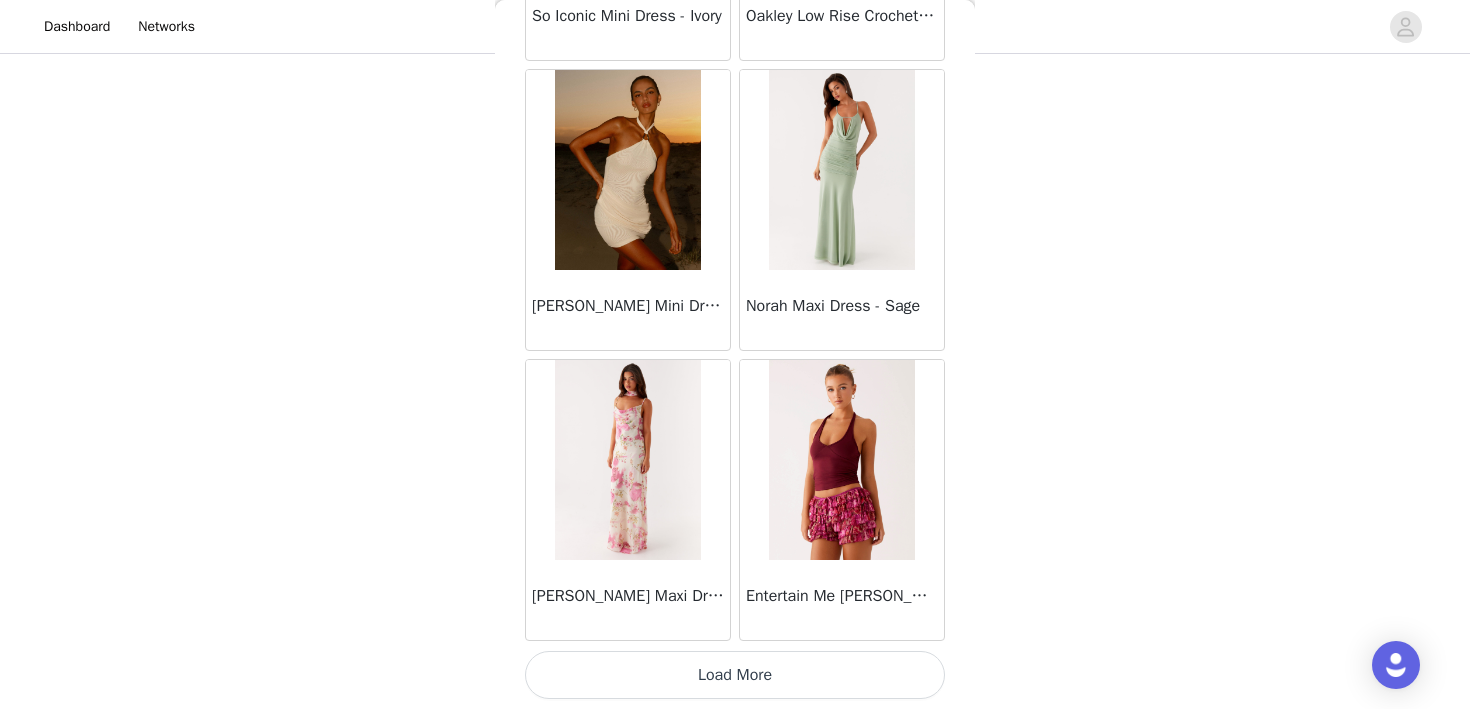 click on "Load More" at bounding box center [735, 675] 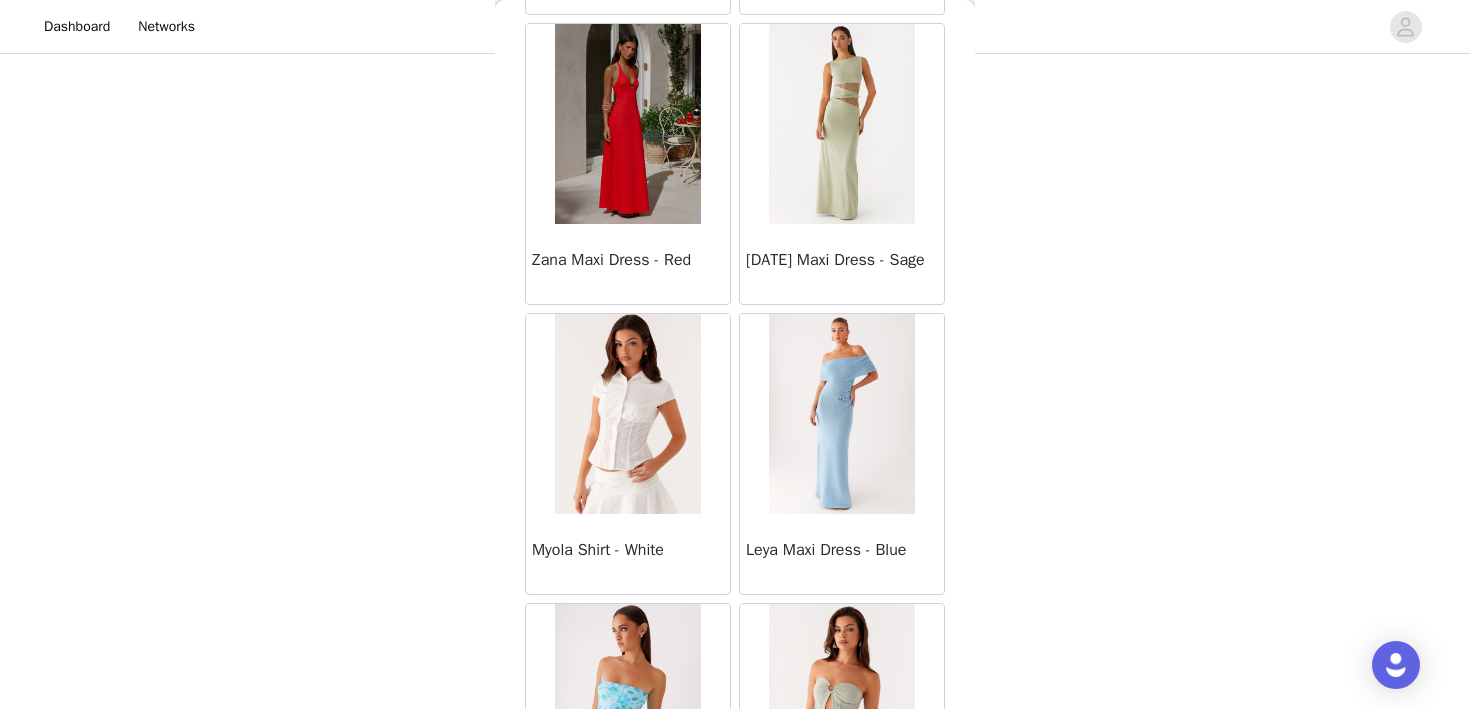 scroll, scrollTop: 25551, scrollLeft: 0, axis: vertical 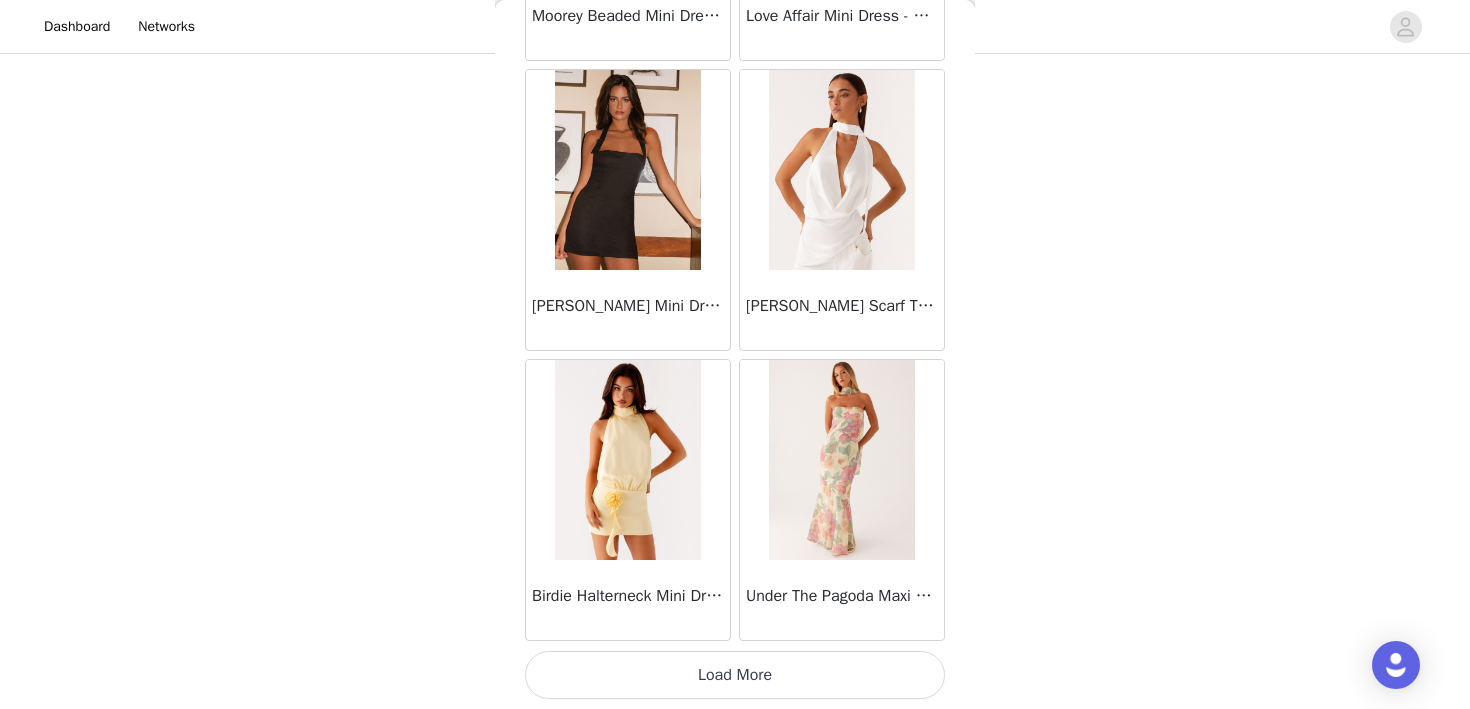 click on "Load More" at bounding box center (735, 675) 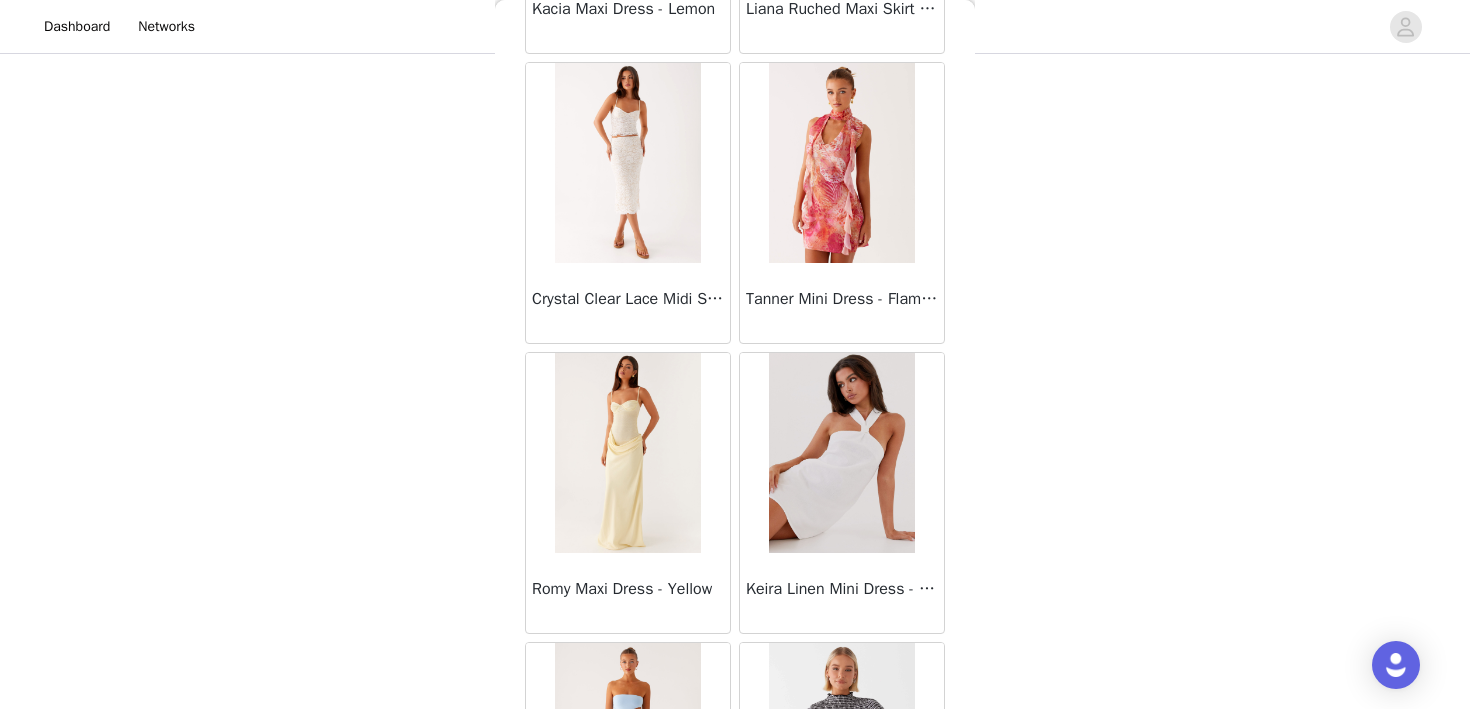 scroll, scrollTop: 28451, scrollLeft: 0, axis: vertical 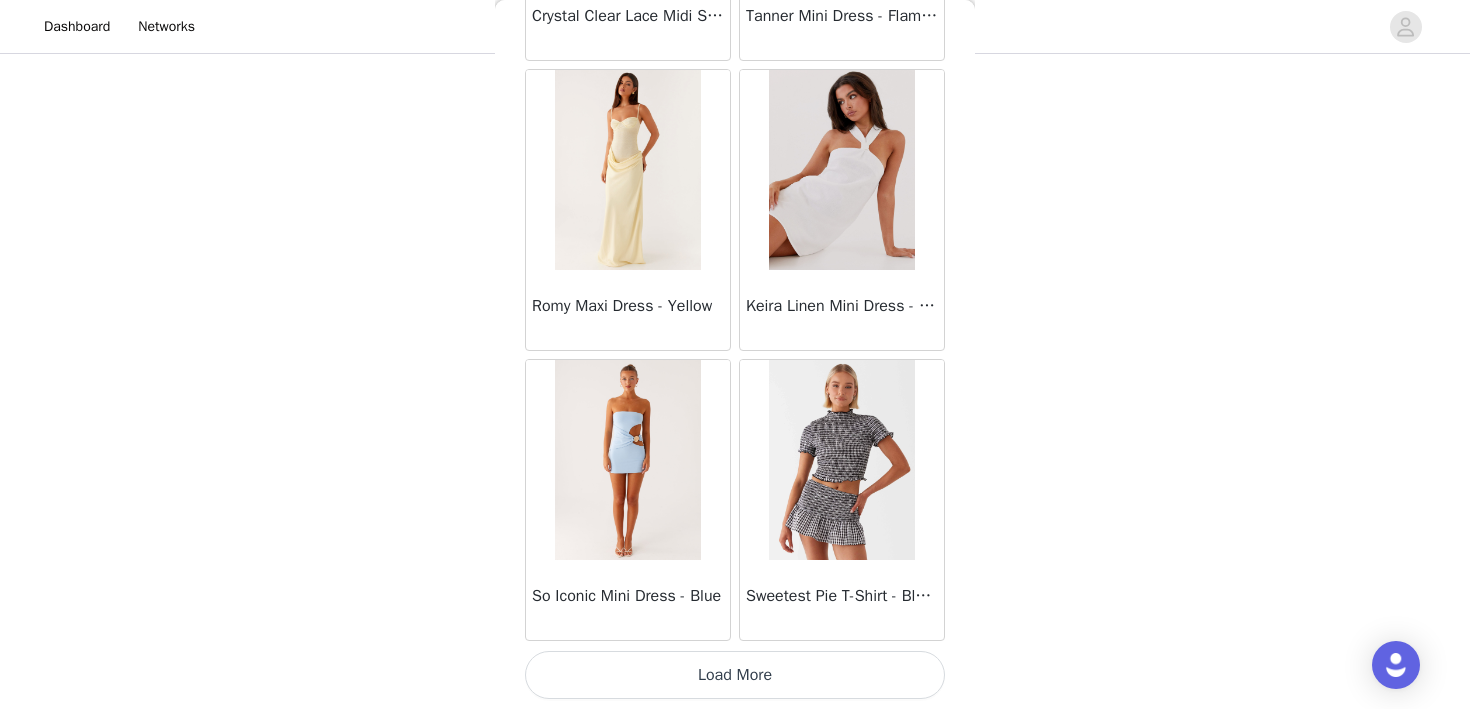 click on "Load More" at bounding box center [735, 675] 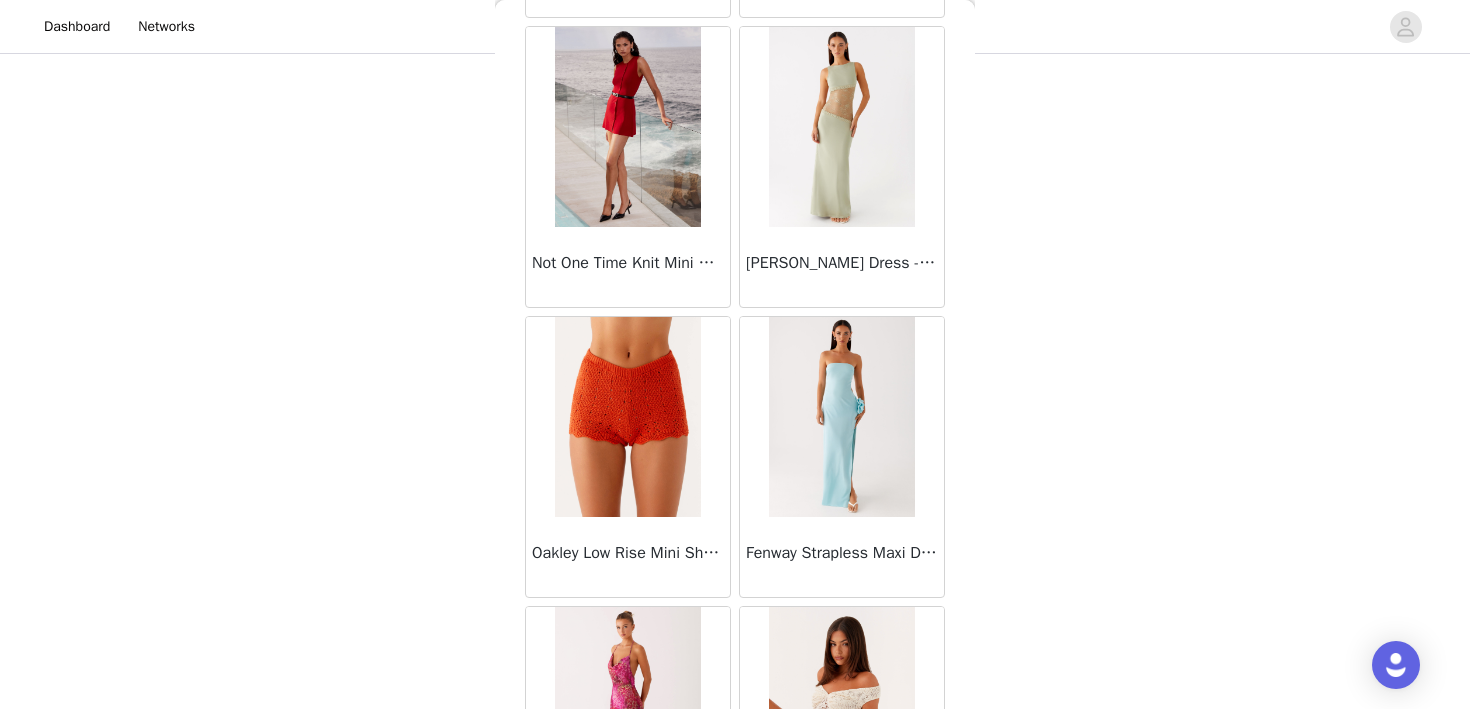 scroll, scrollTop: 31351, scrollLeft: 0, axis: vertical 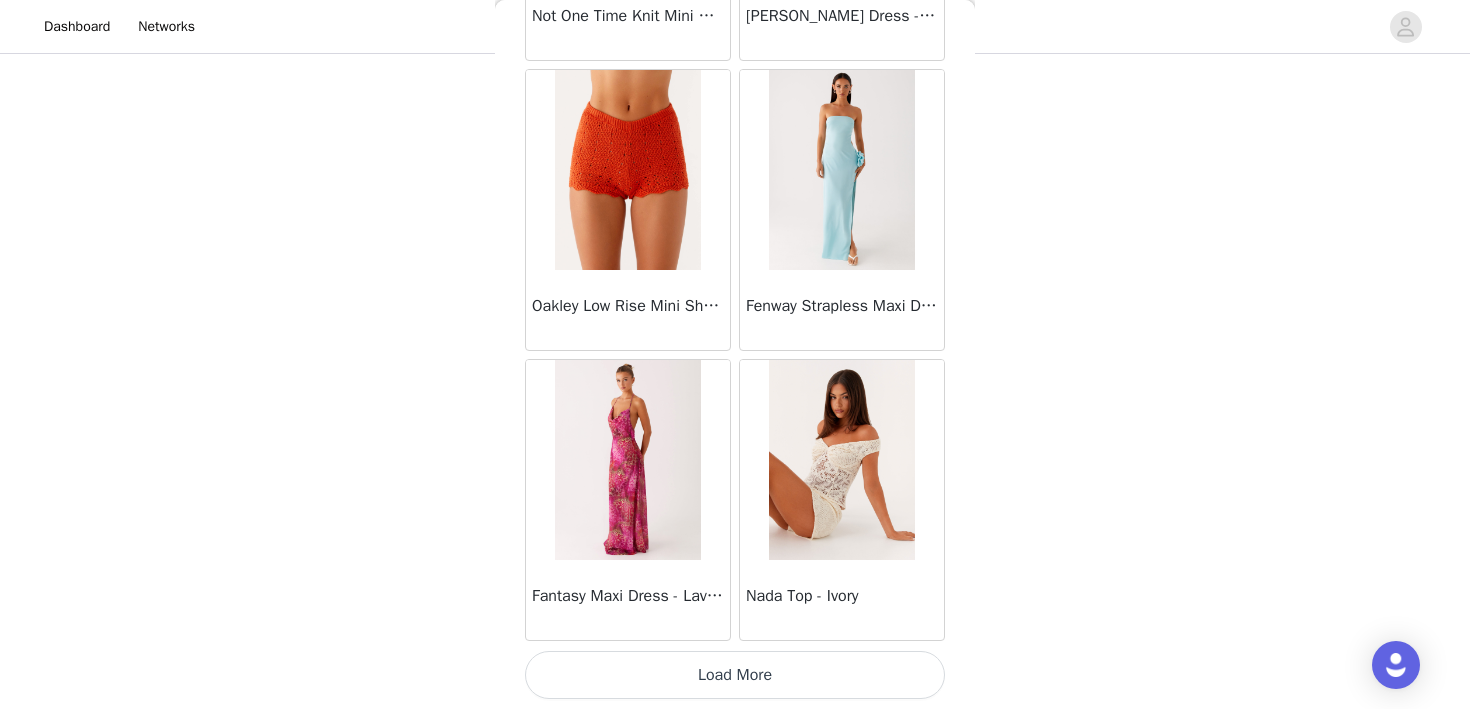 click on "Load More" at bounding box center [735, 675] 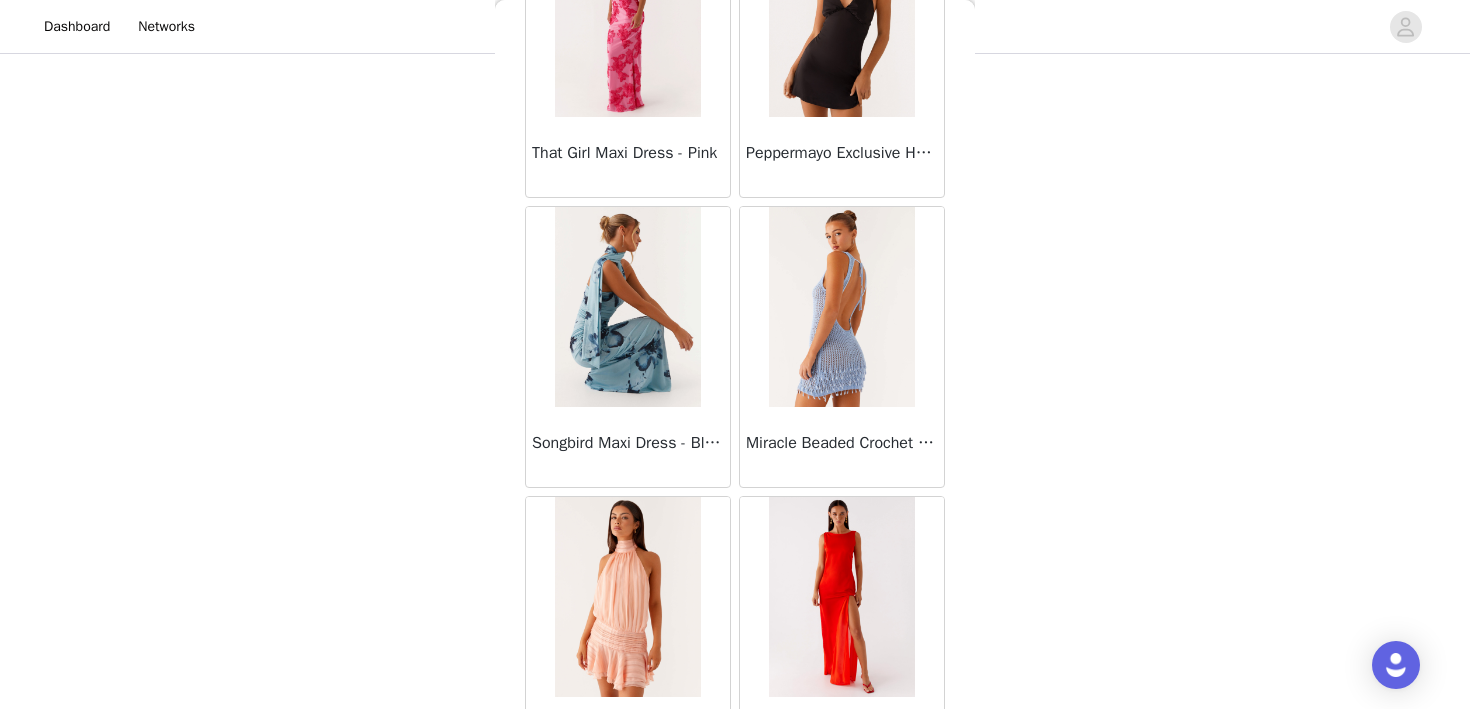 scroll, scrollTop: 34251, scrollLeft: 0, axis: vertical 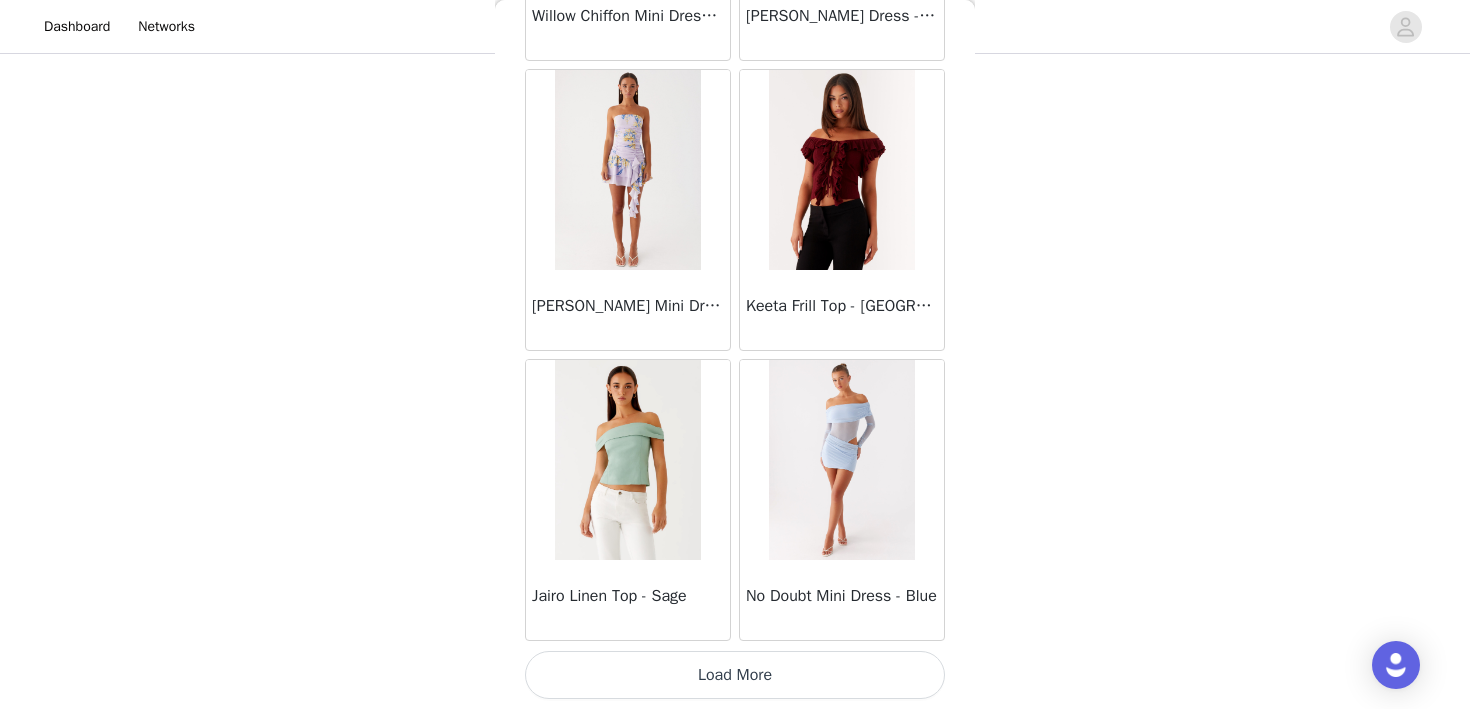 click on "Load More" at bounding box center (735, 675) 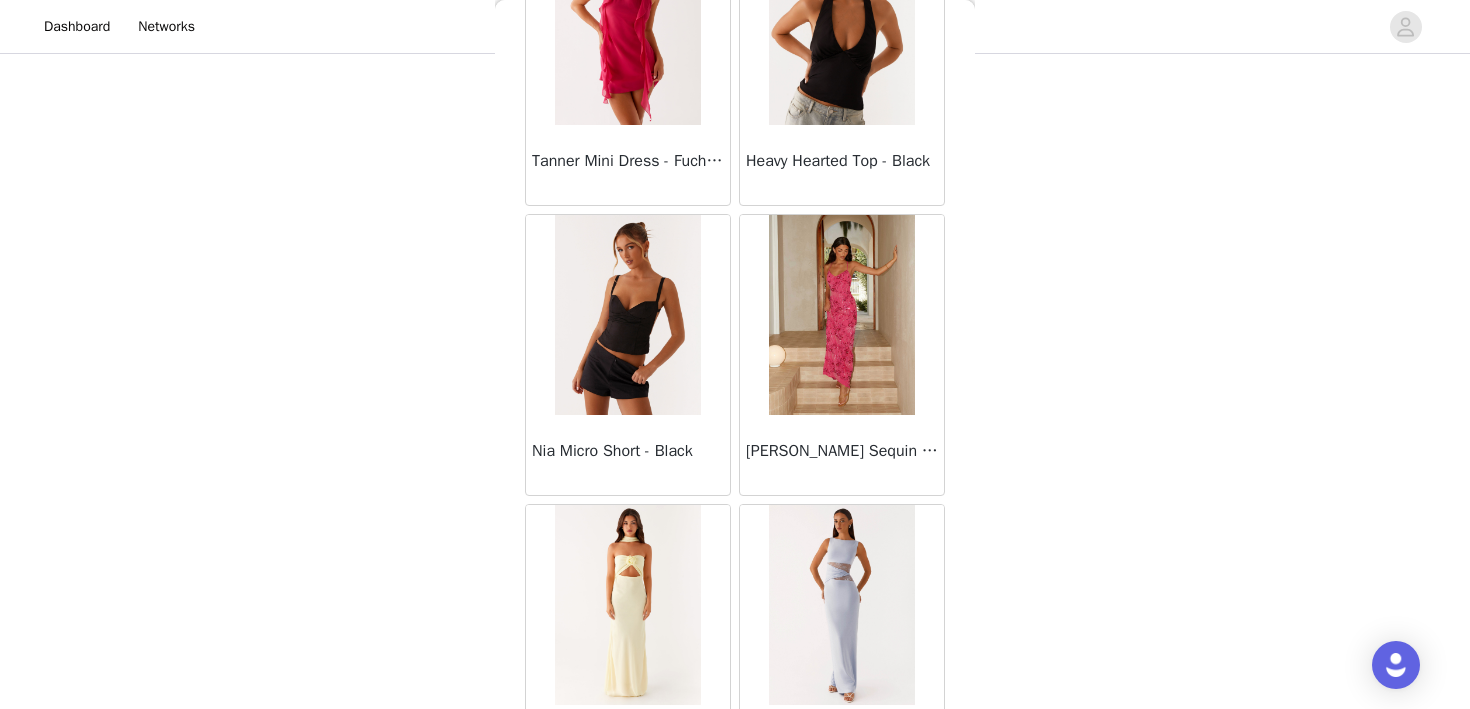 scroll, scrollTop: 37151, scrollLeft: 0, axis: vertical 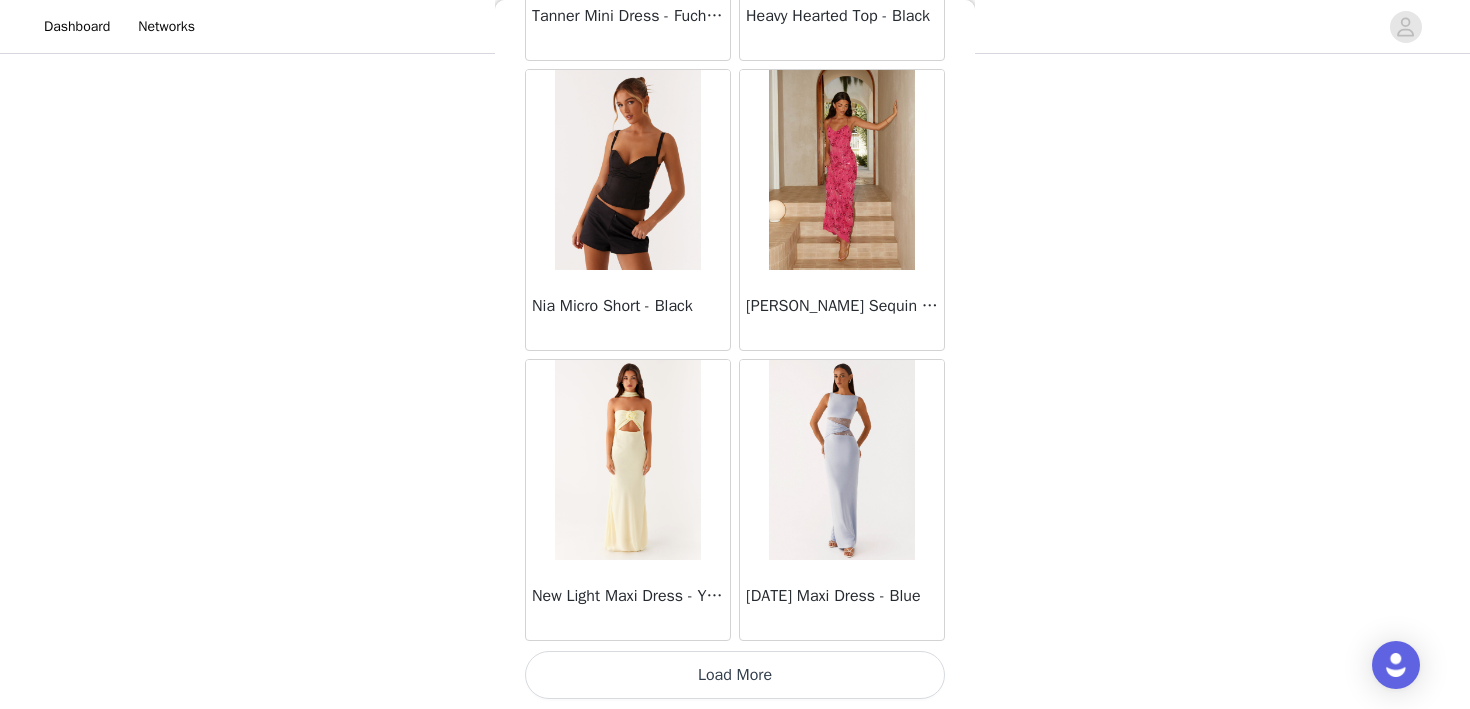 click on "Load More" at bounding box center (735, 675) 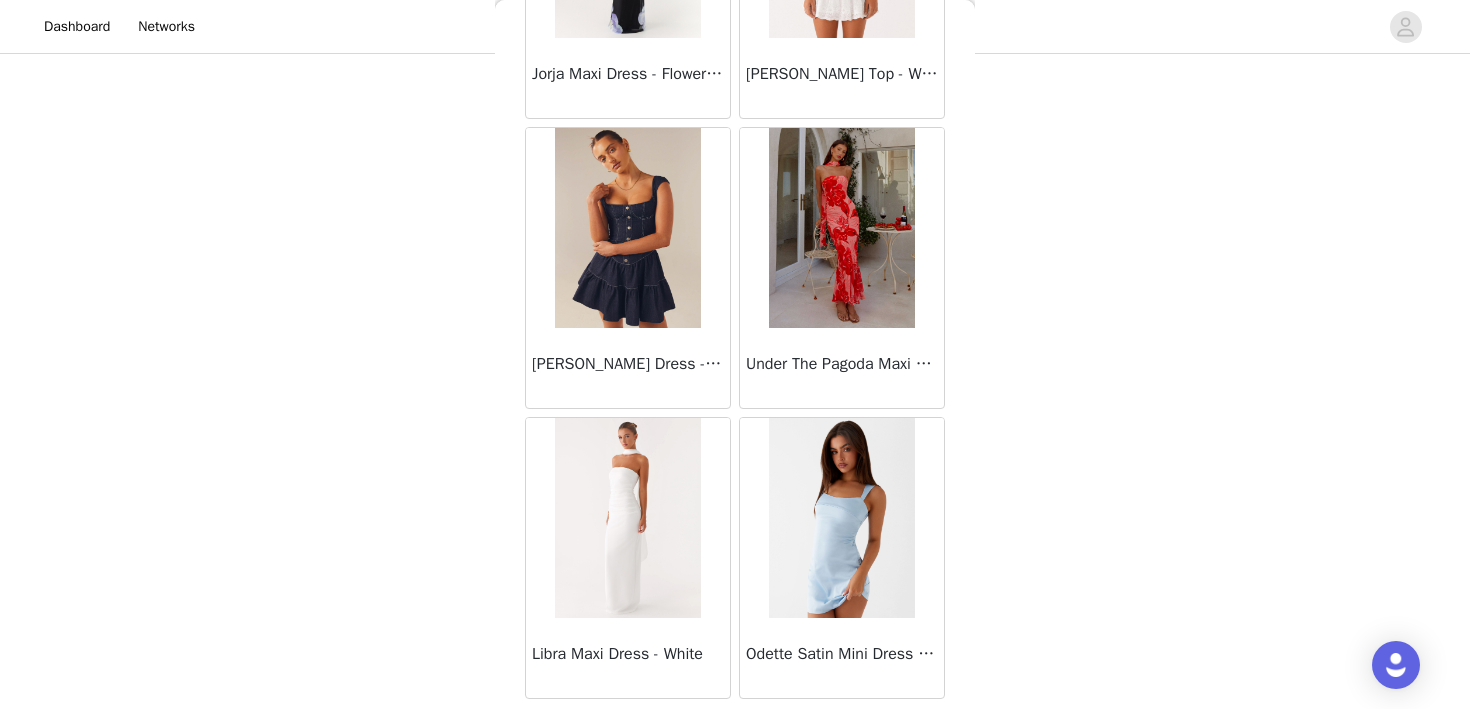 scroll, scrollTop: 40051, scrollLeft: 0, axis: vertical 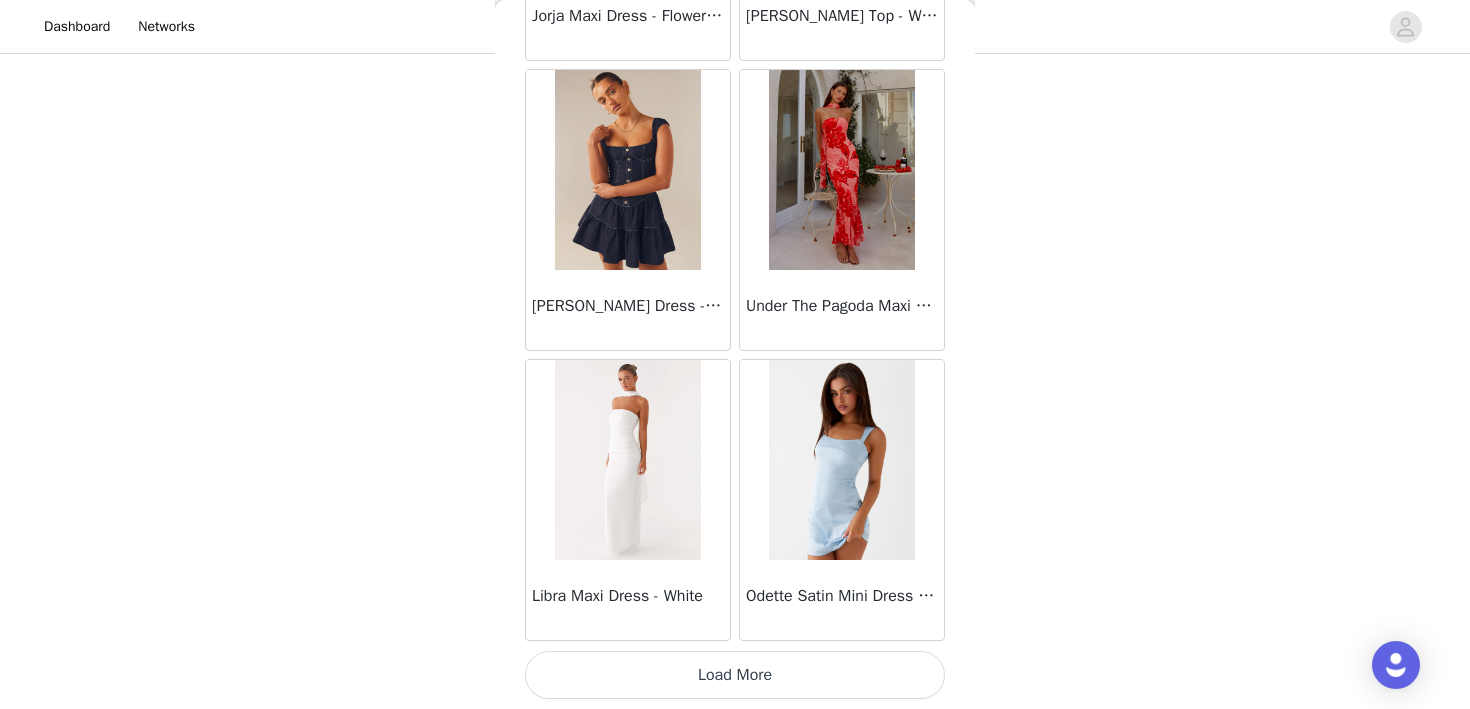click on "Load More" at bounding box center [735, 675] 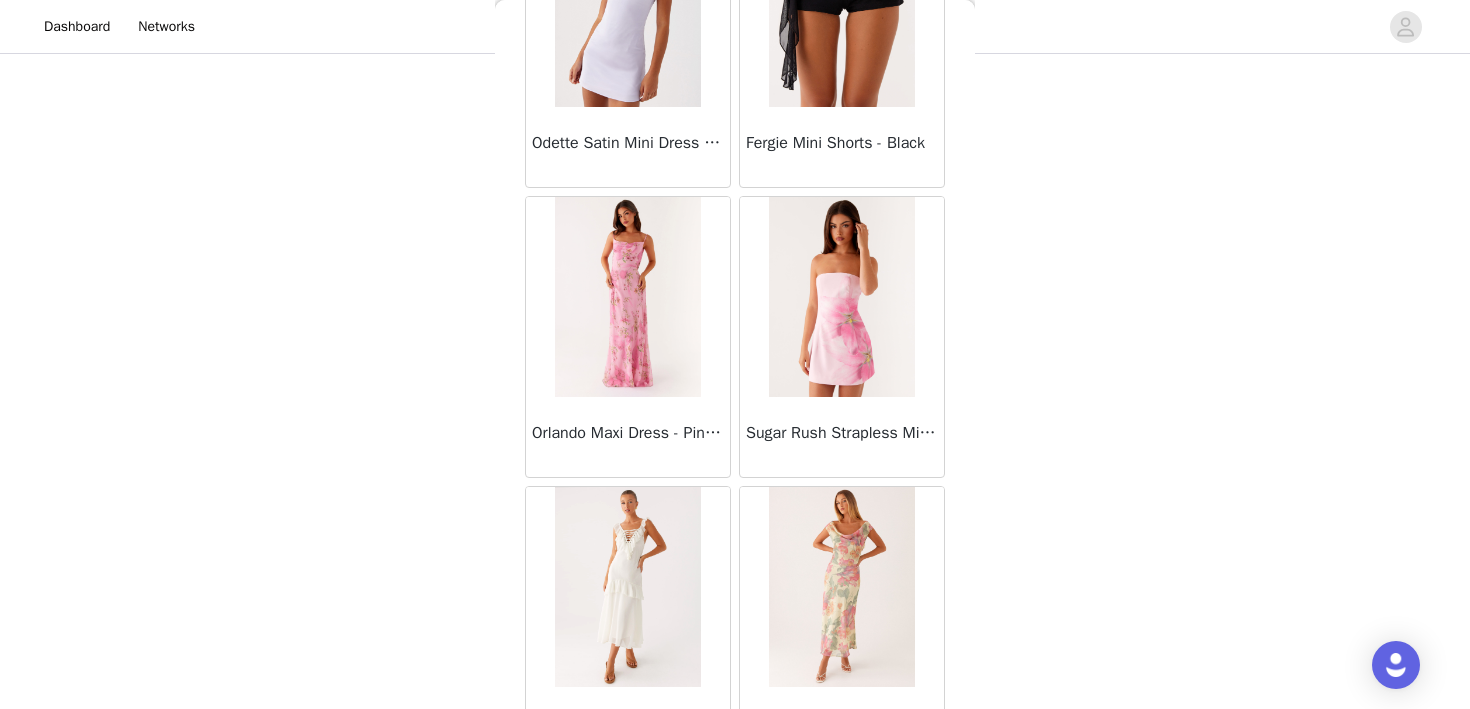 scroll, scrollTop: 42951, scrollLeft: 0, axis: vertical 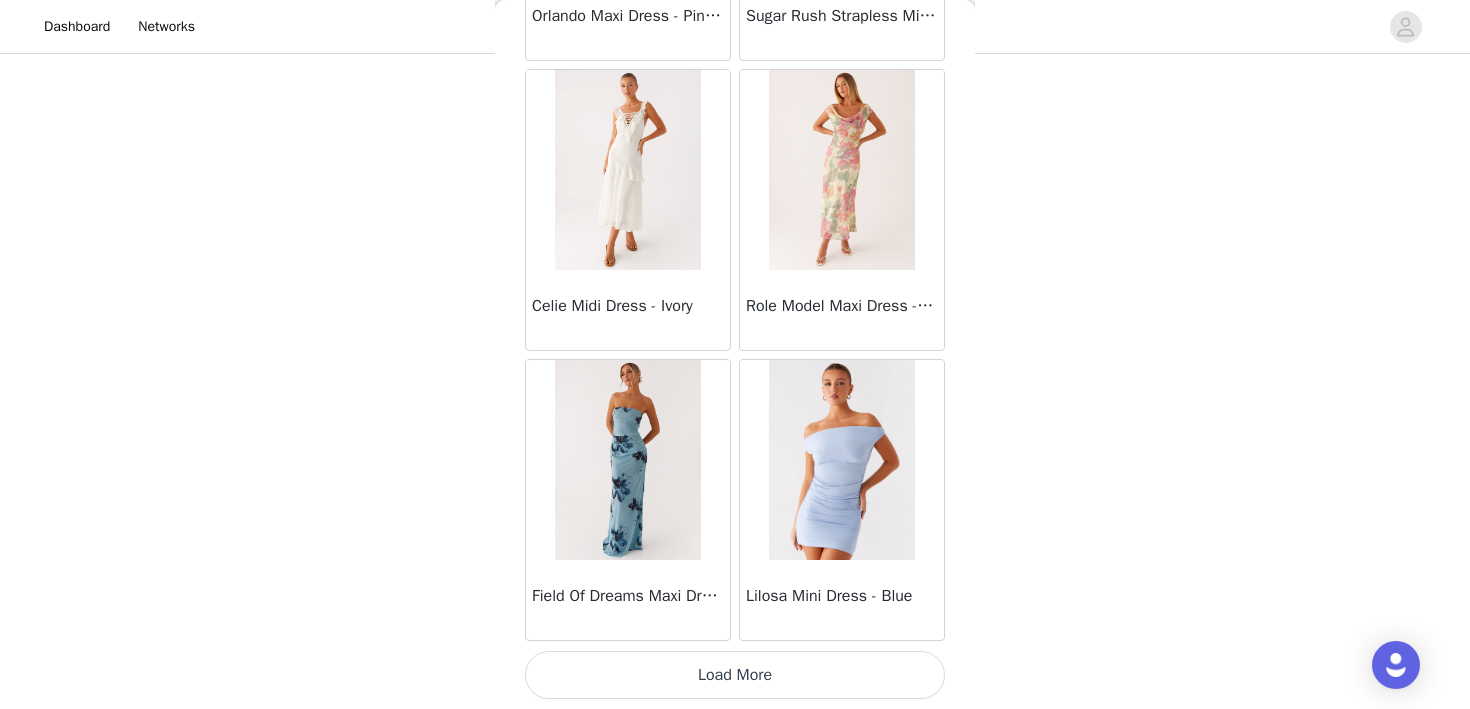 click on "Load More" at bounding box center (735, 675) 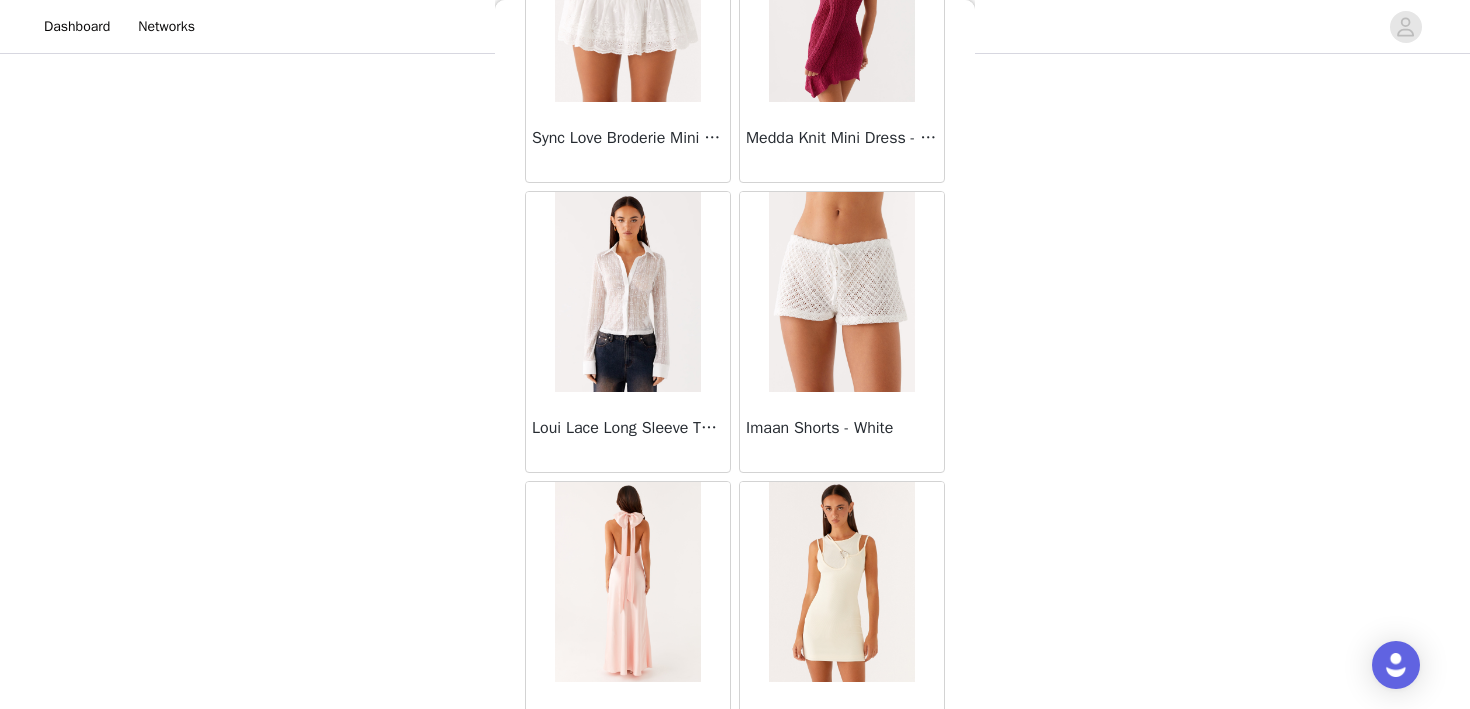 scroll, scrollTop: 45851, scrollLeft: 0, axis: vertical 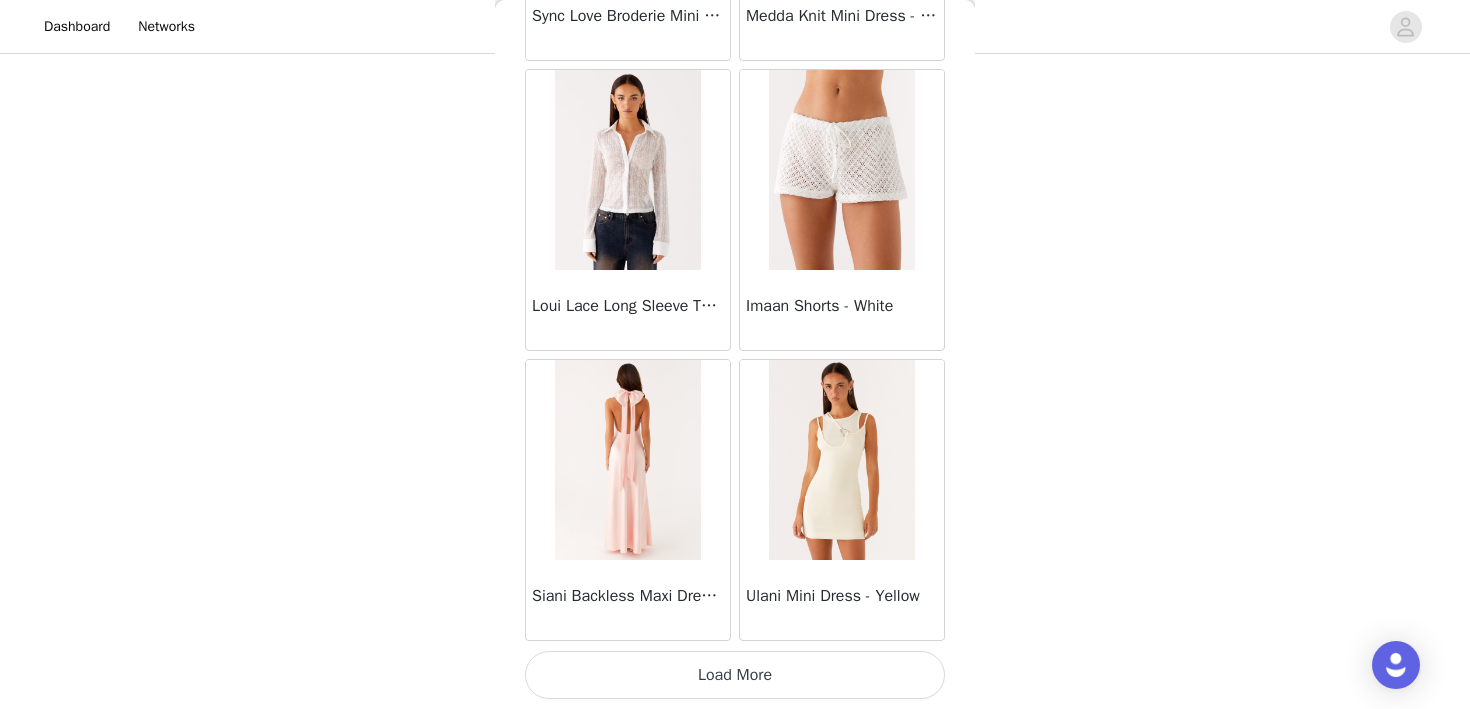 click on "Load More" at bounding box center [735, 675] 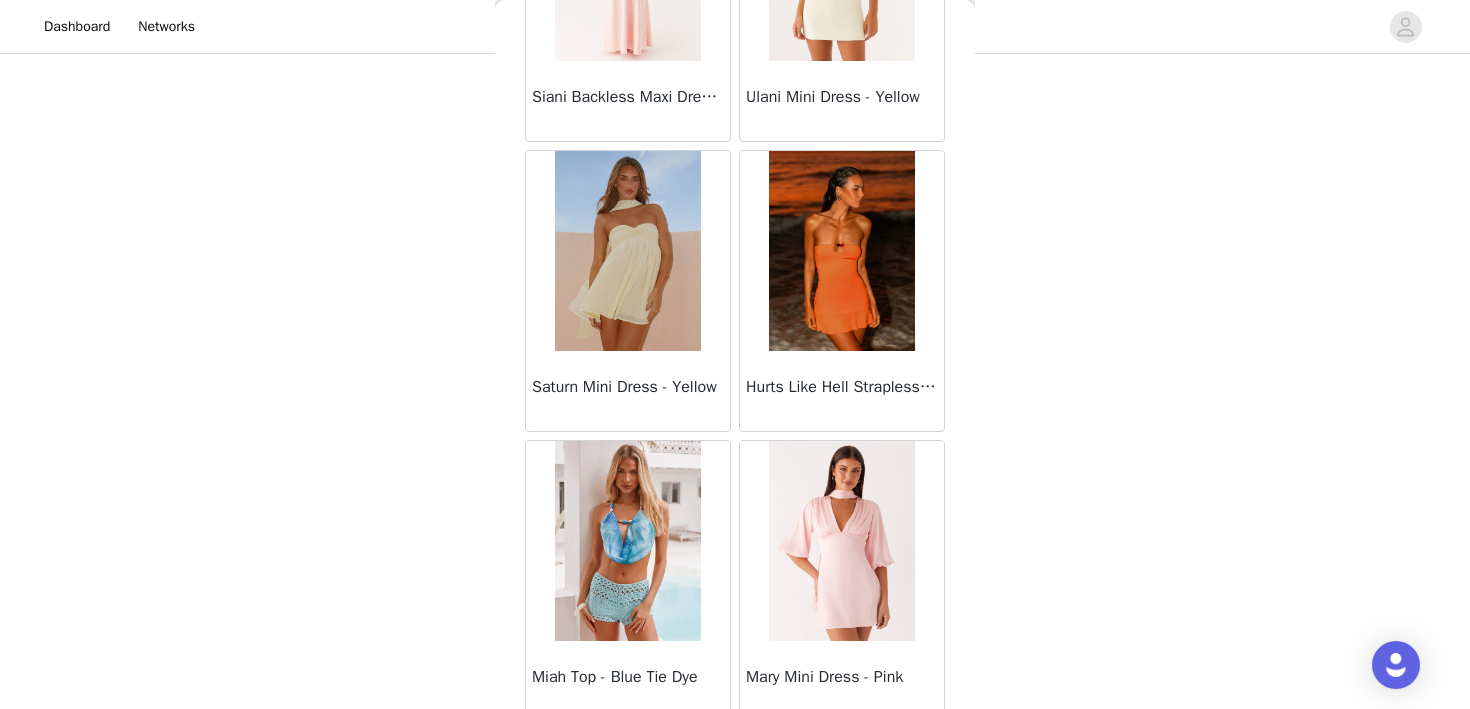 scroll, scrollTop: 46344, scrollLeft: 0, axis: vertical 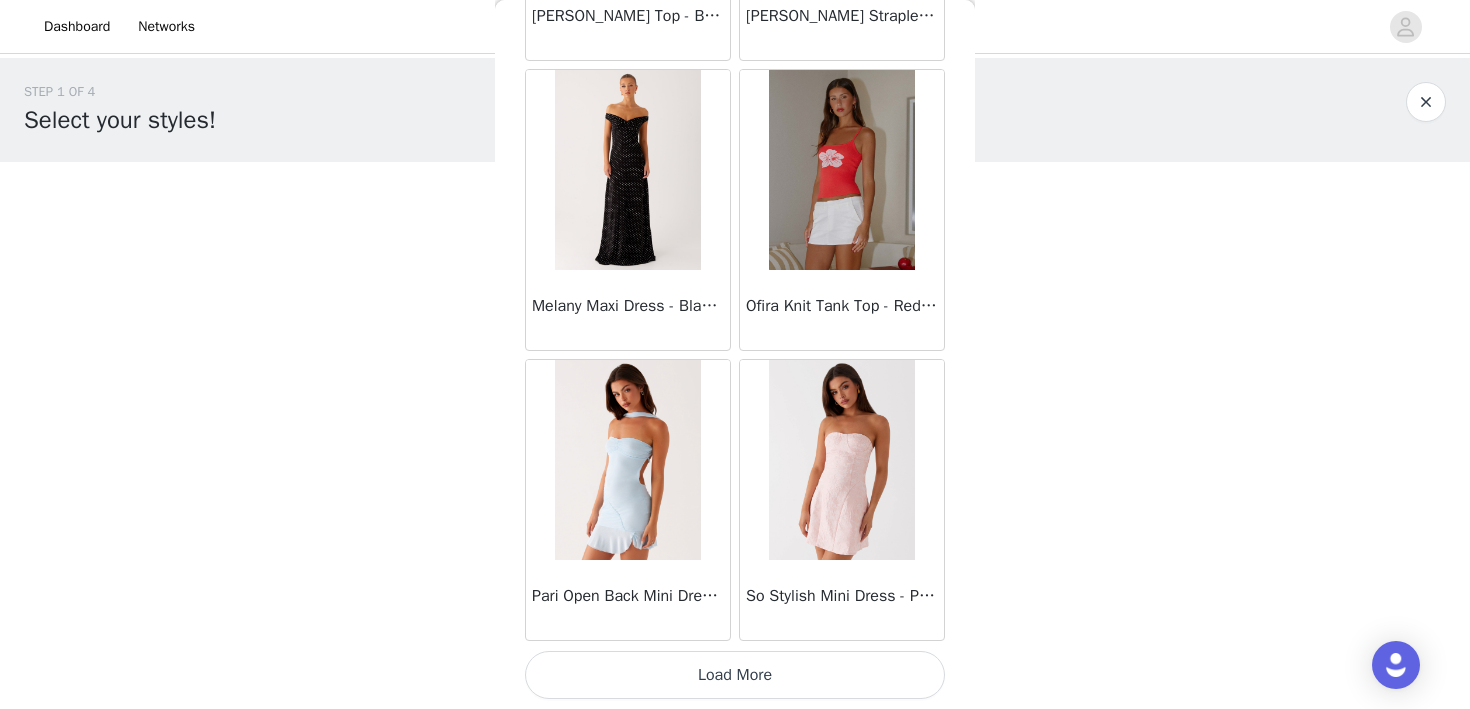 click on "Load More" at bounding box center (735, 675) 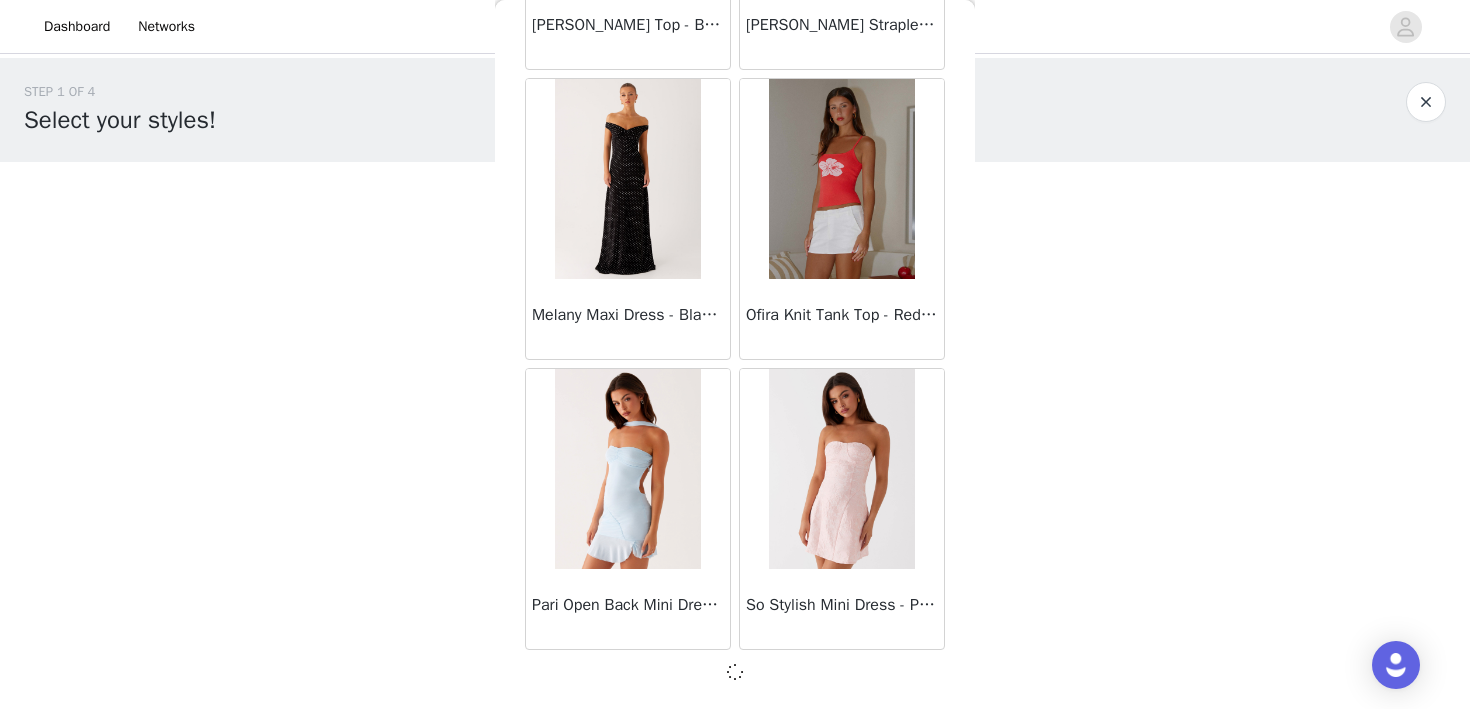 scroll, scrollTop: 48742, scrollLeft: 0, axis: vertical 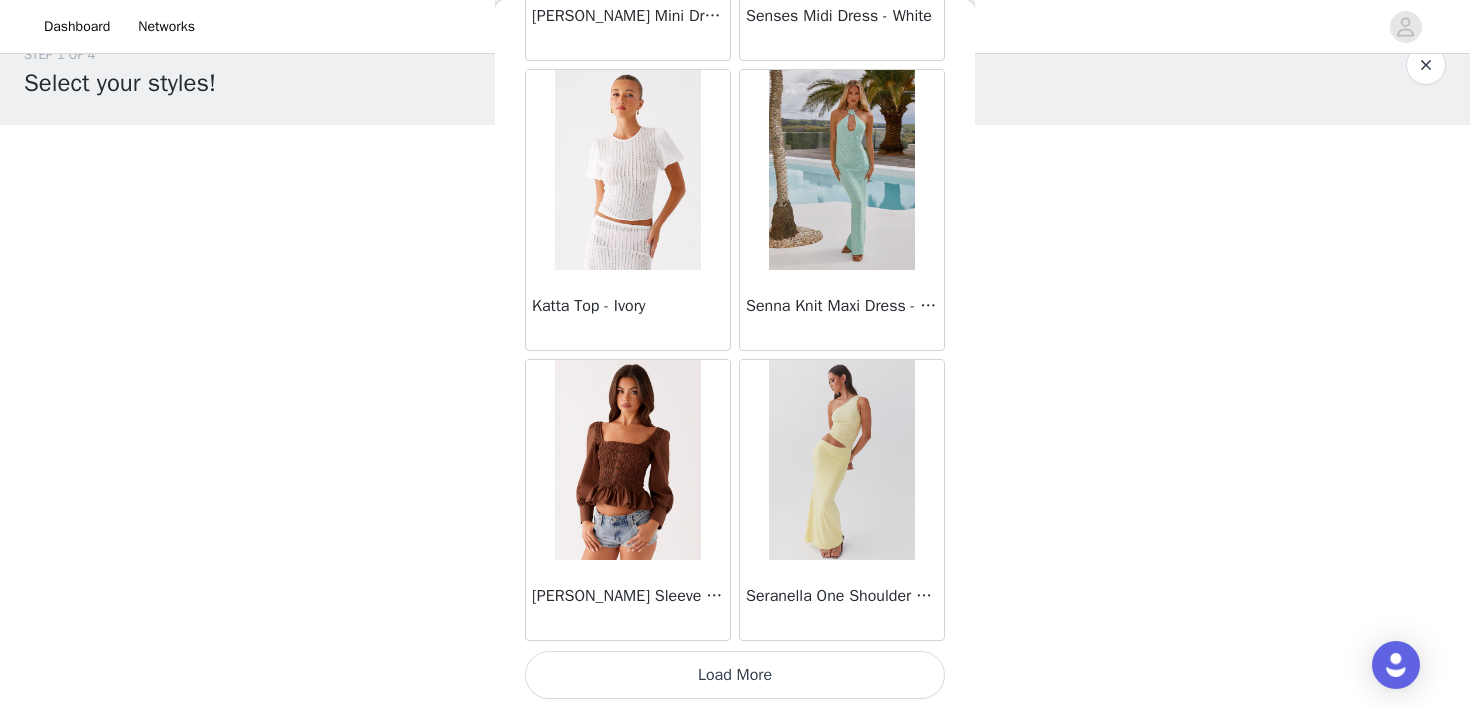 click on "Load More" at bounding box center (735, 675) 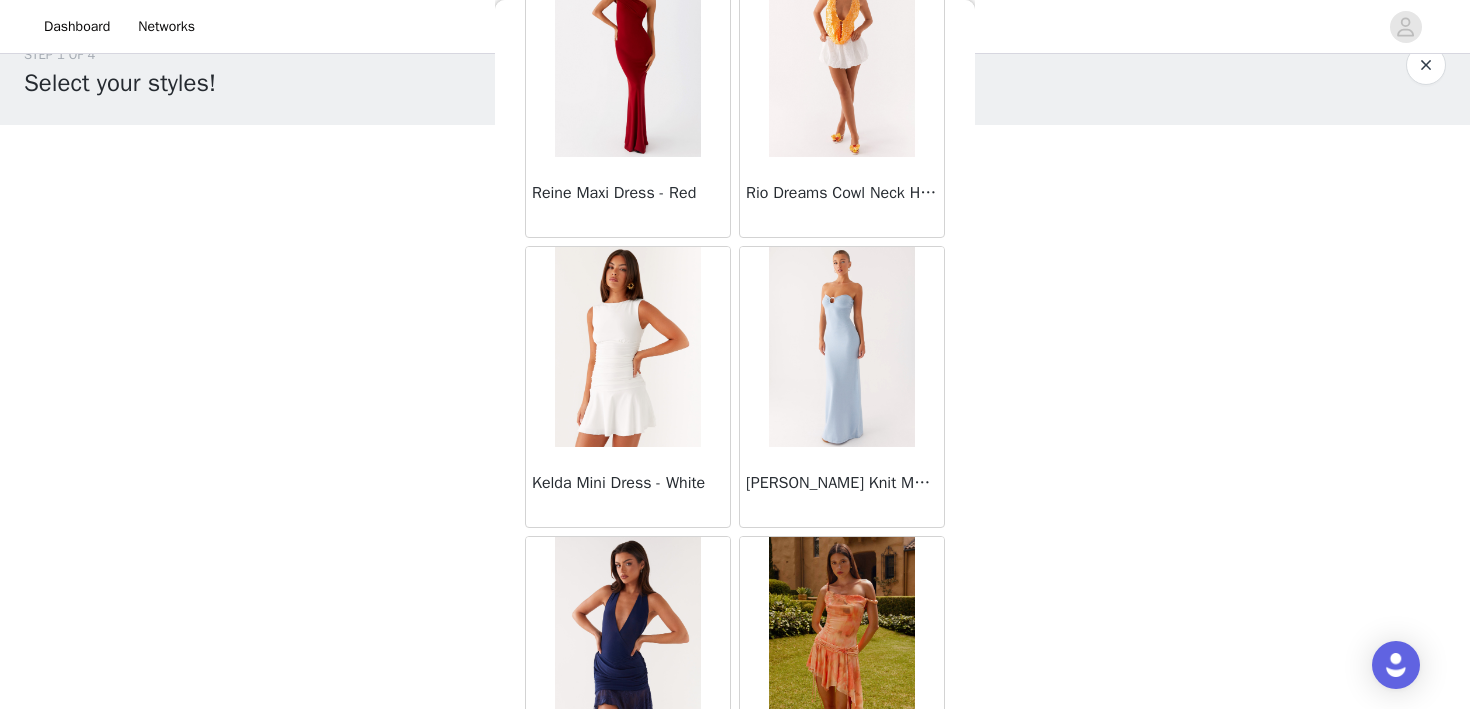 scroll, scrollTop: 54551, scrollLeft: 0, axis: vertical 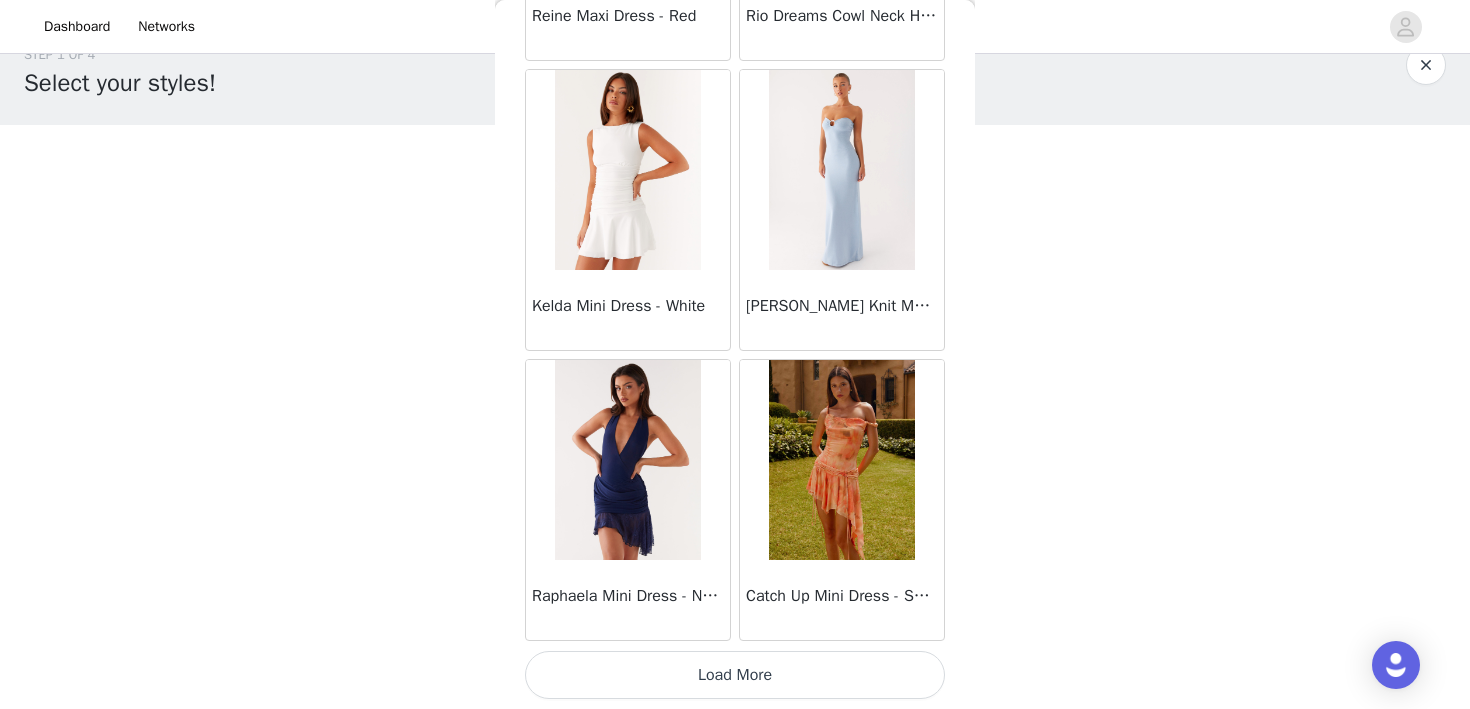 click on "Load More" at bounding box center (735, 675) 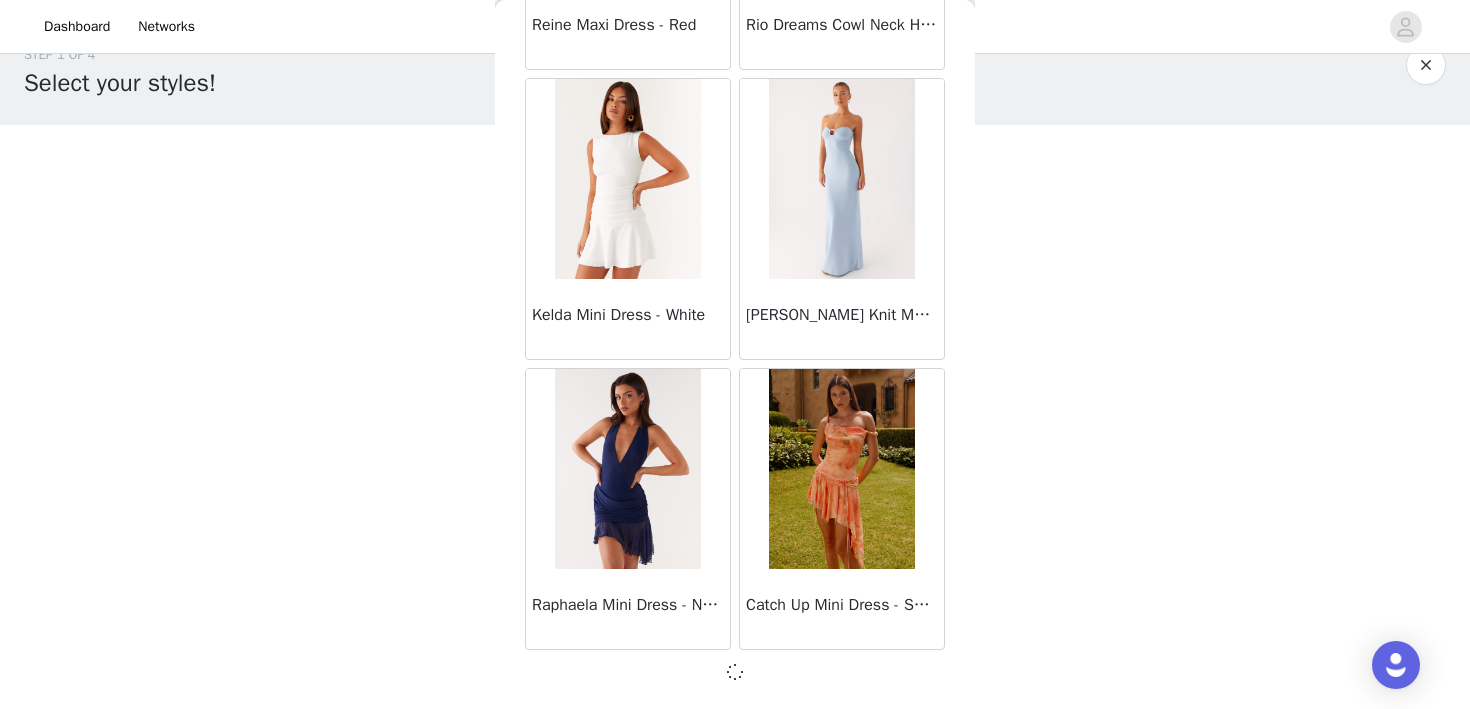 scroll, scrollTop: 54542, scrollLeft: 0, axis: vertical 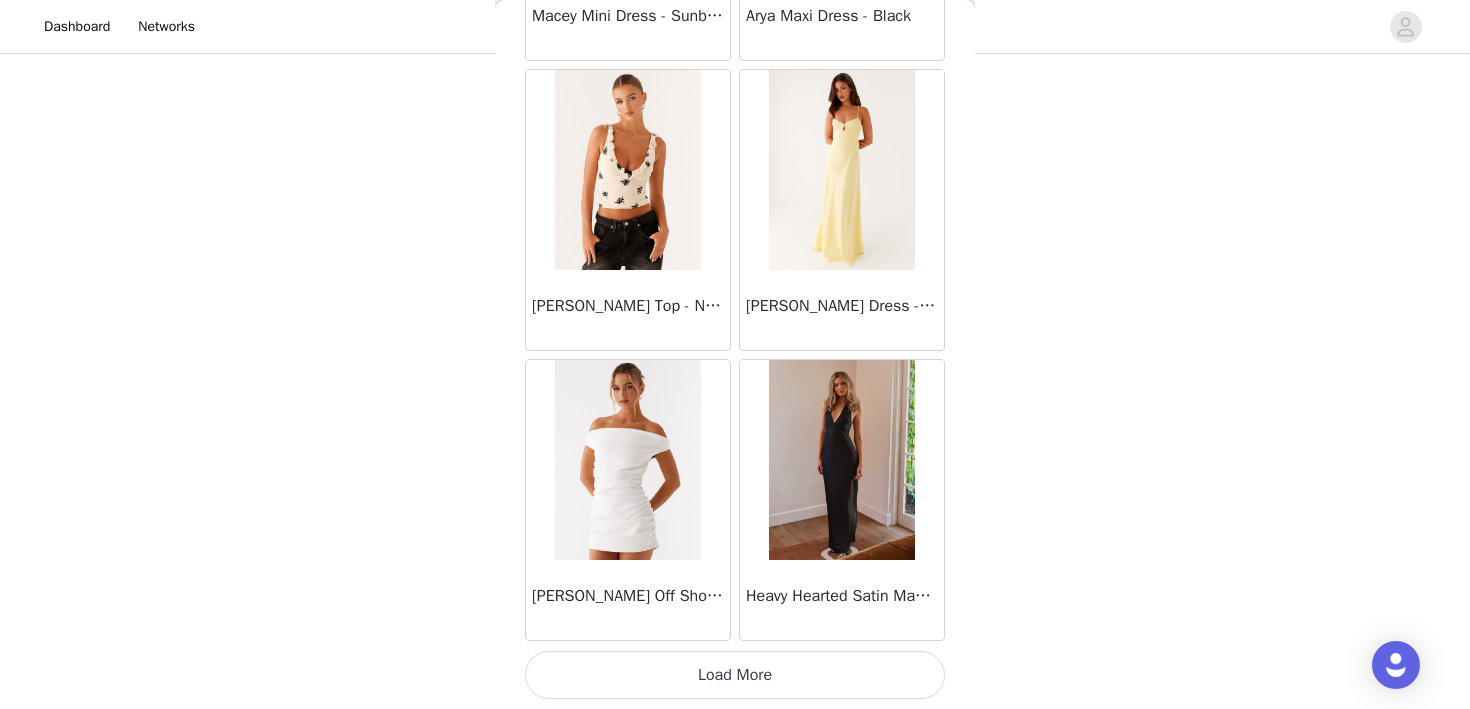 click on "[PERSON_NAME] Off Shoulder Mini Dress - Ivory" at bounding box center (628, 500) 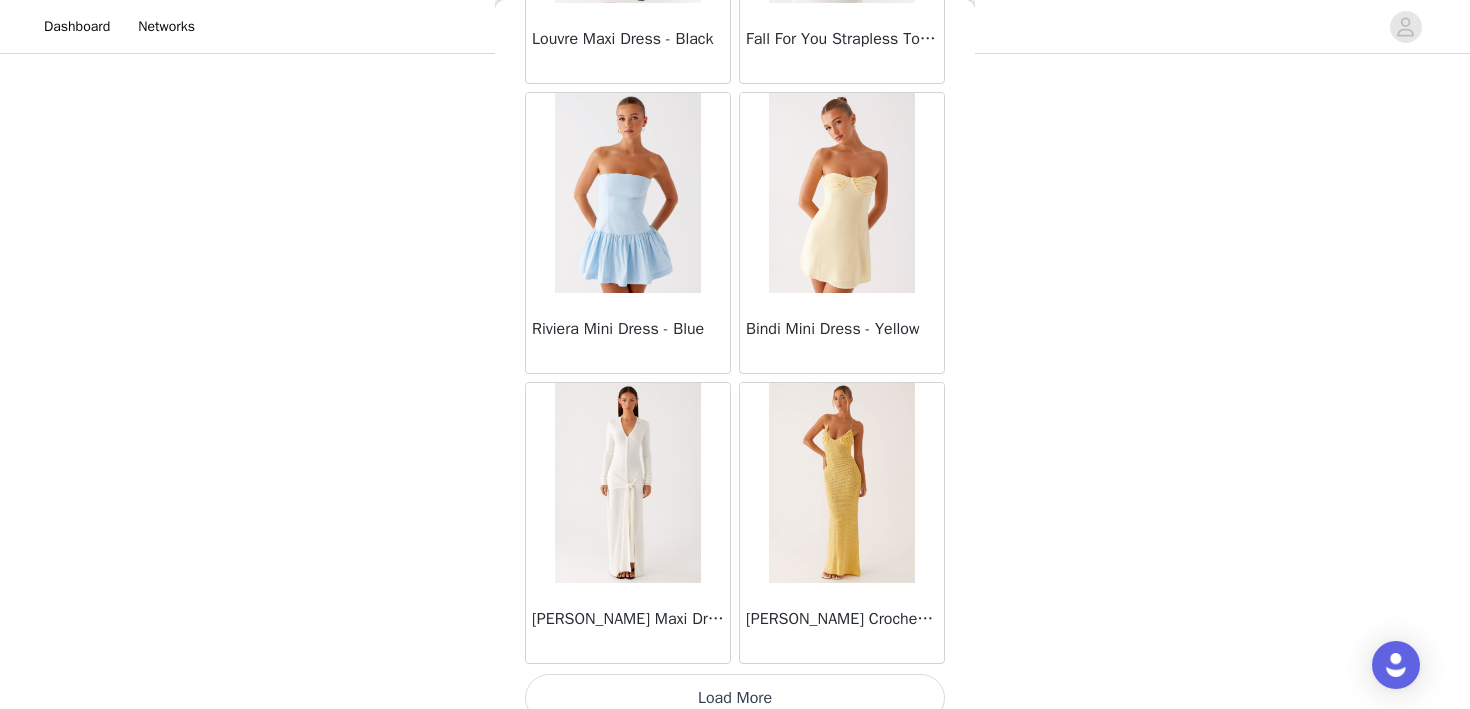 scroll, scrollTop: 60351, scrollLeft: 0, axis: vertical 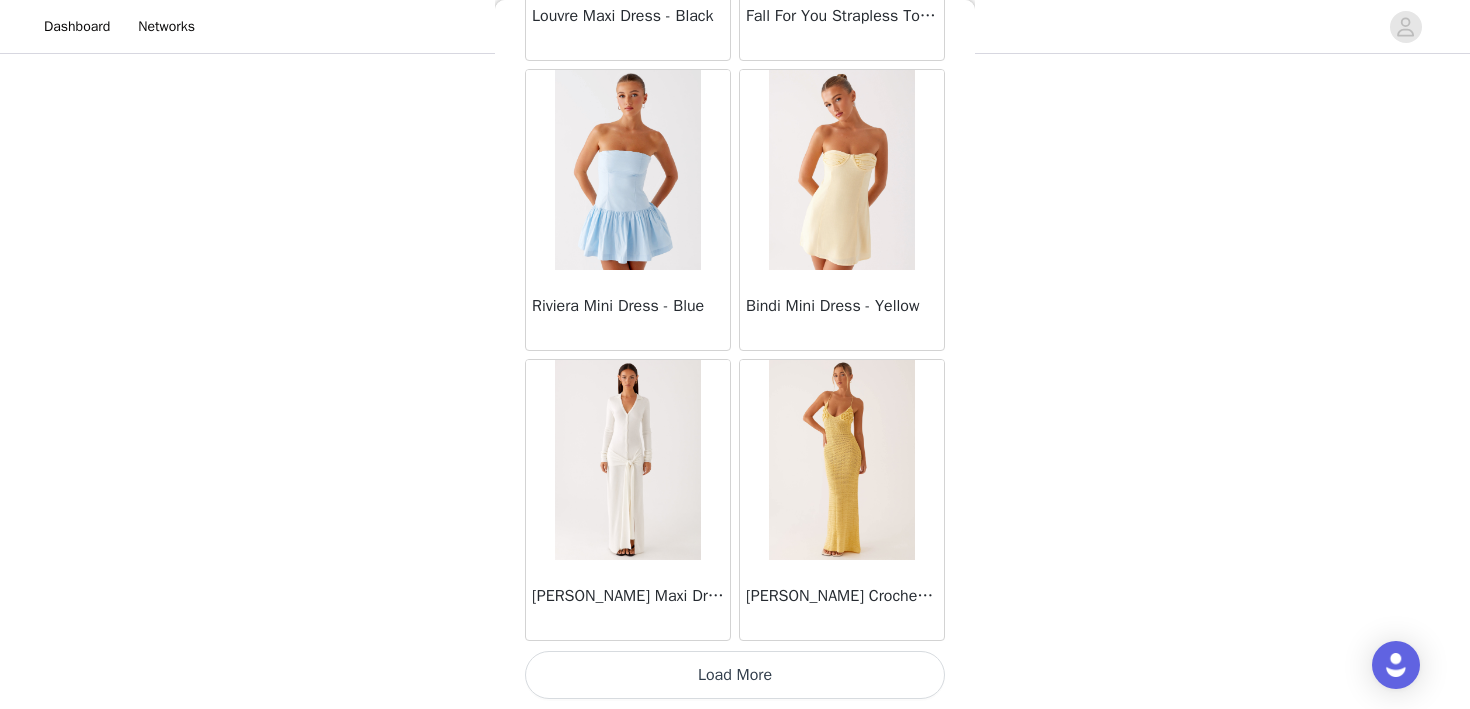 click on "Load More" at bounding box center (735, 675) 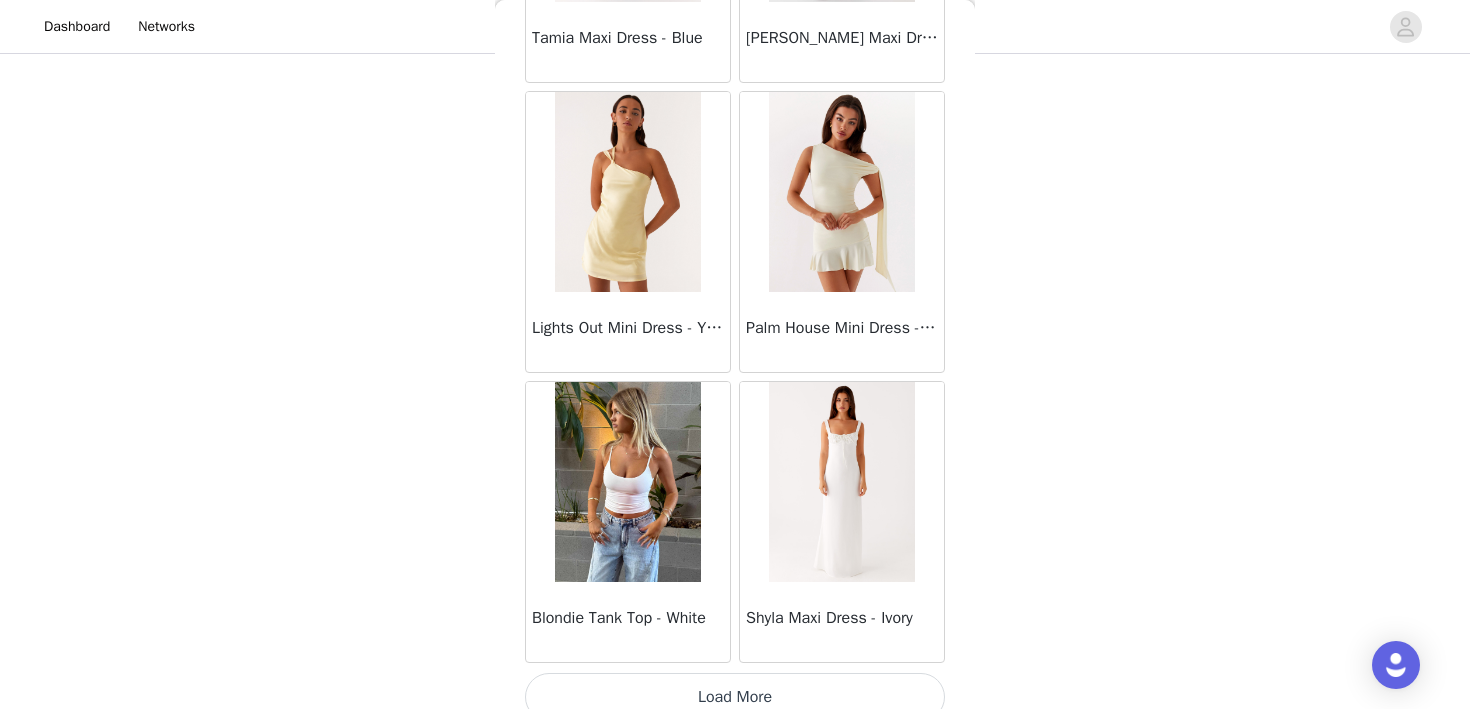 scroll, scrollTop: 63251, scrollLeft: 0, axis: vertical 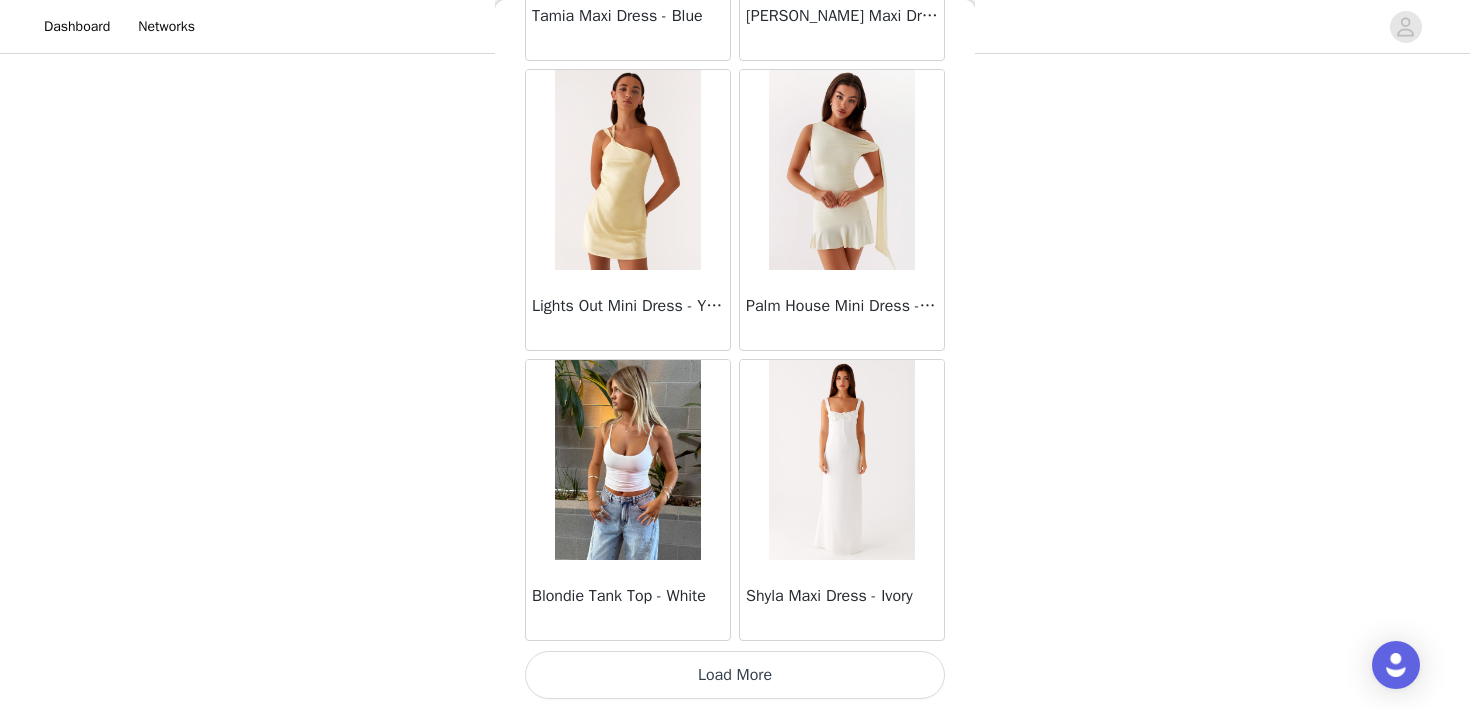 click on "Load More" at bounding box center (735, 675) 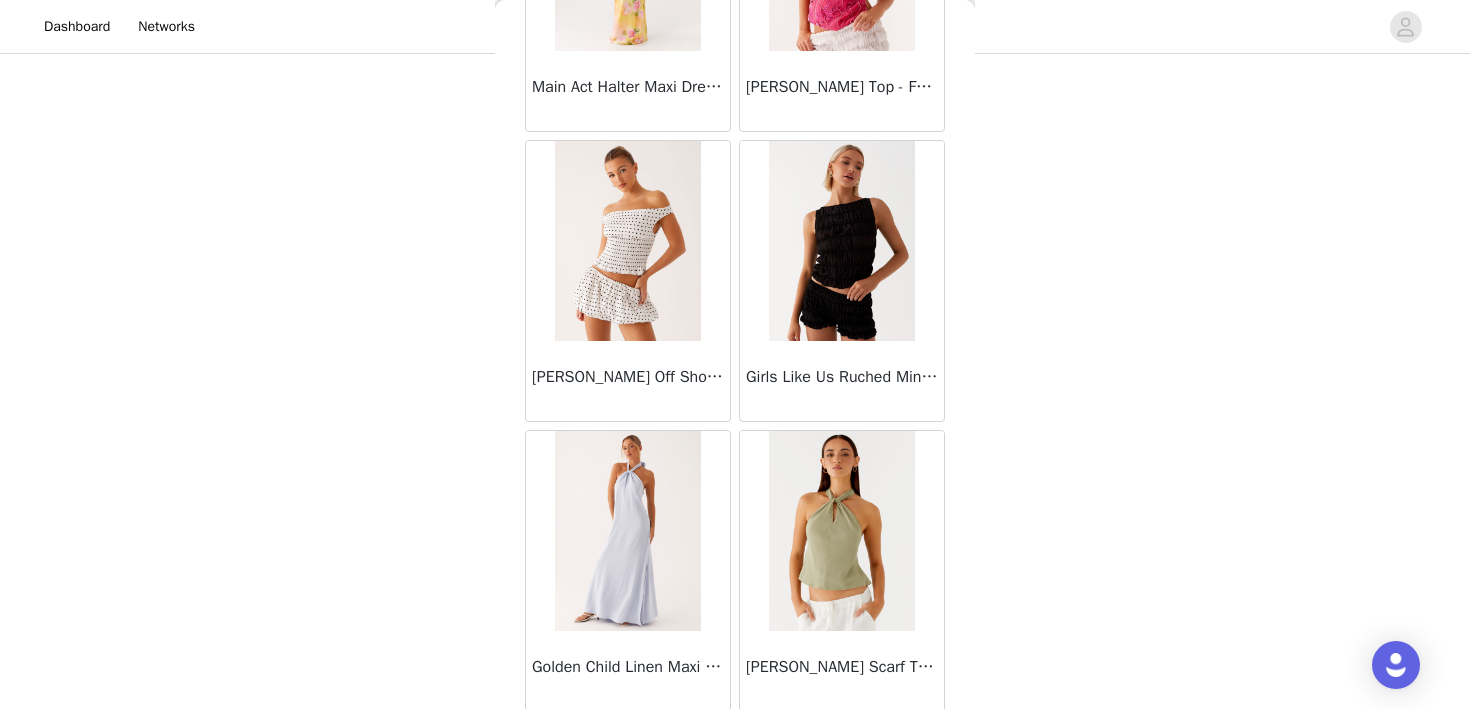 scroll, scrollTop: 66151, scrollLeft: 0, axis: vertical 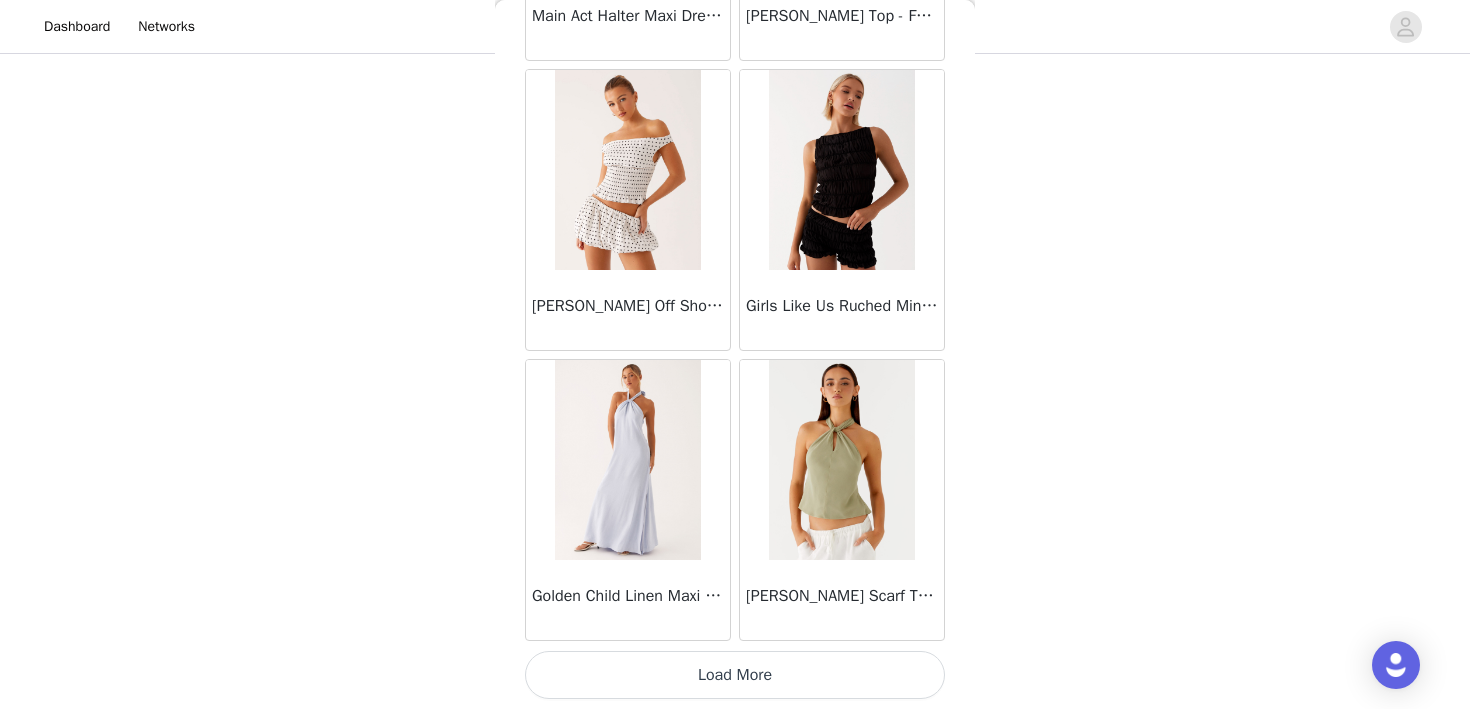 click on "Load More" at bounding box center (735, 675) 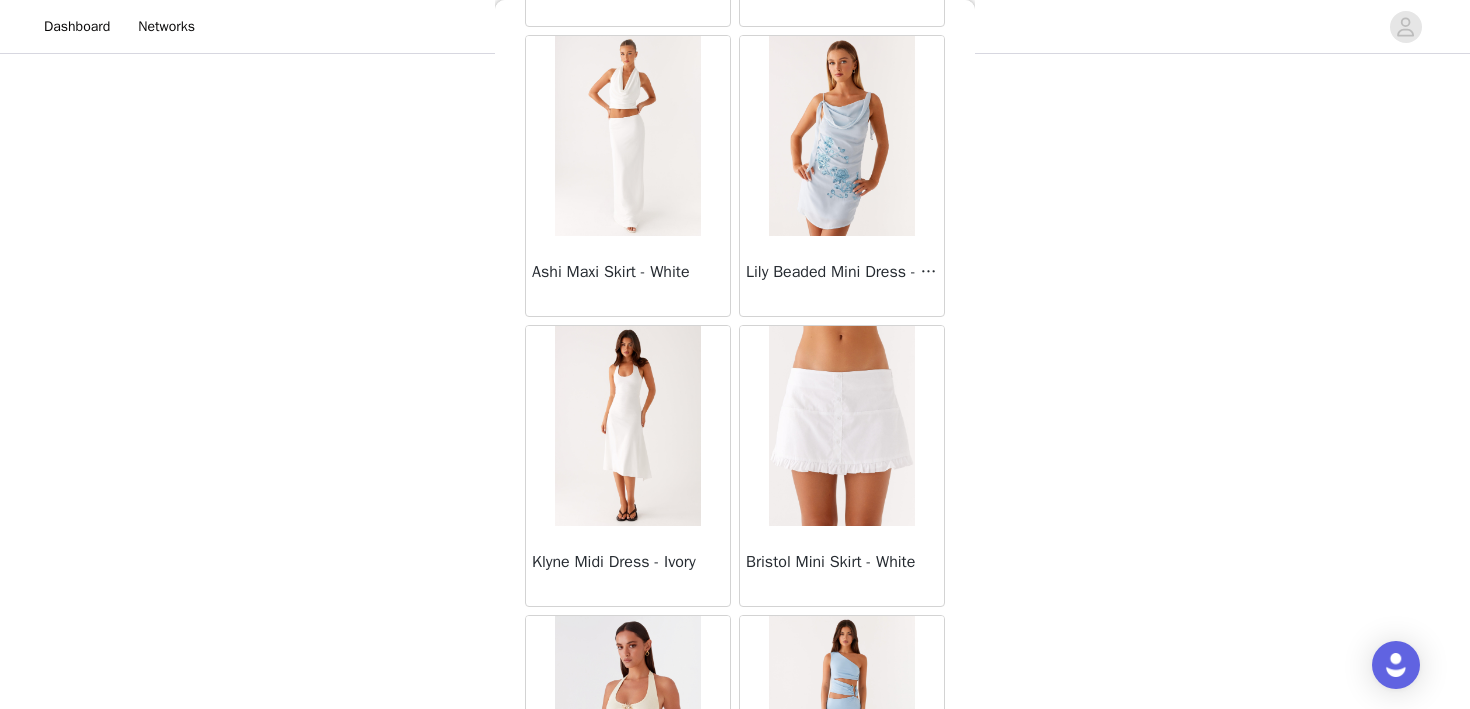 scroll, scrollTop: 68207, scrollLeft: 0, axis: vertical 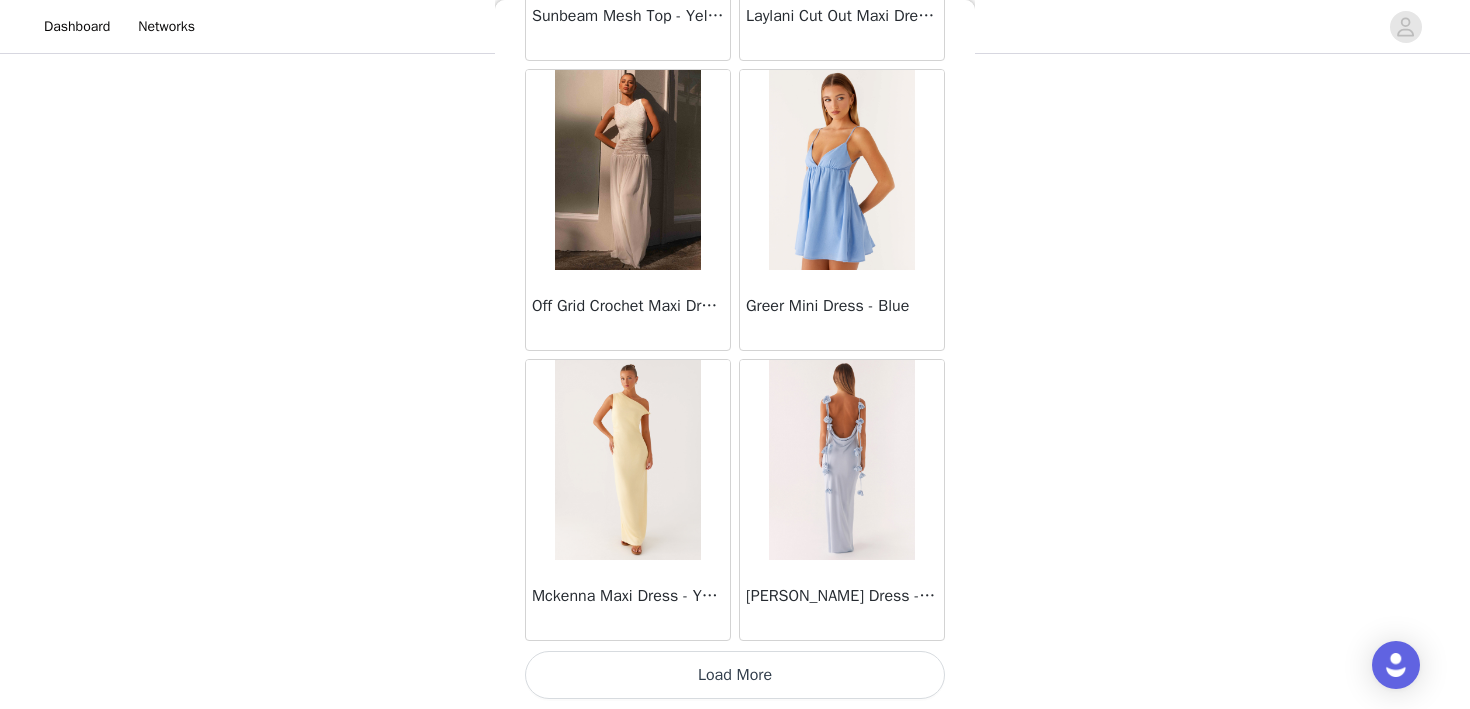 click on "Load More" at bounding box center [735, 675] 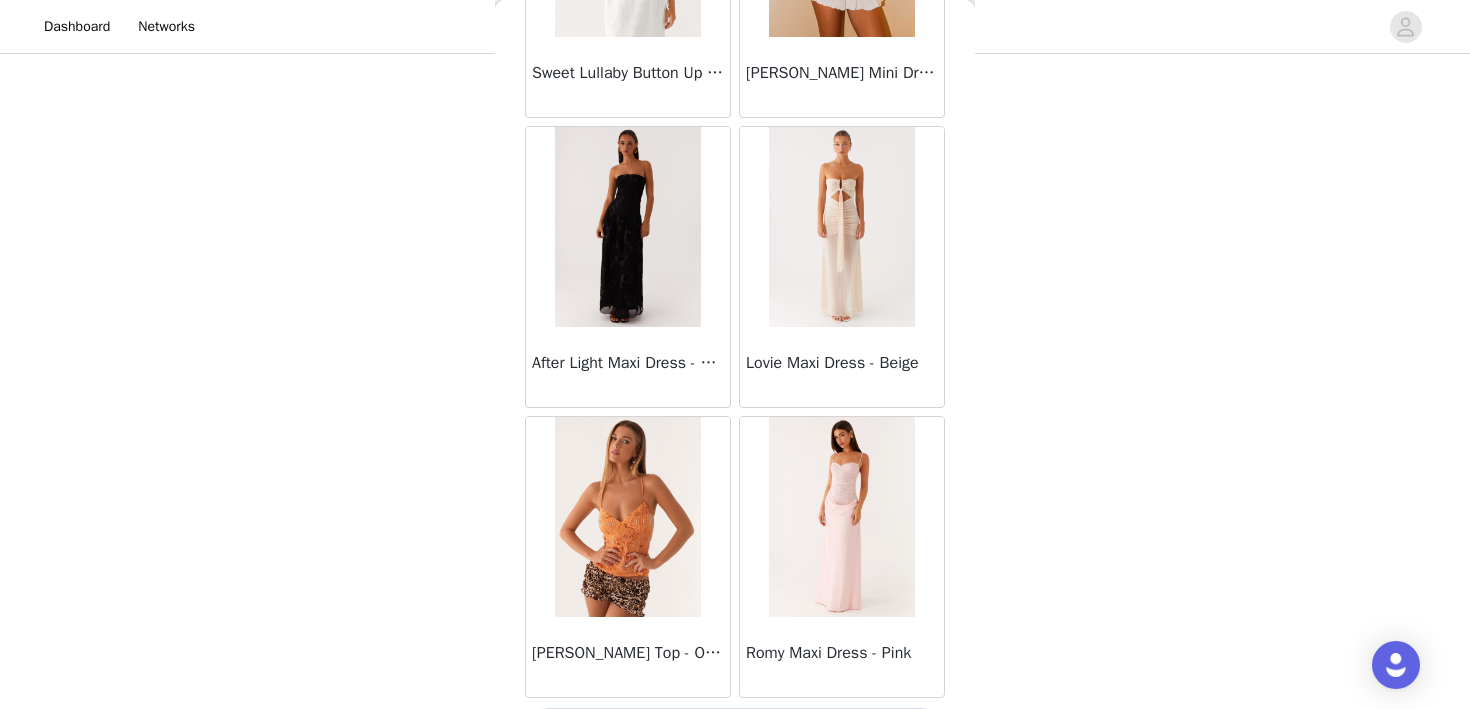 scroll, scrollTop: 71951, scrollLeft: 0, axis: vertical 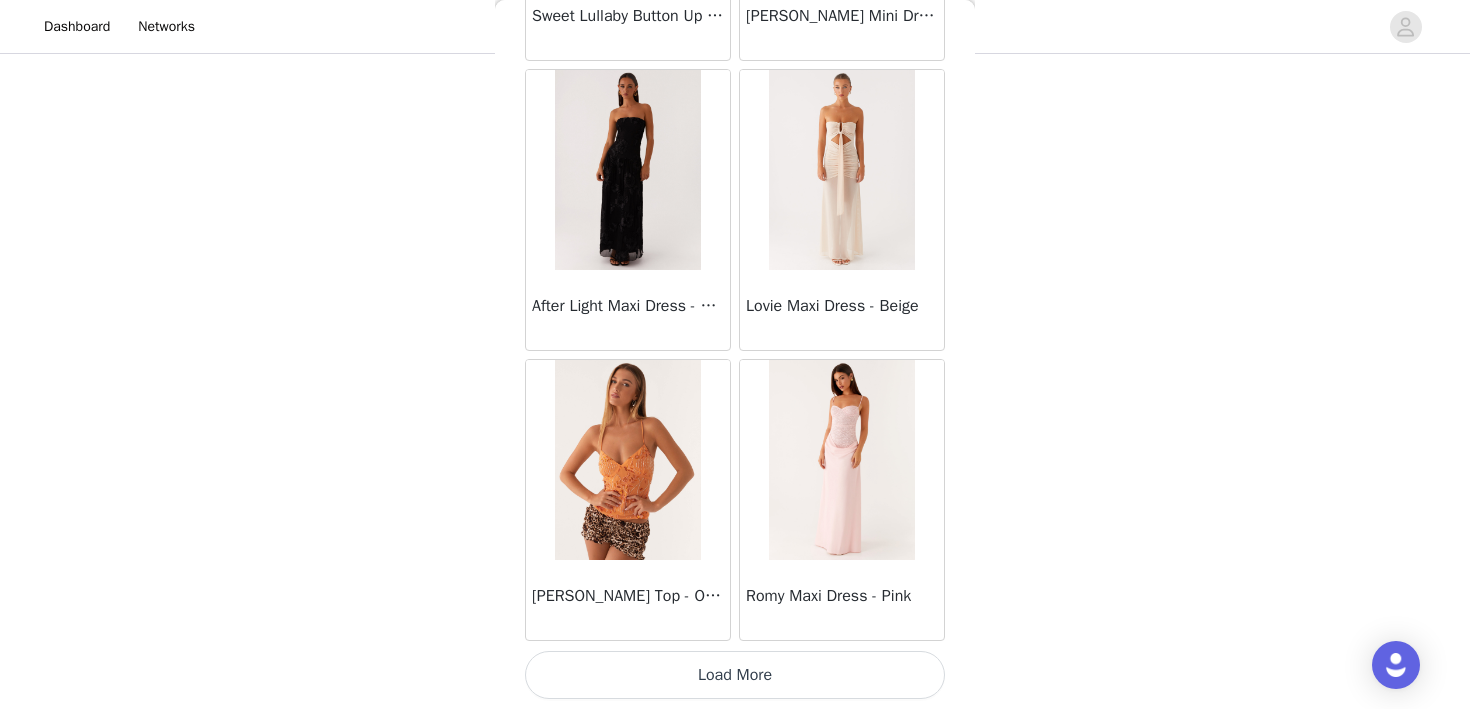 click on "Load More" at bounding box center (735, 675) 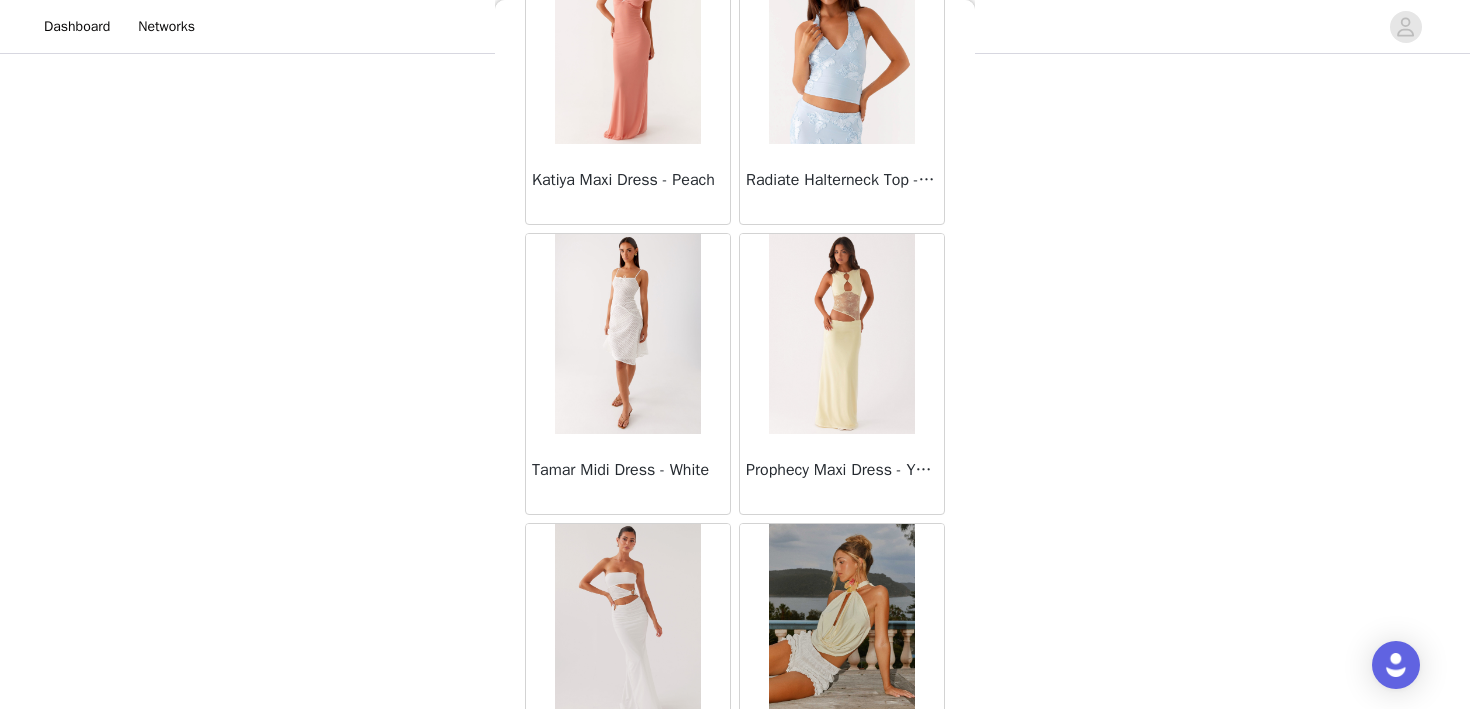 scroll, scrollTop: 74851, scrollLeft: 0, axis: vertical 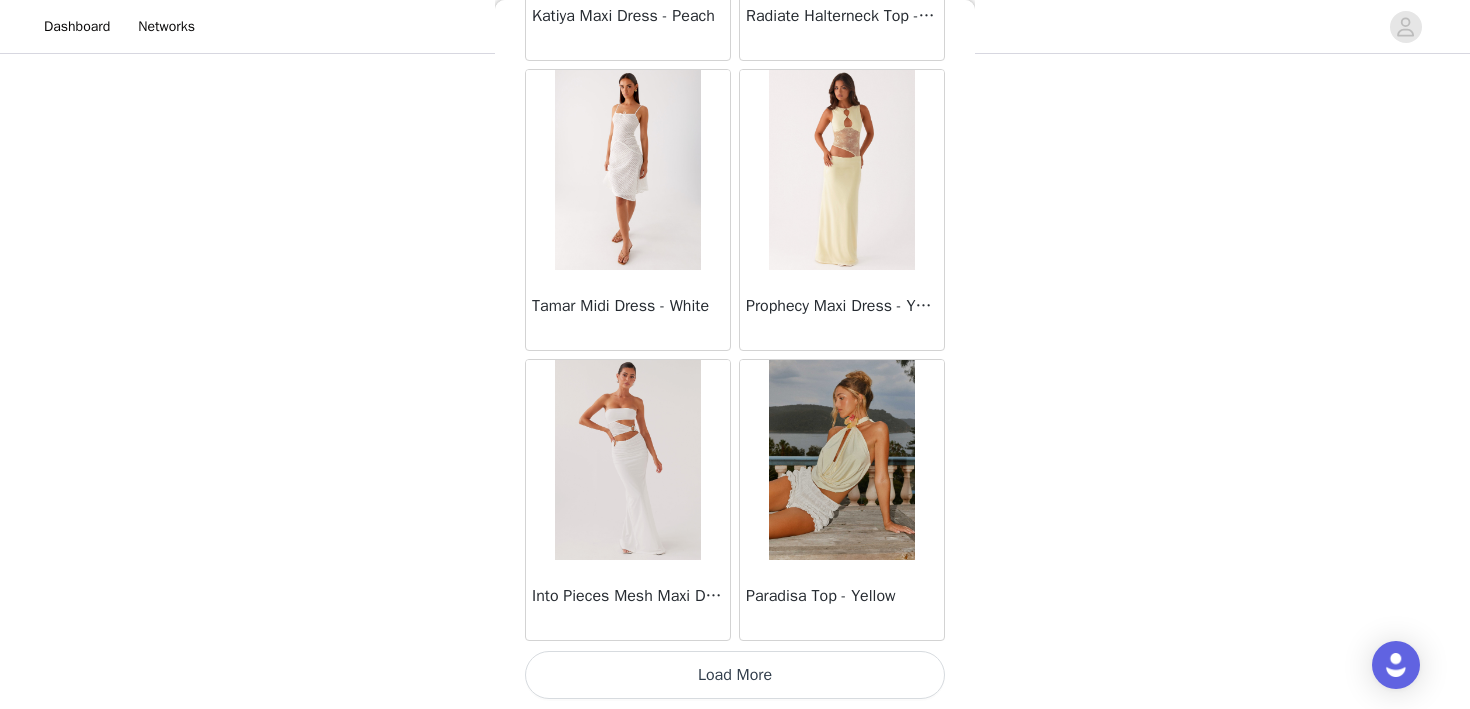 click on "Load More" at bounding box center [735, 675] 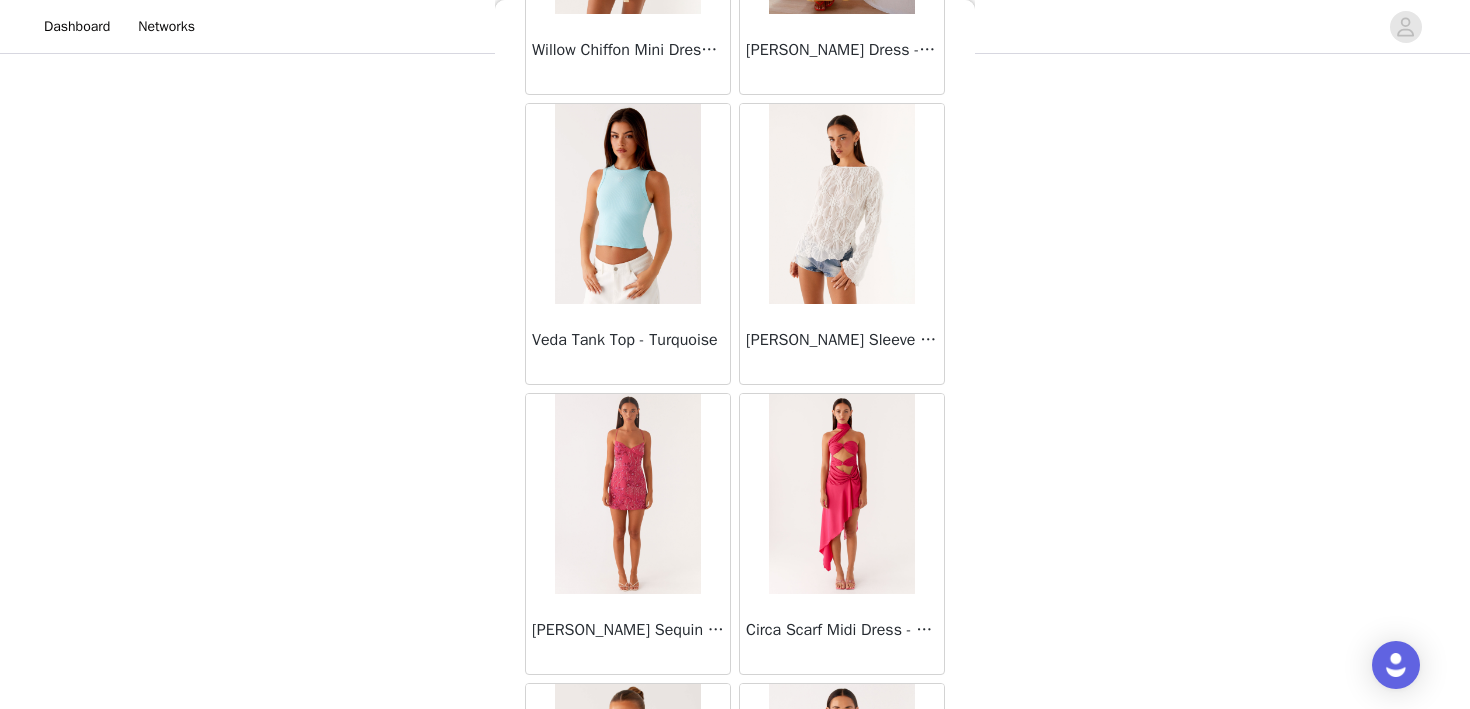 scroll, scrollTop: 77050, scrollLeft: 0, axis: vertical 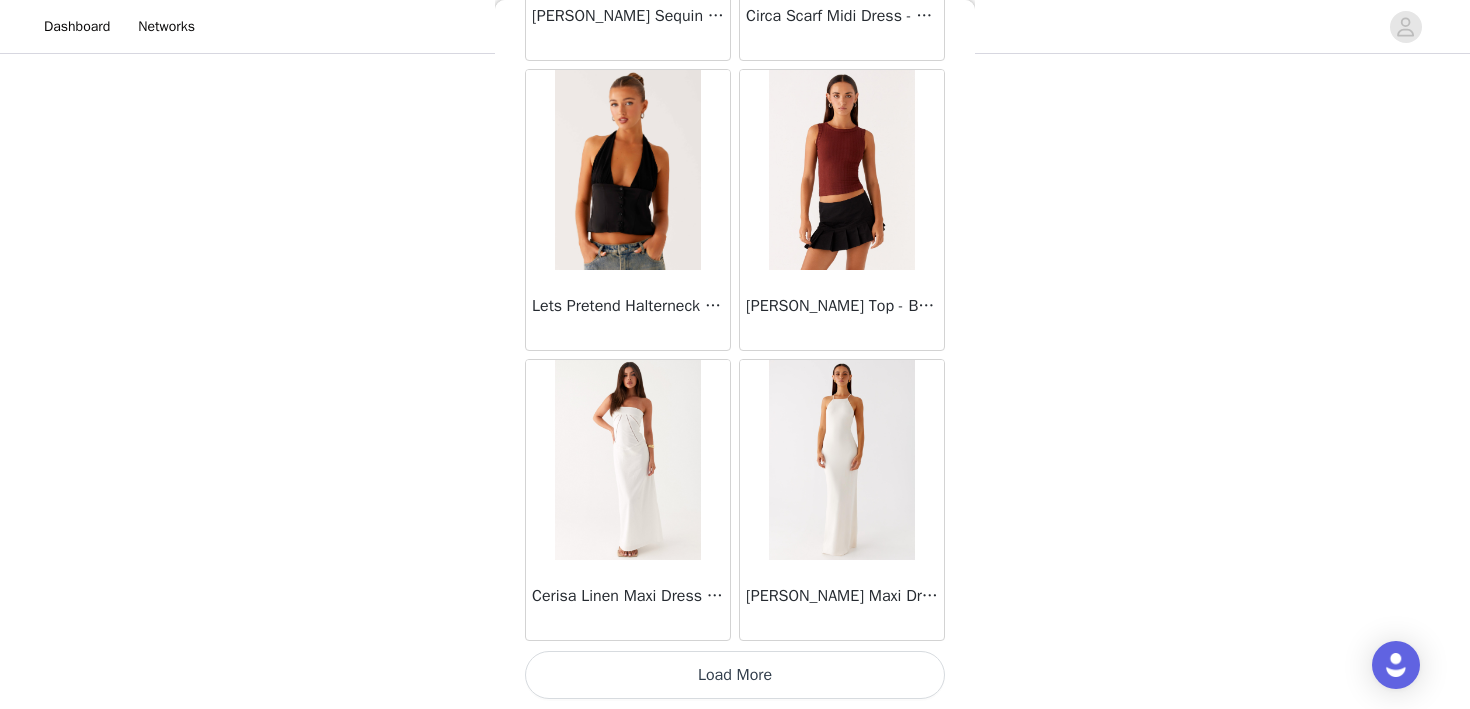 click on "Load More" at bounding box center [735, 675] 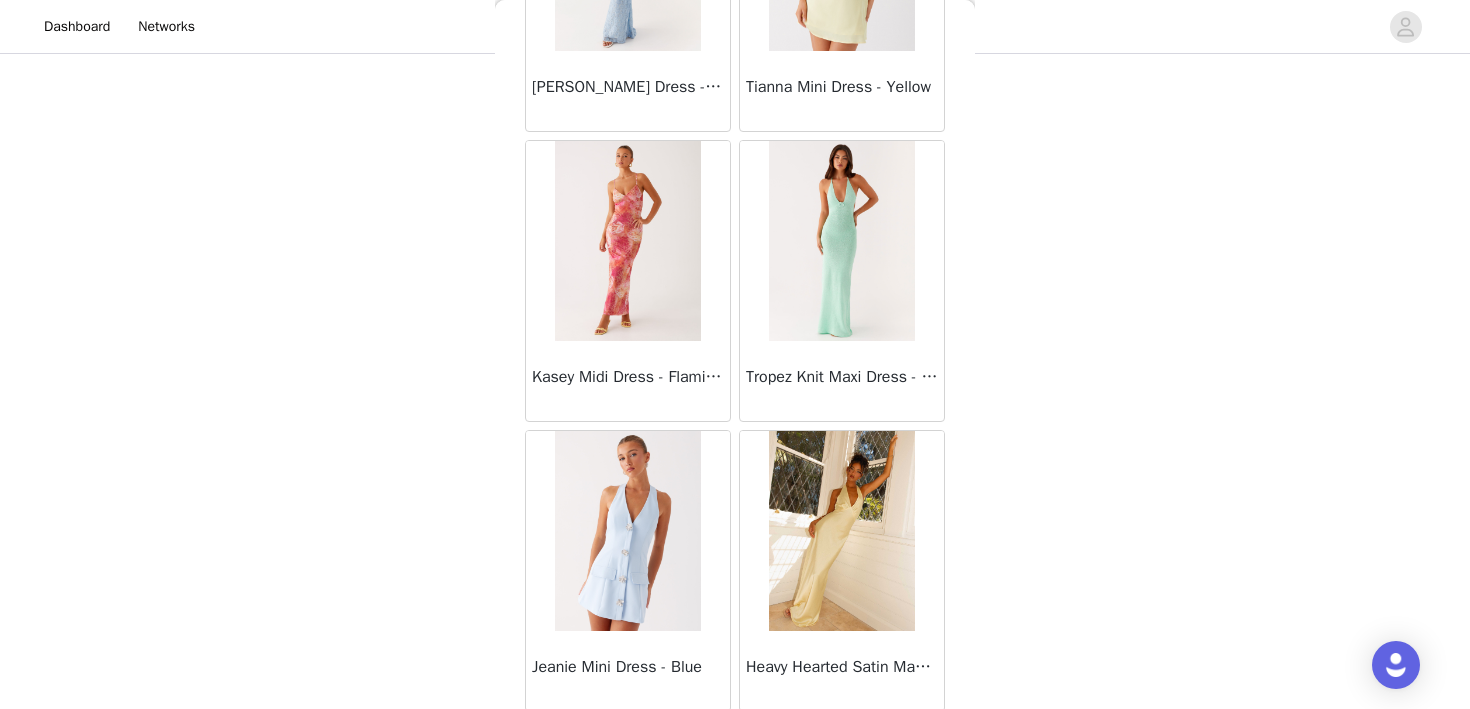scroll, scrollTop: 78982, scrollLeft: 0, axis: vertical 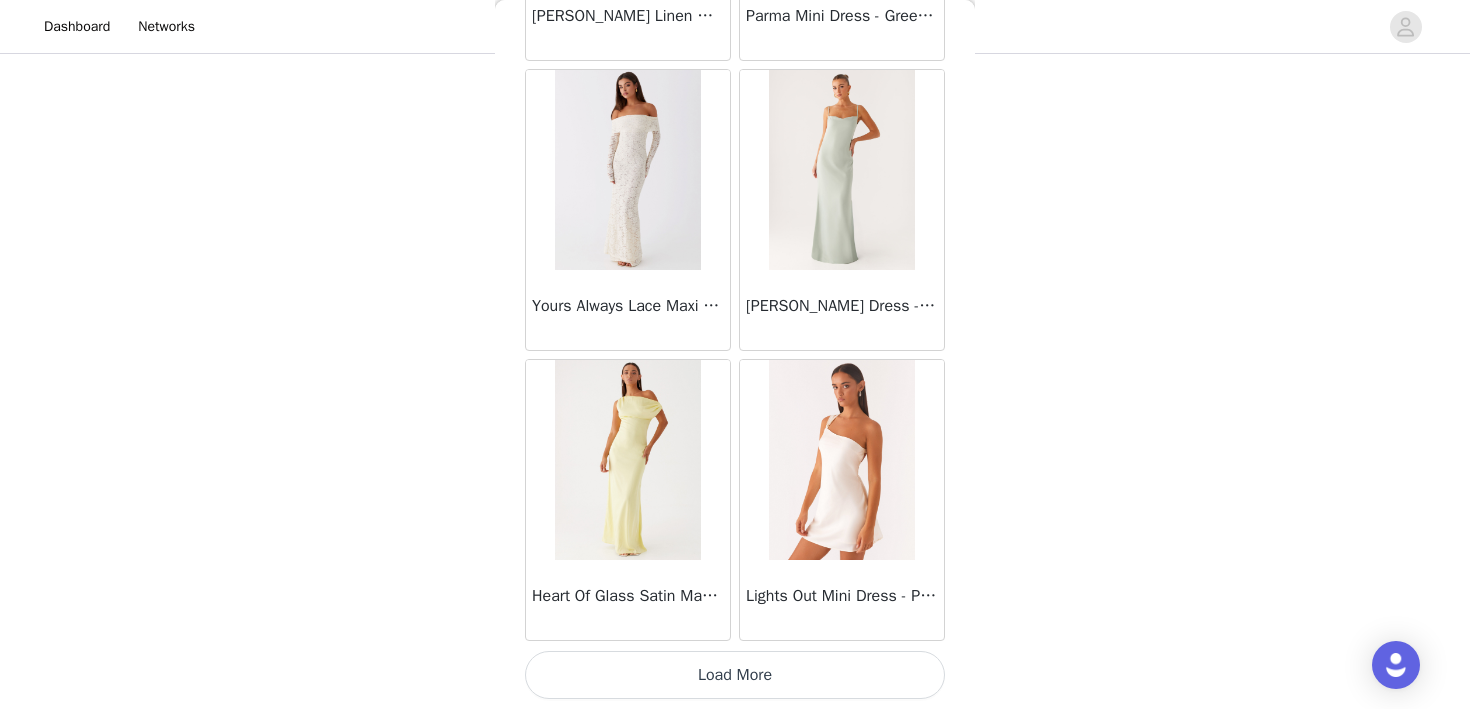 click on "Load More" at bounding box center [735, 675] 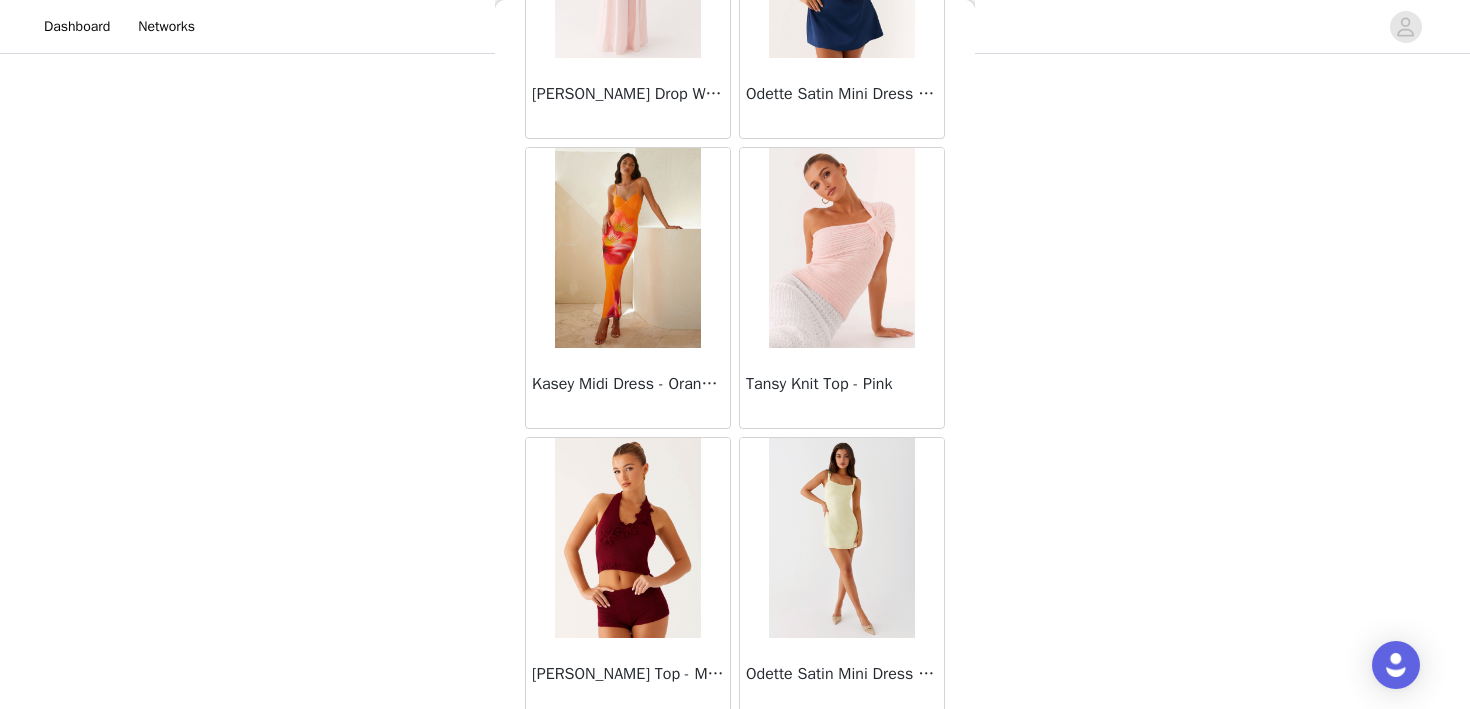 scroll, scrollTop: 83551, scrollLeft: 0, axis: vertical 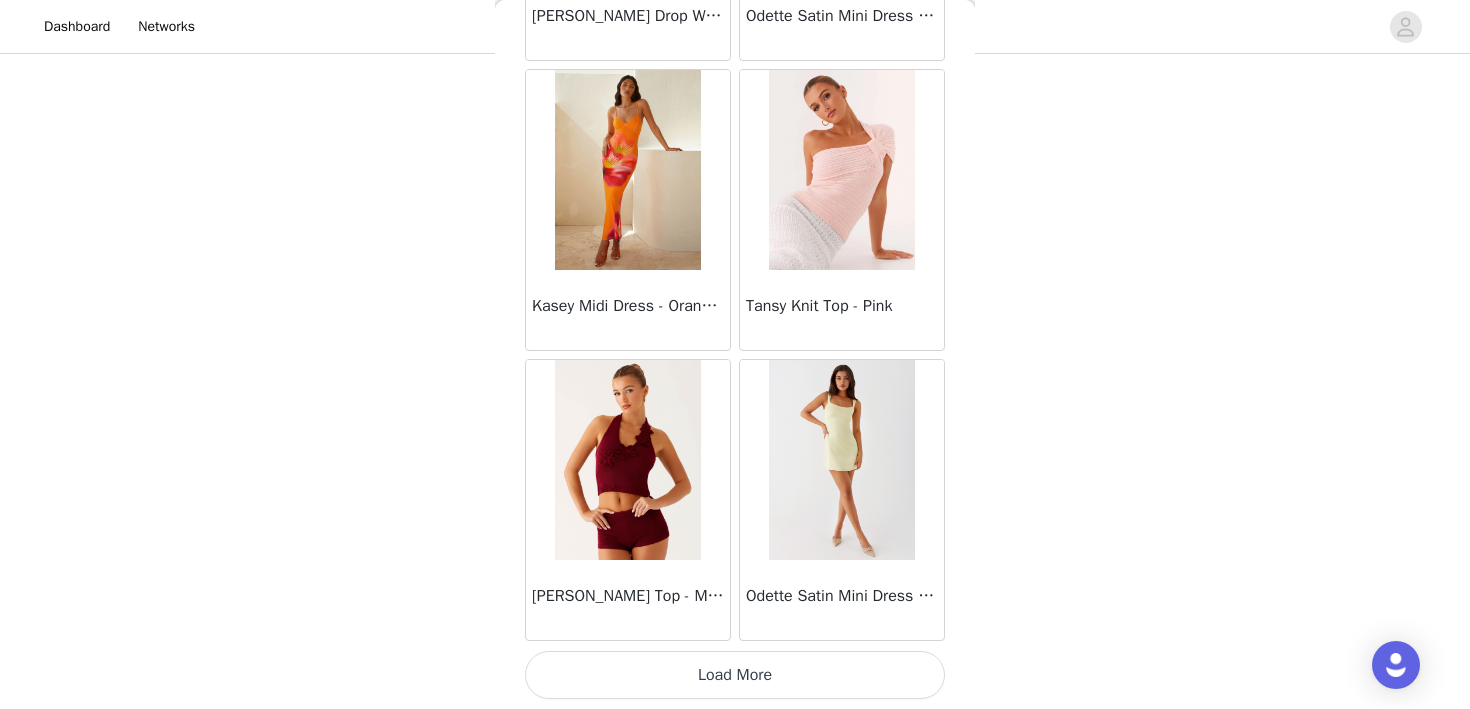 click on "Load More" at bounding box center (735, 675) 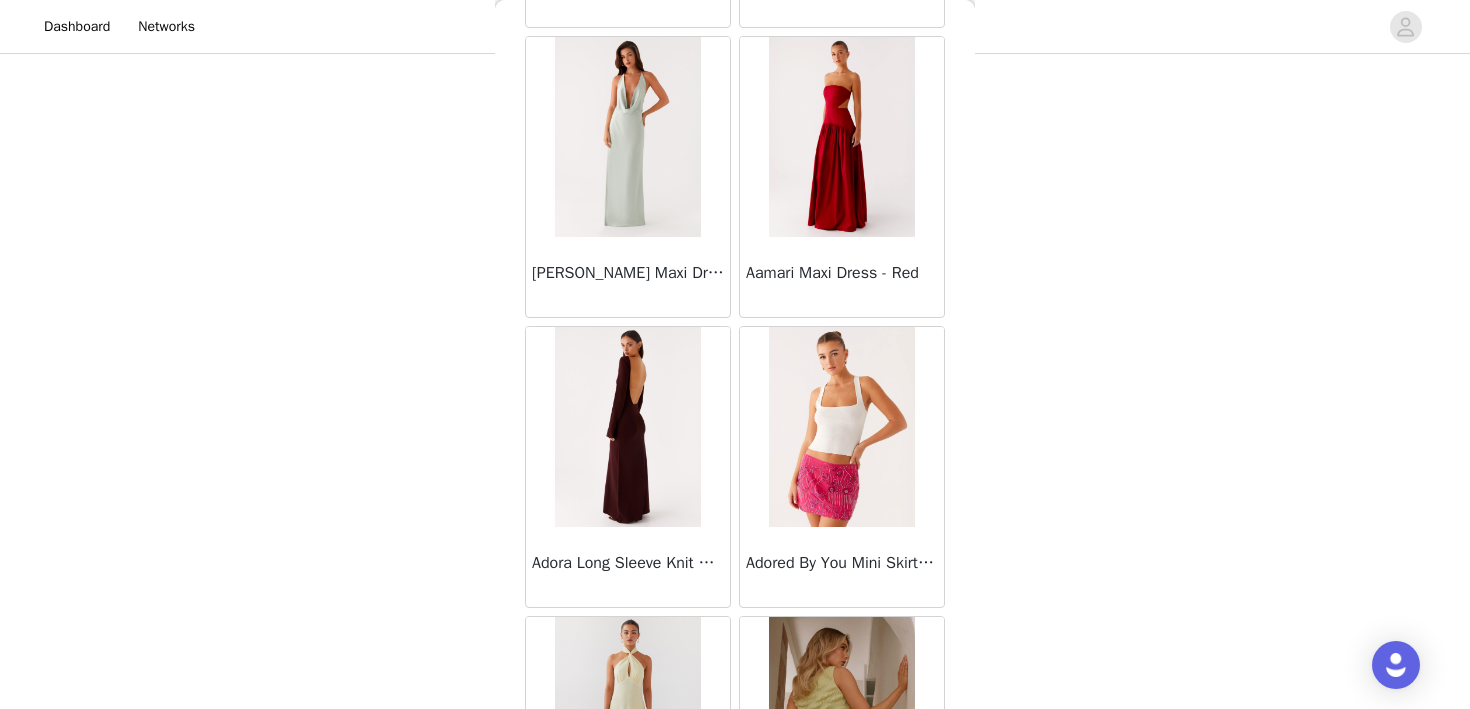 scroll, scrollTop: 86451, scrollLeft: 0, axis: vertical 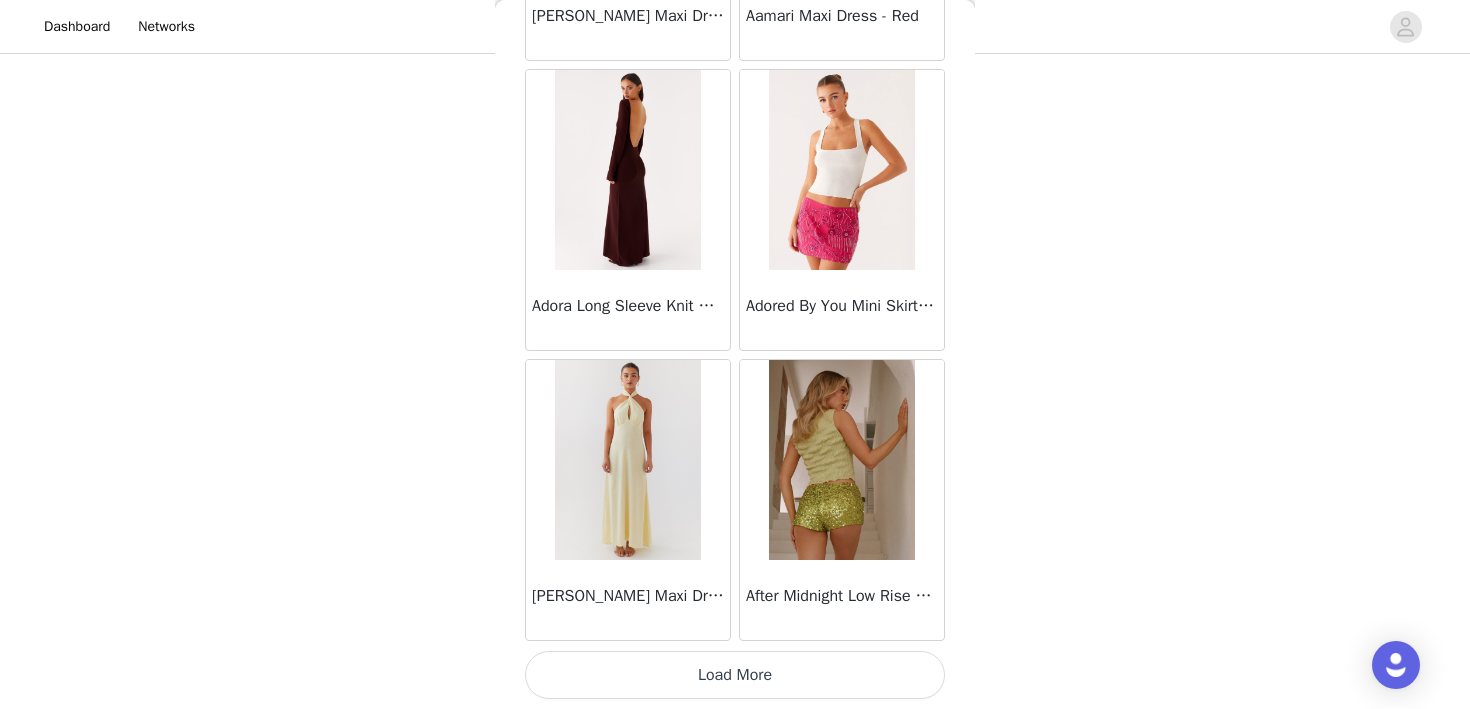 click on "Load More" at bounding box center (735, 675) 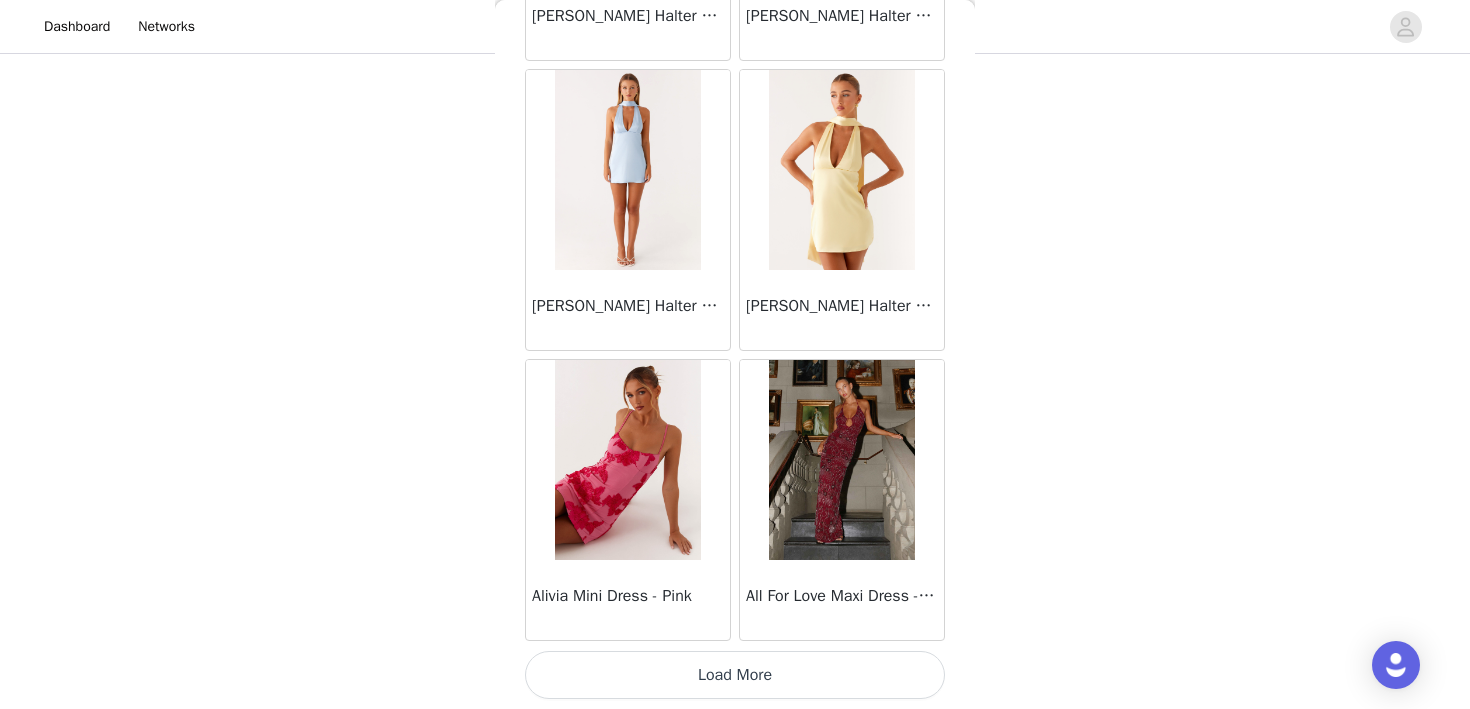 scroll, scrollTop: 89351, scrollLeft: 0, axis: vertical 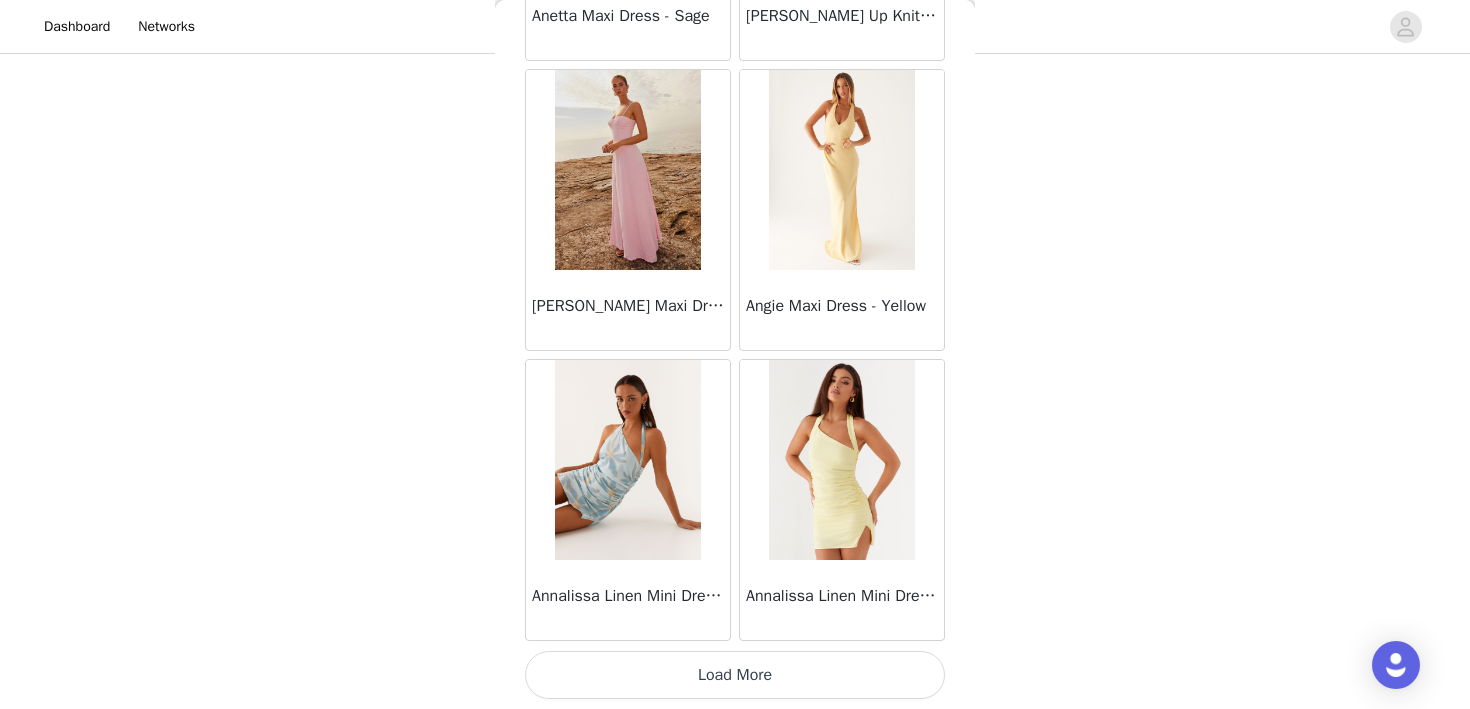 click on "Load More" at bounding box center (735, 675) 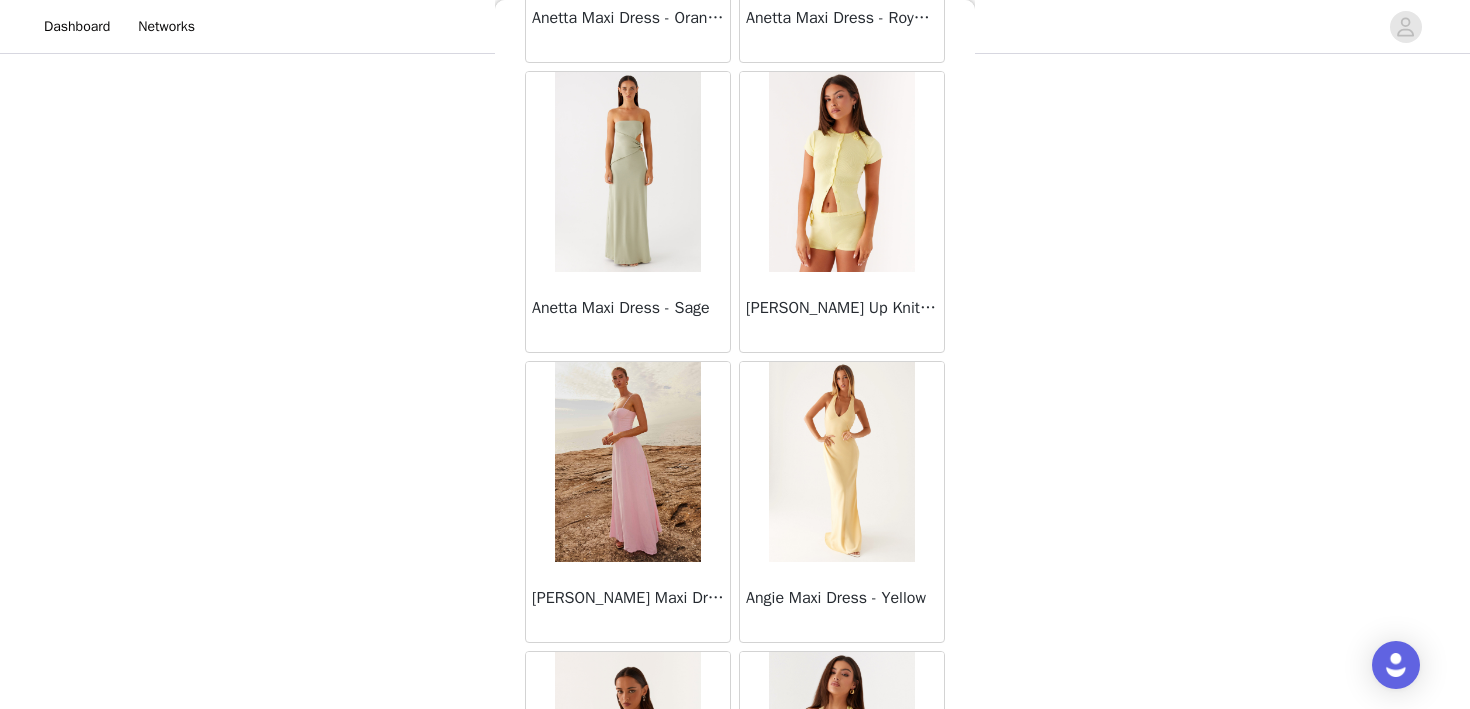 scroll, scrollTop: 91312, scrollLeft: 0, axis: vertical 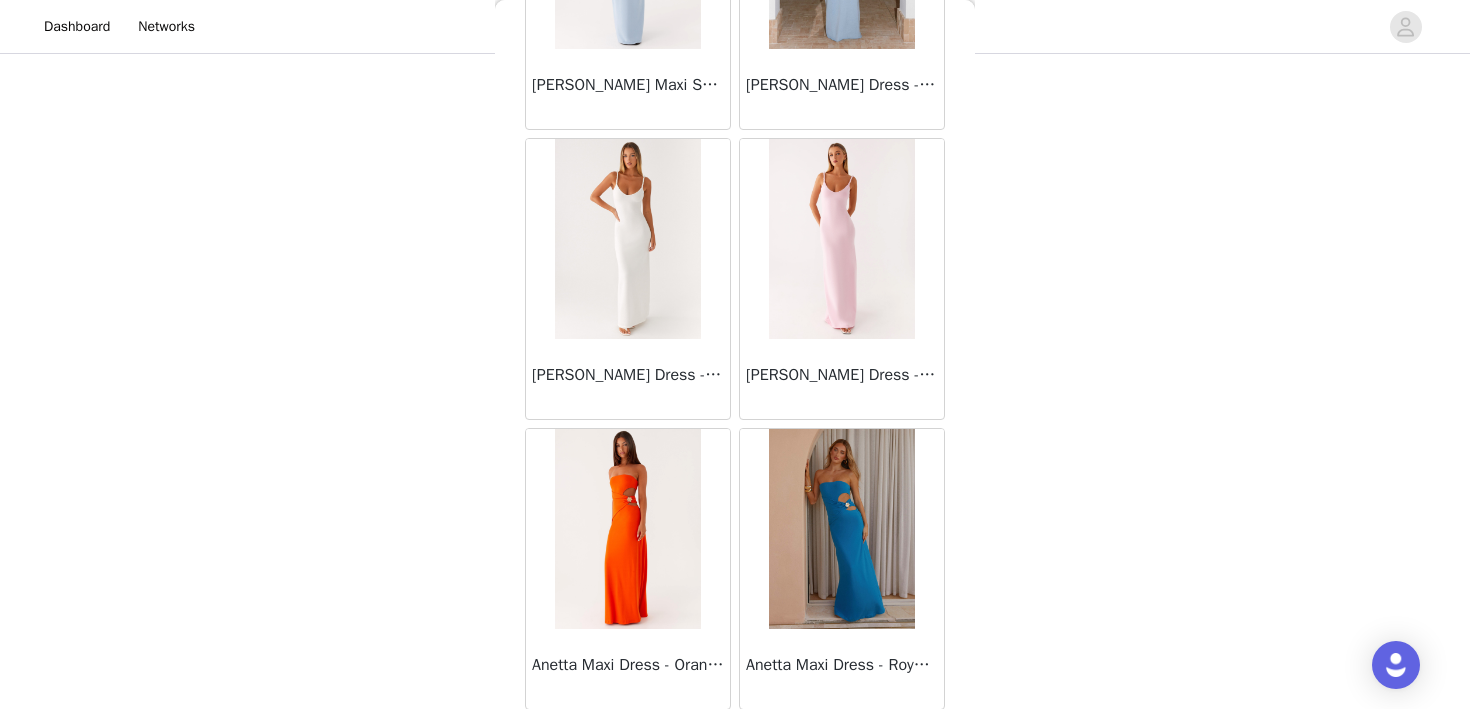 click on "STEP 1 OF 4
Select your styles!
Please note that the sizes are in AU Sizes. Australian Sizing is 2 sizes up, so a US0 = AU4, US4 = AU8. Peppermayo Size Guide: [URL][DOMAIN_NAME]       2/3 Selected           Celie Midi Dress - Ivory           Ivory, AU 10       Edit   Remove     Romy Maxi Dress - Yellow           Yellow, AU 10       Edit   Remove     Add Product       Back       [PERSON_NAME] Strapless Mini Dress - Yellow       [PERSON_NAME] Maxi Dress - Orange Blue Floral       Avenue Mini Dress - Plum       Aullie Maxi Dress - Yellow       Aullie Maxi Dress - Ivory       Aullie Mini Dress - Black       Avalia Backless Scarf Mini Dress - White Polka Dot       Aullie Maxi Dress - Blue       [PERSON_NAME] Maxi Dress - Bloom Wave Print       Athens One Shoulder Top - Floral       Aullie Mini Dress - Blue       Aullie Maxi Dress - [PERSON_NAME] Strapless Mini Dress - Cobalt       Atlantic Midi Dress - Yellow" at bounding box center (735, 209) 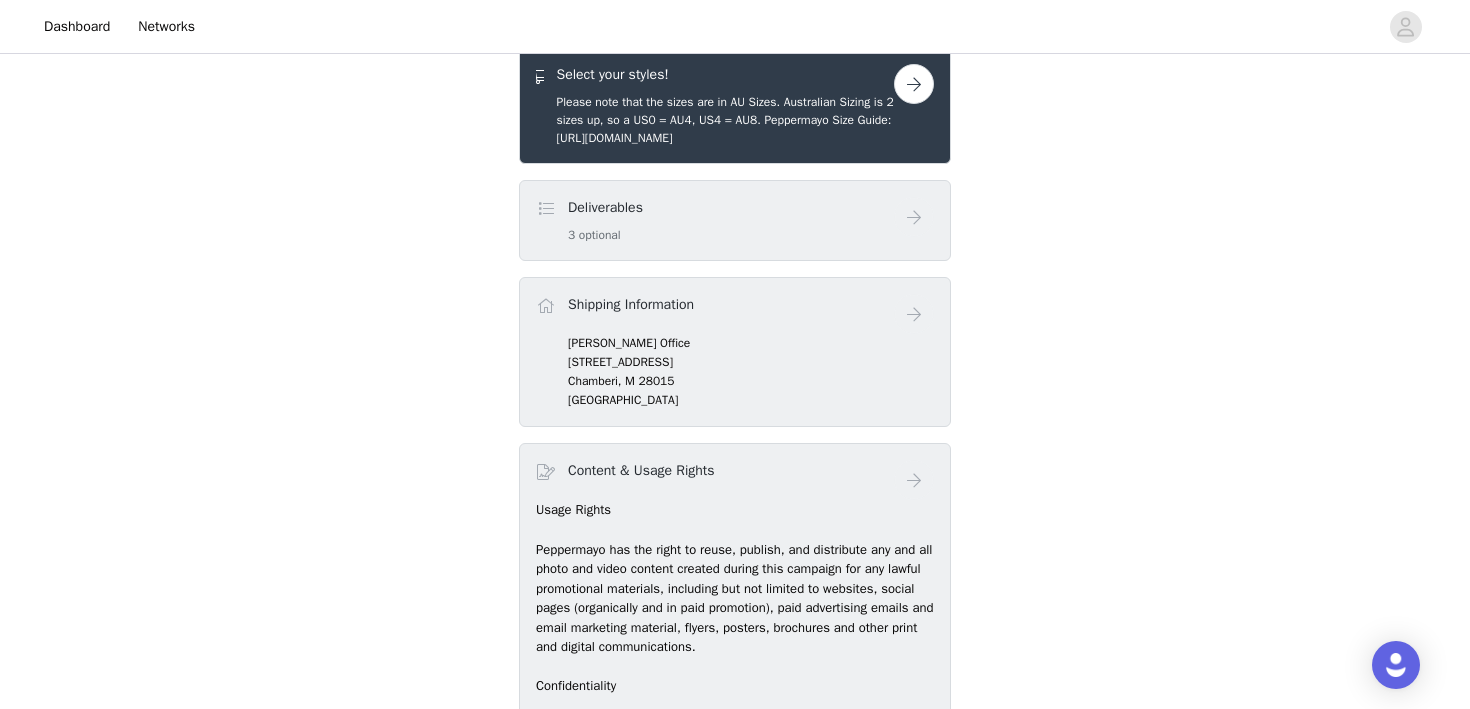 scroll, scrollTop: 612, scrollLeft: 0, axis: vertical 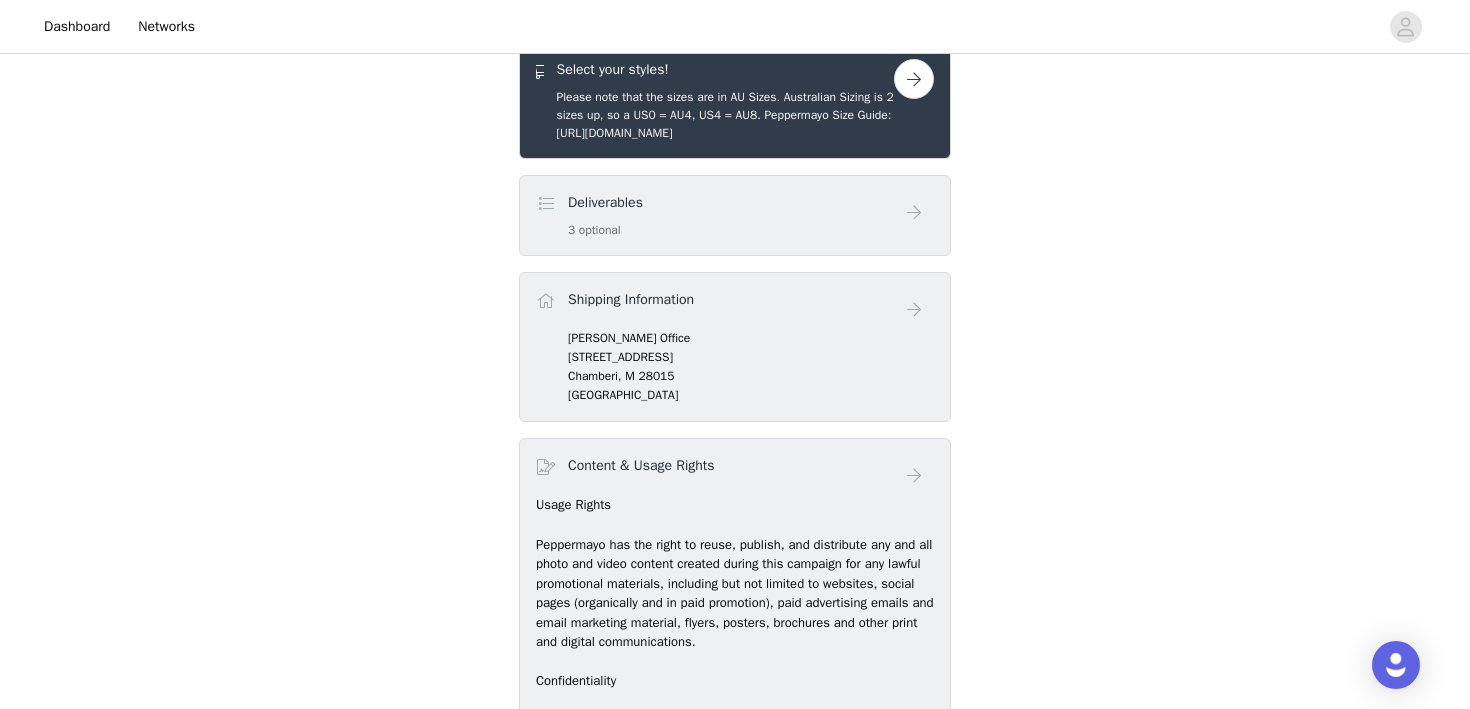 click on "Please note that the sizes are in AU Sizes. Australian Sizing is 2 sizes up, so a US0 = AU4, US4 = AU8. Peppermayo Size Guide: [URL][DOMAIN_NAME]" at bounding box center (725, 115) 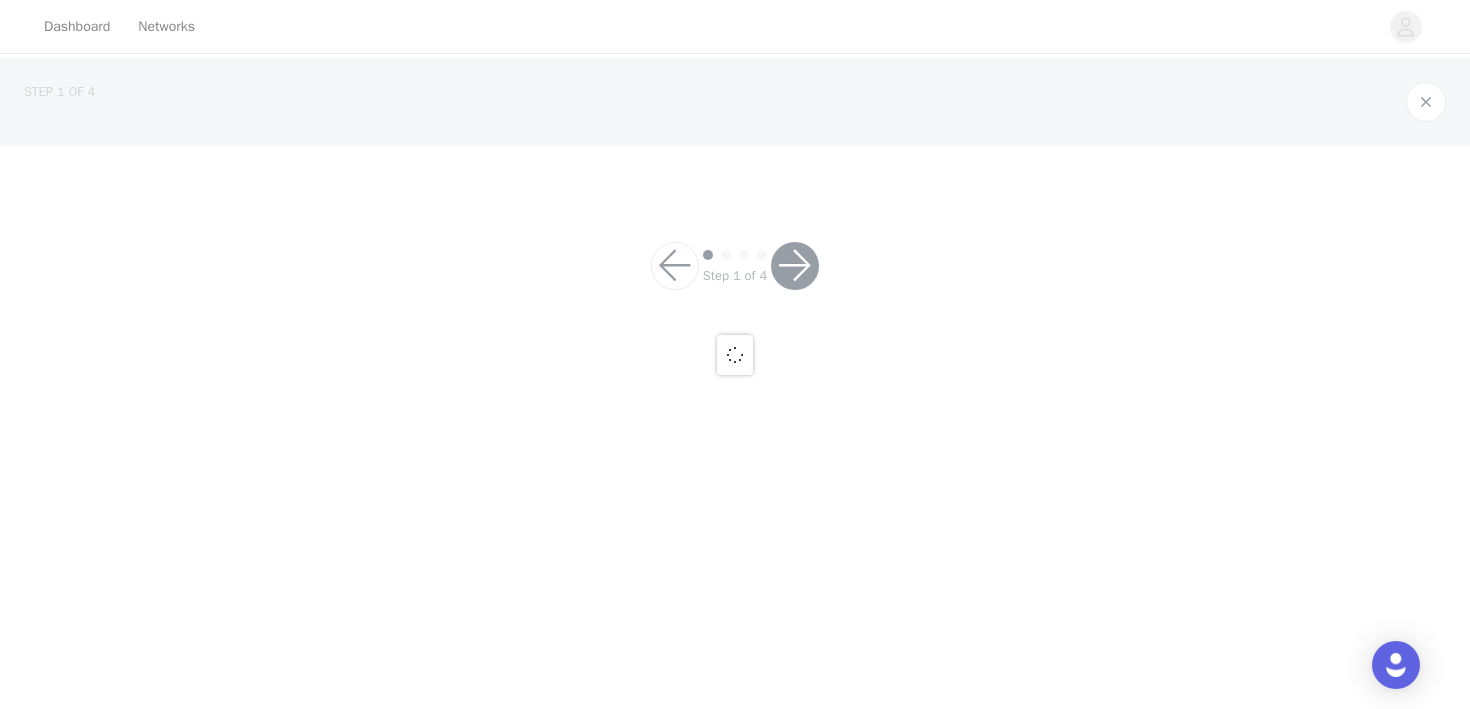 scroll, scrollTop: 0, scrollLeft: 0, axis: both 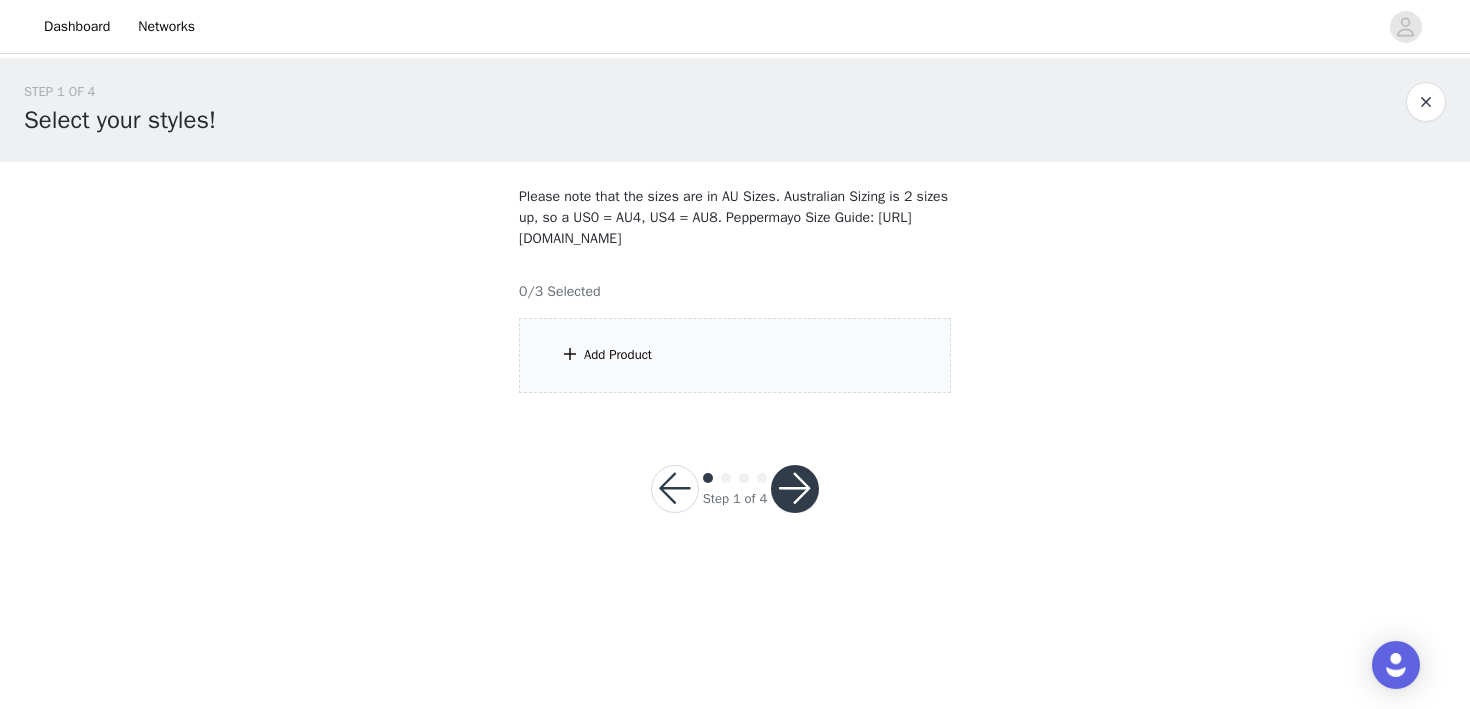 click on "Add Product" at bounding box center [735, 355] 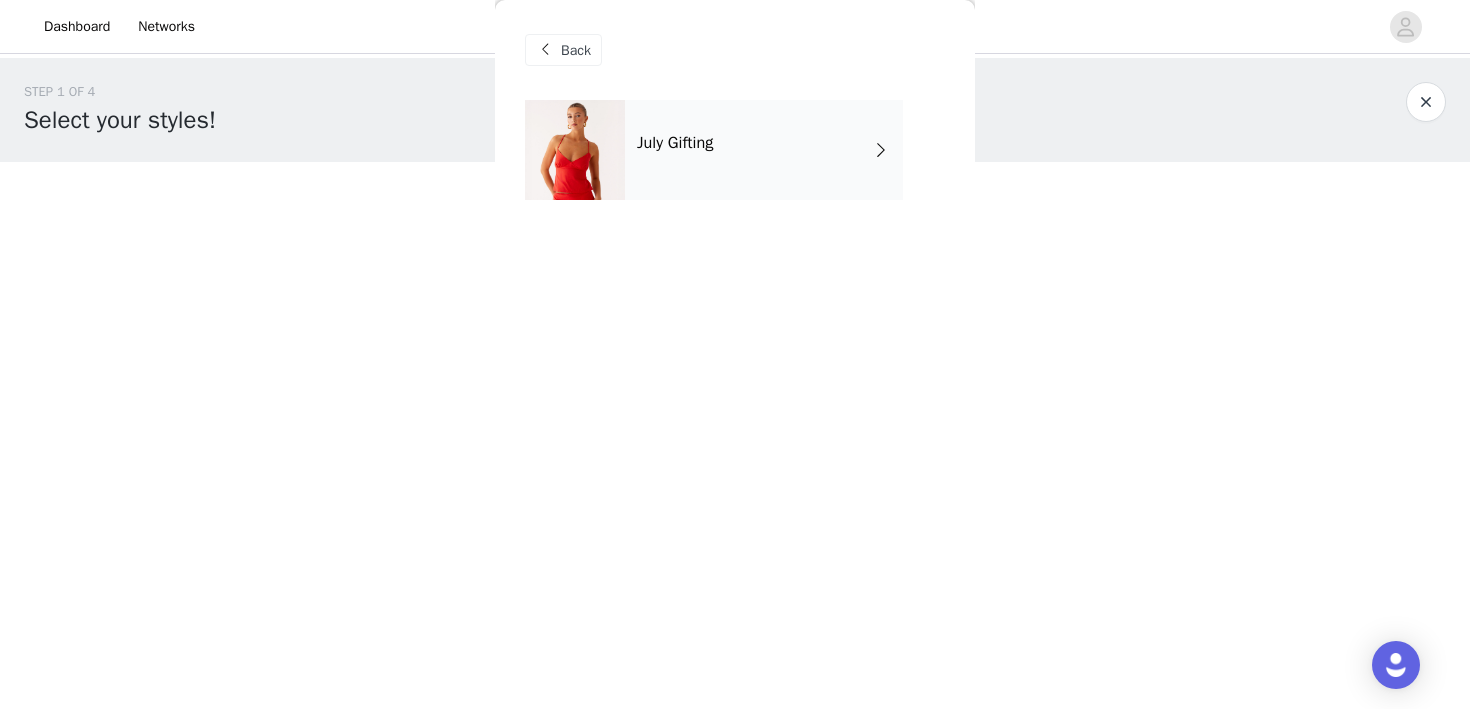 click on "July Gifting" at bounding box center (675, 143) 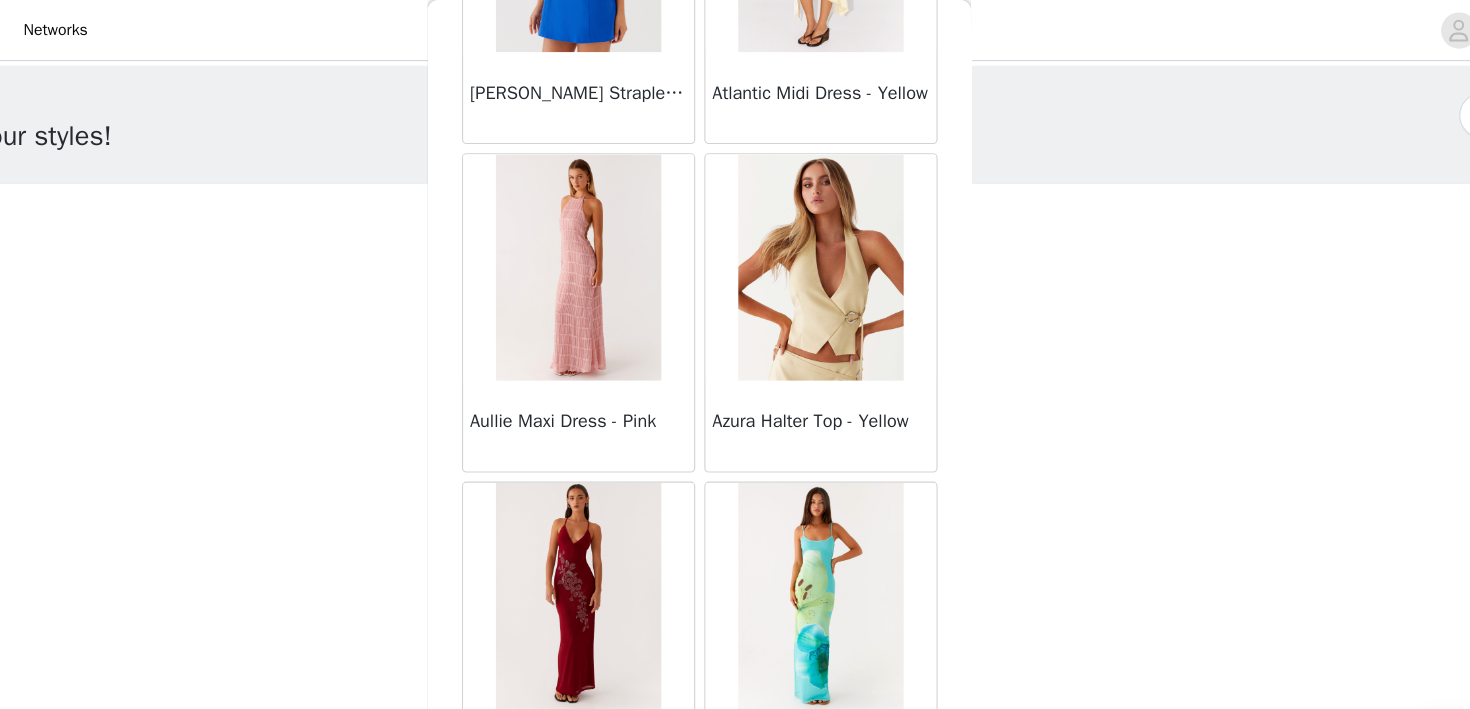 scroll, scrollTop: 1635, scrollLeft: 0, axis: vertical 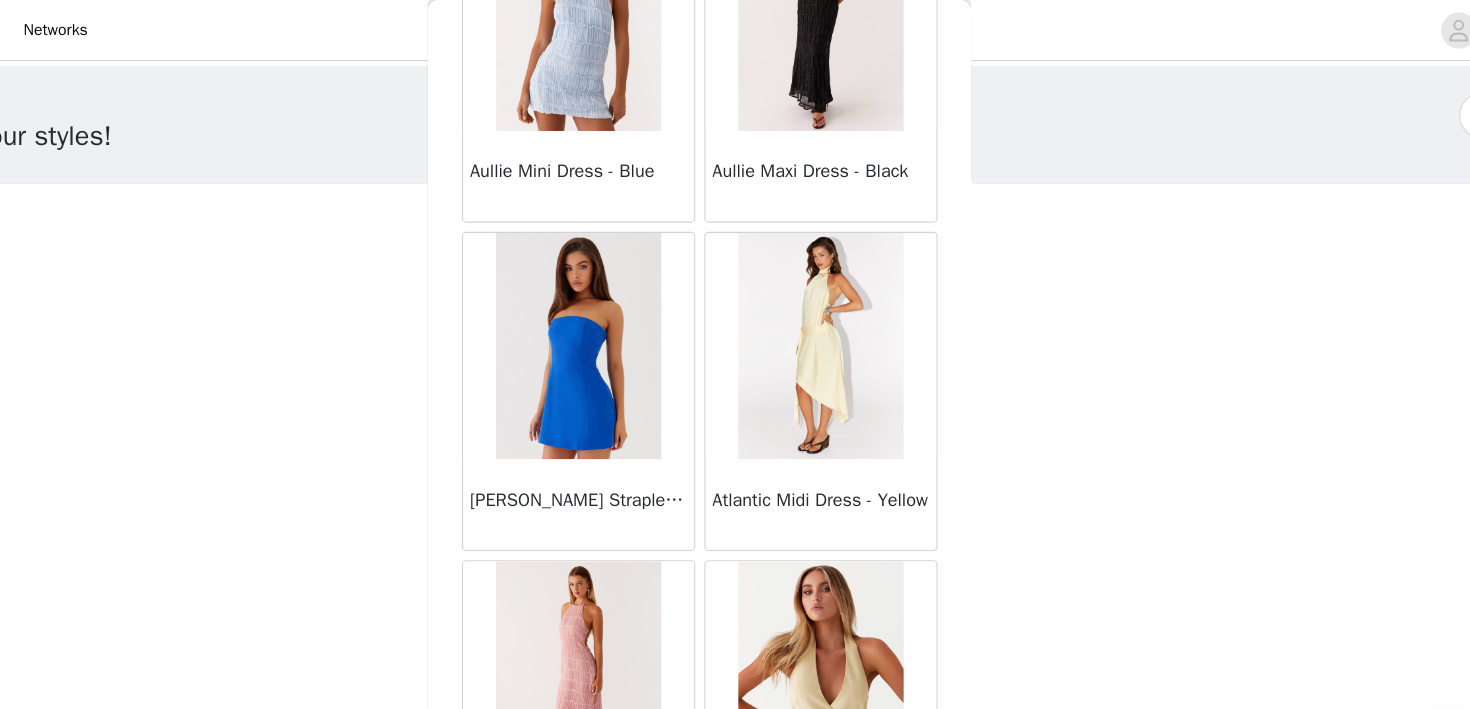 click at bounding box center (841, 306) 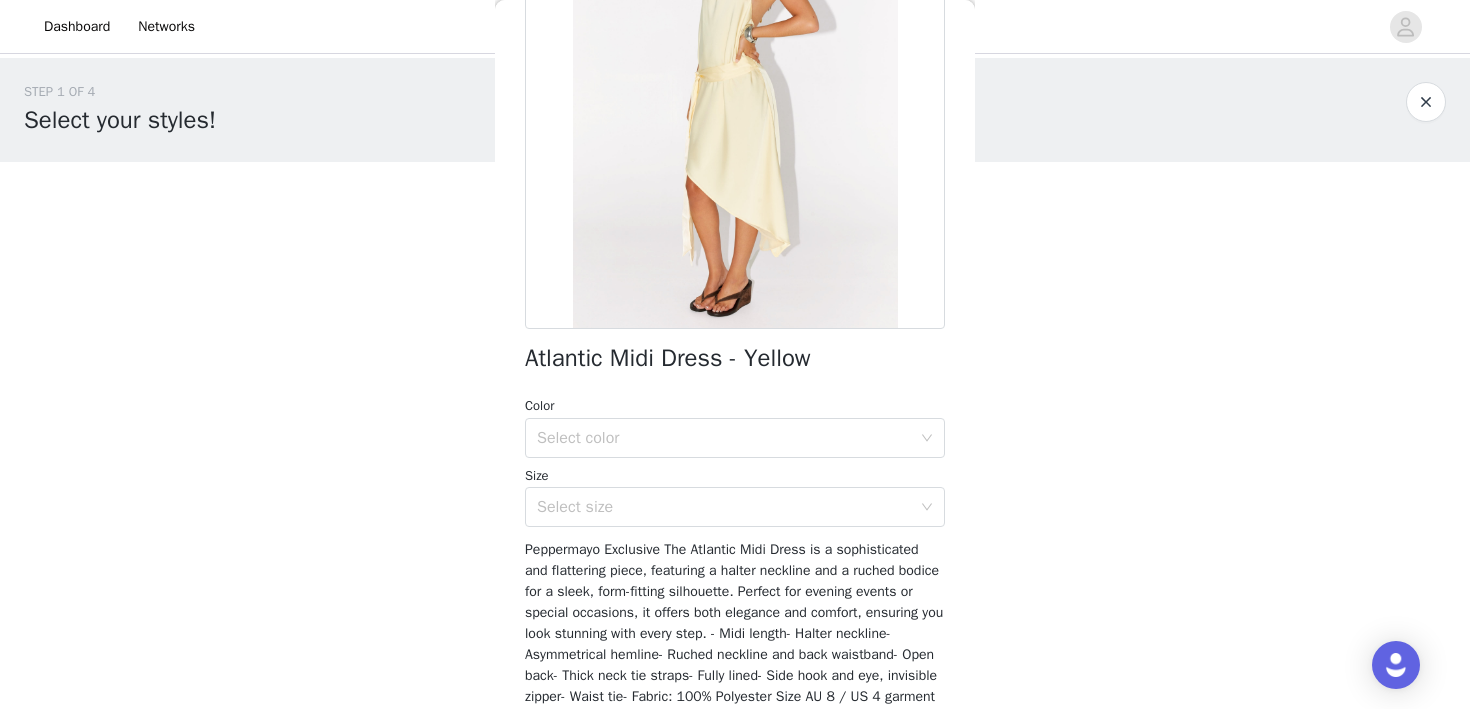 scroll, scrollTop: 328, scrollLeft: 0, axis: vertical 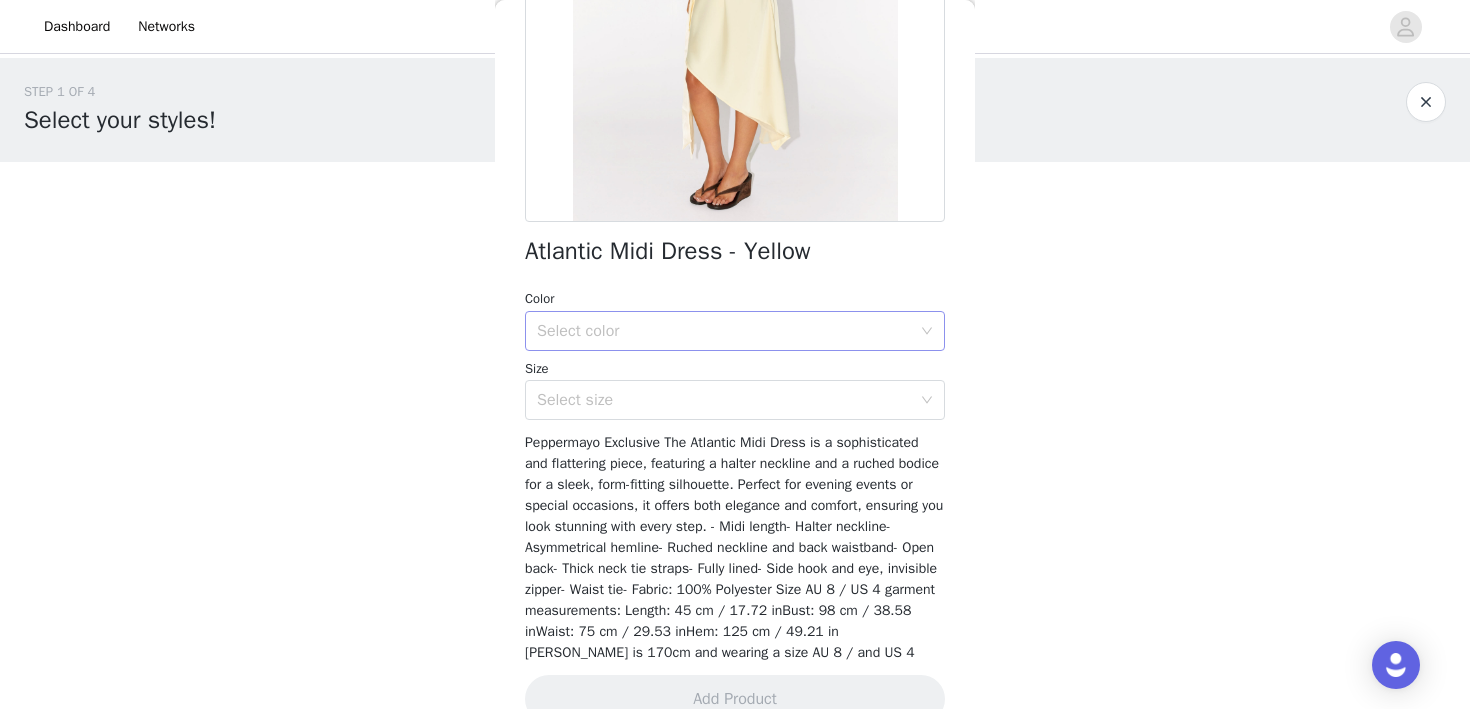 click on "Select color" at bounding box center (724, 331) 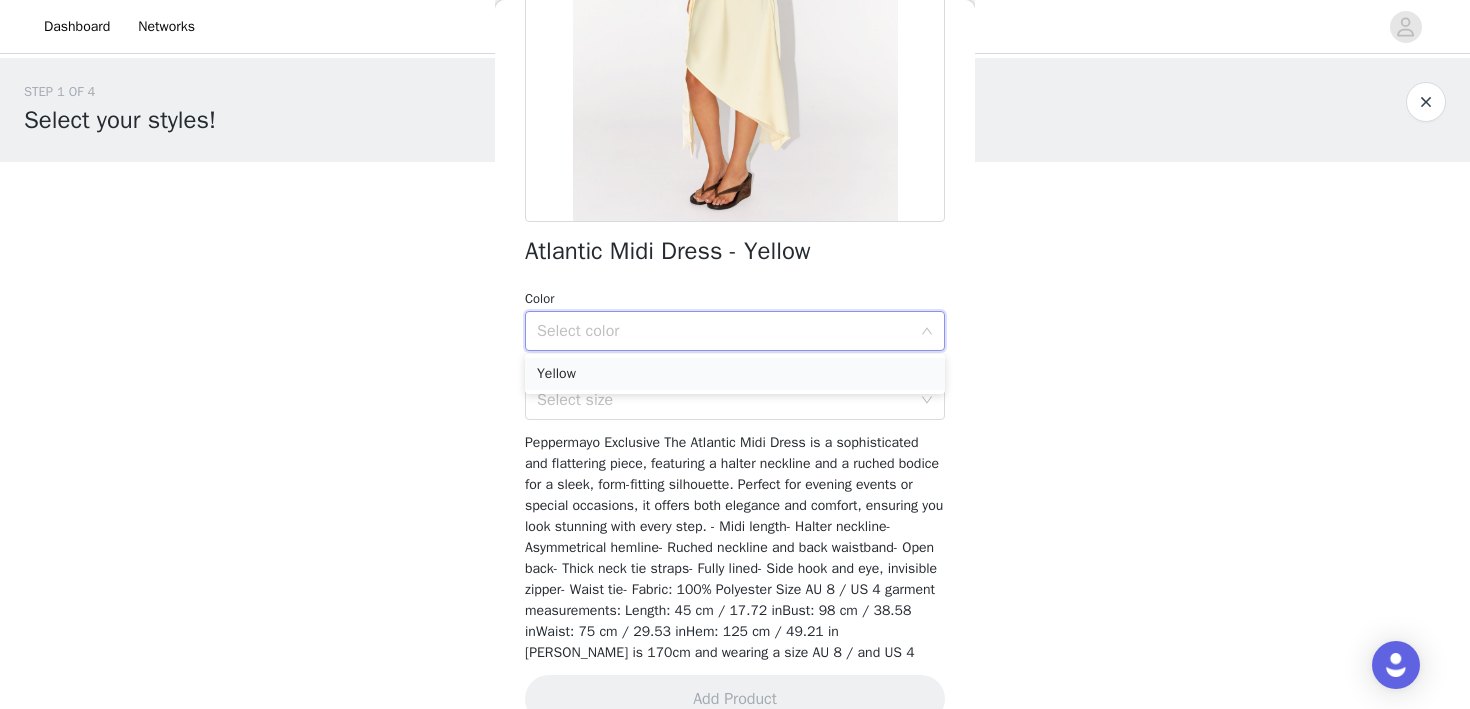 click on "Yellow" at bounding box center [735, 374] 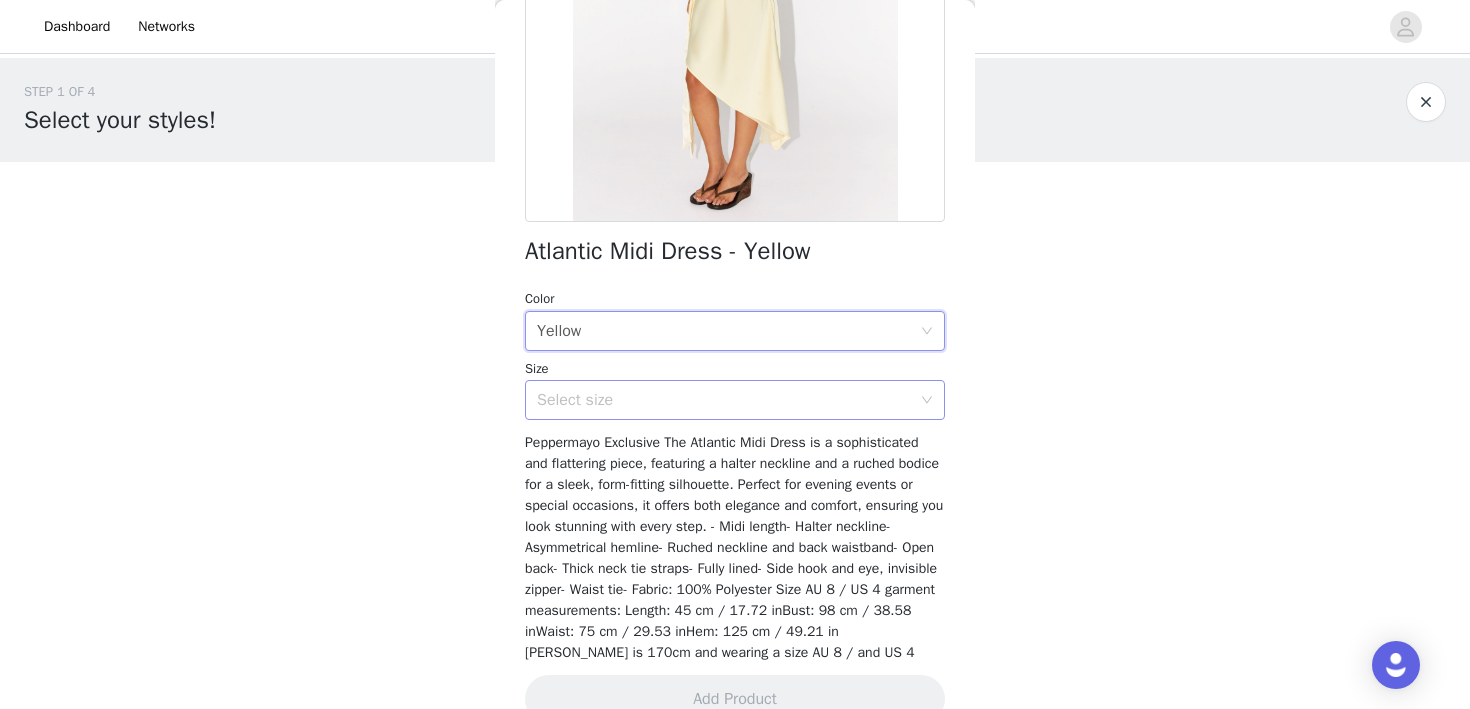 click on "Select size" at bounding box center (724, 400) 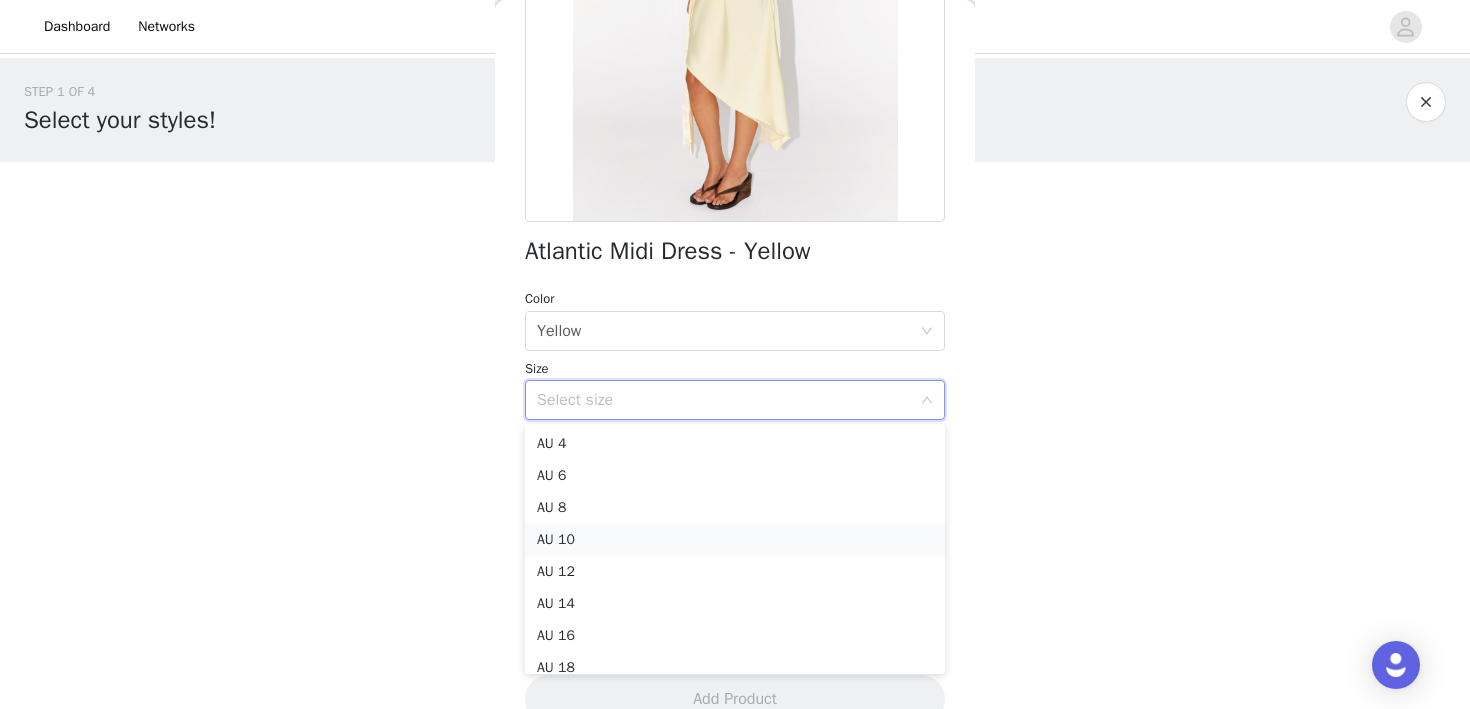 click on "AU 10" at bounding box center (735, 540) 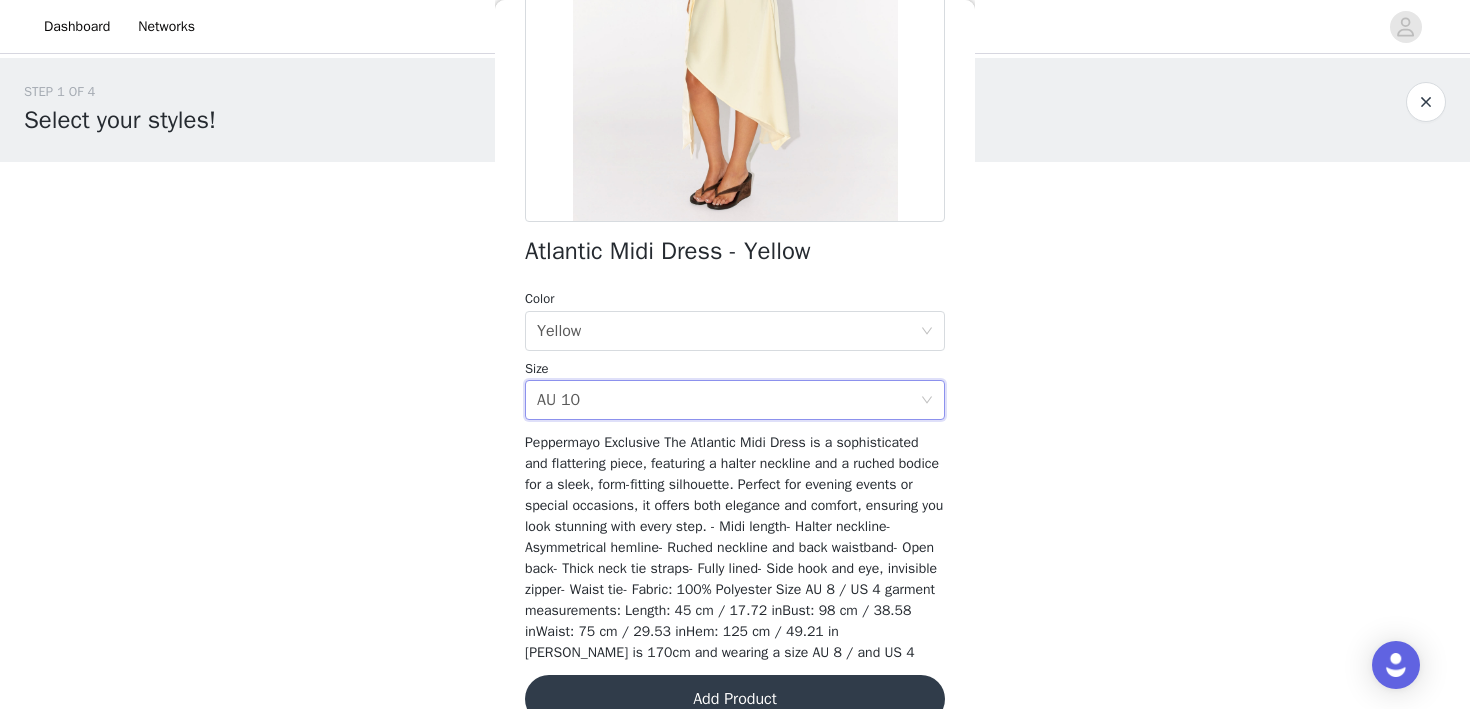 click on "Add Product" at bounding box center [735, 699] 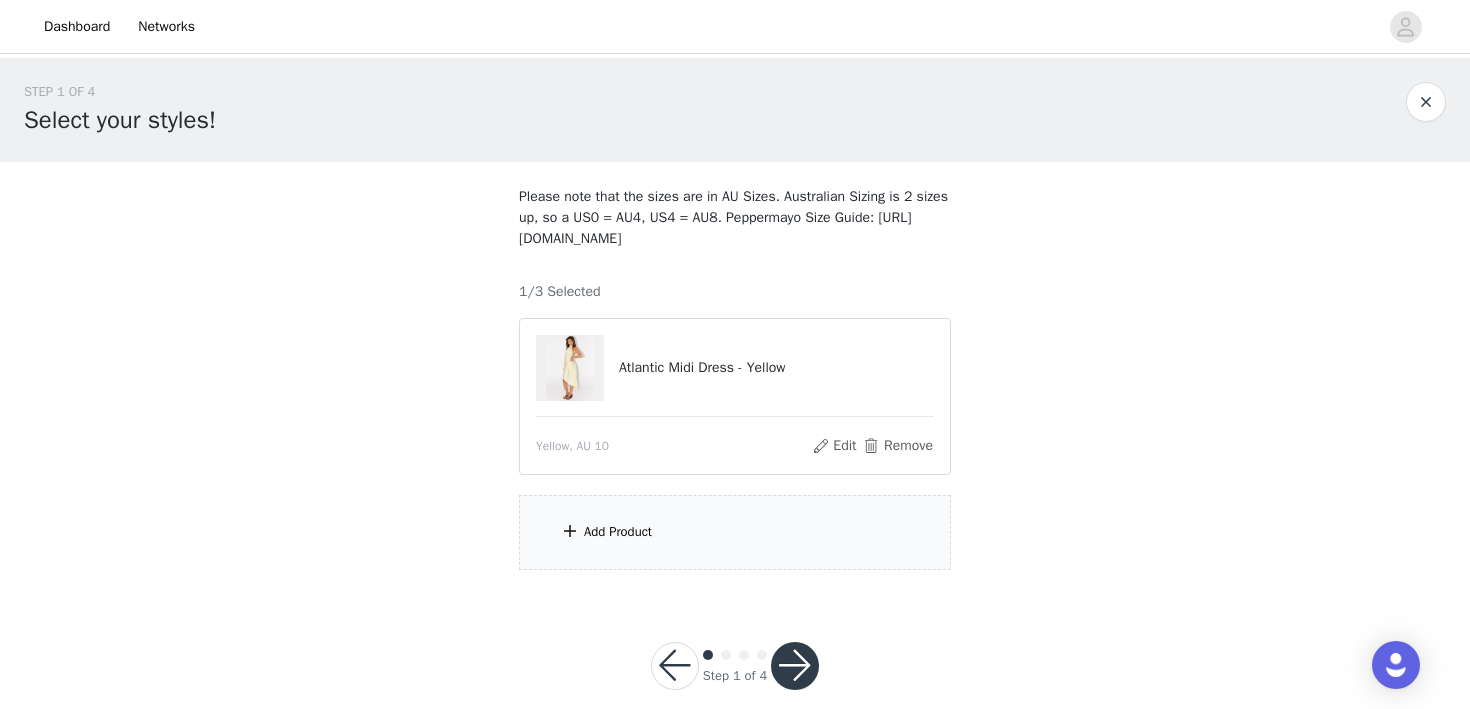 click on "Add Product" at bounding box center (735, 532) 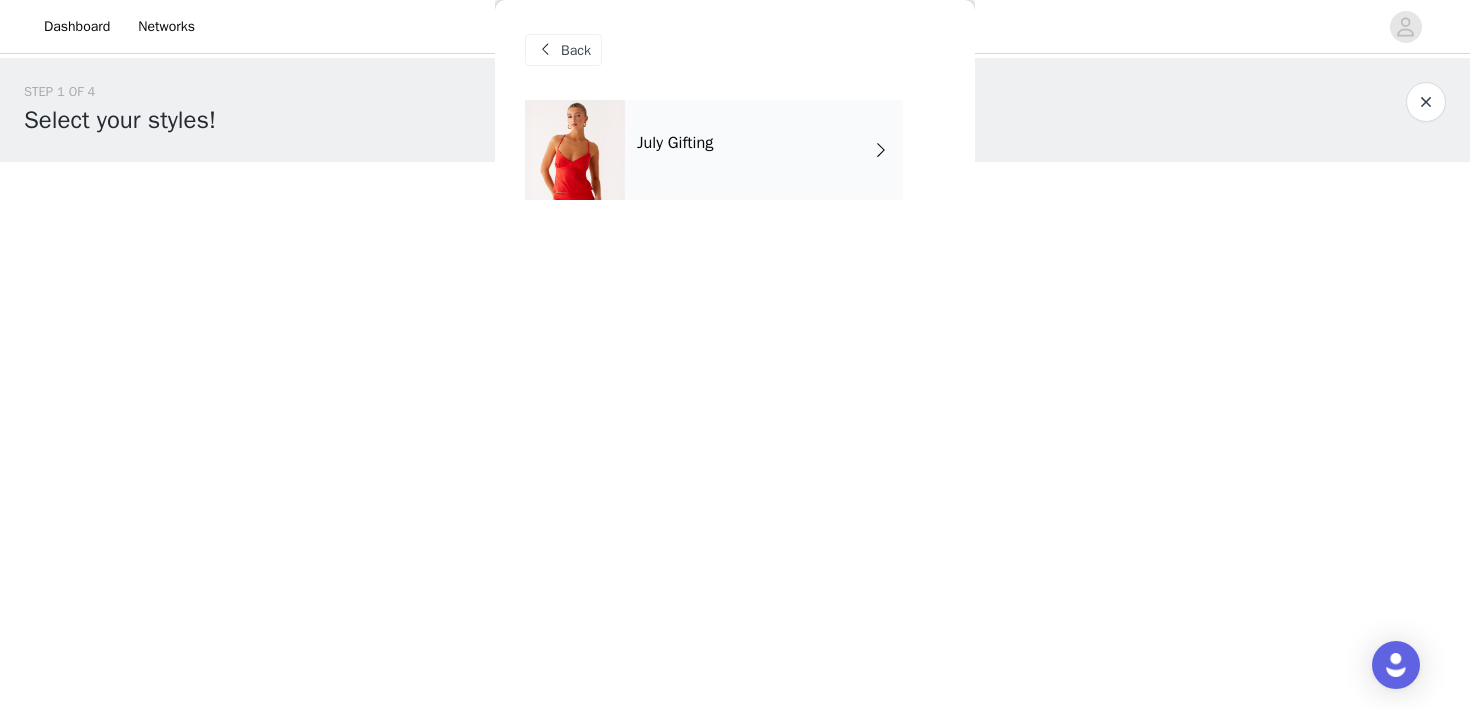 scroll, scrollTop: 28, scrollLeft: 0, axis: vertical 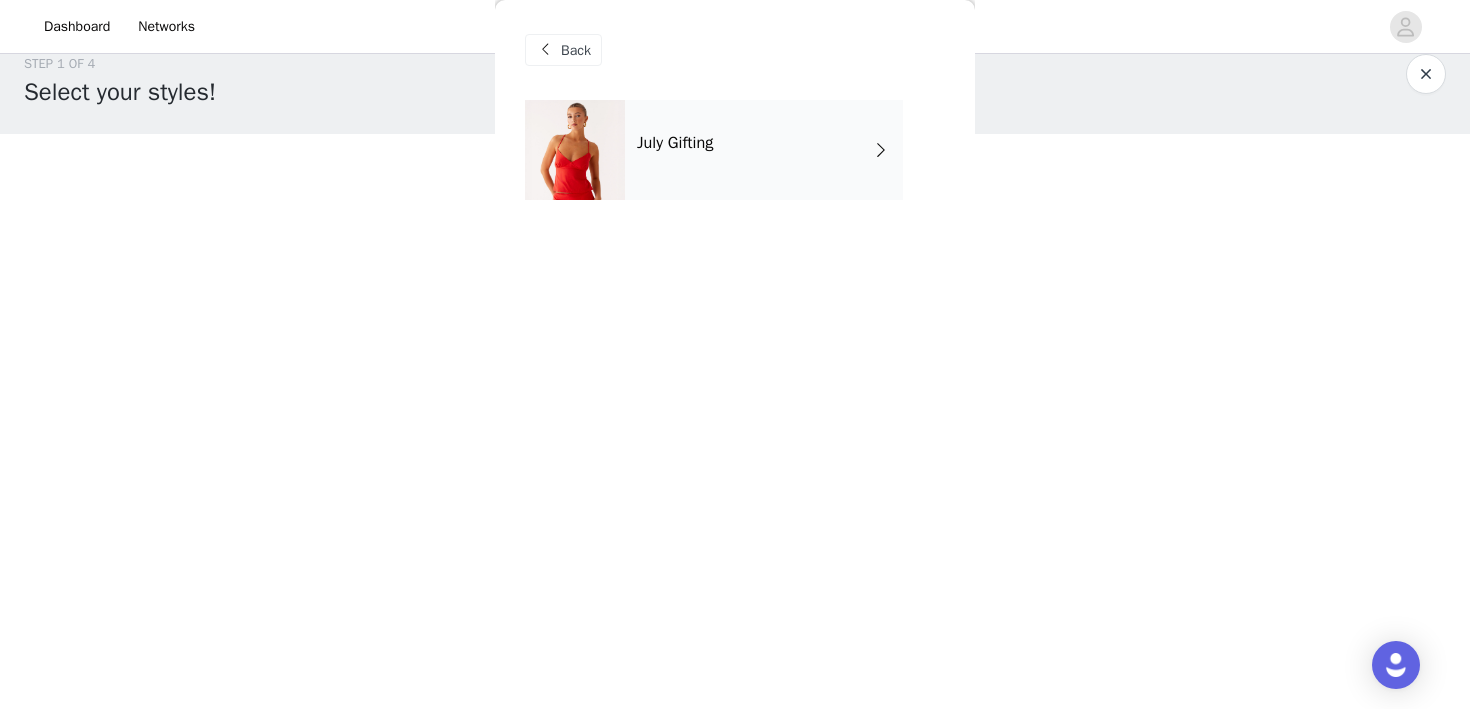 click on "July Gifting" at bounding box center (675, 143) 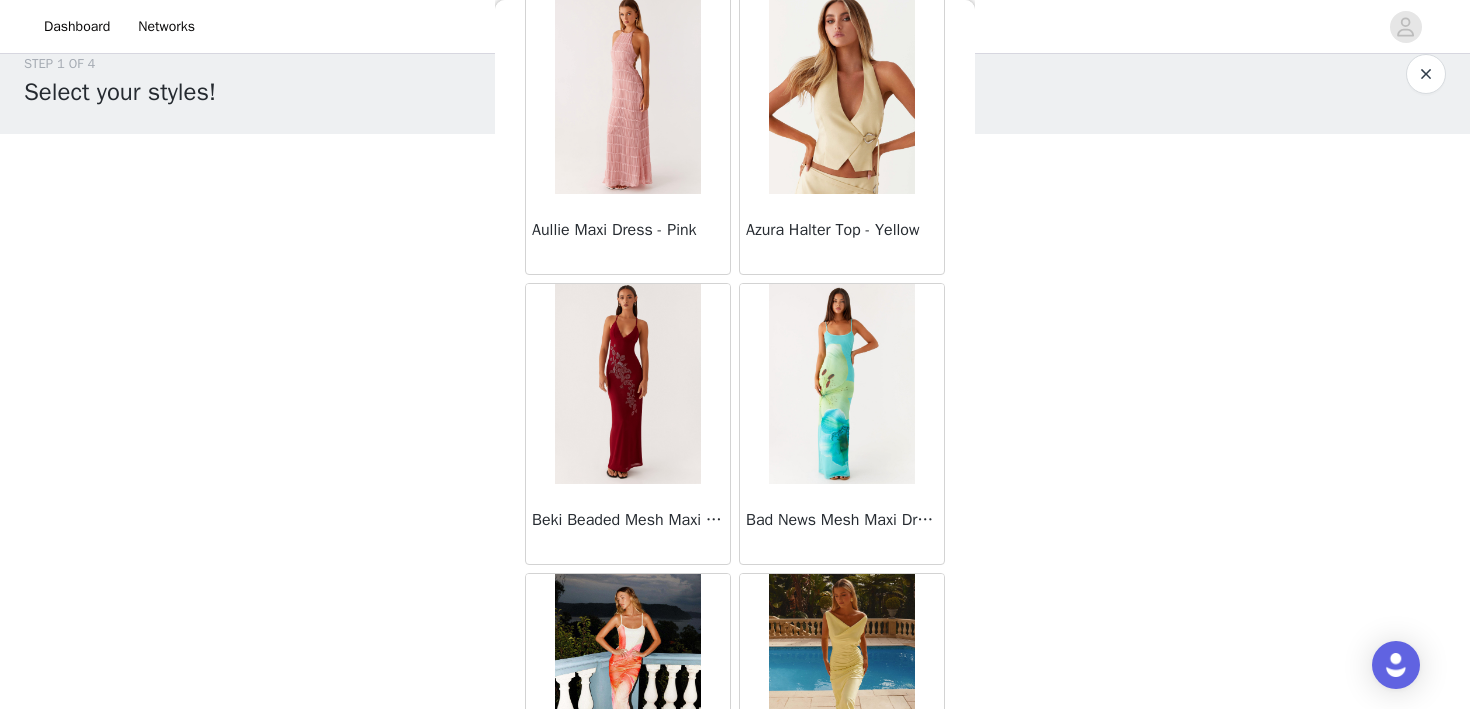 scroll, scrollTop: 2351, scrollLeft: 0, axis: vertical 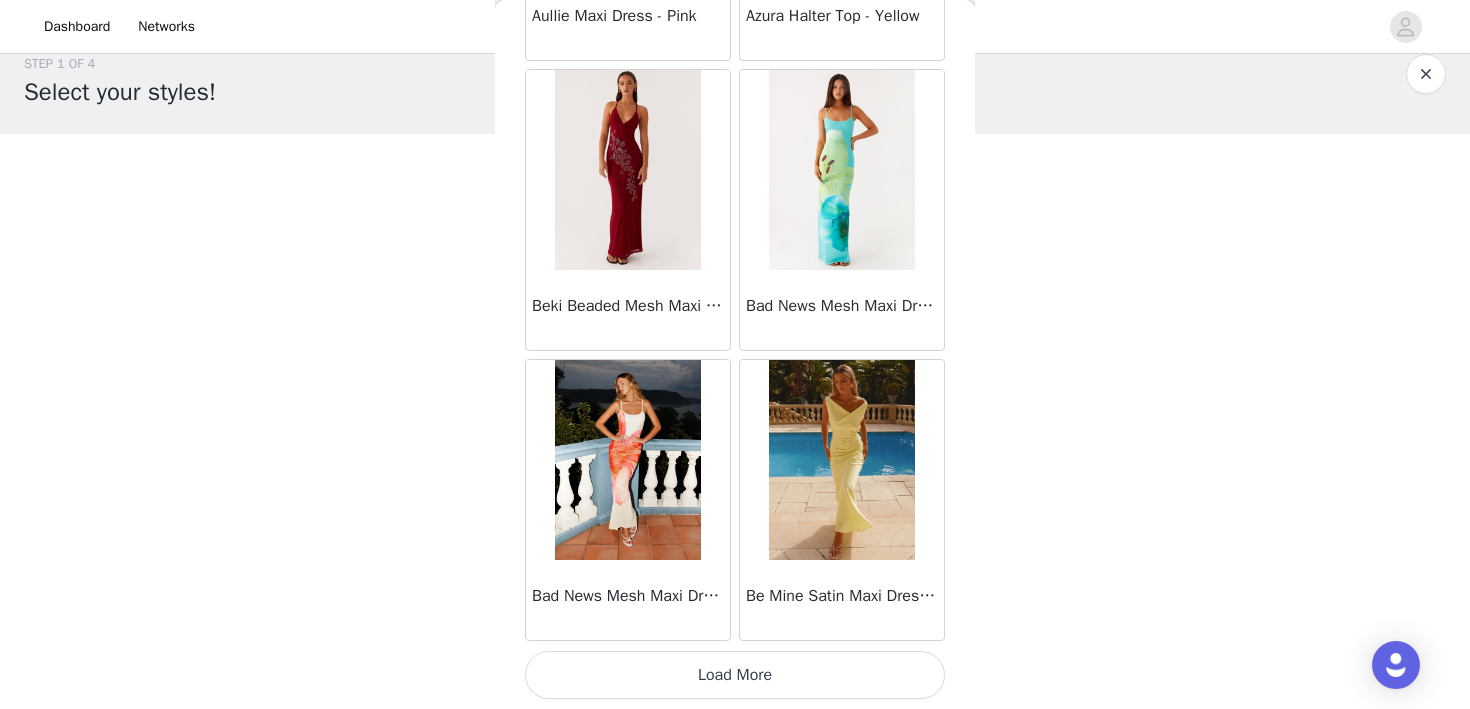 click on "Load More" at bounding box center [735, 675] 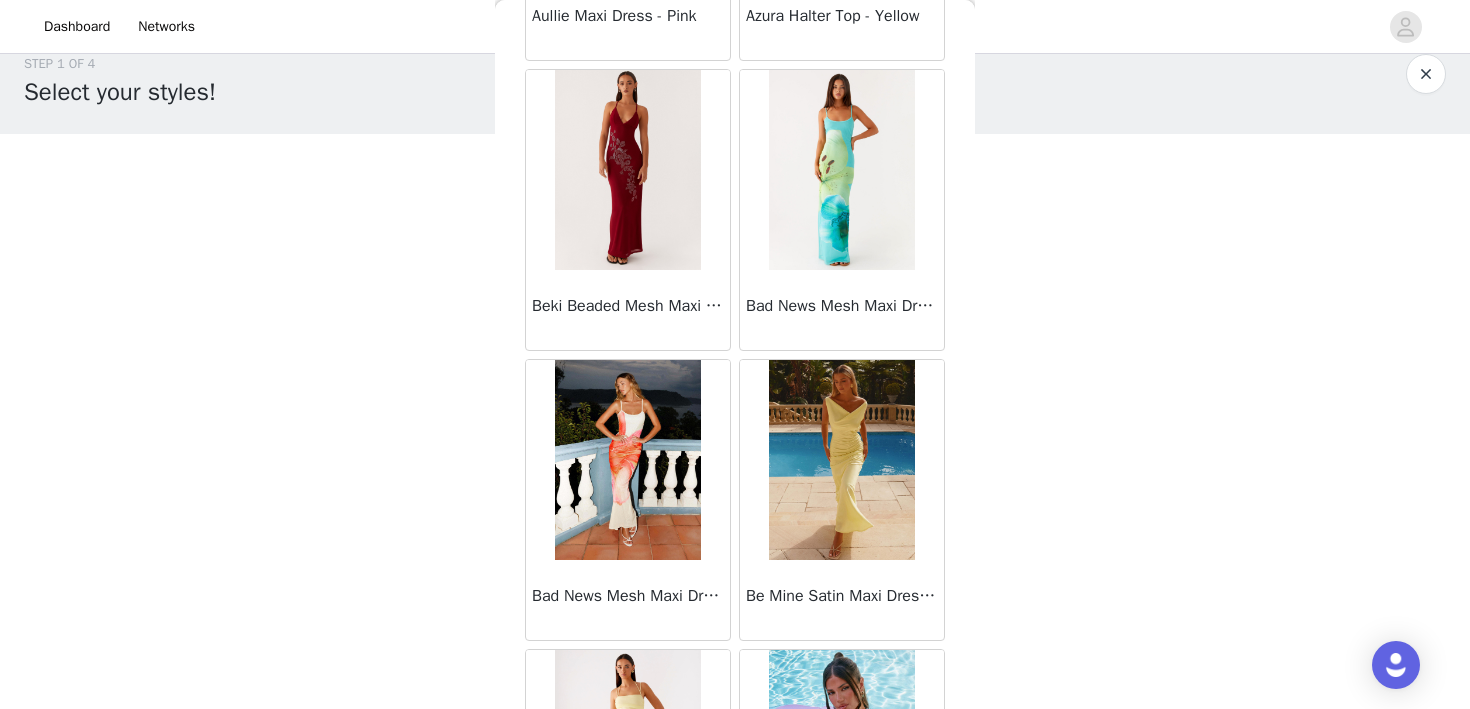 click on "Bad News Mesh Maxi Dress - Yellow Floral" at bounding box center [628, 500] 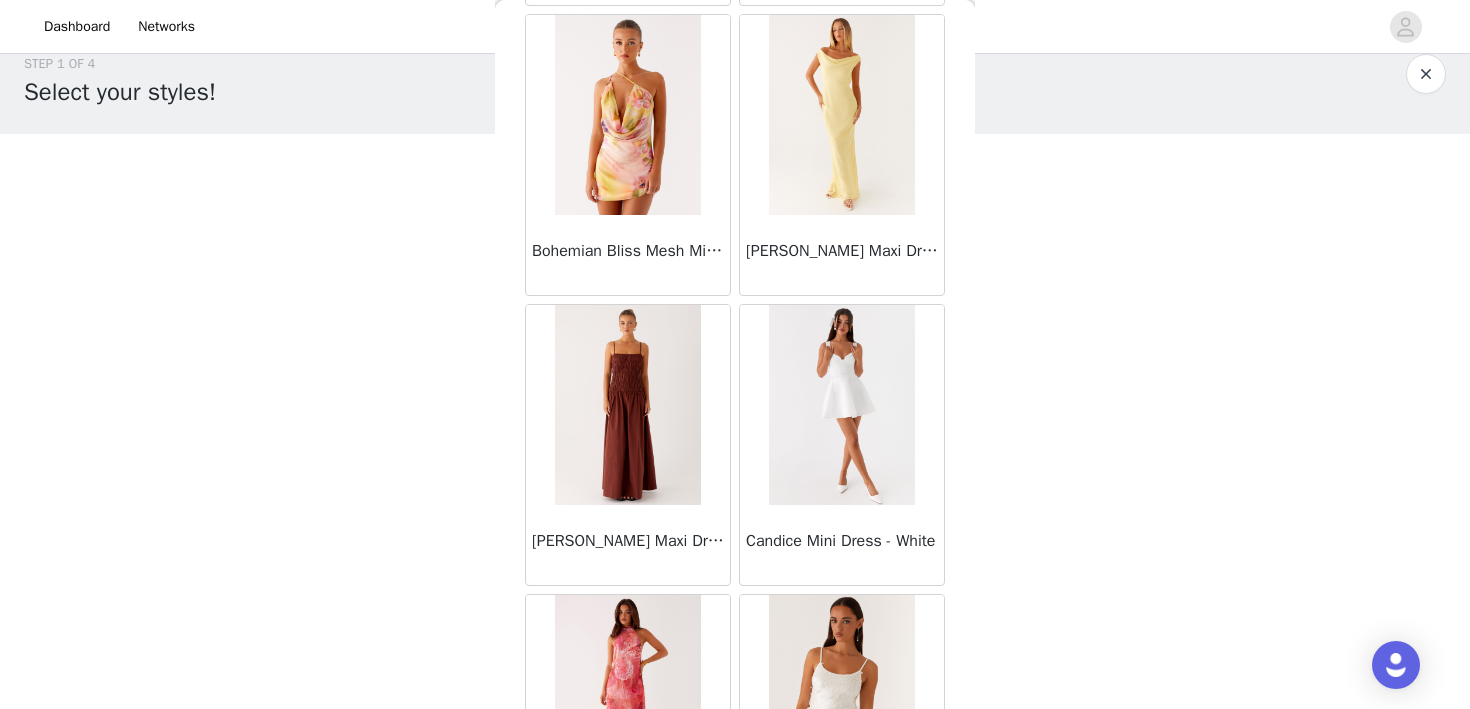 scroll, scrollTop: 5251, scrollLeft: 0, axis: vertical 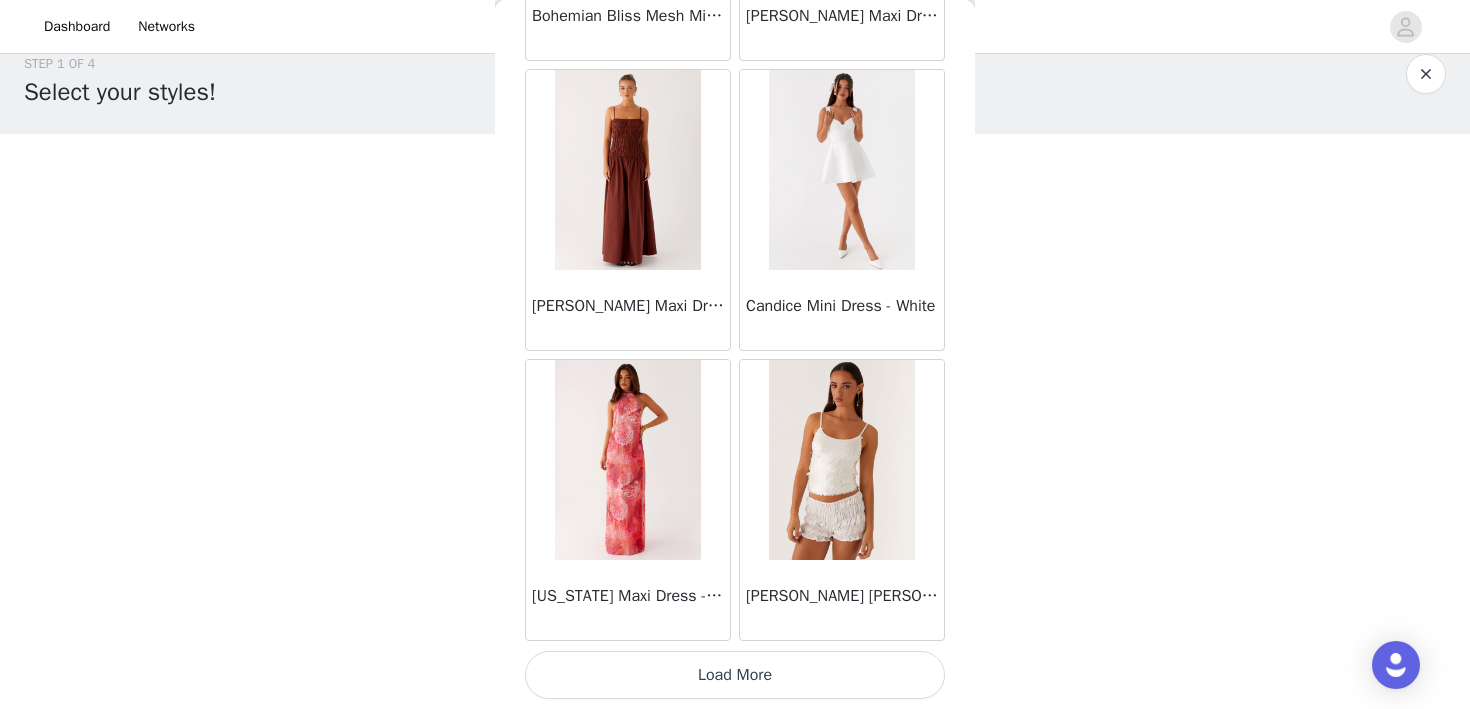 click on "Load More" at bounding box center (735, 675) 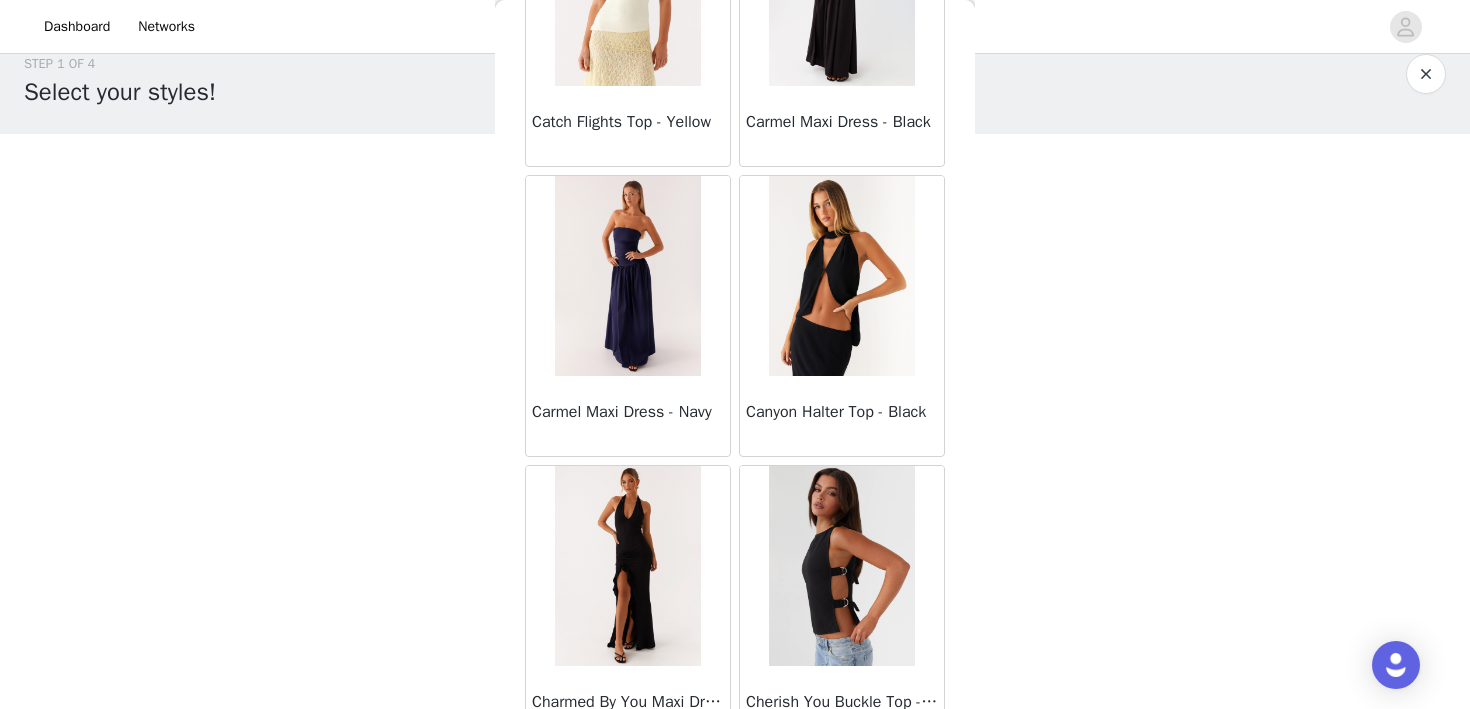 scroll, scrollTop: 8151, scrollLeft: 0, axis: vertical 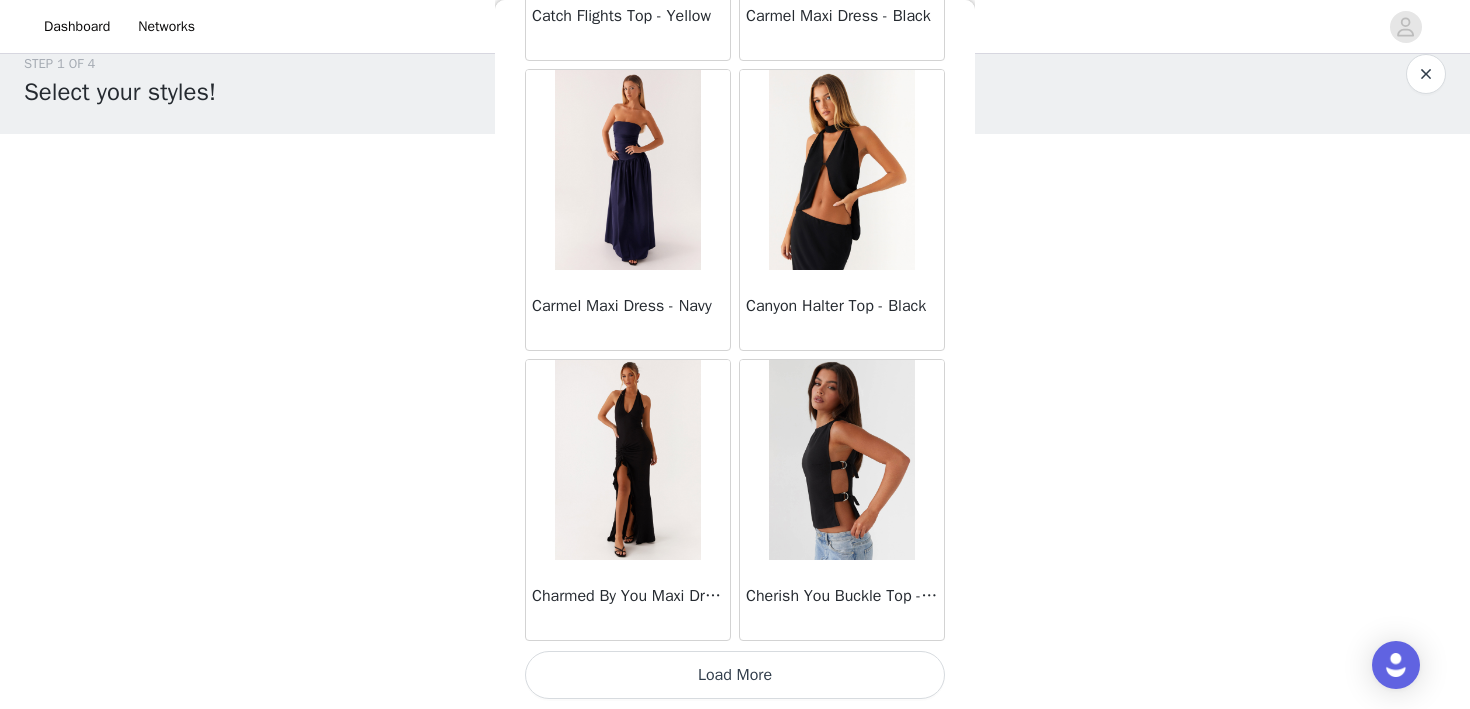click on "Load More" at bounding box center [735, 675] 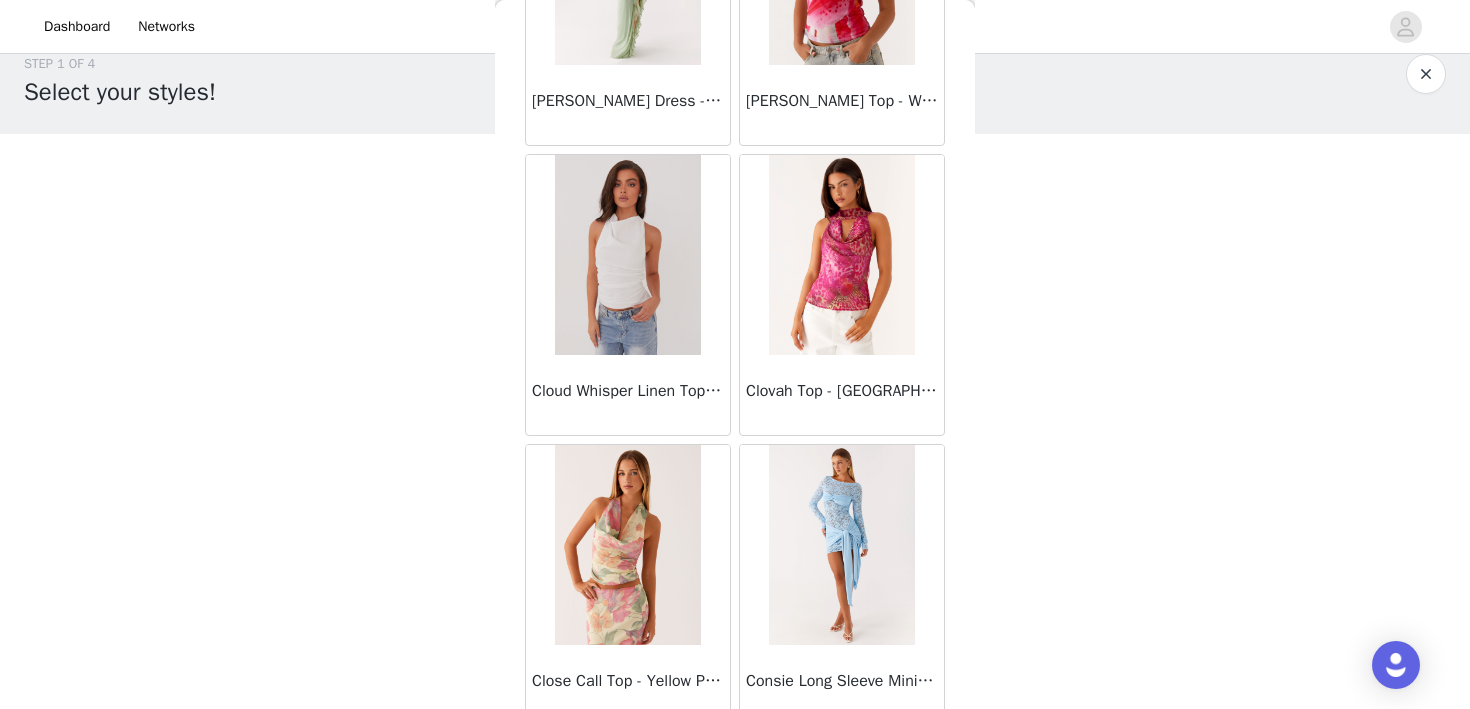 scroll, scrollTop: 11051, scrollLeft: 0, axis: vertical 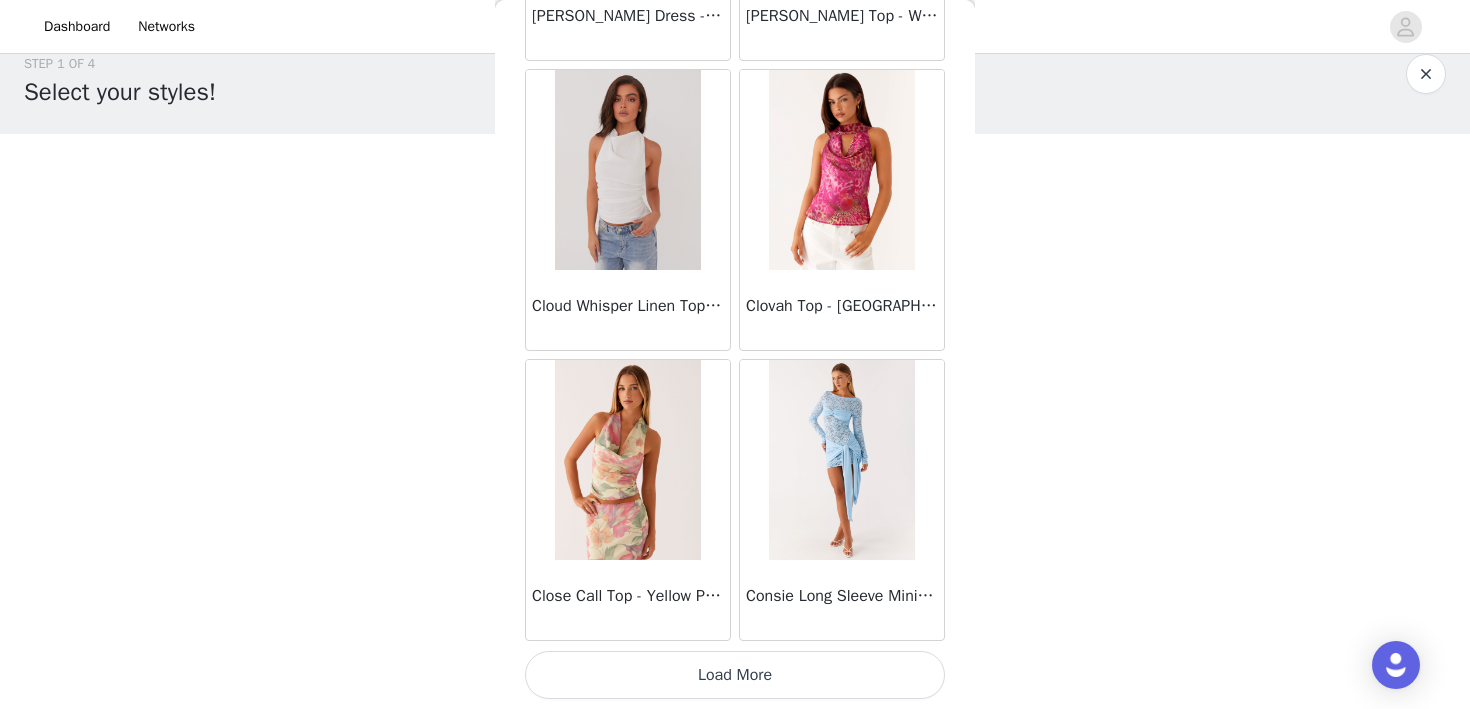 click on "Load More" at bounding box center (735, 675) 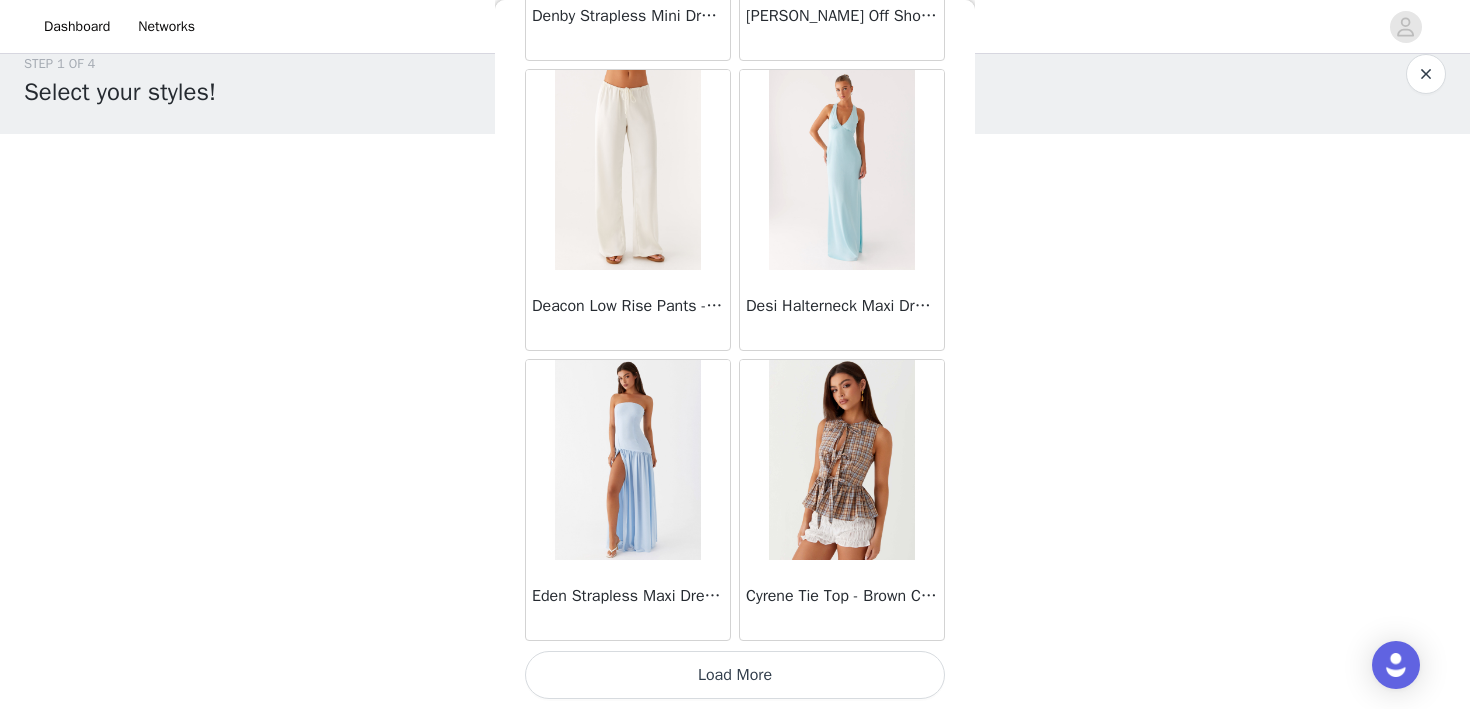 click on "Load More" at bounding box center (735, 675) 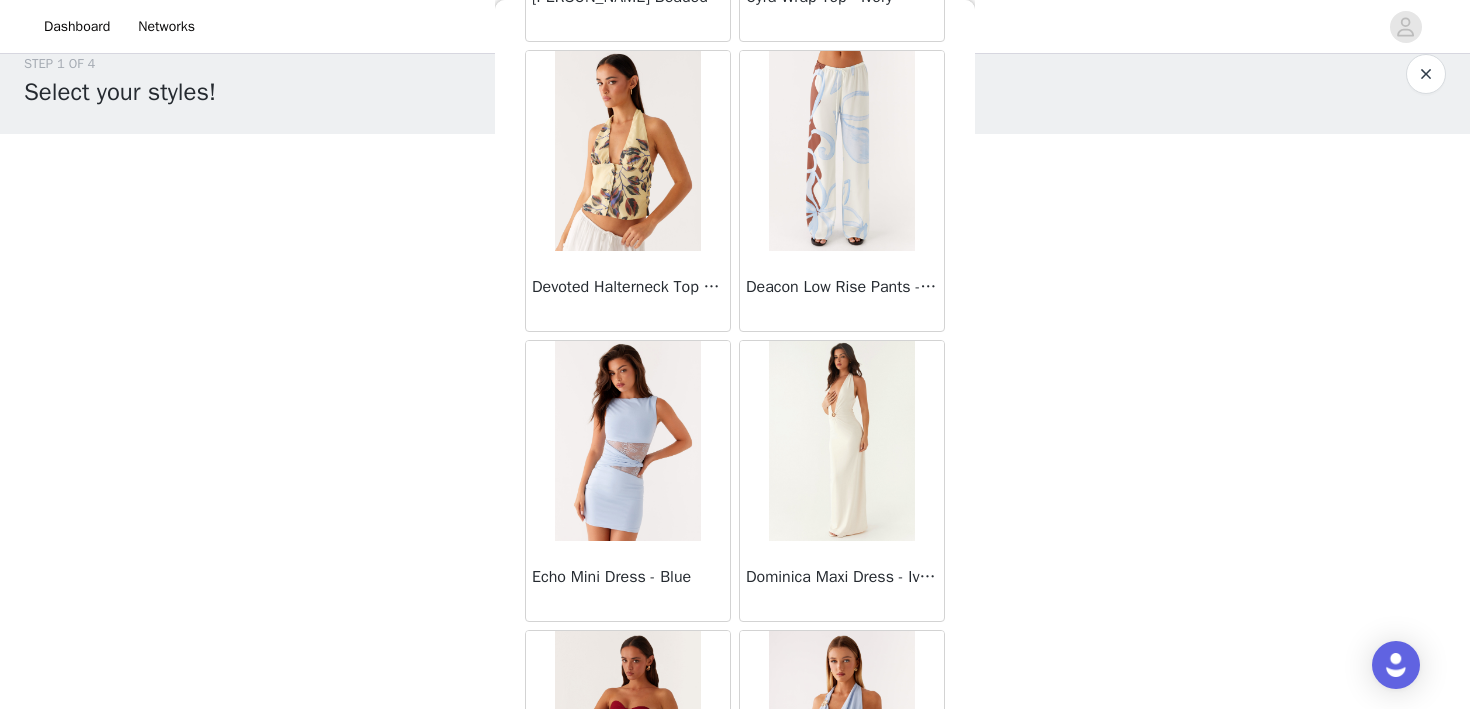 scroll, scrollTop: 16851, scrollLeft: 0, axis: vertical 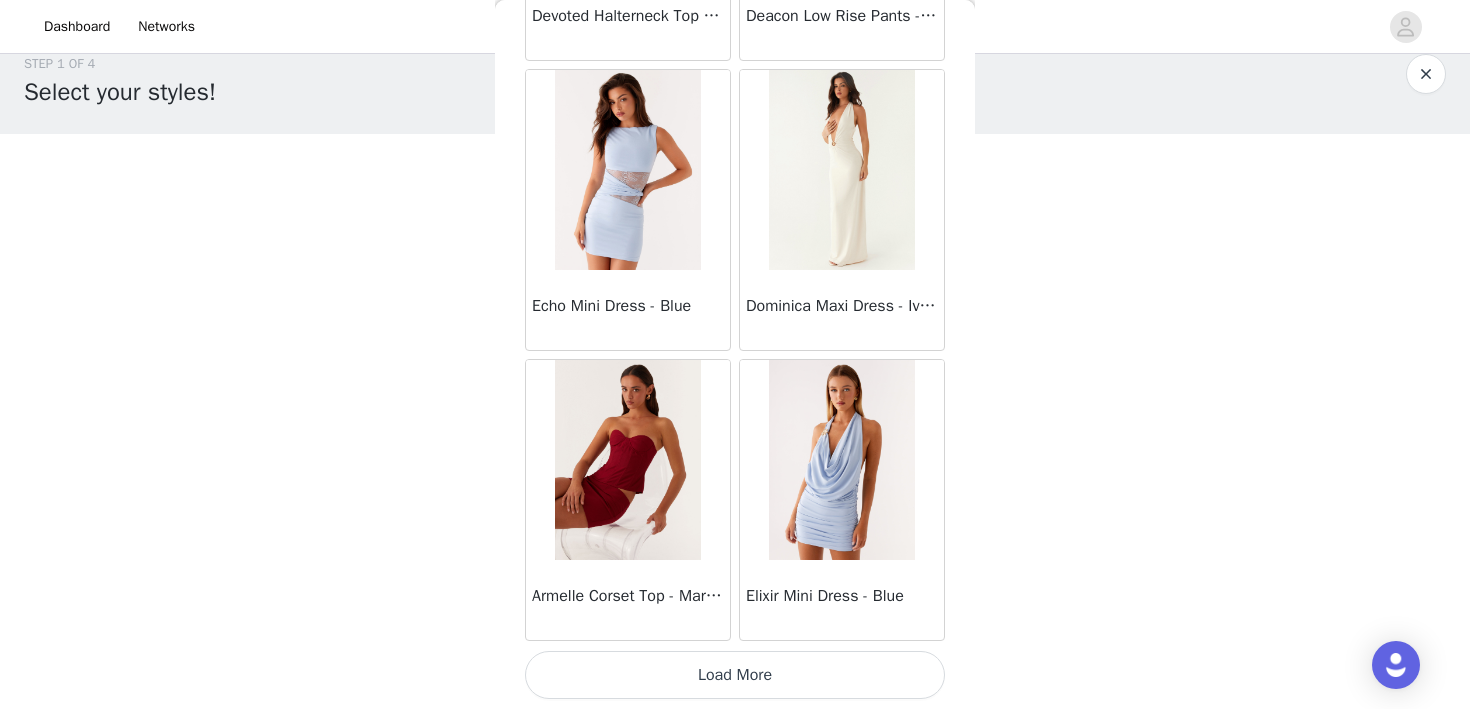 click on "Load More" at bounding box center [735, 675] 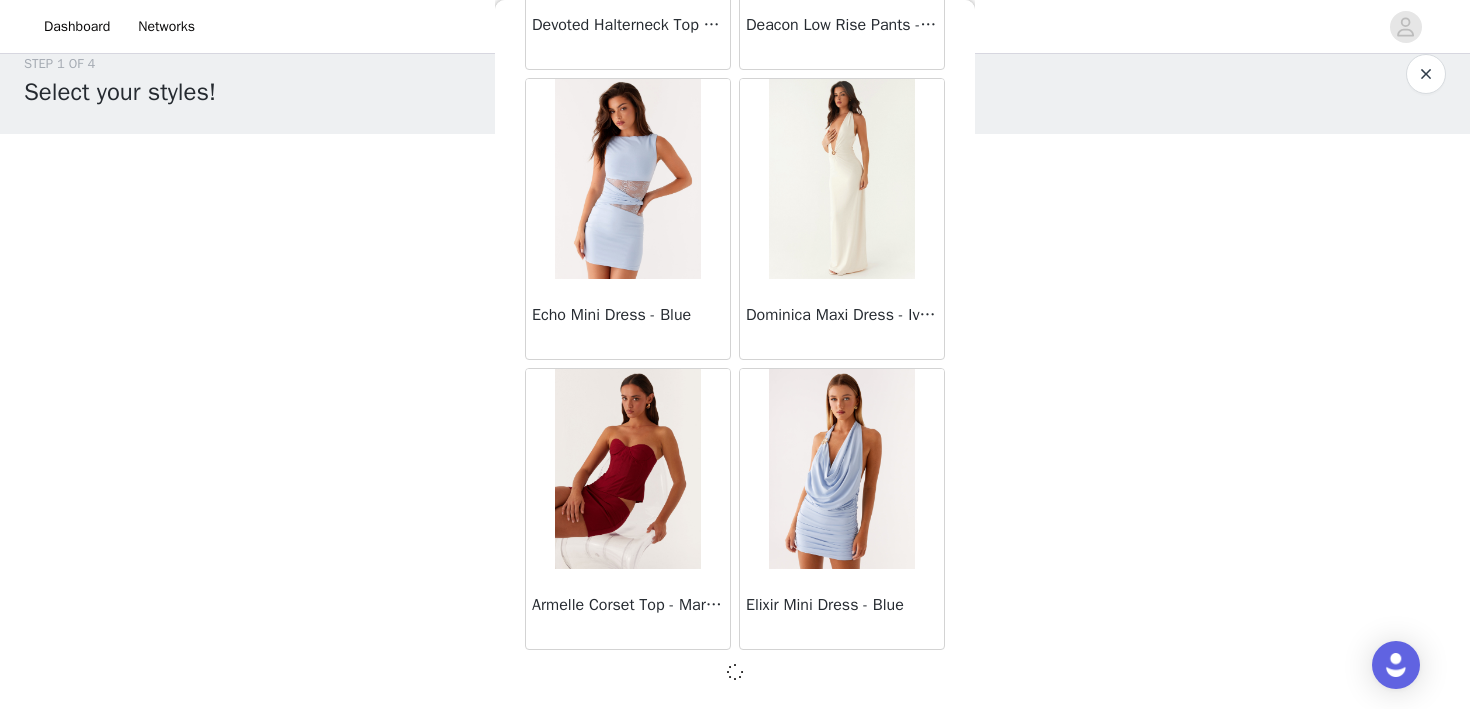 scroll, scrollTop: 16851, scrollLeft: 0, axis: vertical 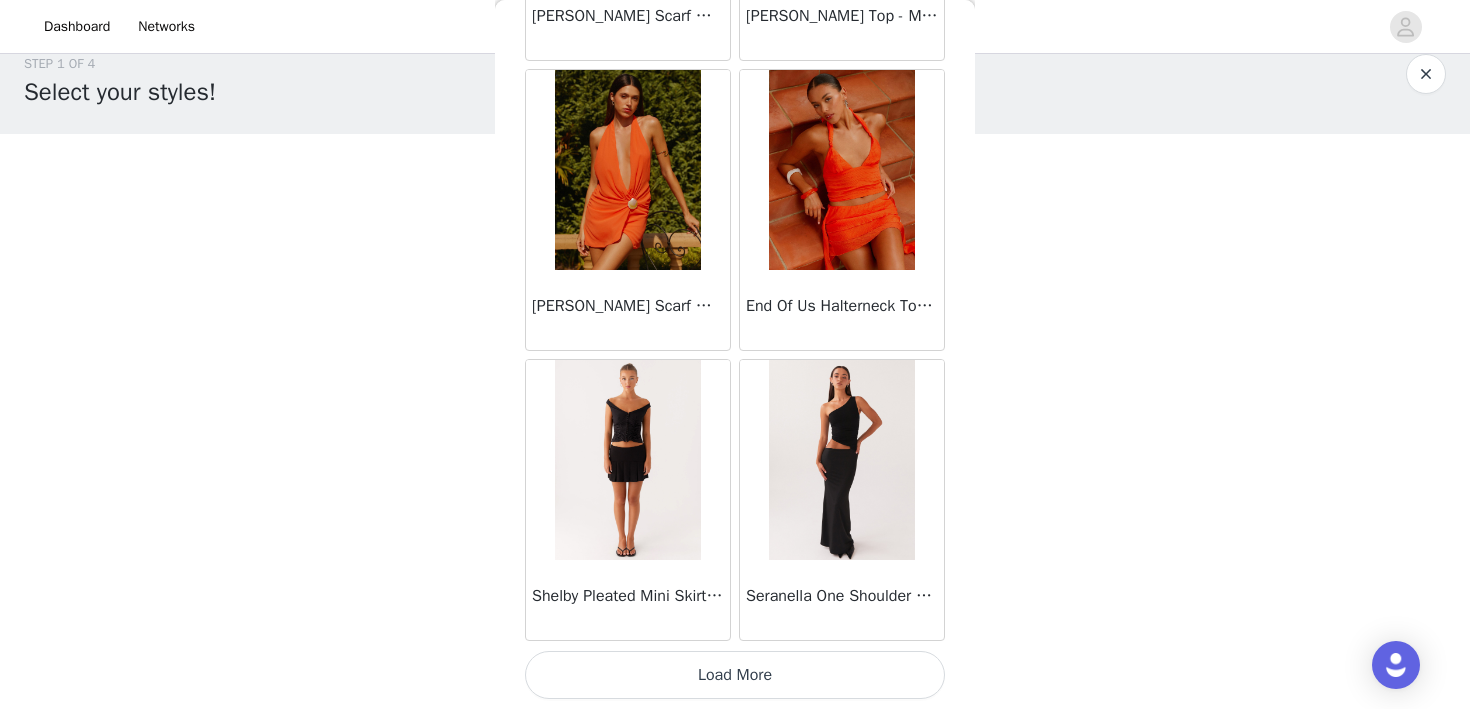 click on "Load More" at bounding box center (735, 675) 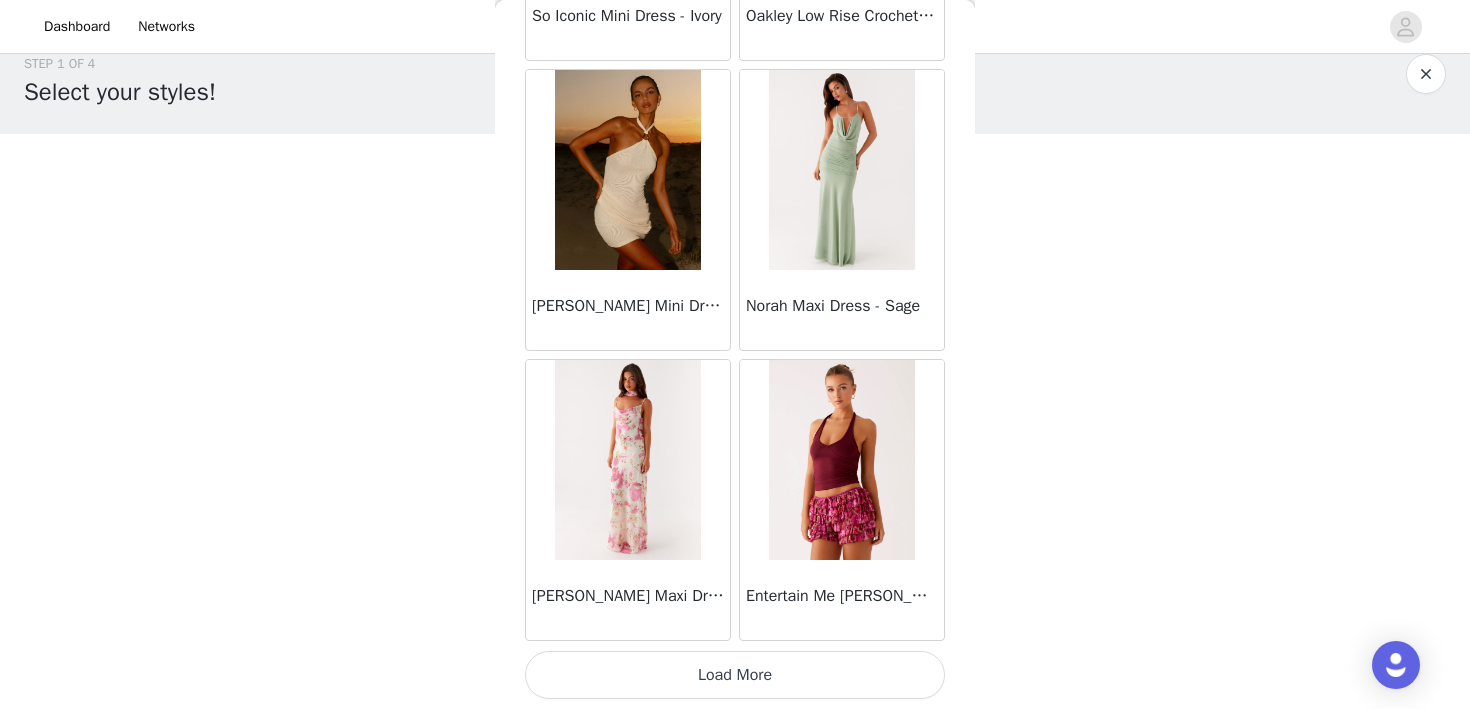 scroll, scrollTop: 22641, scrollLeft: 0, axis: vertical 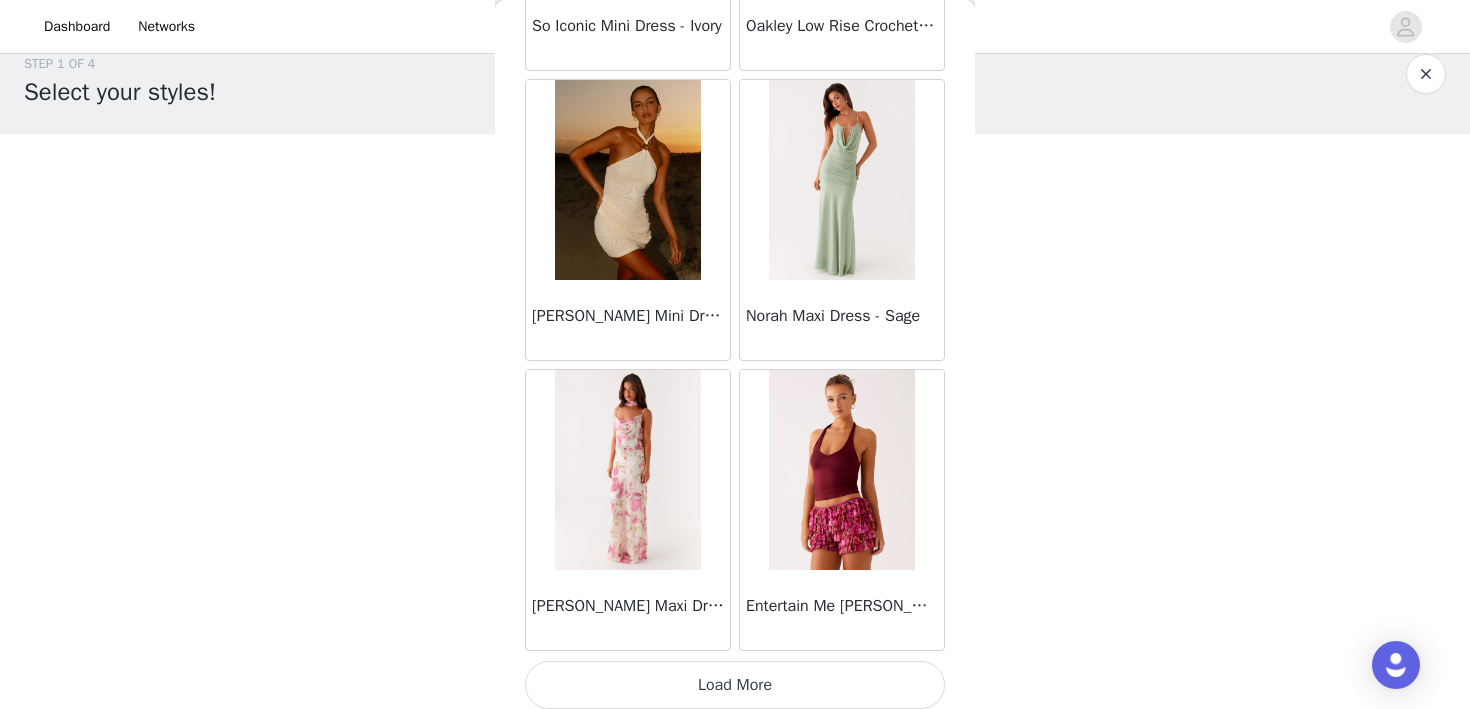 click on "Load More" at bounding box center (735, 685) 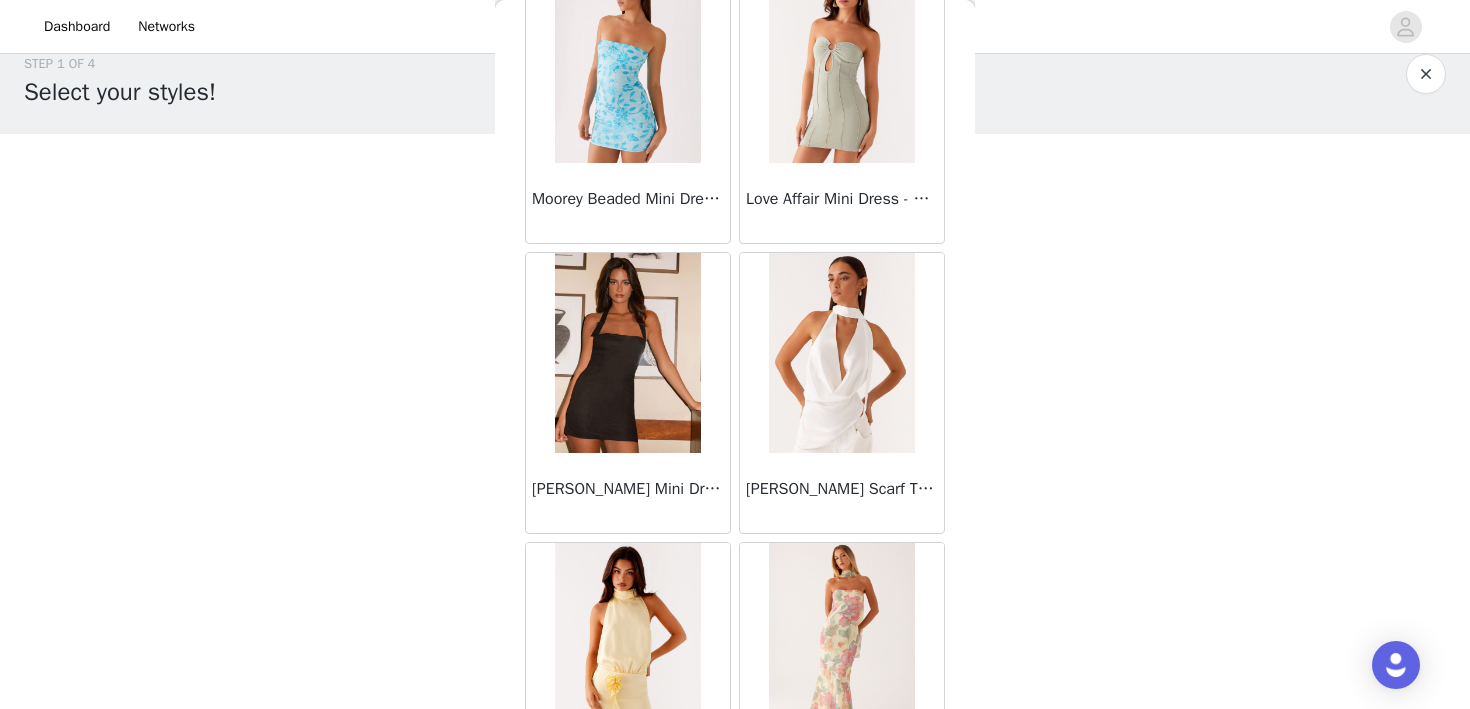 scroll, scrollTop: 25551, scrollLeft: 0, axis: vertical 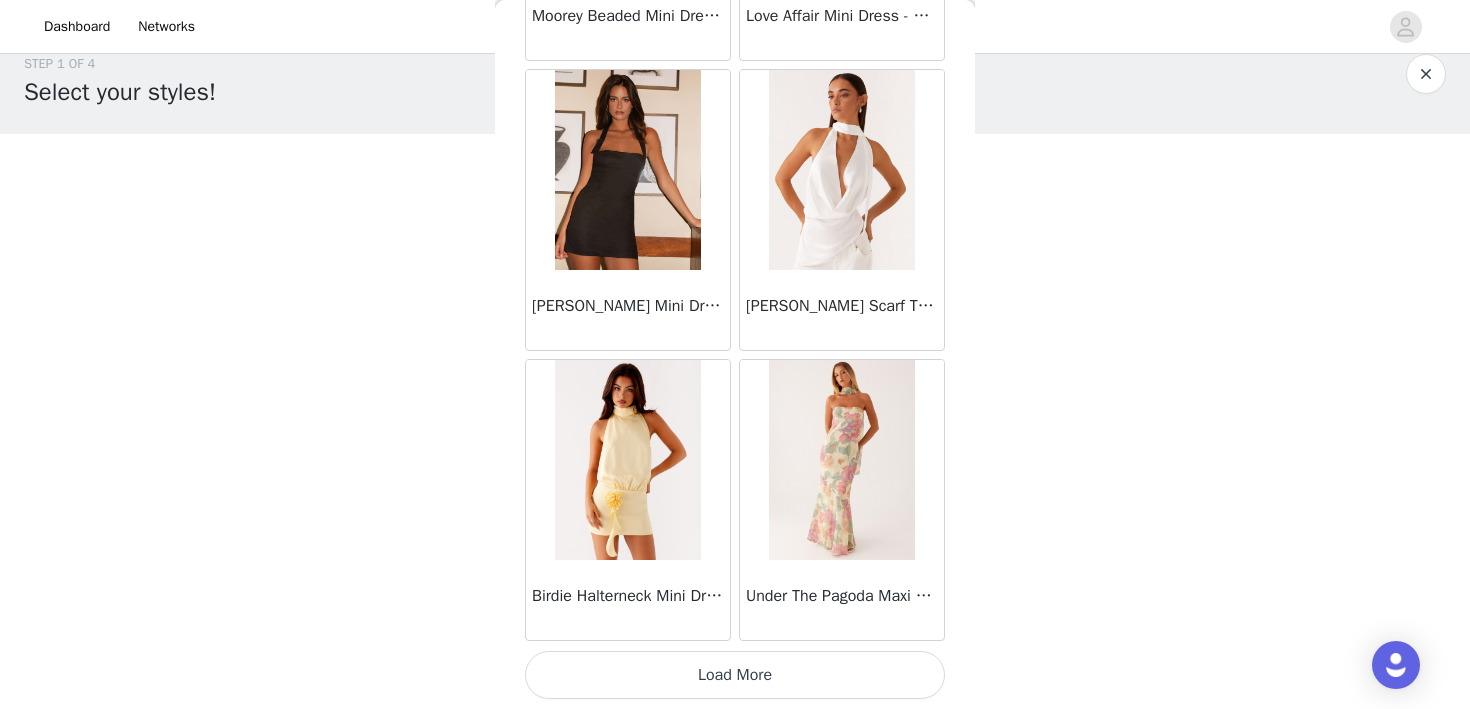 click on "Load More" at bounding box center (735, 675) 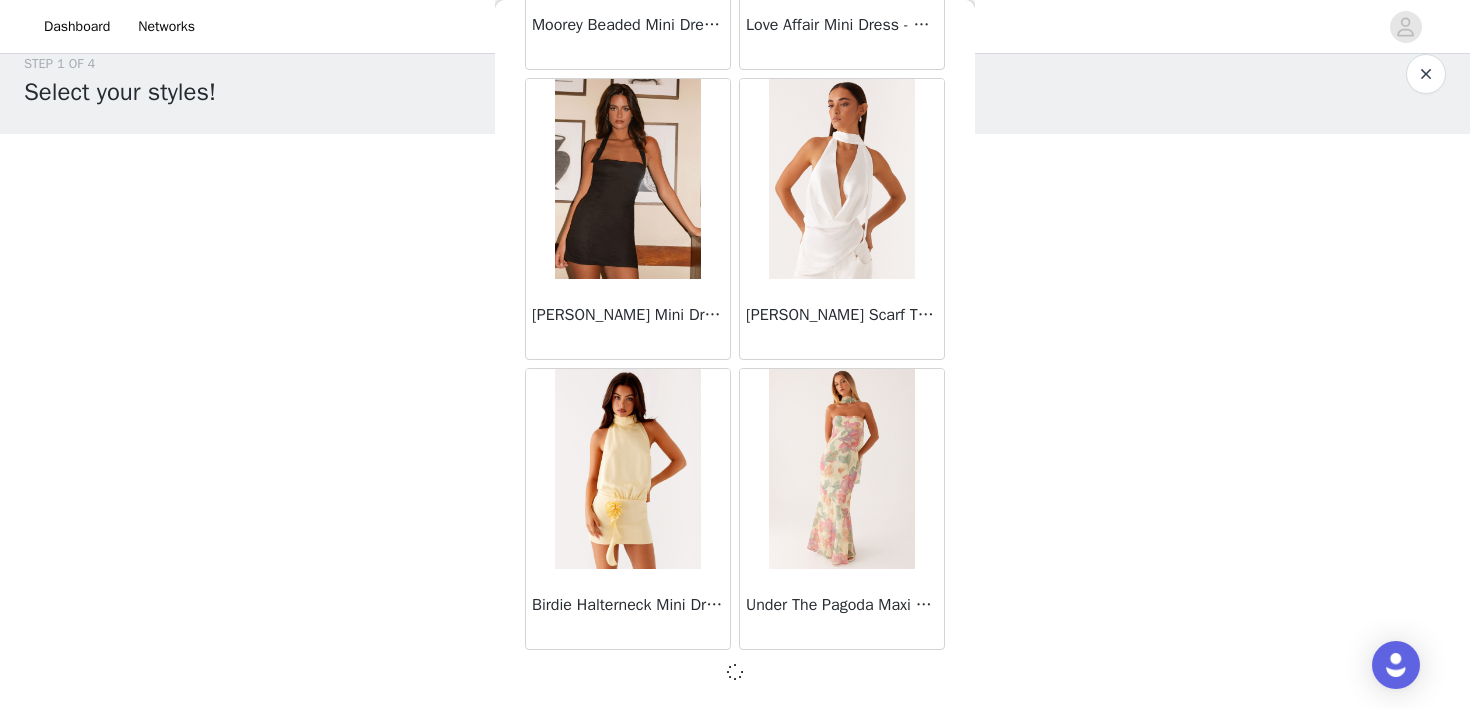 scroll, scrollTop: 25551, scrollLeft: 0, axis: vertical 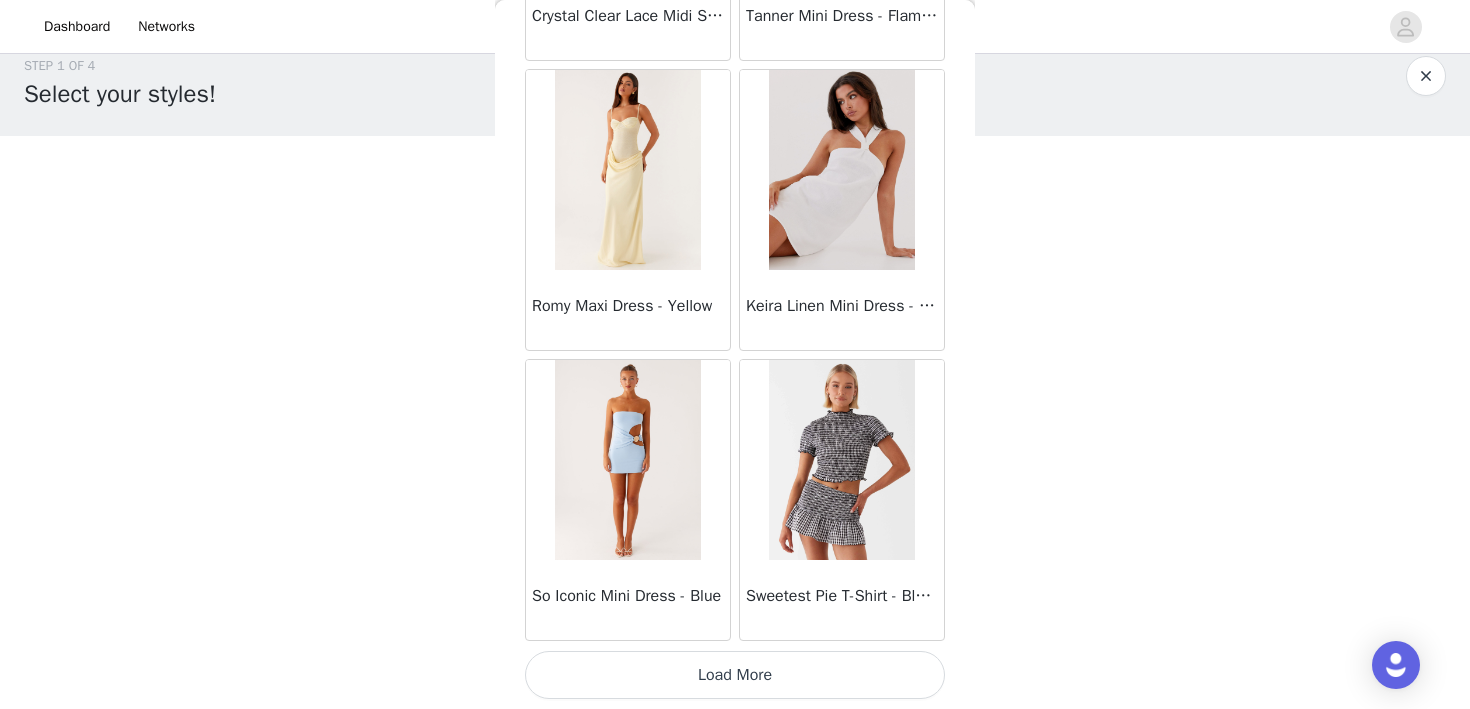 click on "Load More" at bounding box center [735, 675] 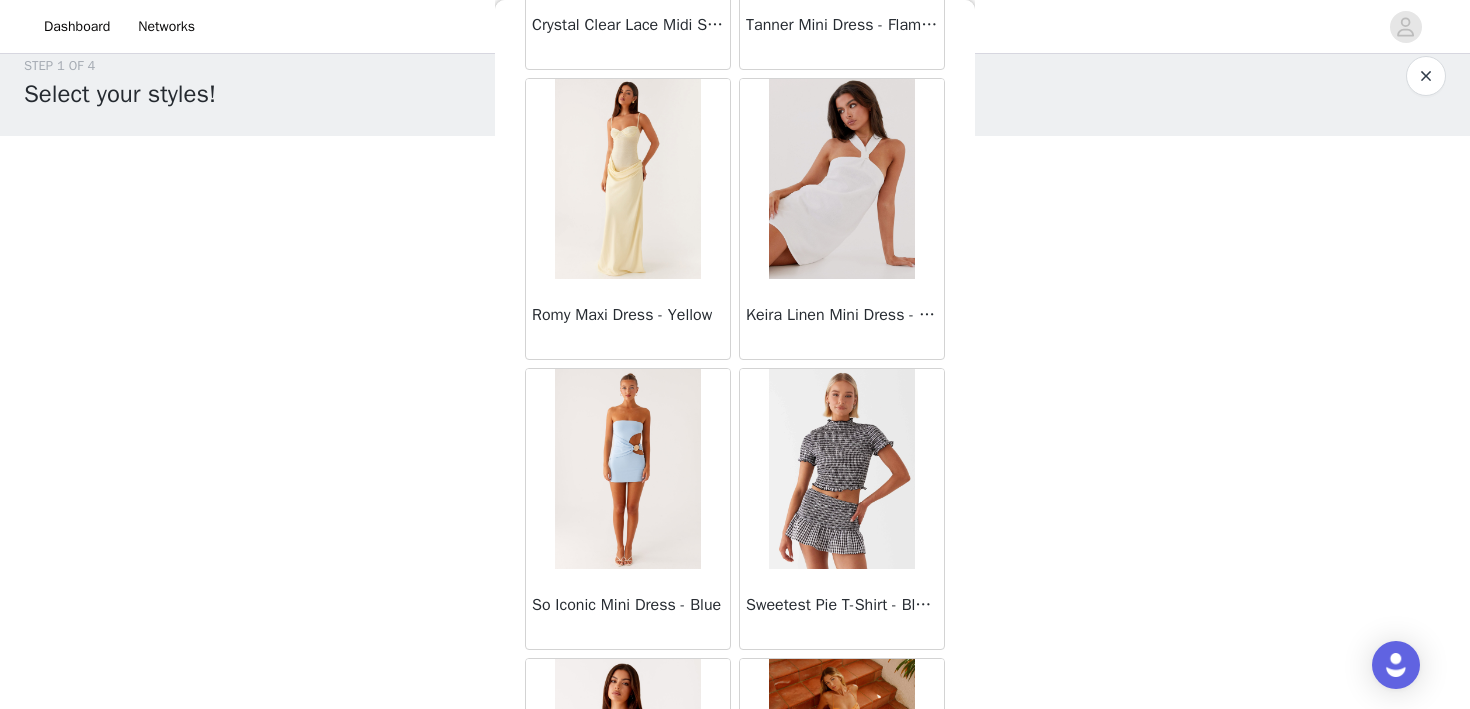 scroll, scrollTop: 28451, scrollLeft: 0, axis: vertical 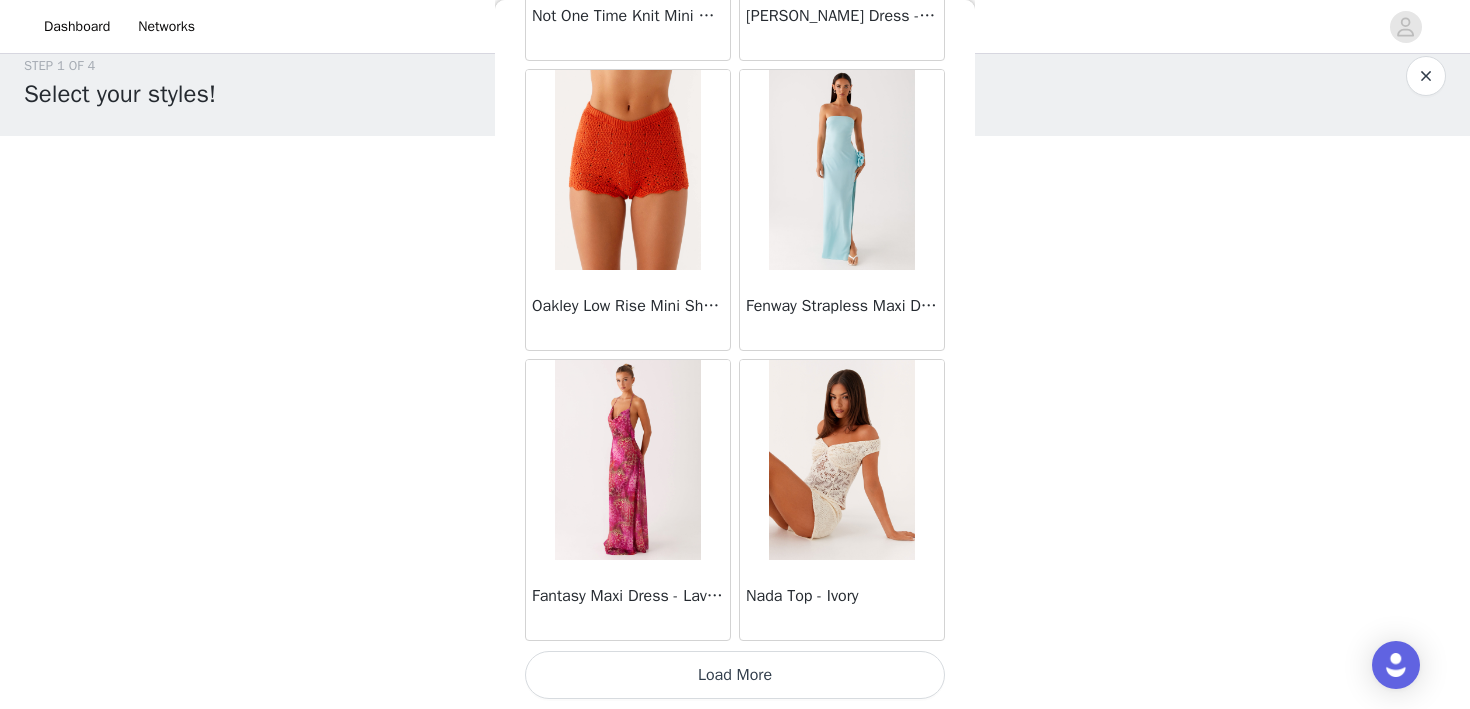 click on "Load More" at bounding box center (735, 675) 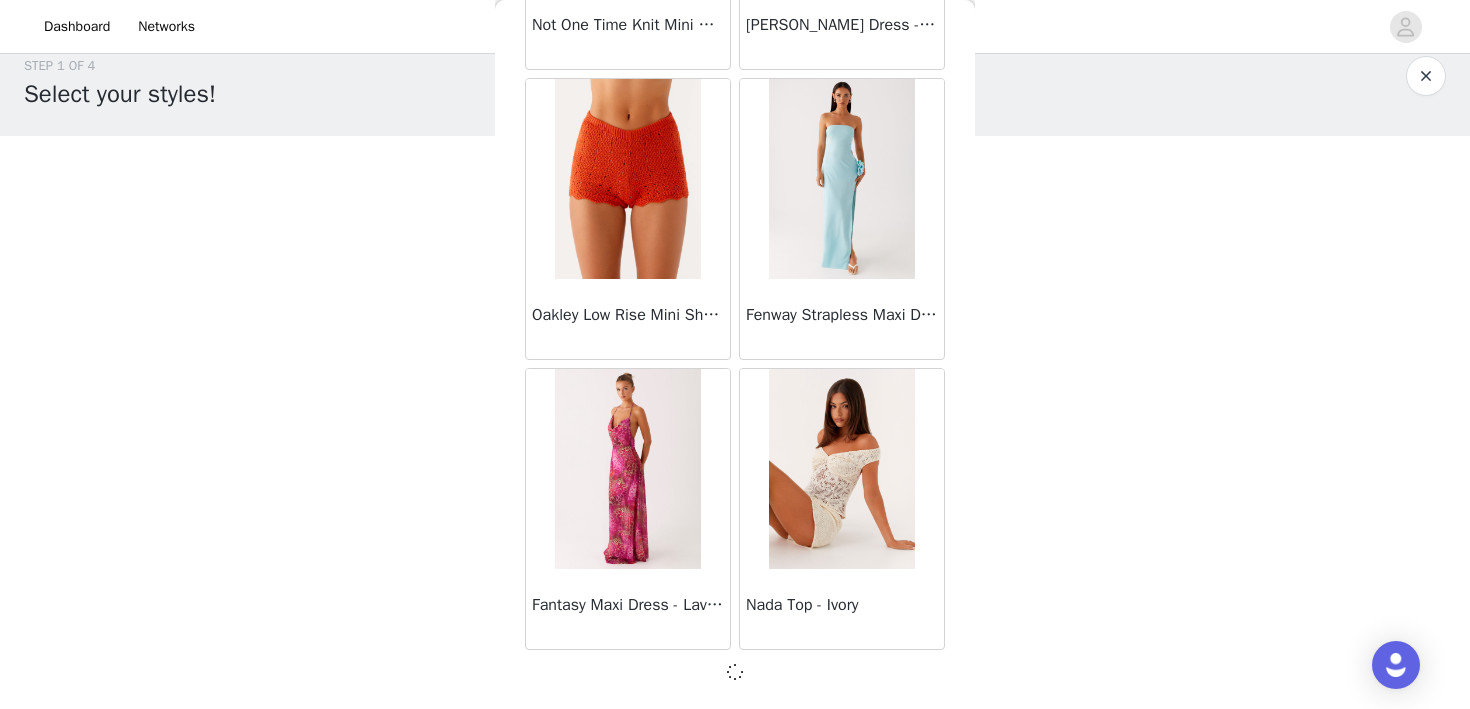 scroll, scrollTop: 31342, scrollLeft: 0, axis: vertical 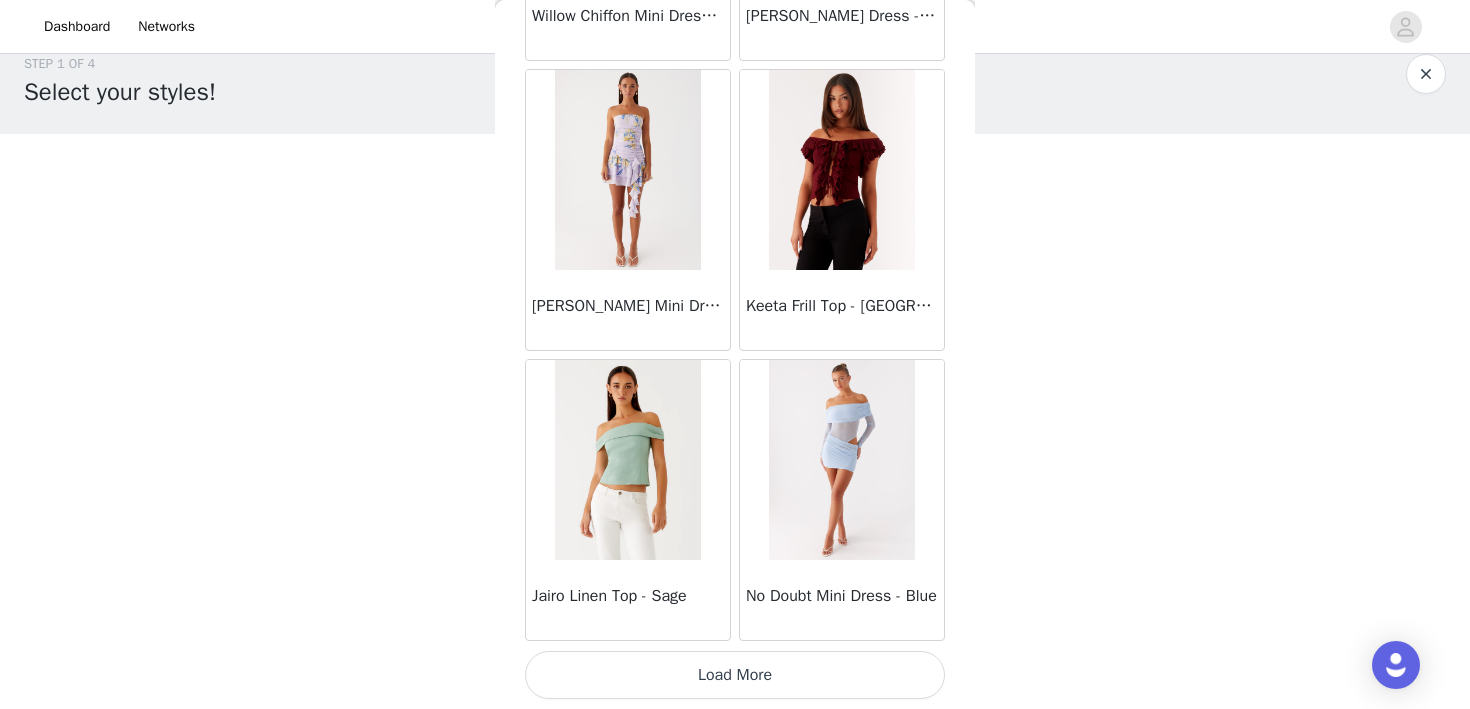click on "Load More" at bounding box center (735, 675) 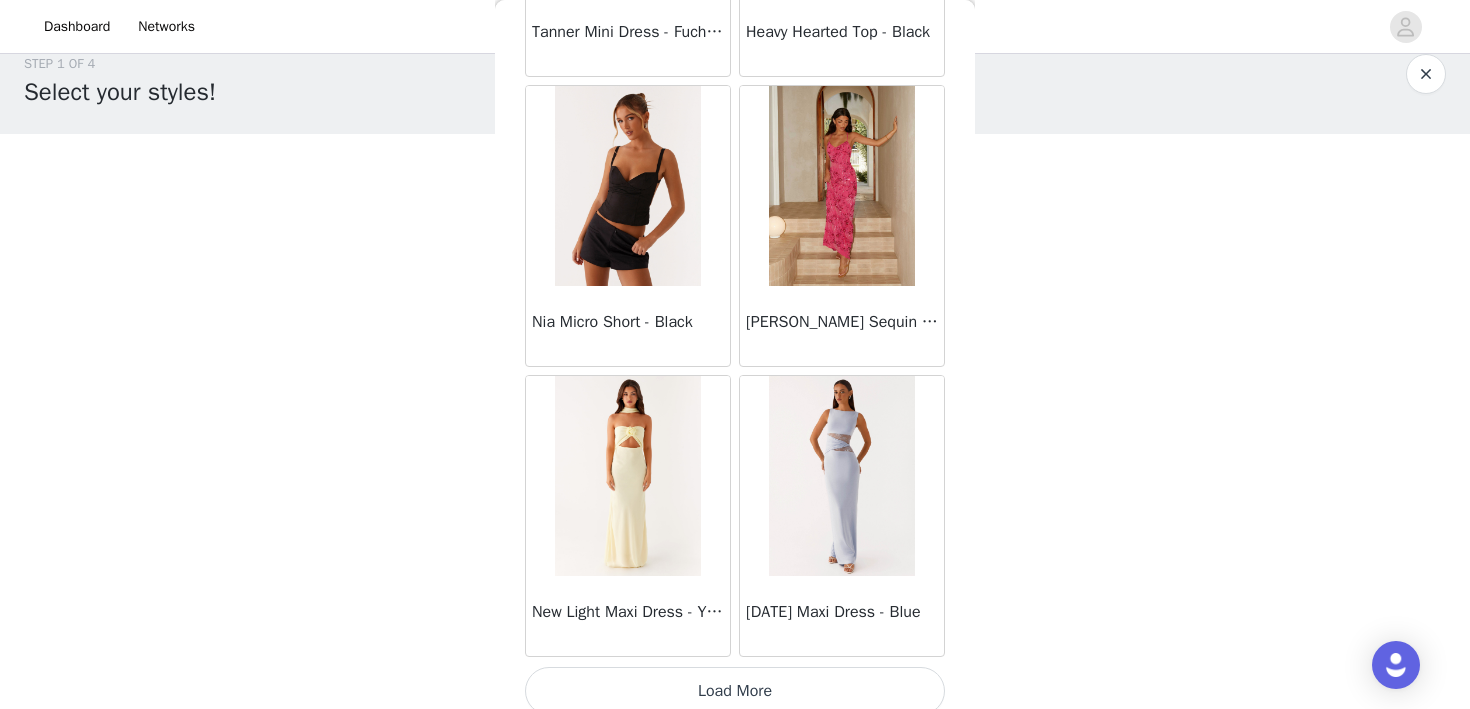 scroll, scrollTop: 37151, scrollLeft: 0, axis: vertical 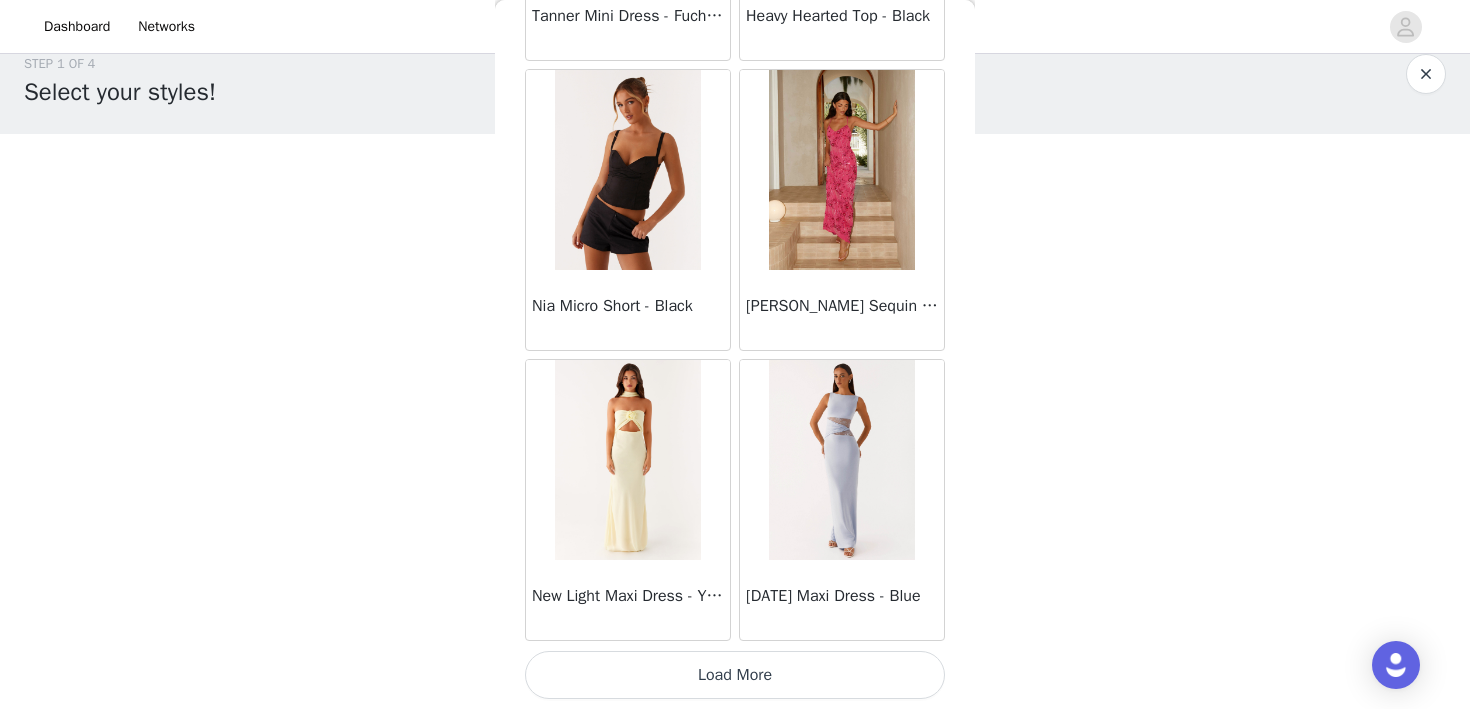 click on "Load More" at bounding box center (735, 675) 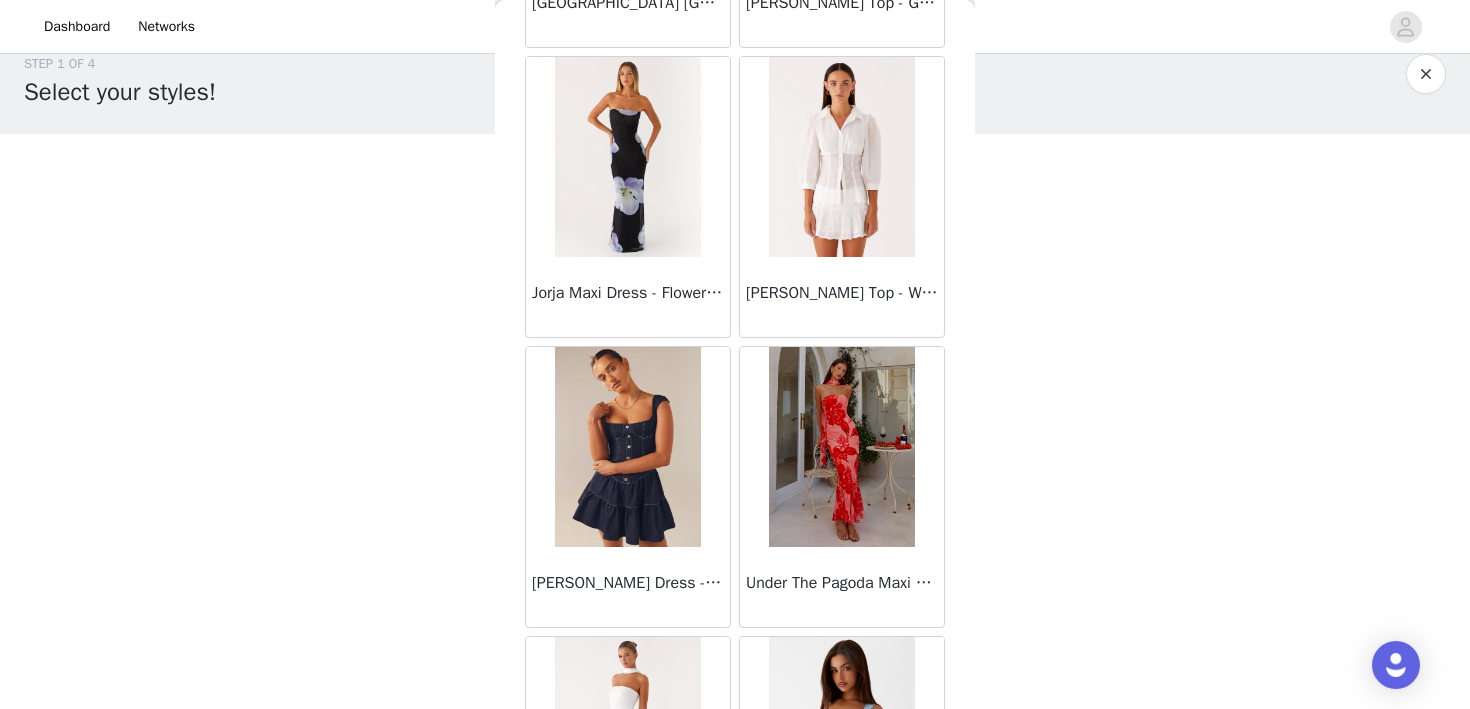 scroll, scrollTop: 40051, scrollLeft: 0, axis: vertical 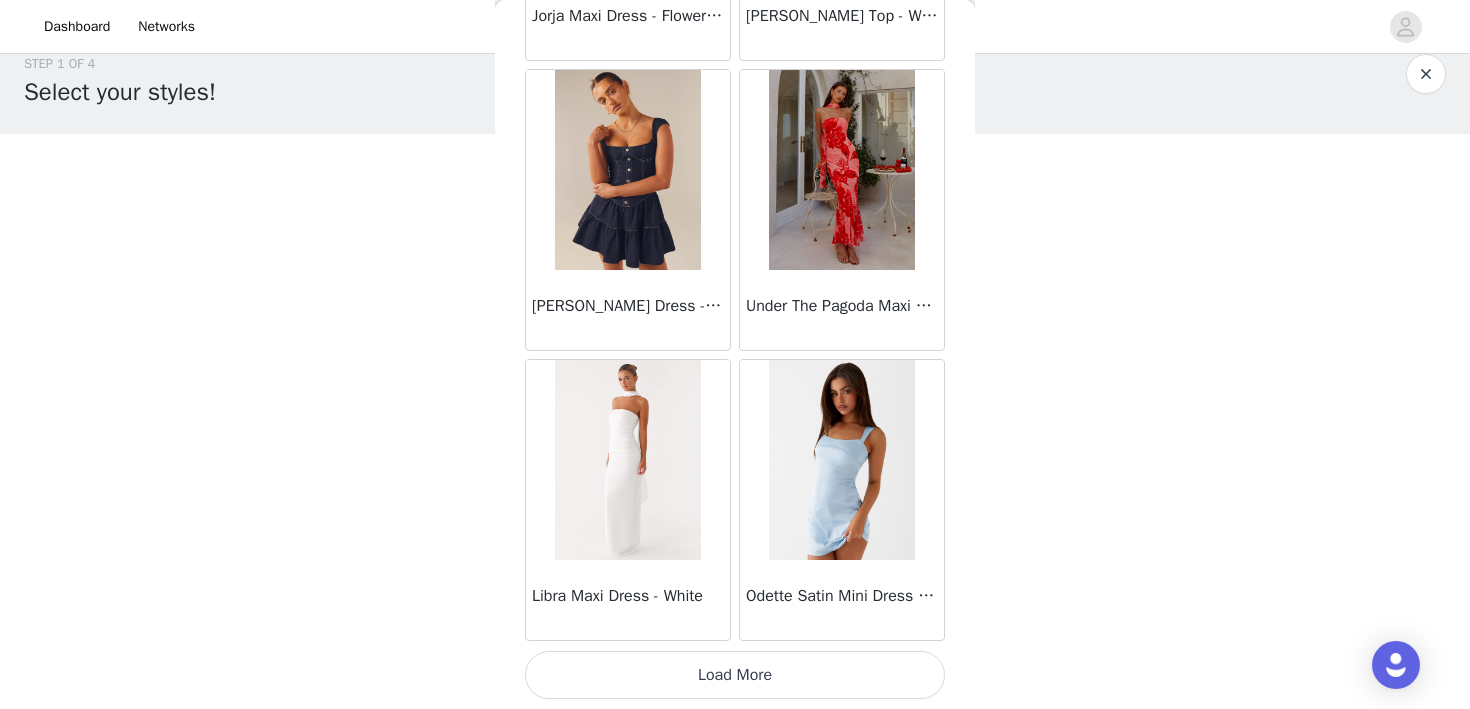 click on "Load More" at bounding box center [735, 675] 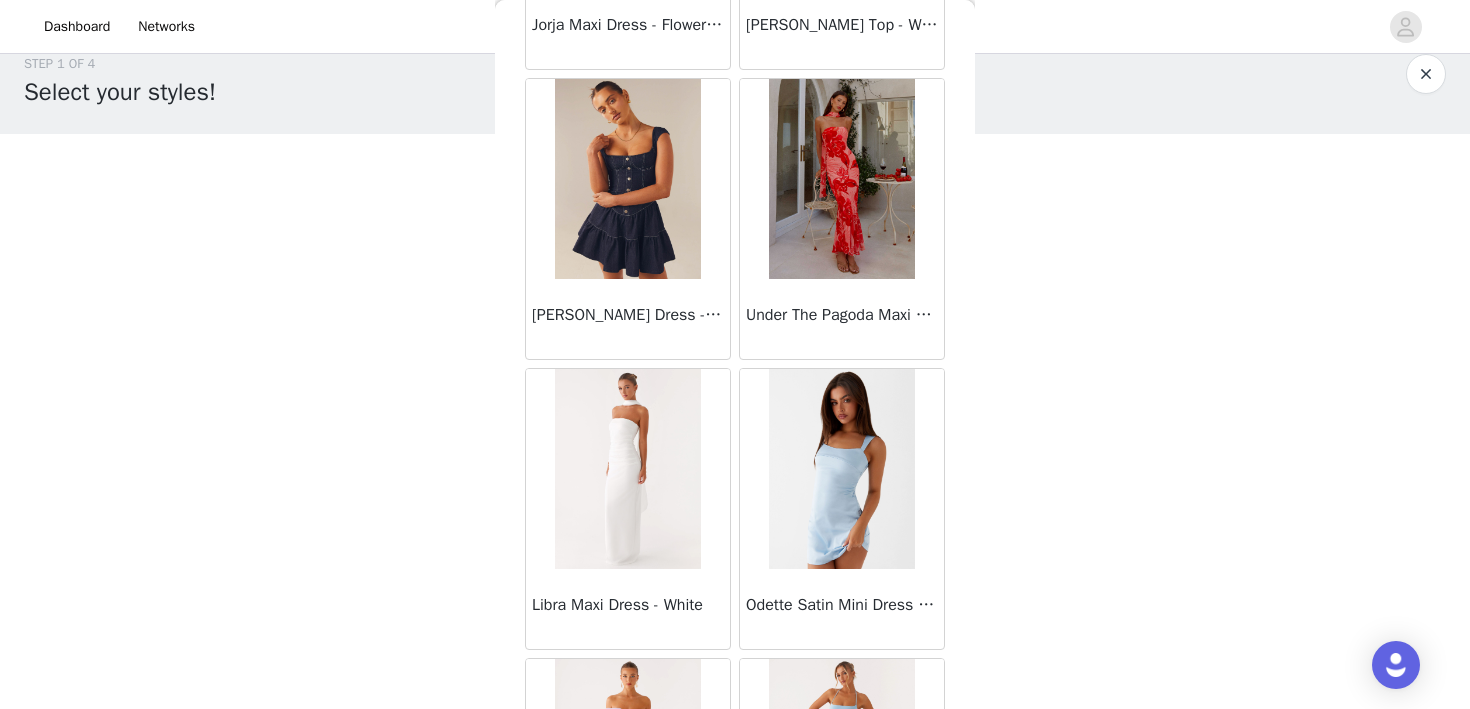 scroll, scrollTop: 40051, scrollLeft: 0, axis: vertical 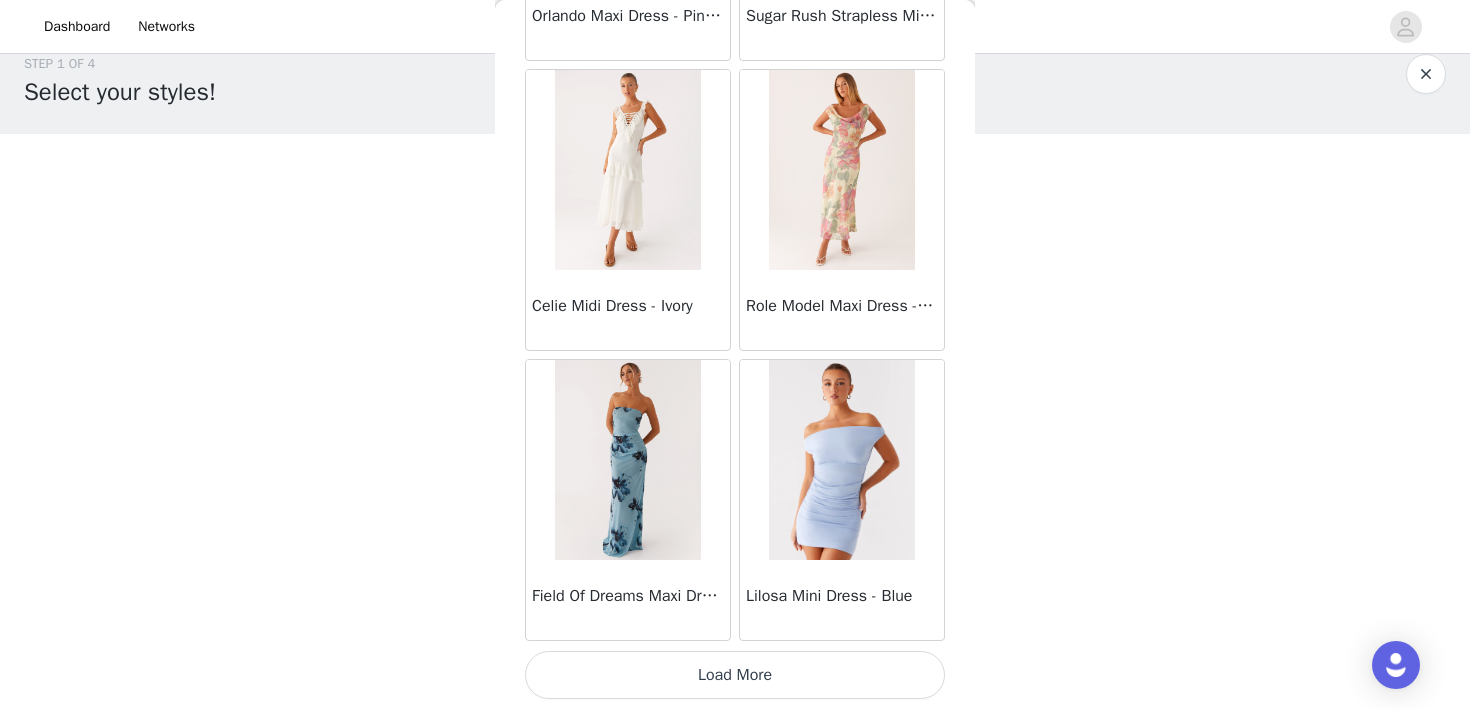 click on "Load More" at bounding box center [735, 675] 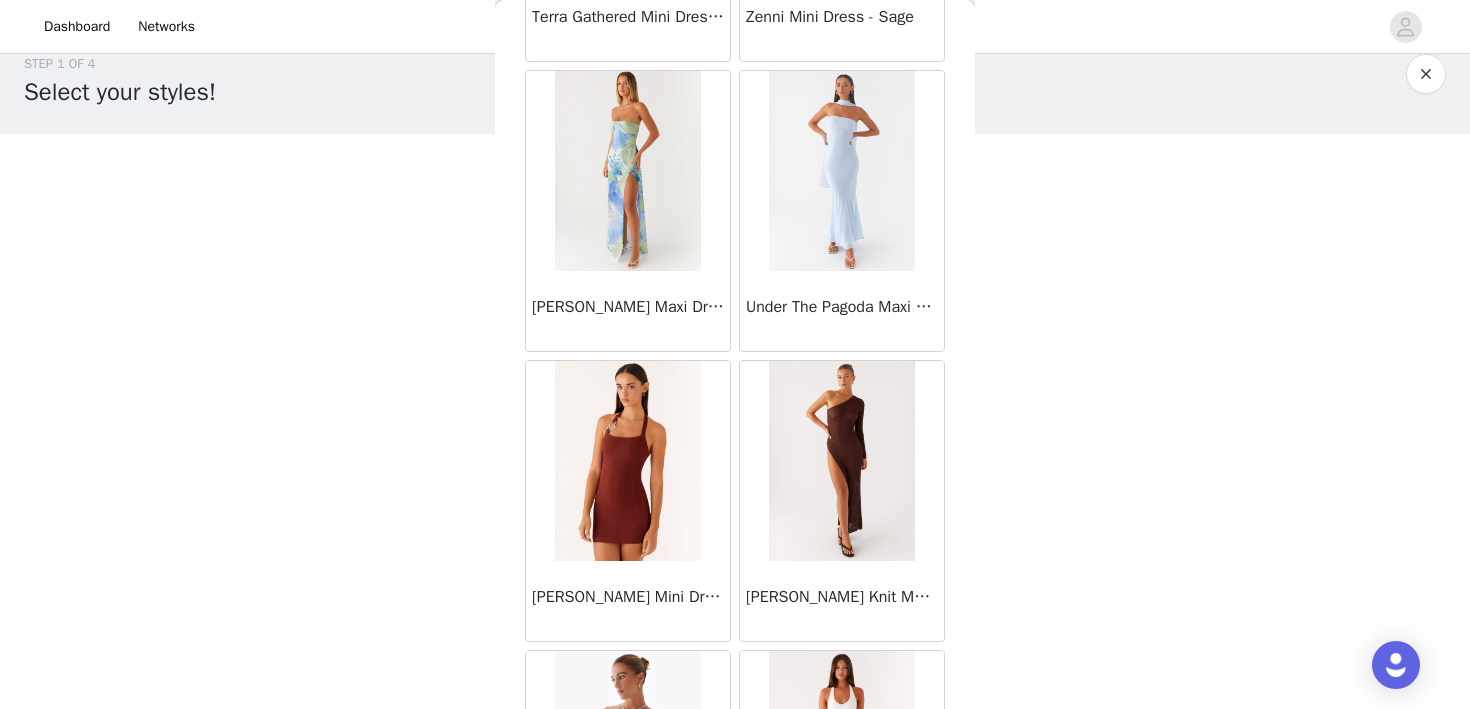 scroll, scrollTop: 45851, scrollLeft: 0, axis: vertical 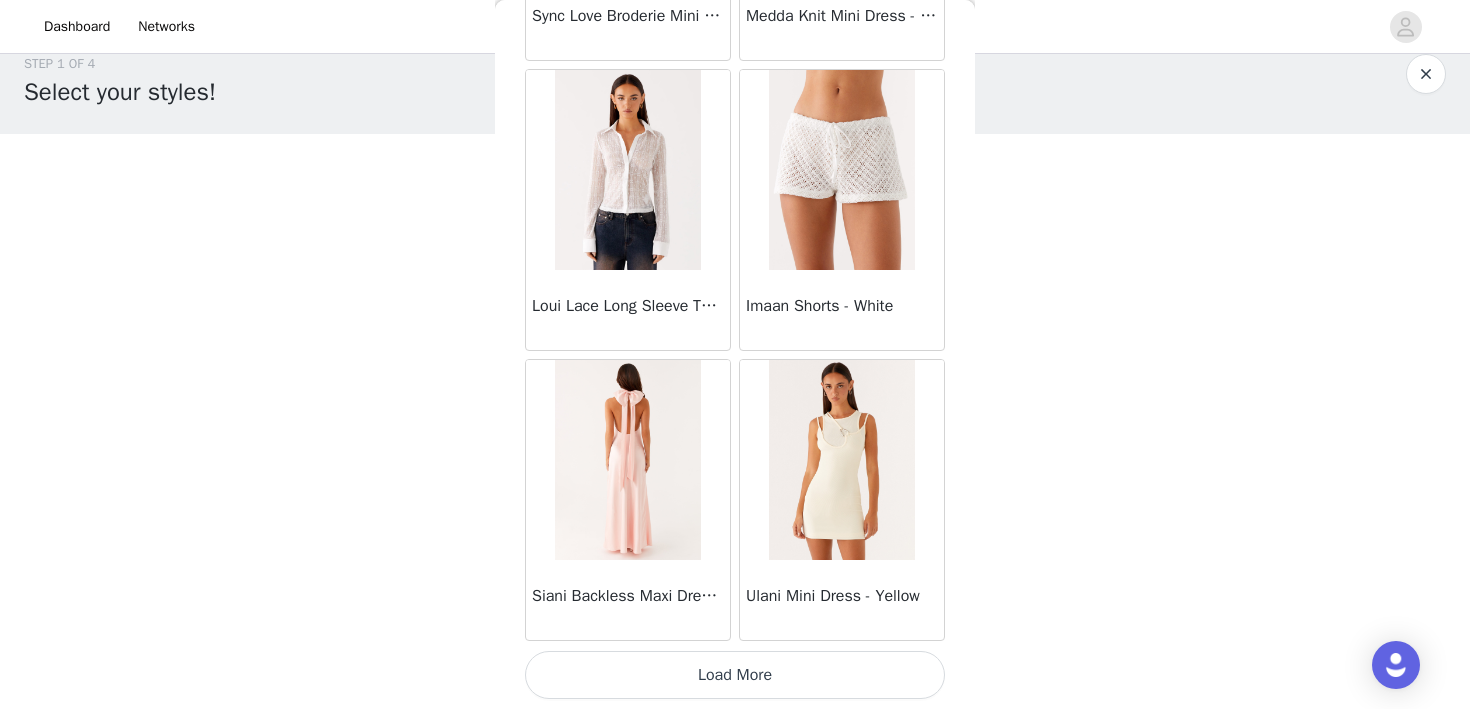 click on "Load More" at bounding box center [735, 675] 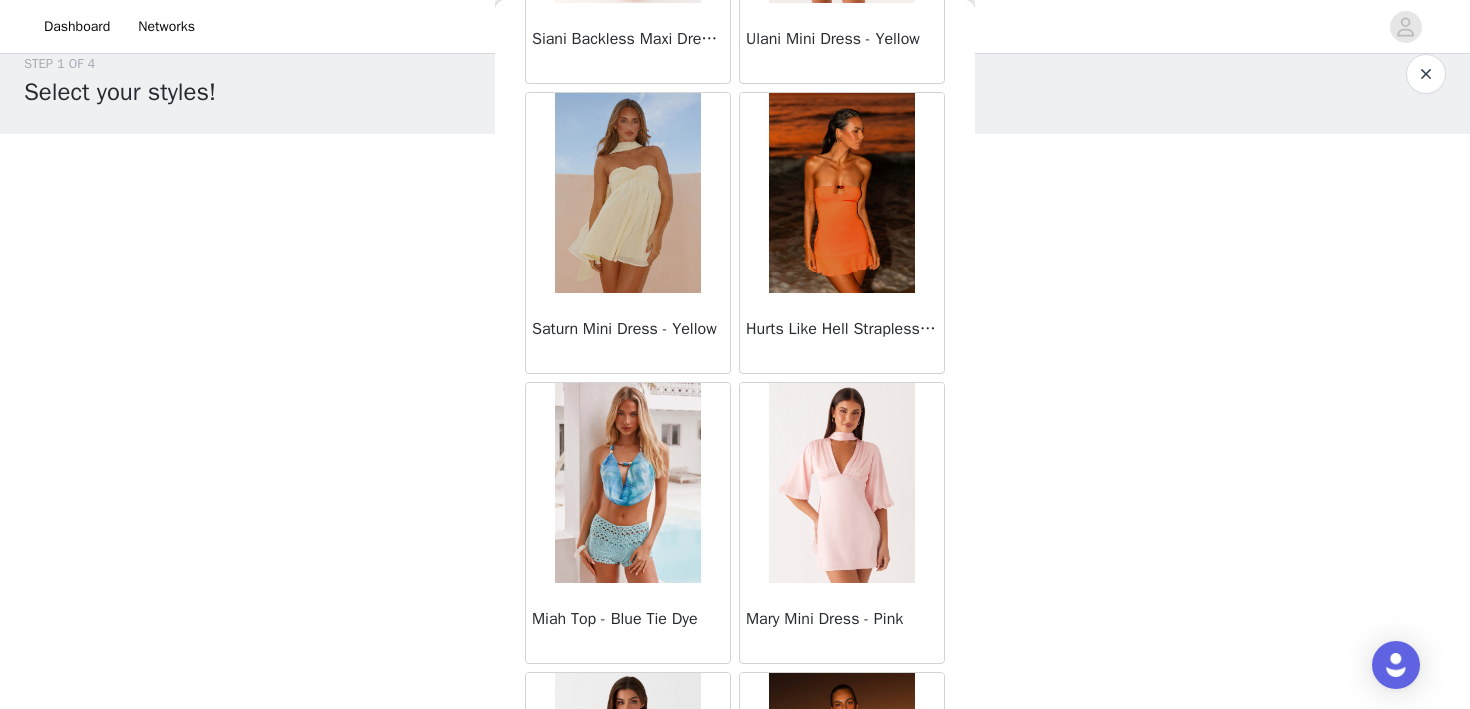 scroll, scrollTop: 46407, scrollLeft: 0, axis: vertical 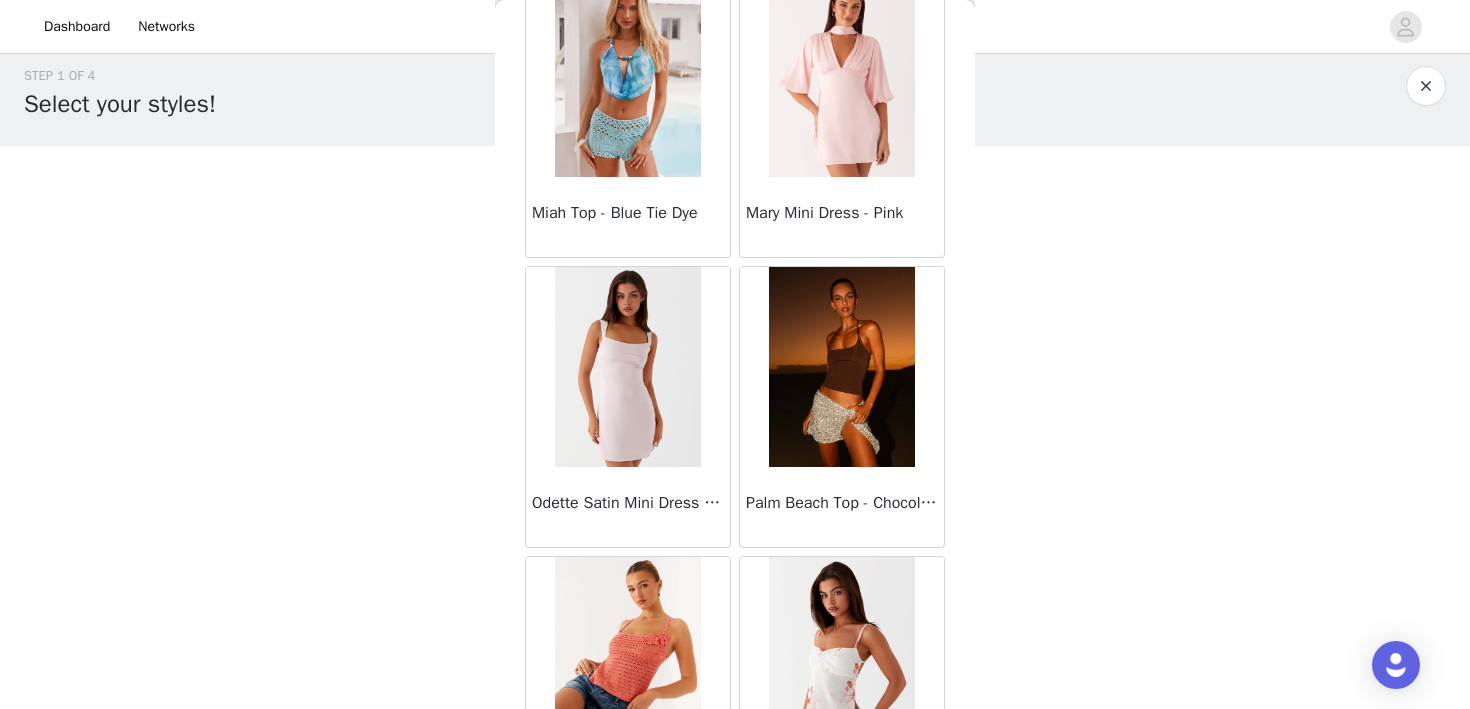 click at bounding box center [841, 77] 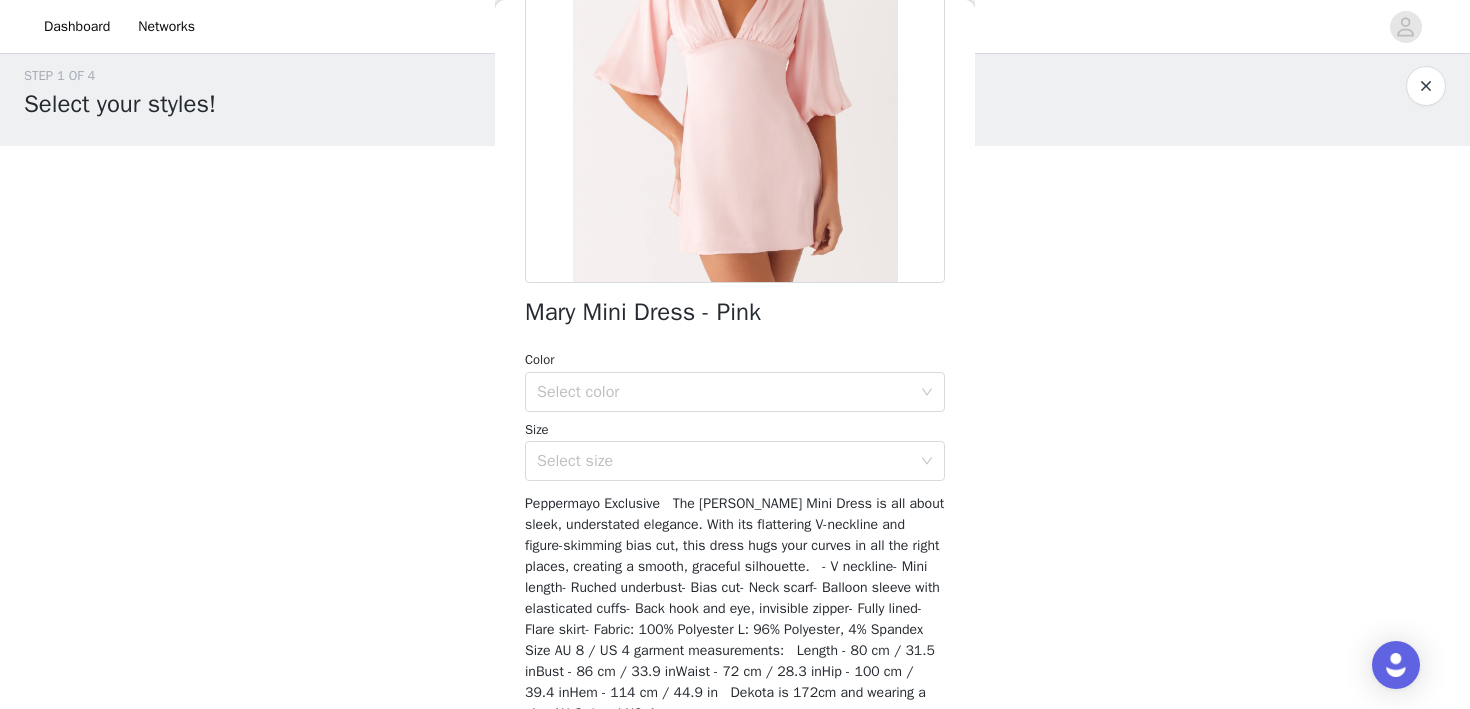 scroll, scrollTop: 285, scrollLeft: 0, axis: vertical 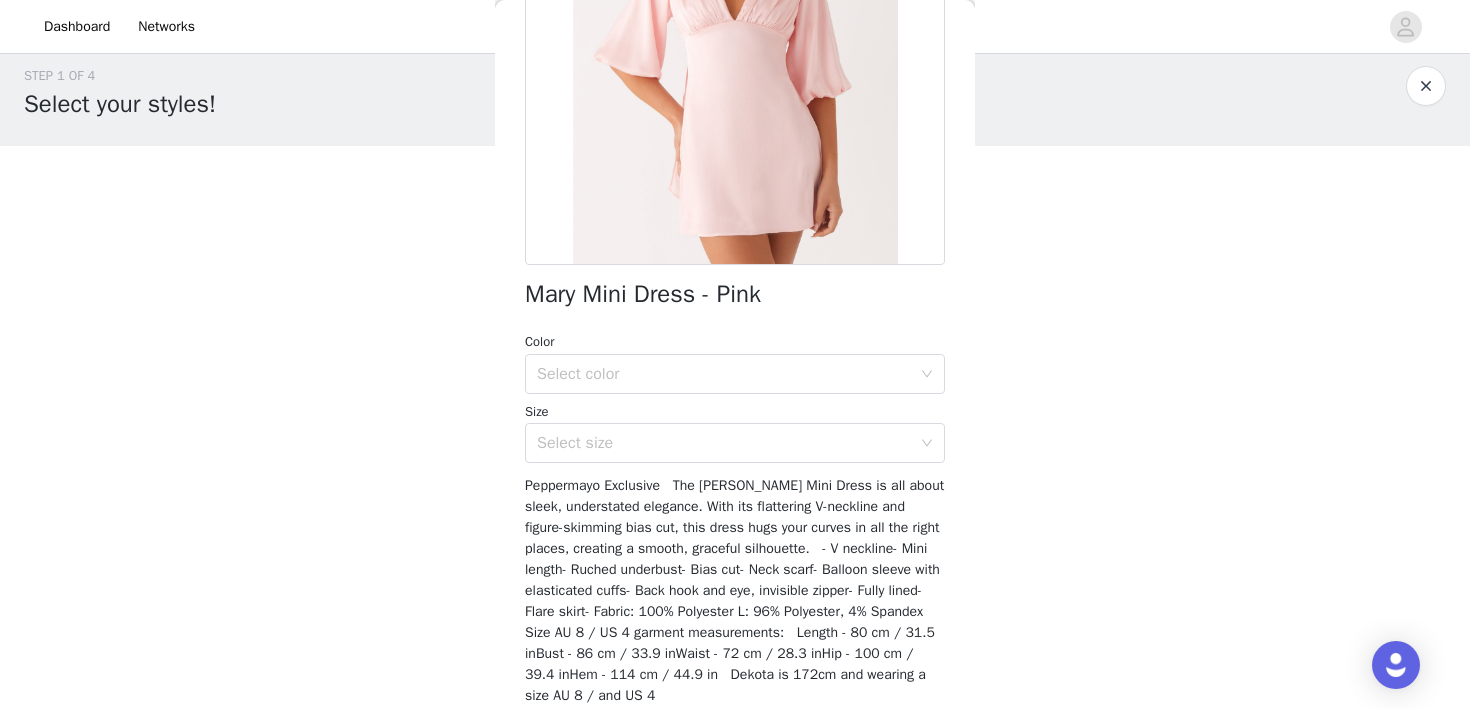 click on "Color" at bounding box center (735, 342) 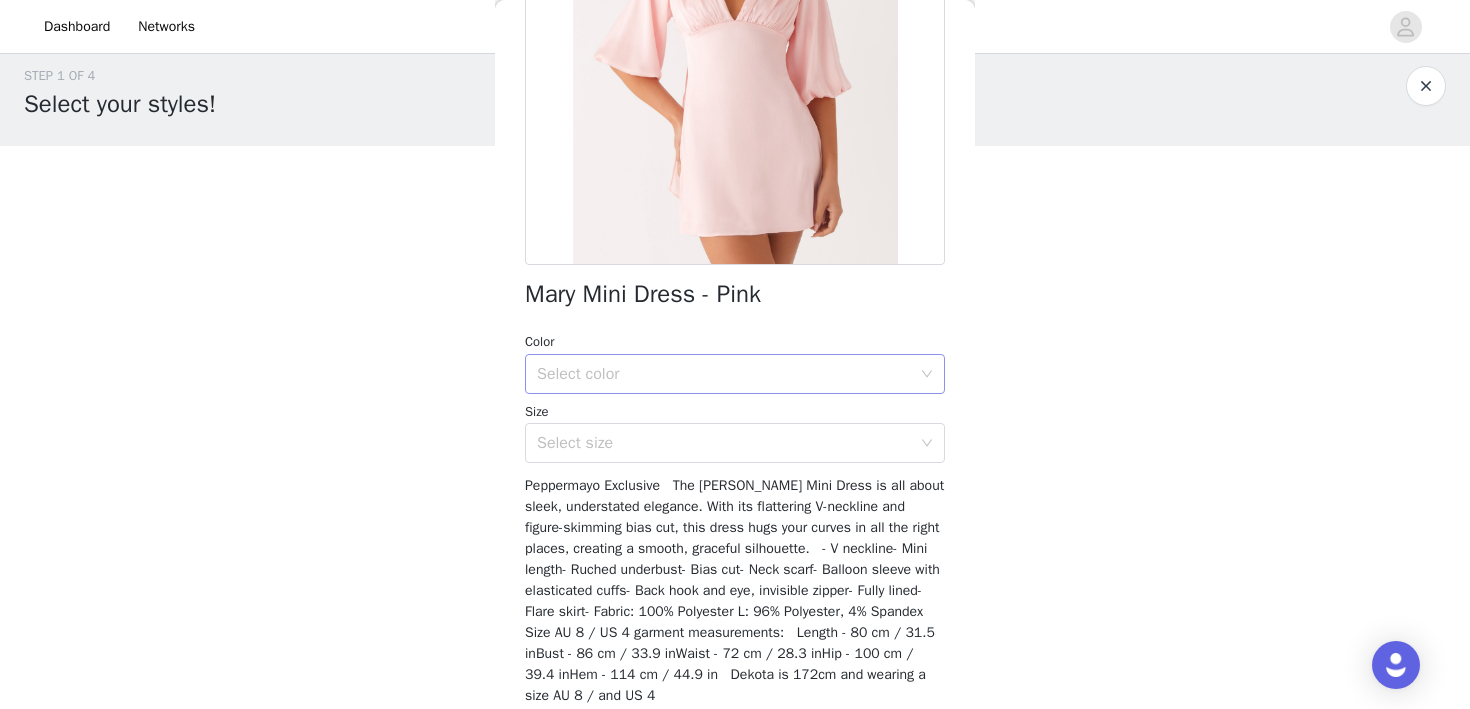 click on "Select color" at bounding box center (724, 374) 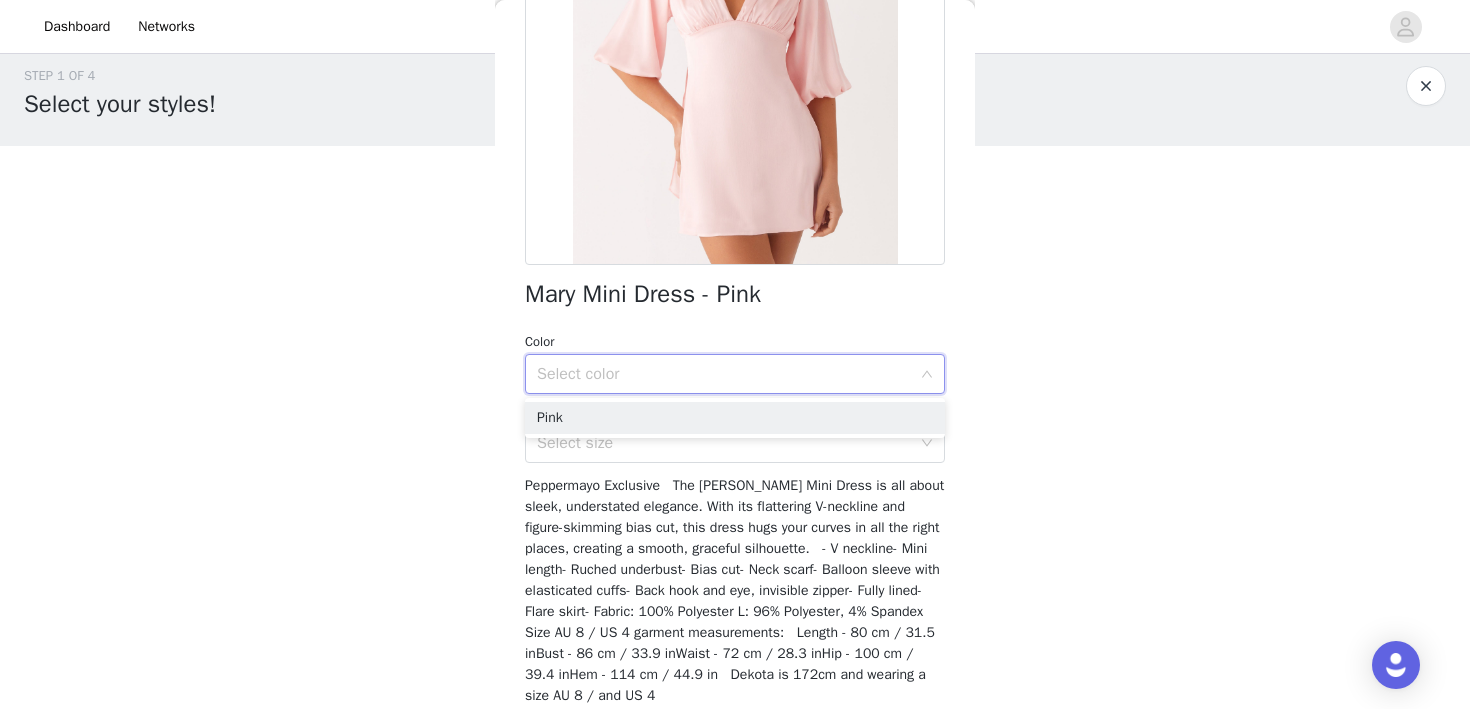 click on "Select color" at bounding box center [728, 374] 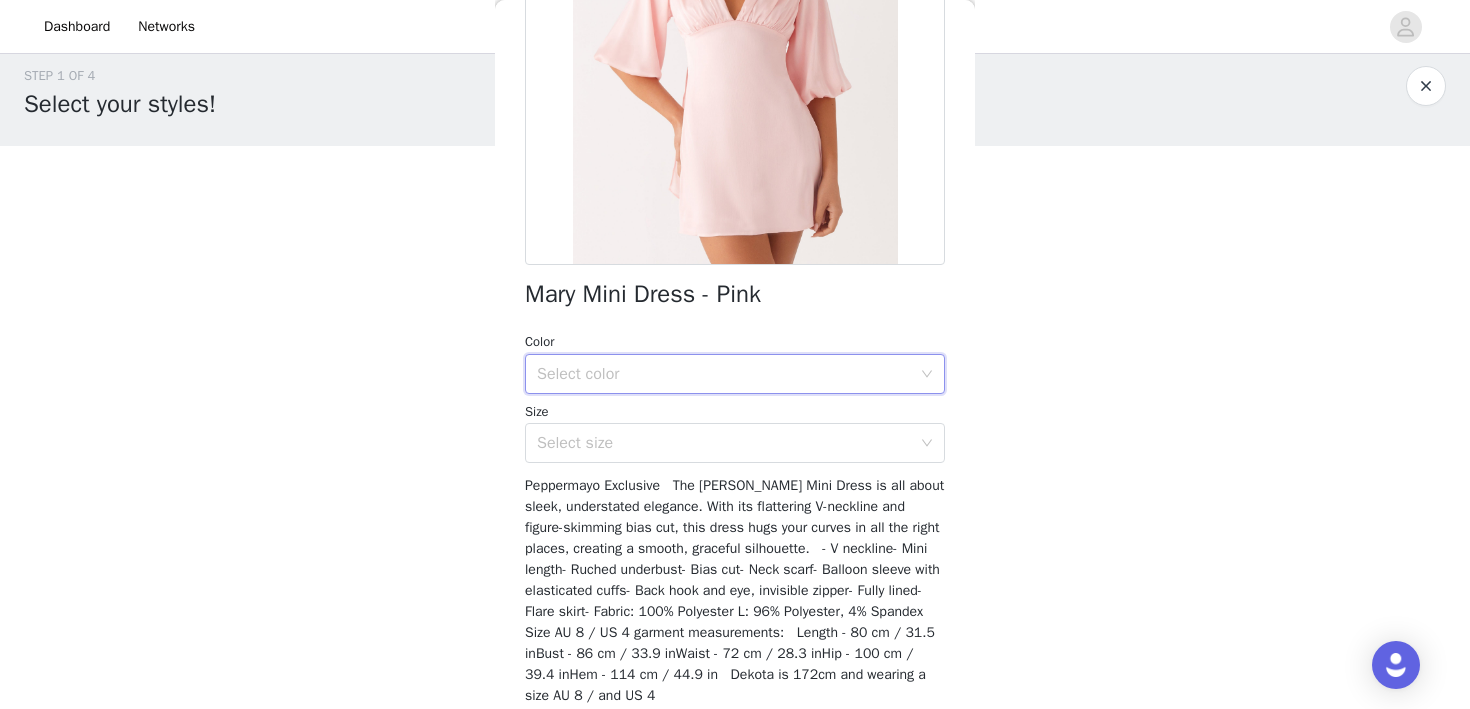 click on "Select color" at bounding box center [728, 374] 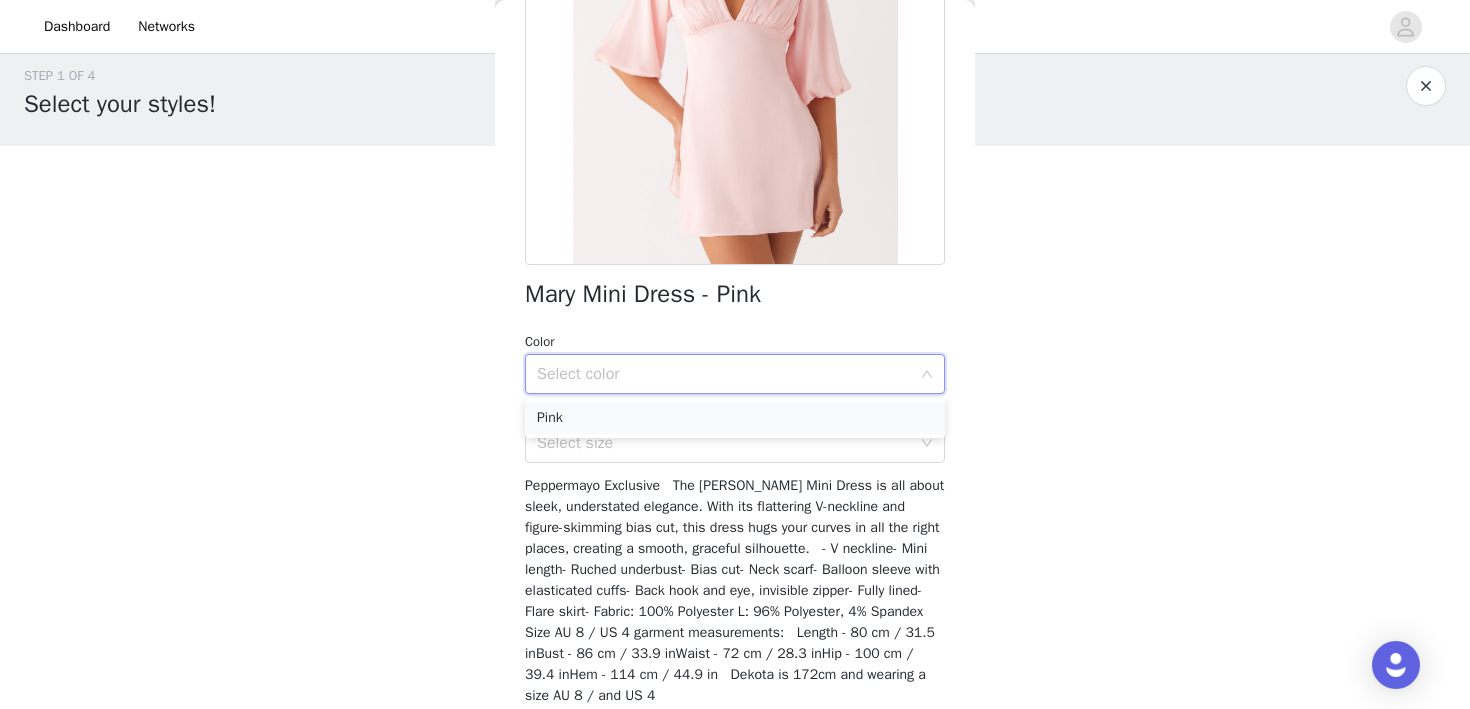 click on "Pink" at bounding box center (735, 418) 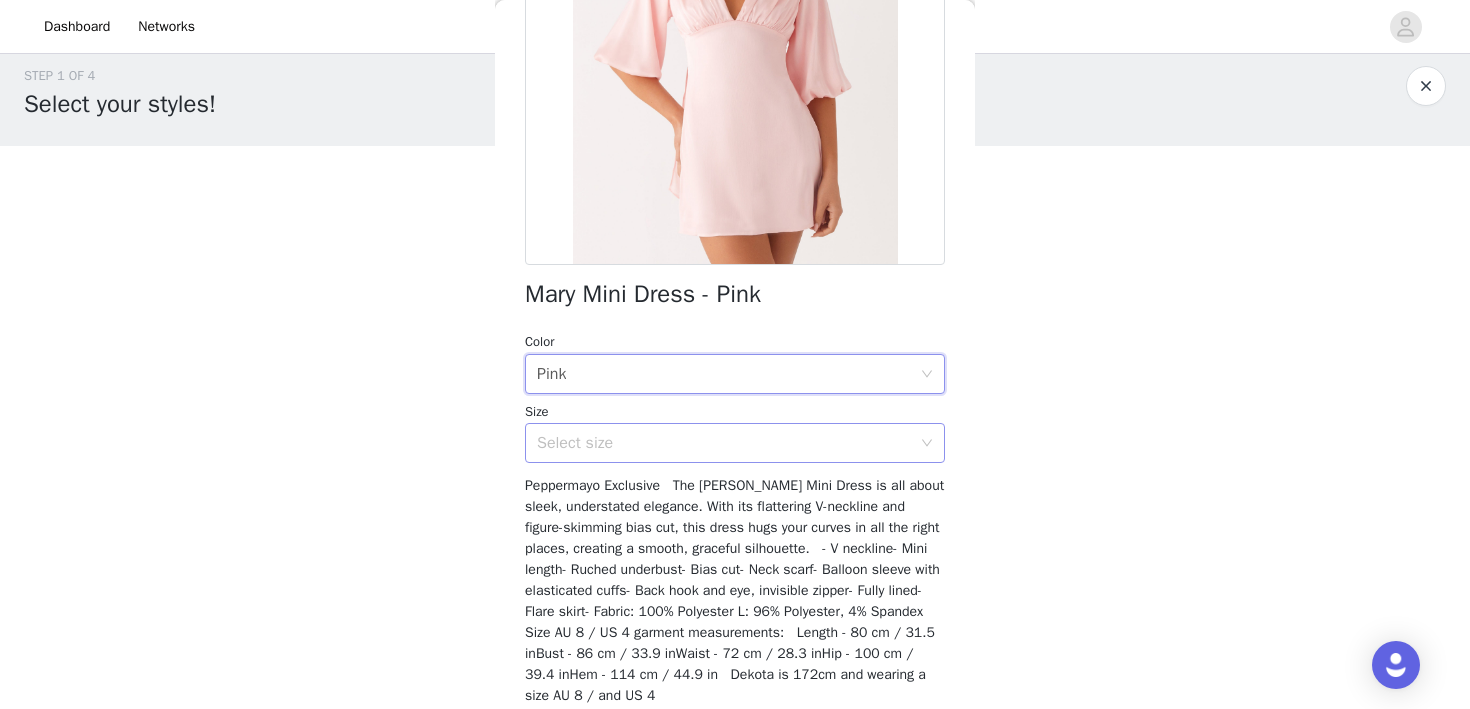 click on "Select size" at bounding box center (724, 443) 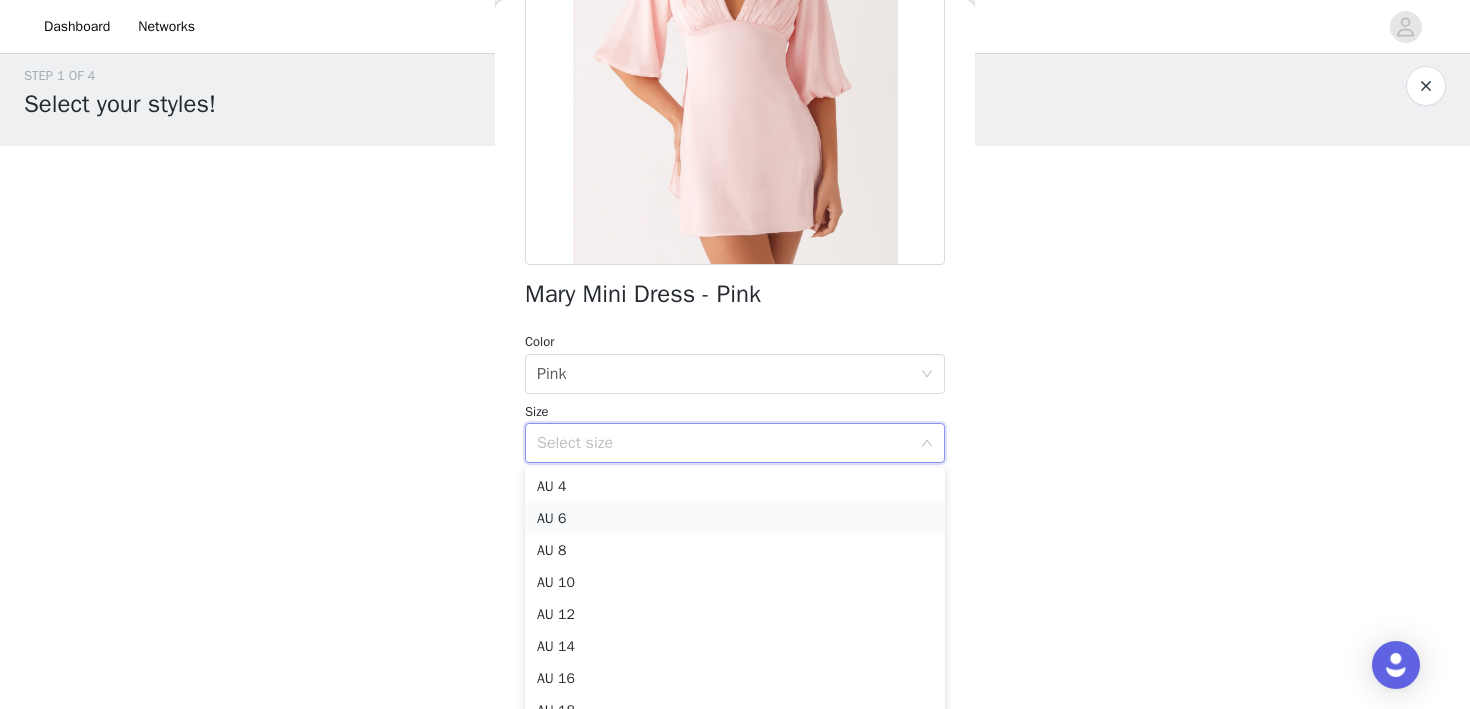 scroll, scrollTop: 28, scrollLeft: 0, axis: vertical 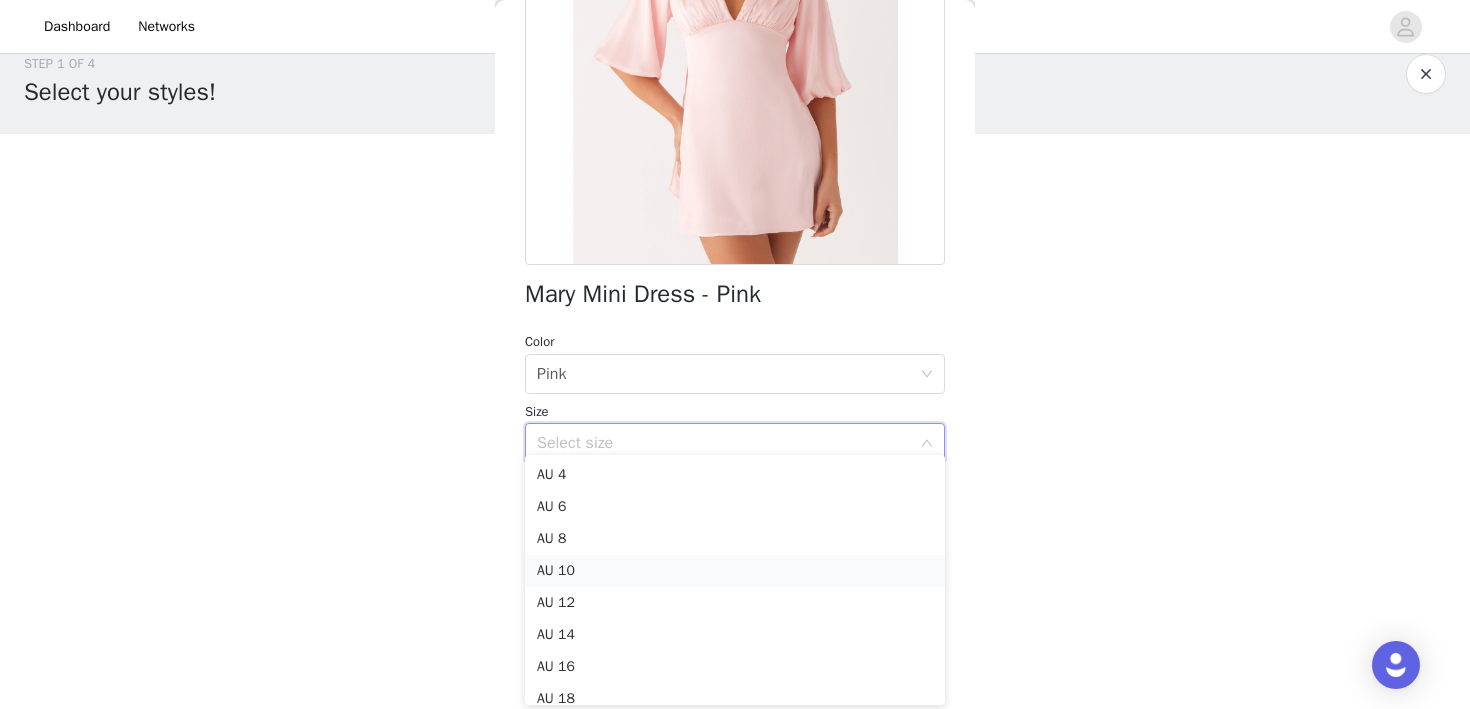 click on "AU 10" at bounding box center [735, 571] 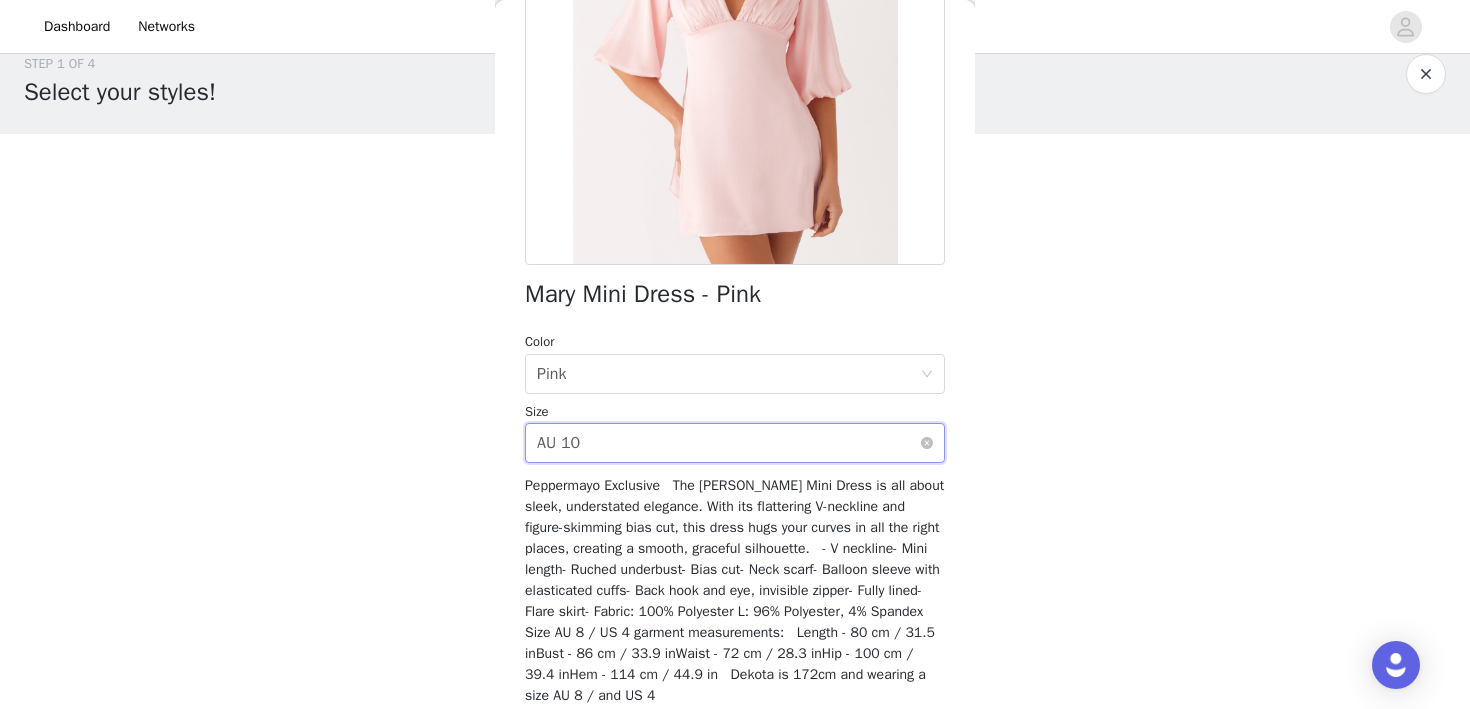 click on "Select size AU 10" at bounding box center [728, 443] 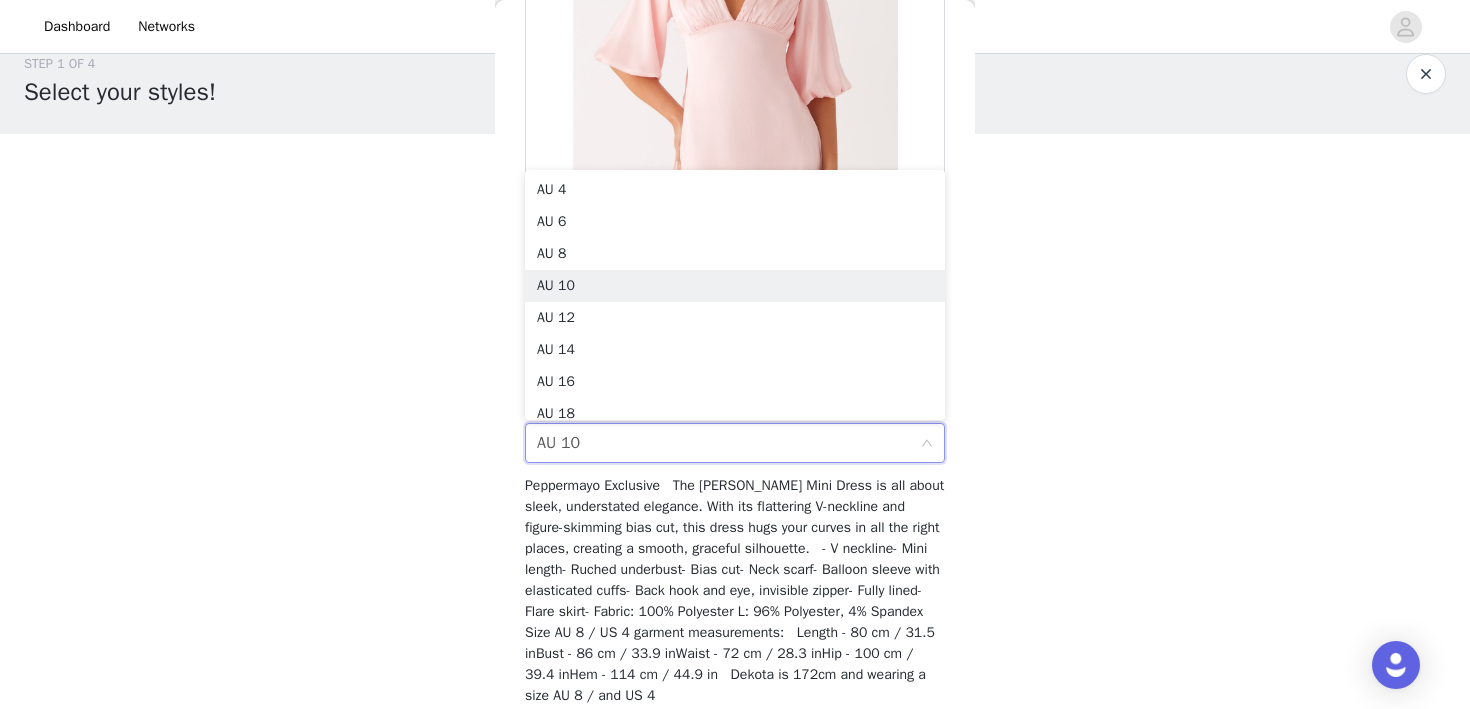 click on "Peppermayo Exclusive   The [PERSON_NAME] Mini Dress is all about sleek, understated elegance. With its flattering V-neckline and figure-skimming bias cut, this dress hugs your curves in all the right places, creating a smooth, graceful silhouette.   - V neckline- Mini length- Ruched underbust- Bias cut- Neck scarf- Balloon sleeve with elasticated cuffs- Back hook and eye, invisible zipper- Fully lined- Flare skirt- Fabric: 100% Polyester L: 96% Polyester, 4% Spandex     Size AU 8 / US 4 garment measurements:   Length - 80 cm / 31.5 inBust - 86 cm / 33.9 inWaist - 72 cm / 28.3 inHip - 100 cm / 39.4 inHem - 114 cm / 44.9 in   Dekota is 172cm and wearing a size AU 8 / and US 4" at bounding box center [734, 590] 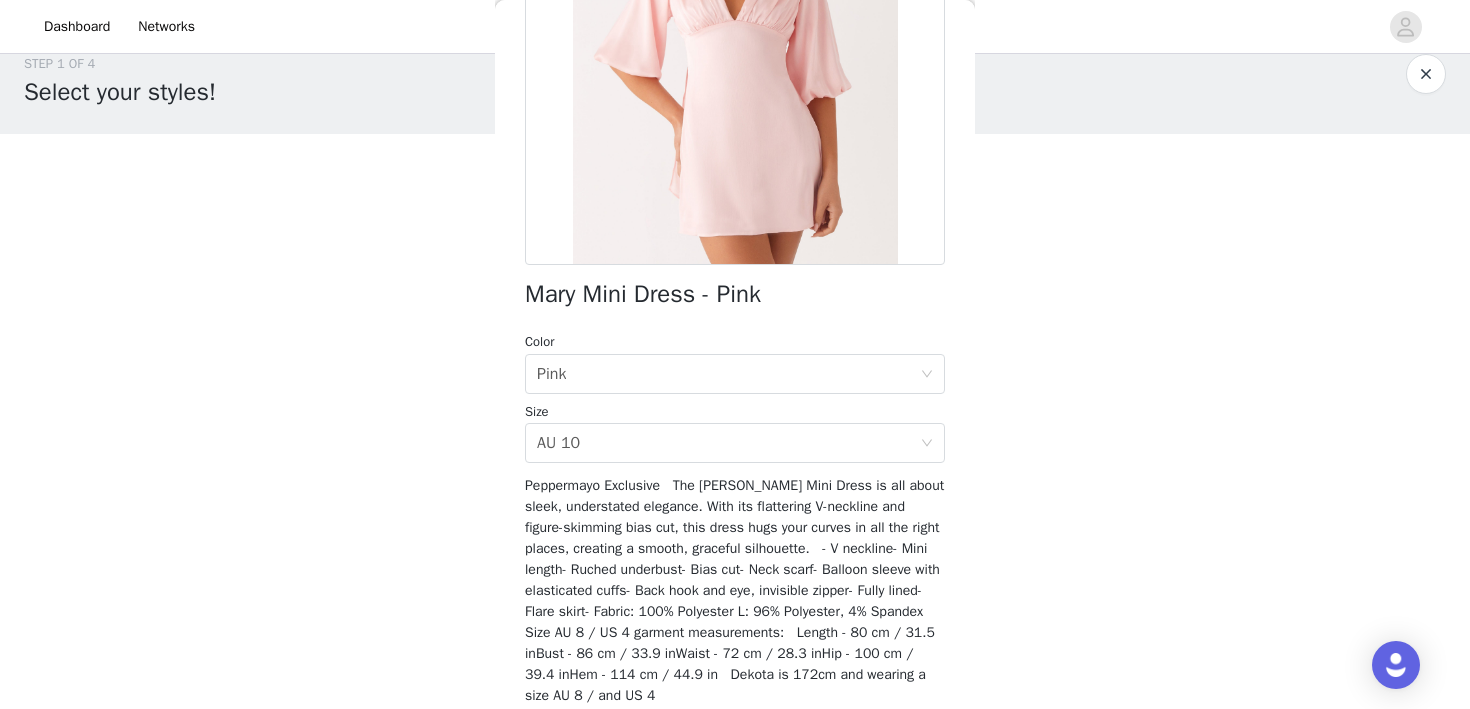 scroll, scrollTop: 366, scrollLeft: 0, axis: vertical 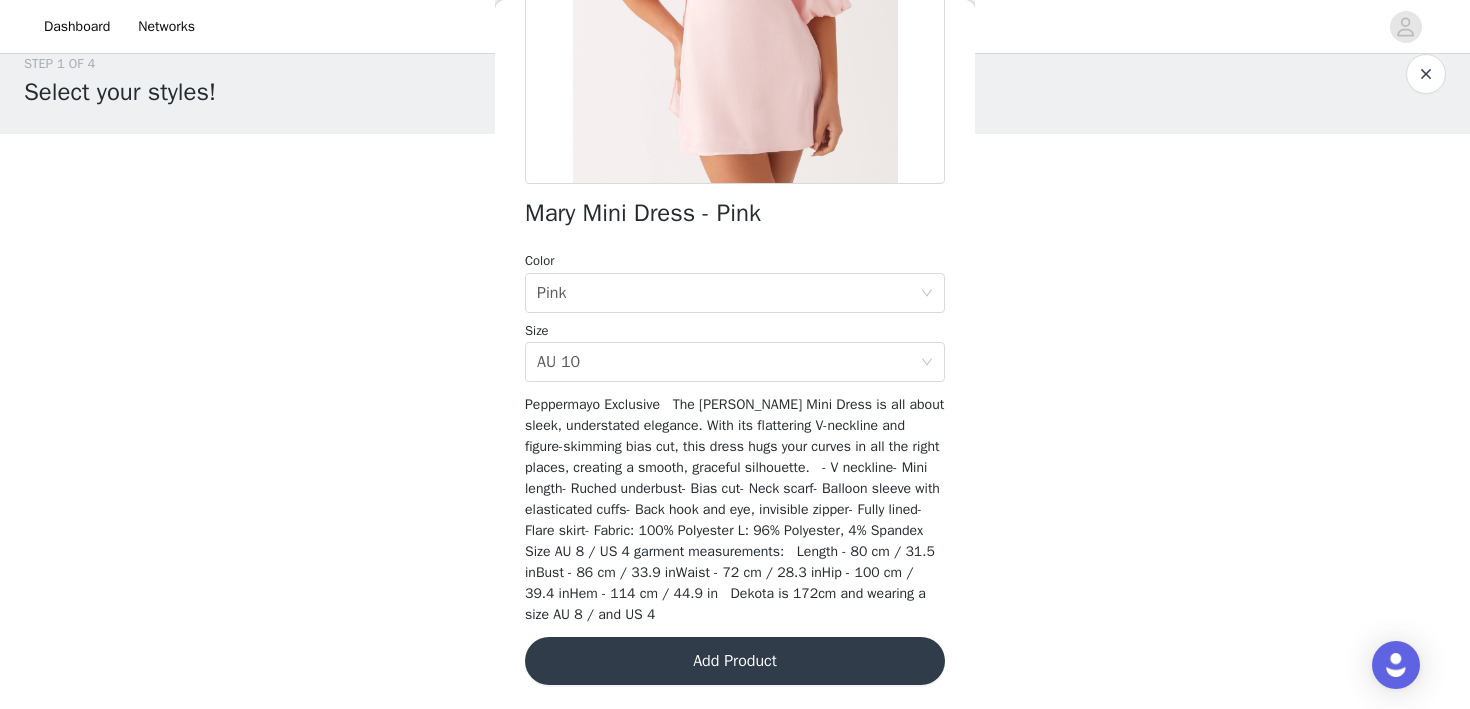 click on "Add Product" at bounding box center (735, 661) 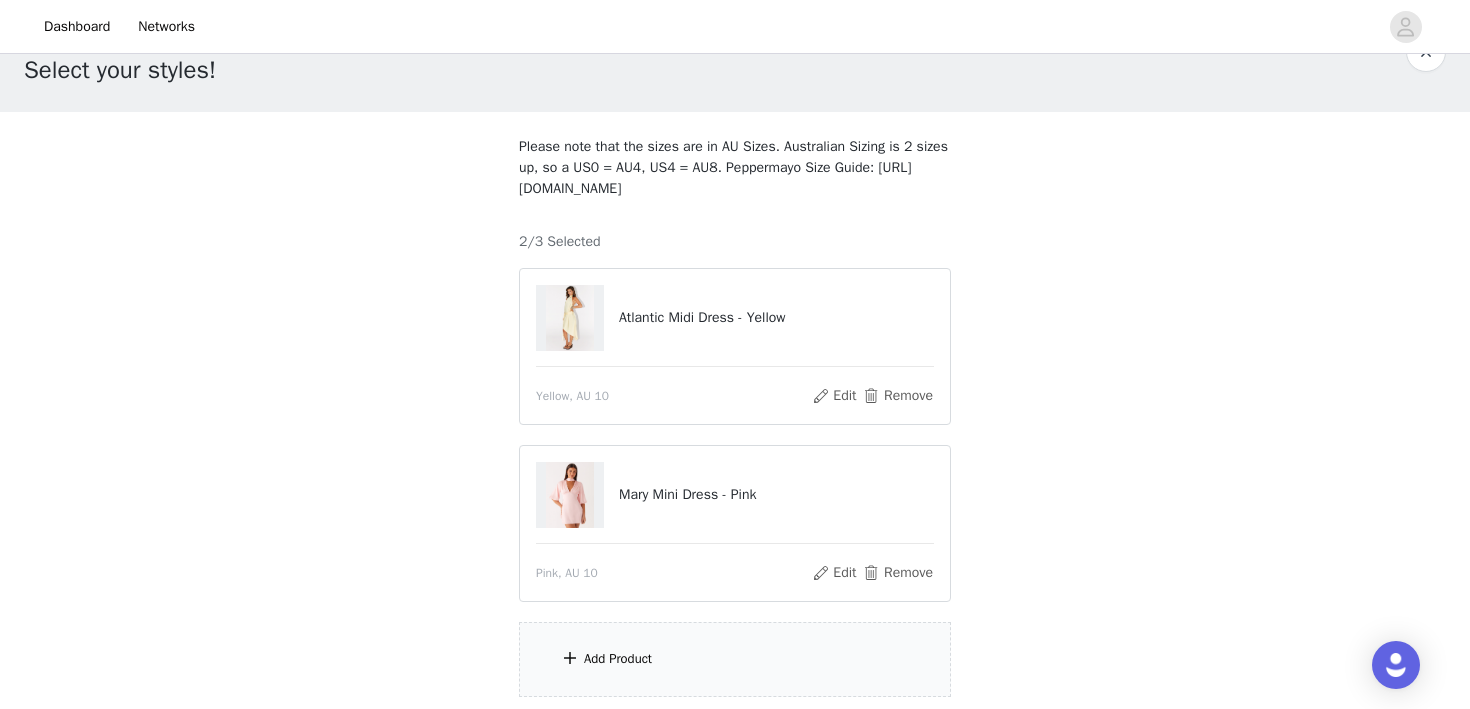 scroll, scrollTop: 176, scrollLeft: 0, axis: vertical 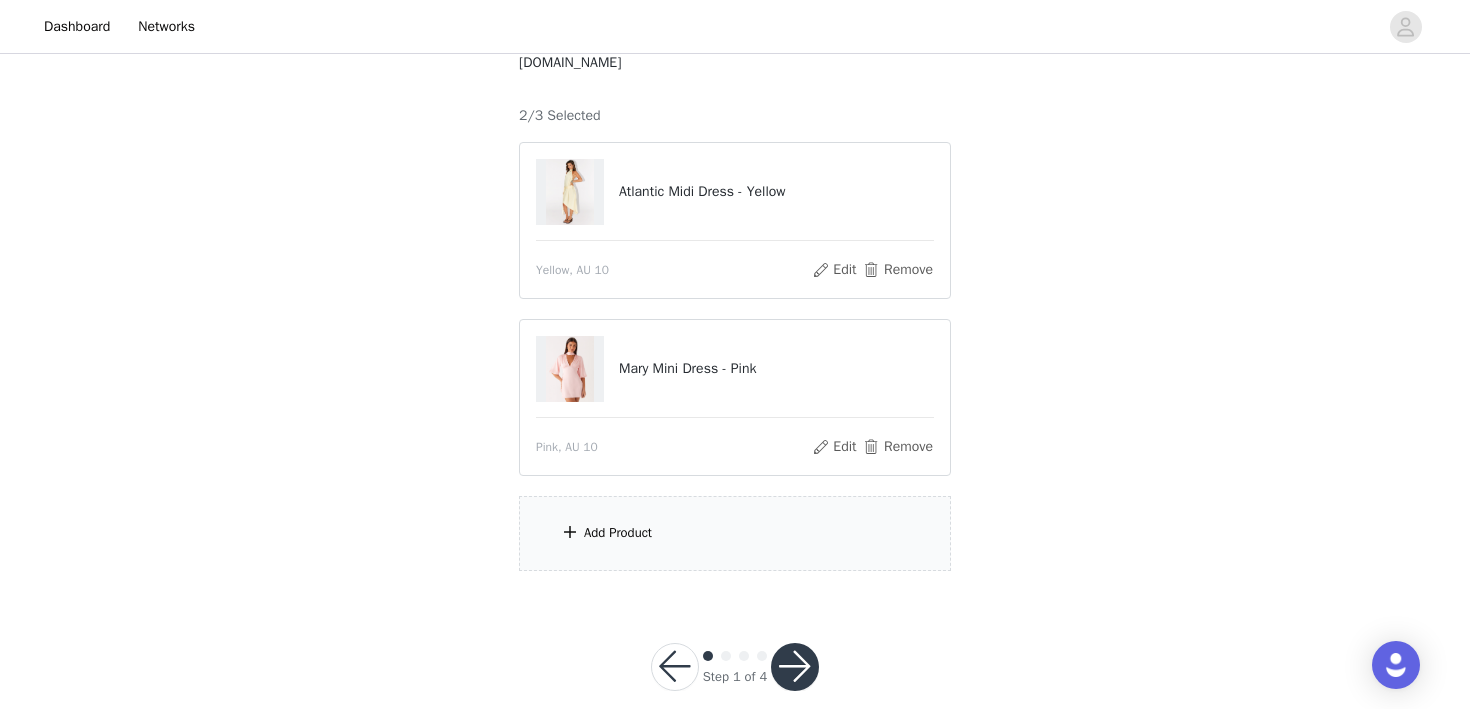 click on "Add Product" at bounding box center (735, 533) 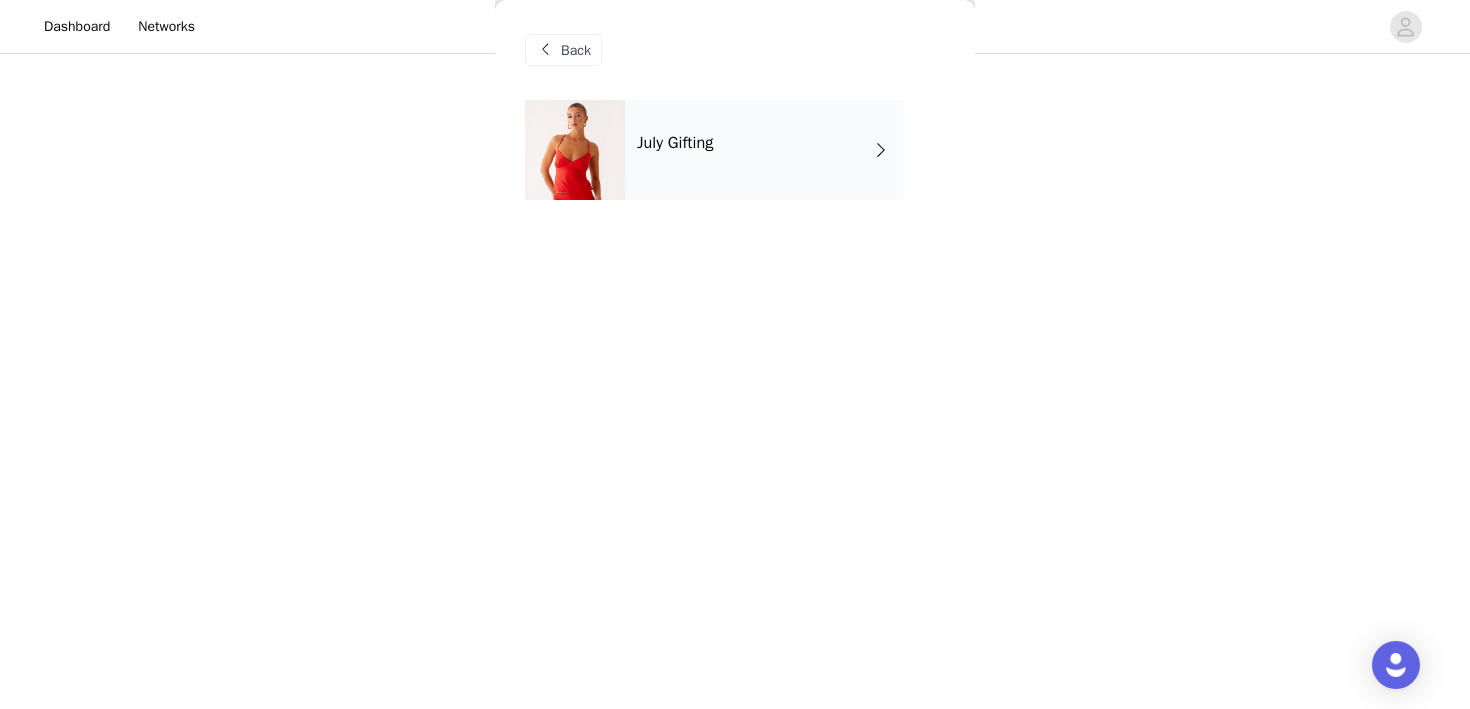 click on "July Gifting" at bounding box center [764, 150] 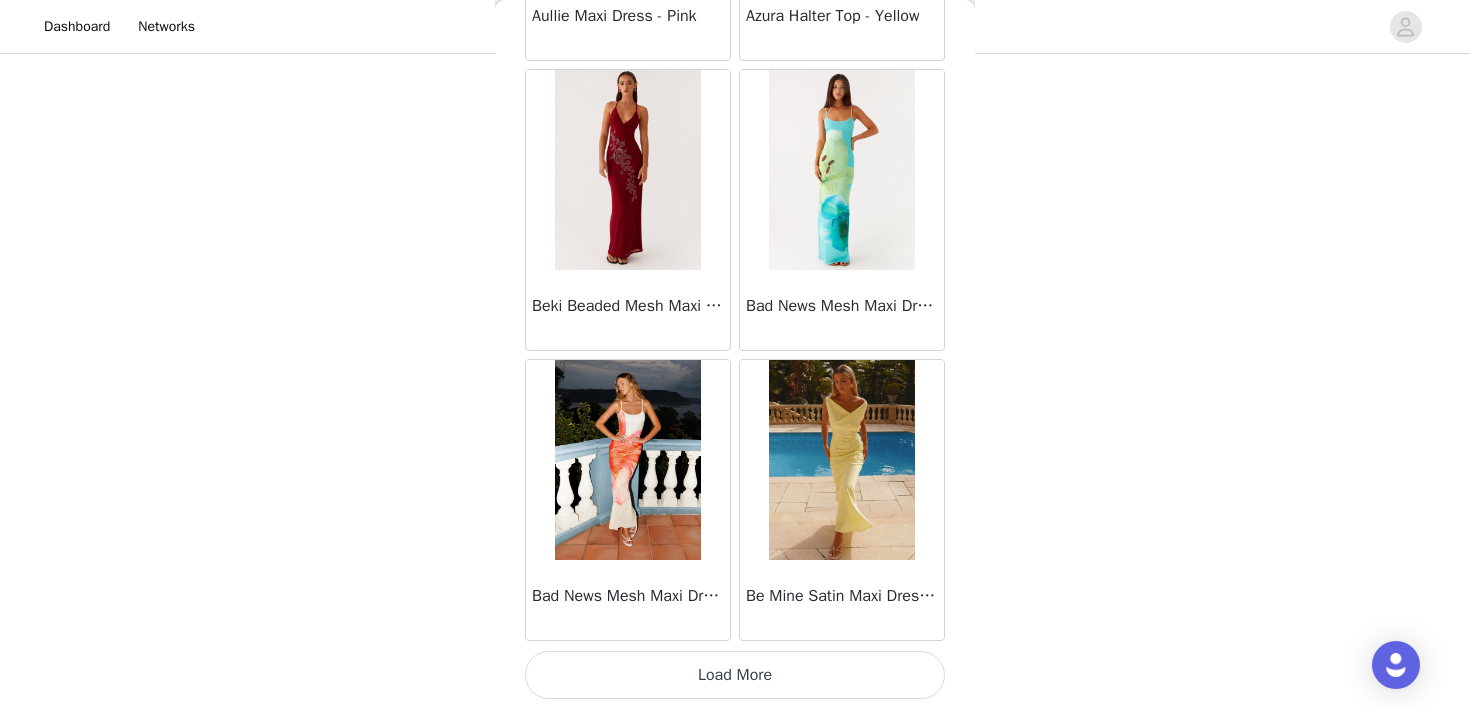 click on "Load More" at bounding box center (735, 675) 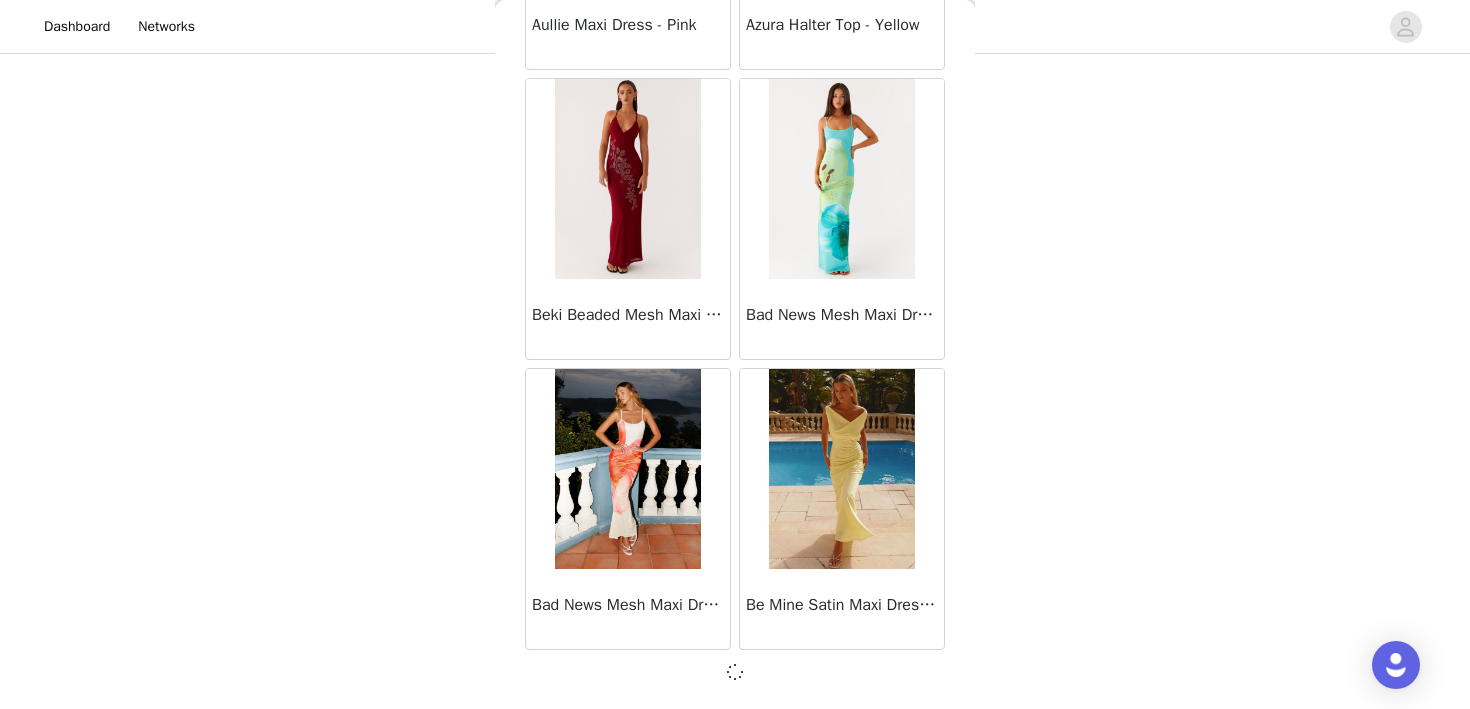scroll, scrollTop: 2351, scrollLeft: 0, axis: vertical 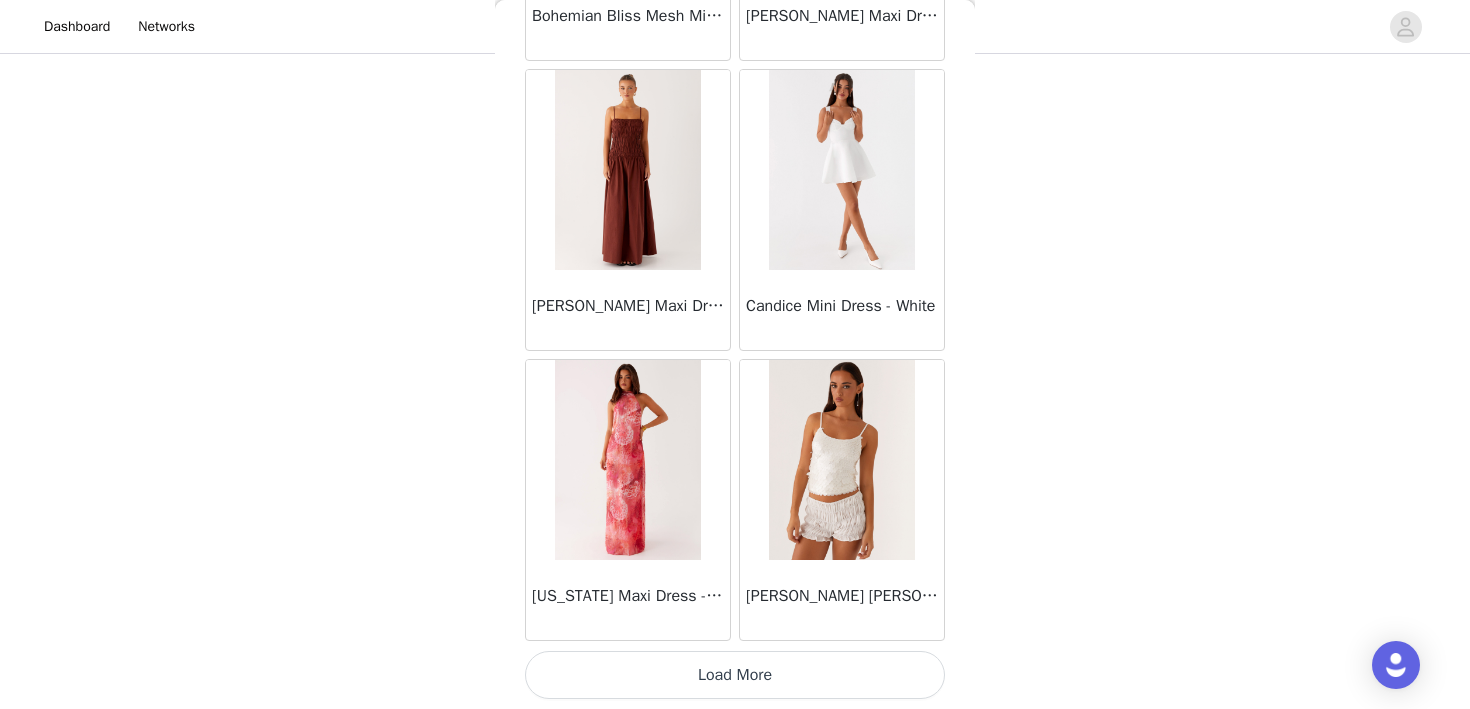 click on "Load More" at bounding box center (735, 675) 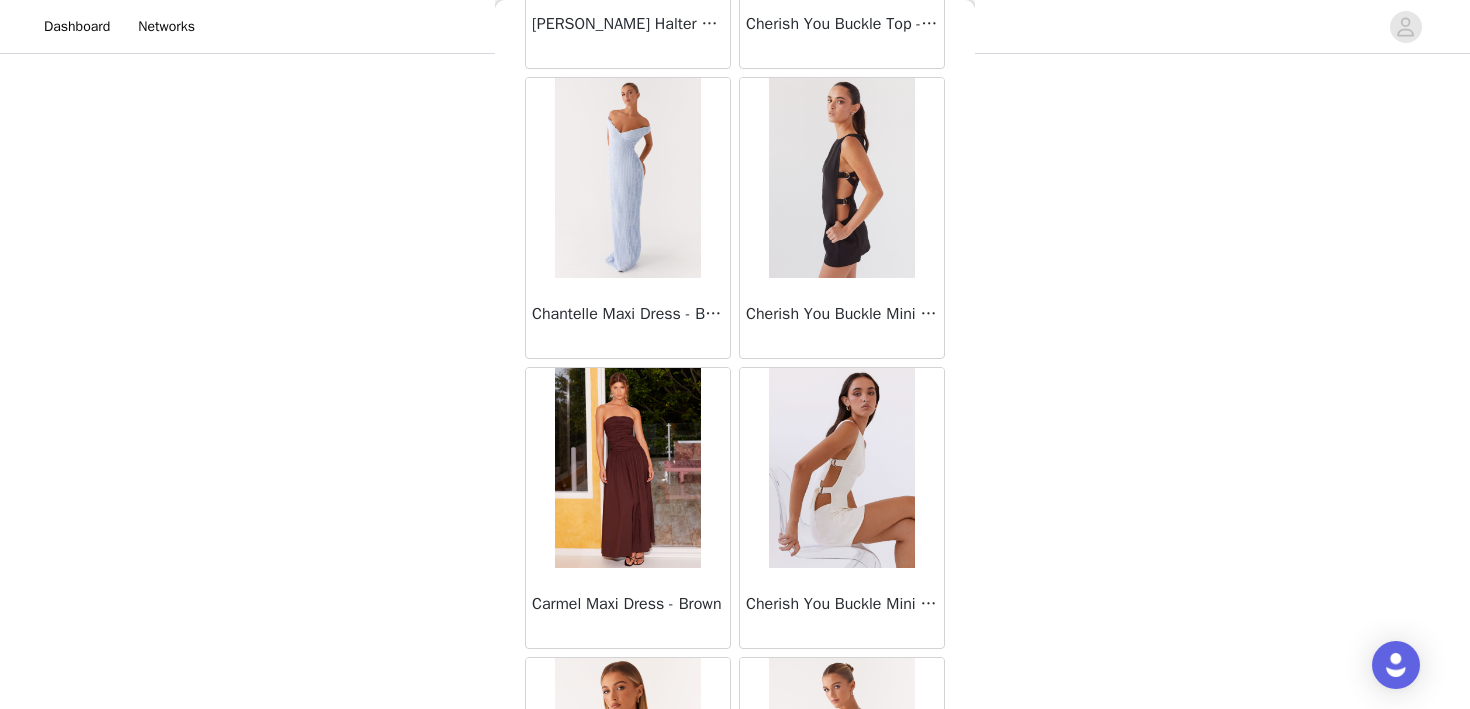 scroll, scrollTop: 8151, scrollLeft: 0, axis: vertical 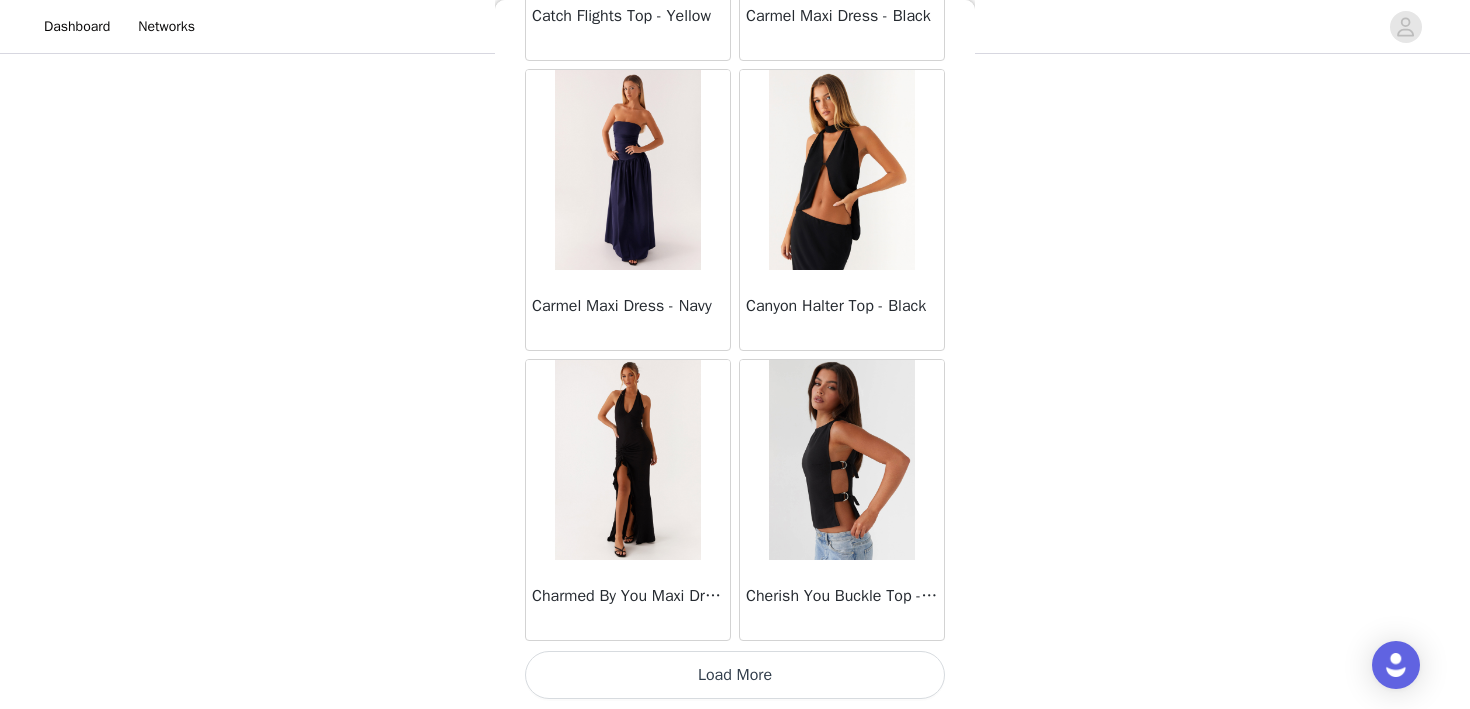 click on "Load More" at bounding box center (735, 675) 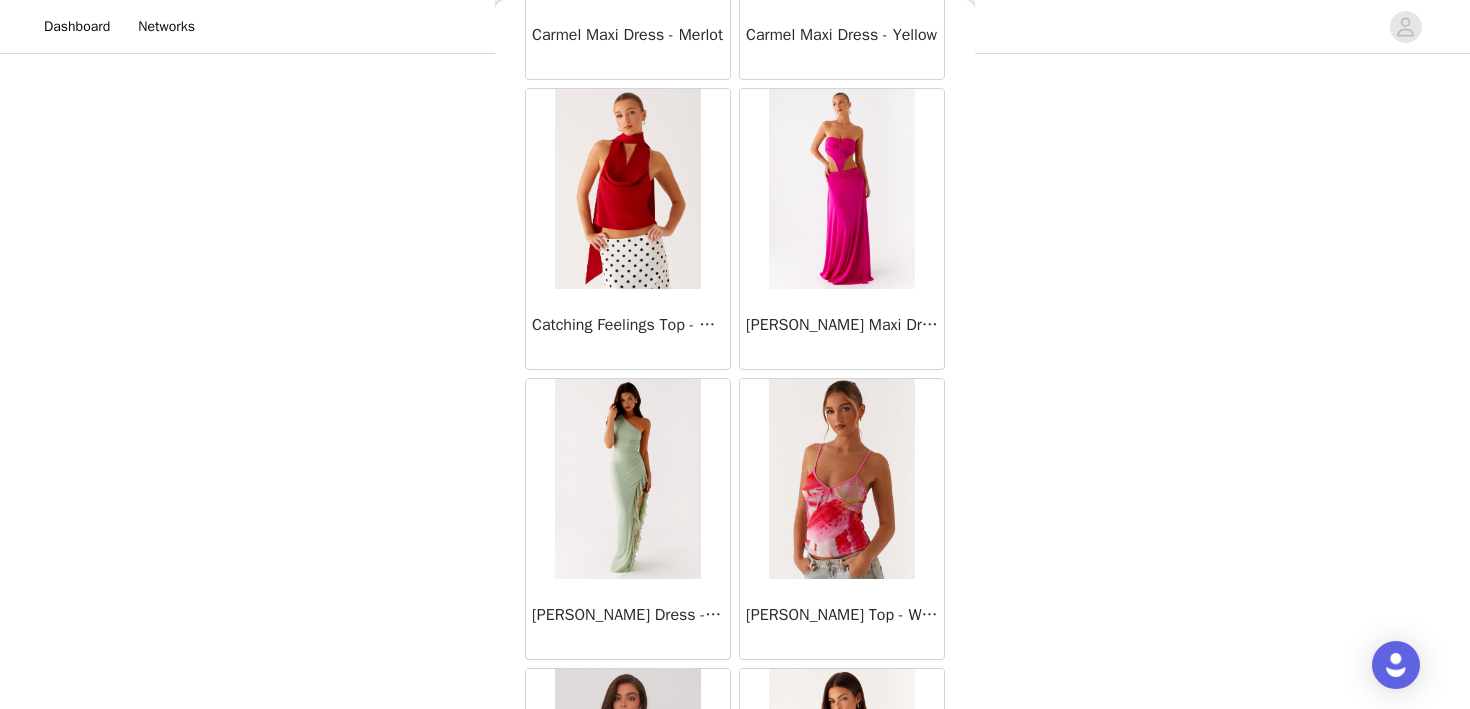 scroll, scrollTop: 11051, scrollLeft: 0, axis: vertical 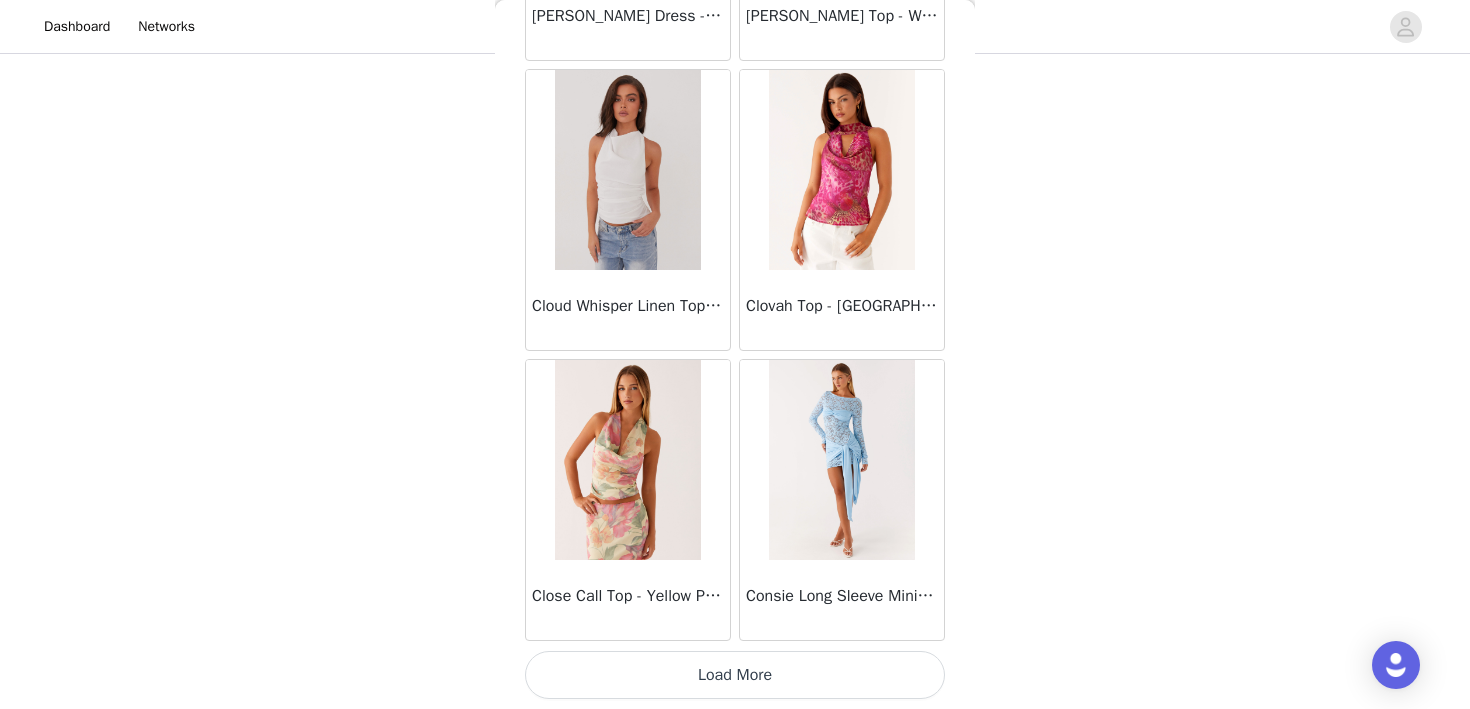 click on "Load More" at bounding box center [735, 675] 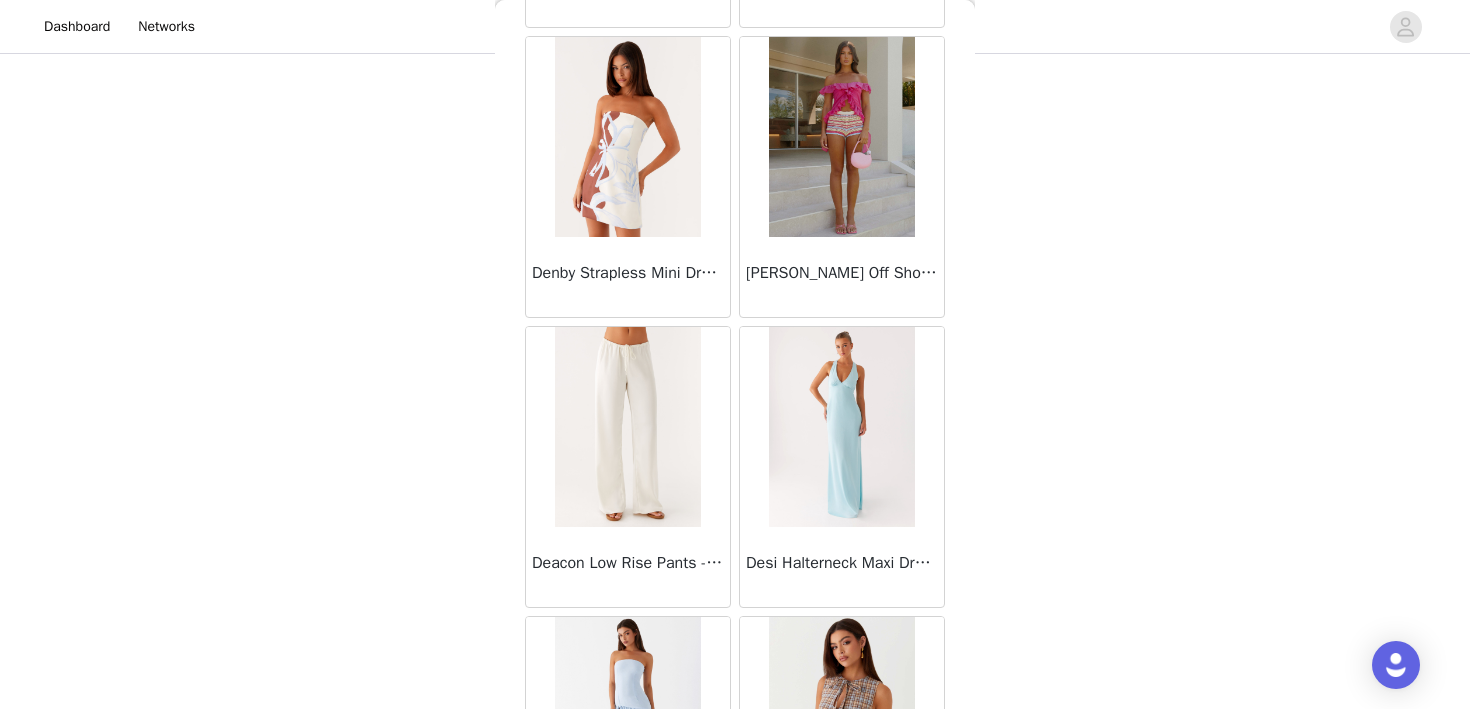 scroll, scrollTop: 13951, scrollLeft: 0, axis: vertical 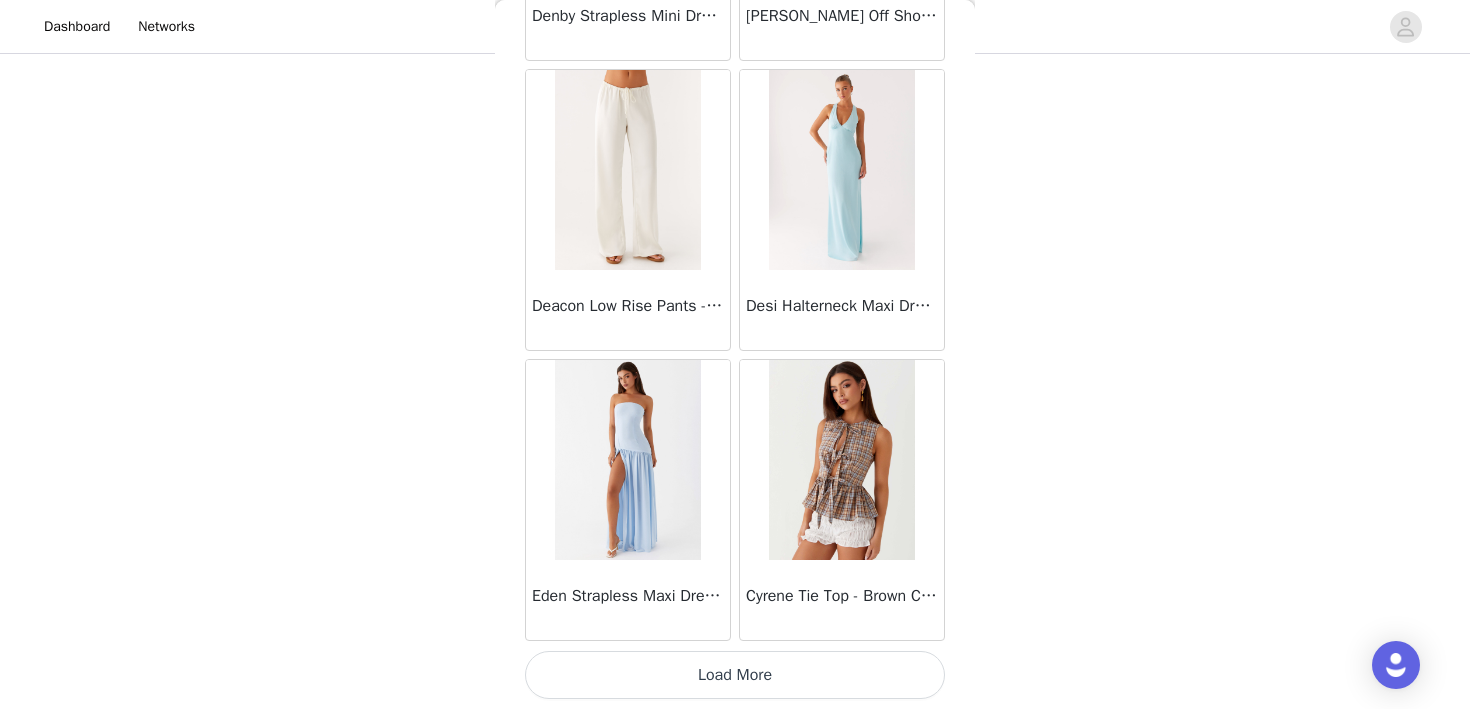 click on "Load More" at bounding box center [735, 675] 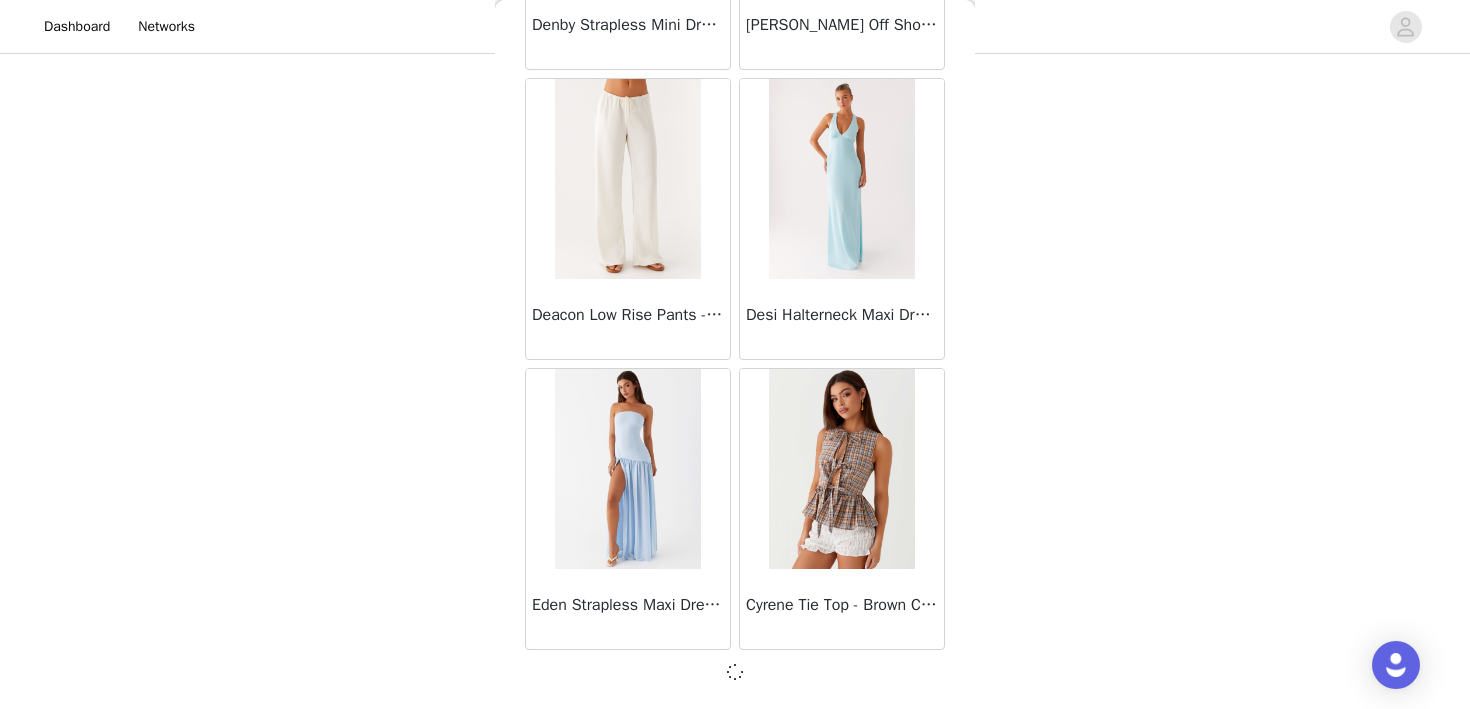 scroll, scrollTop: 13951, scrollLeft: 0, axis: vertical 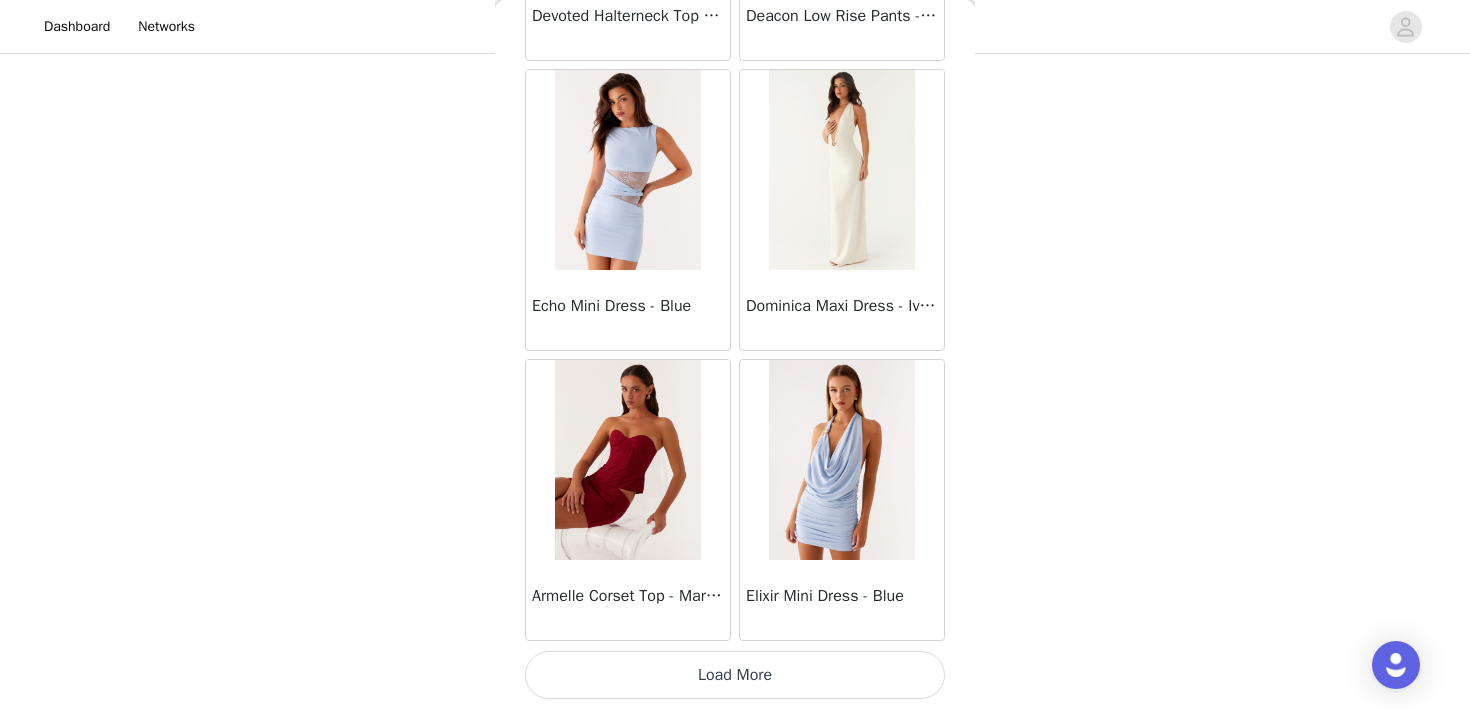 click on "Load More" at bounding box center [735, 675] 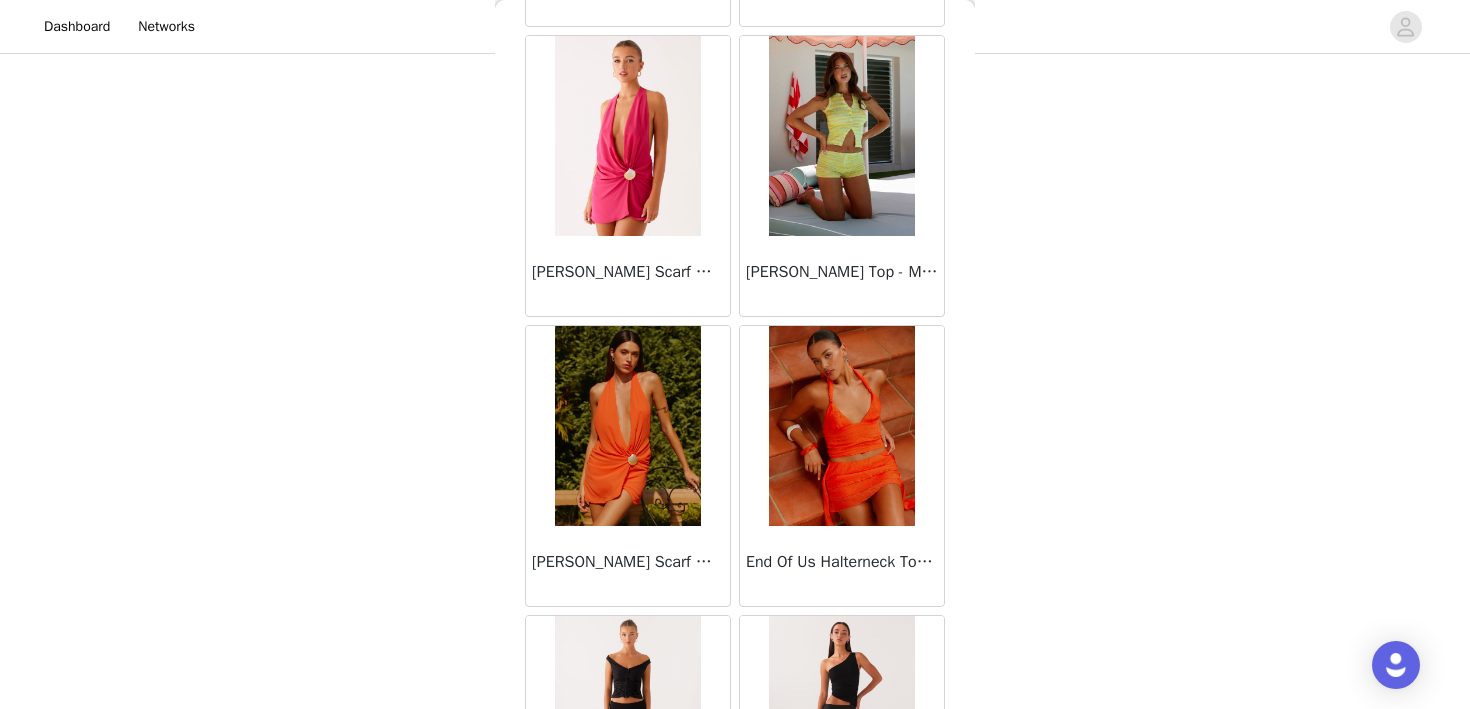 scroll, scrollTop: 19751, scrollLeft: 0, axis: vertical 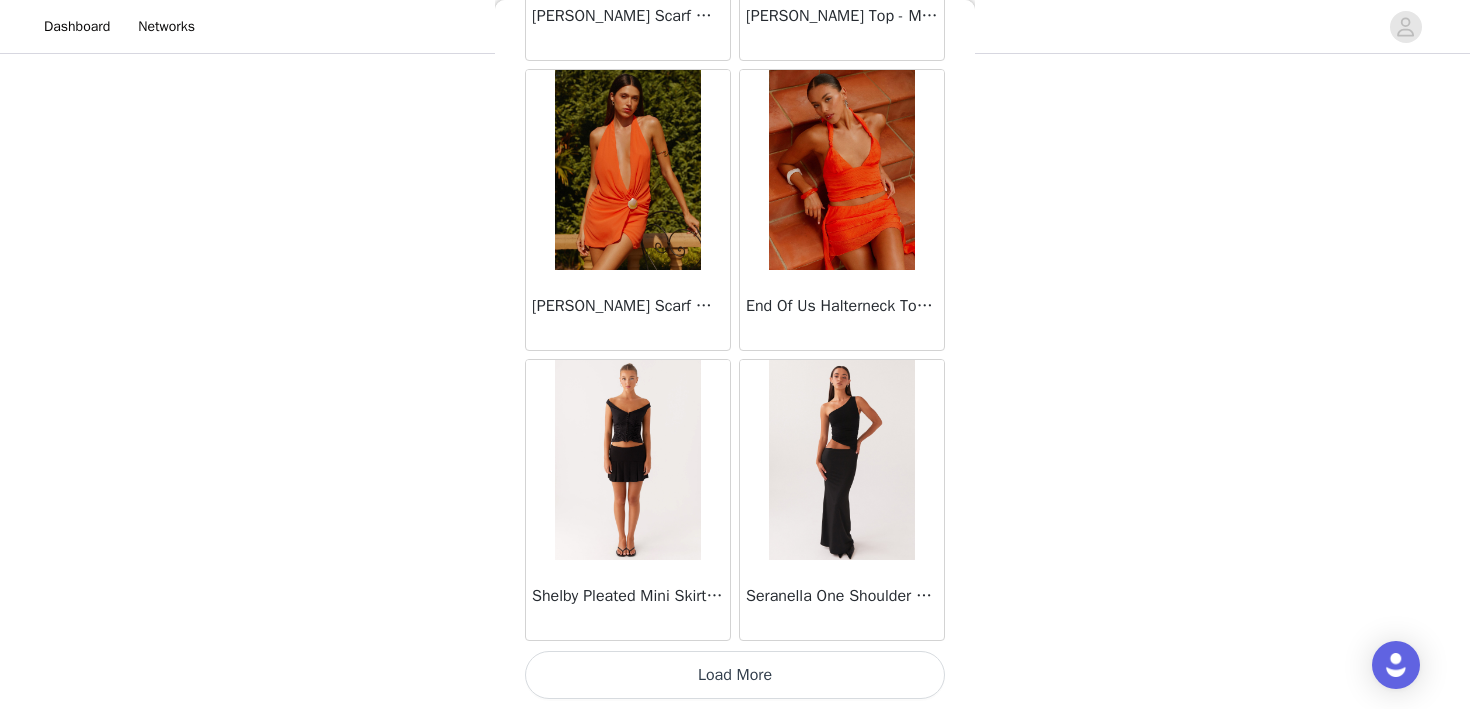 click on "Load More" at bounding box center (735, 675) 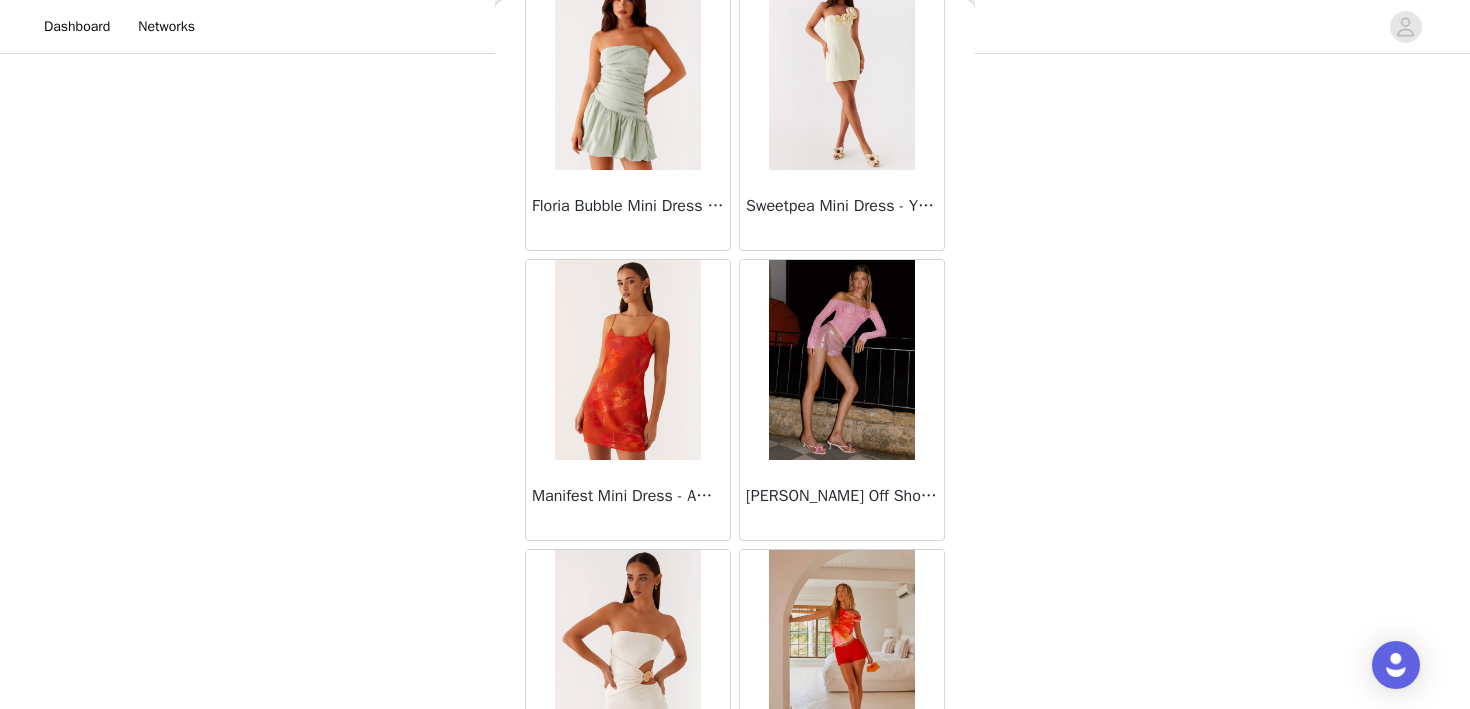 scroll, scrollTop: 22651, scrollLeft: 0, axis: vertical 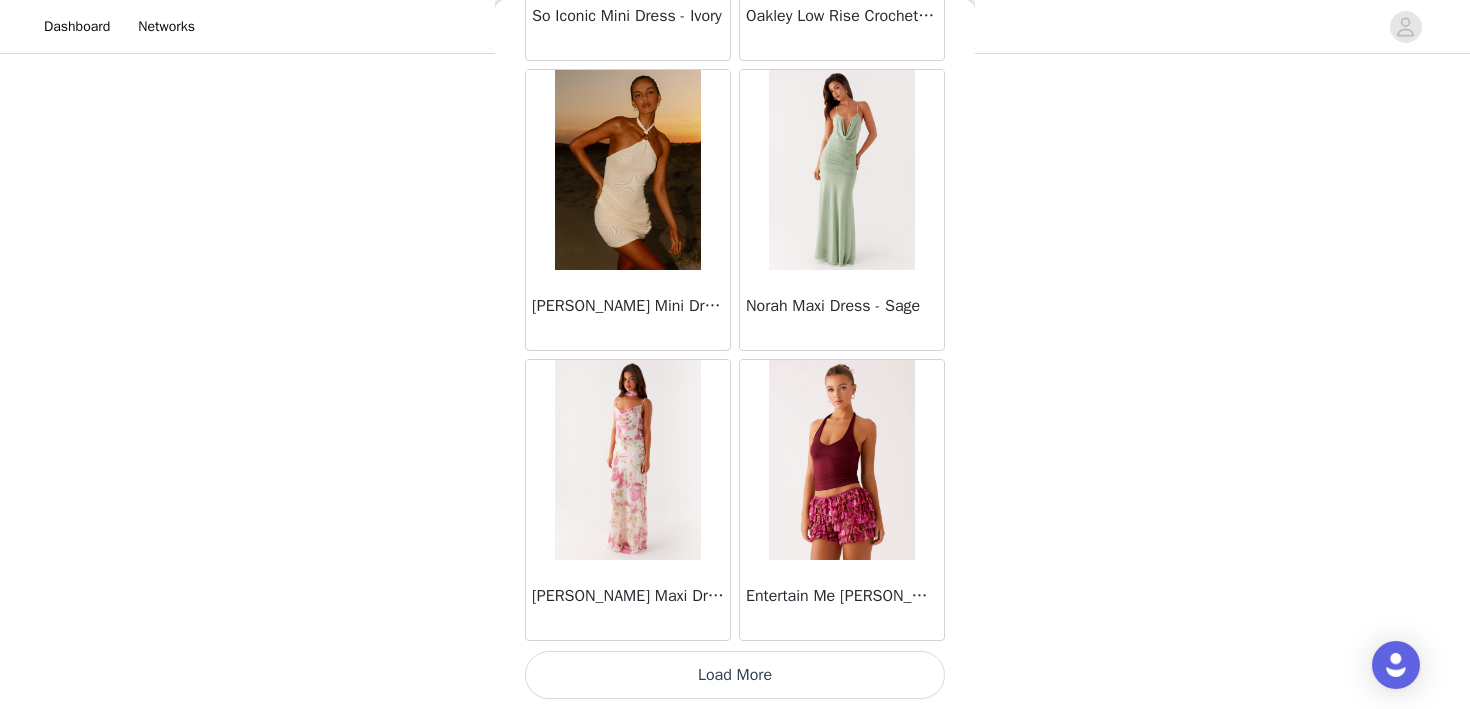 click on "Load More" at bounding box center (735, 675) 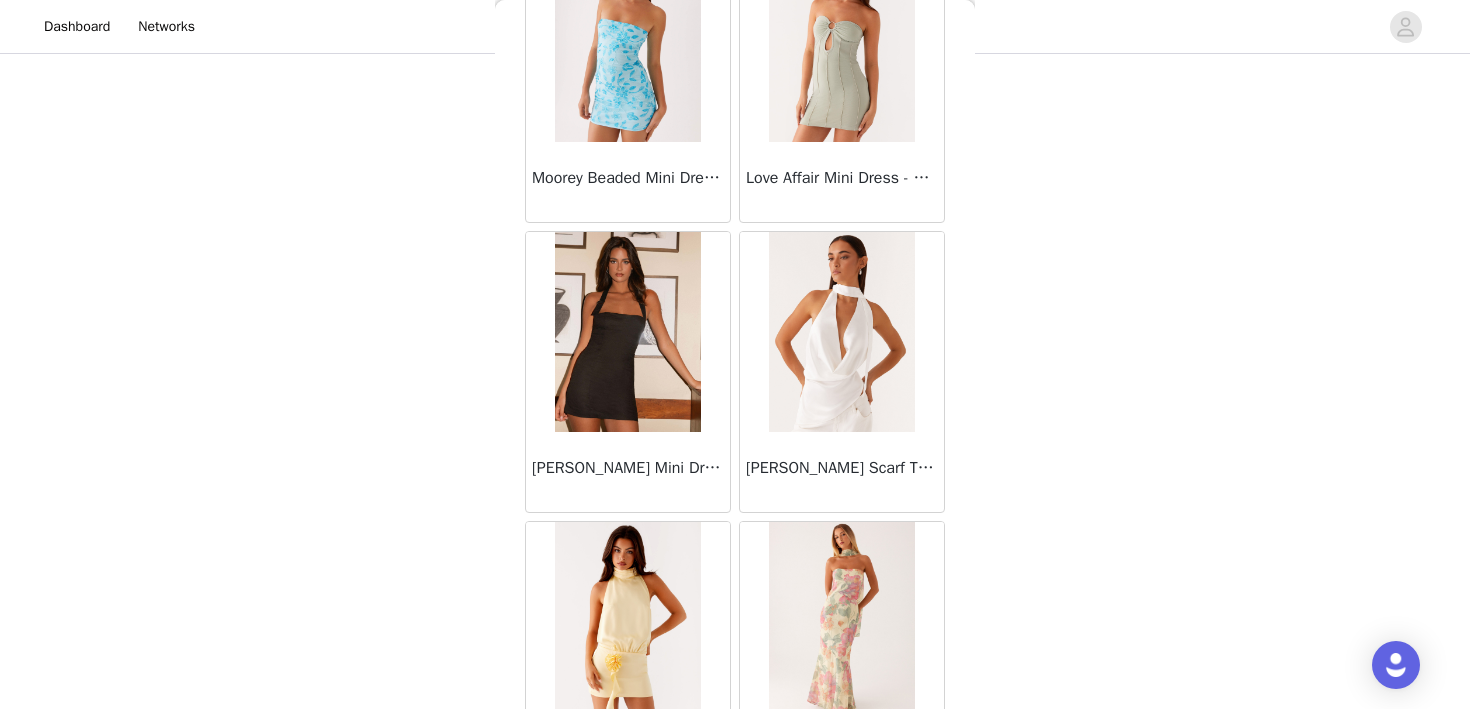 scroll, scrollTop: 25551, scrollLeft: 0, axis: vertical 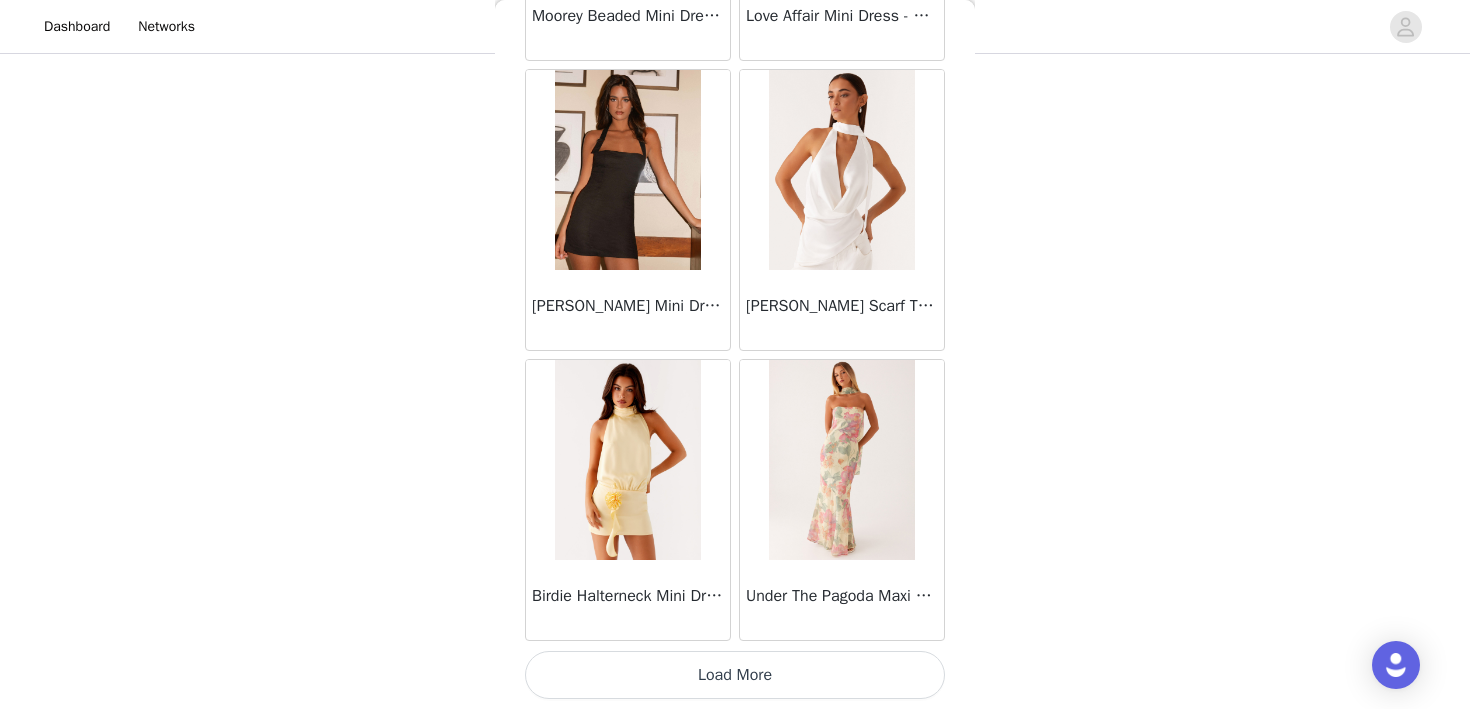 click on "Load More" at bounding box center (735, 675) 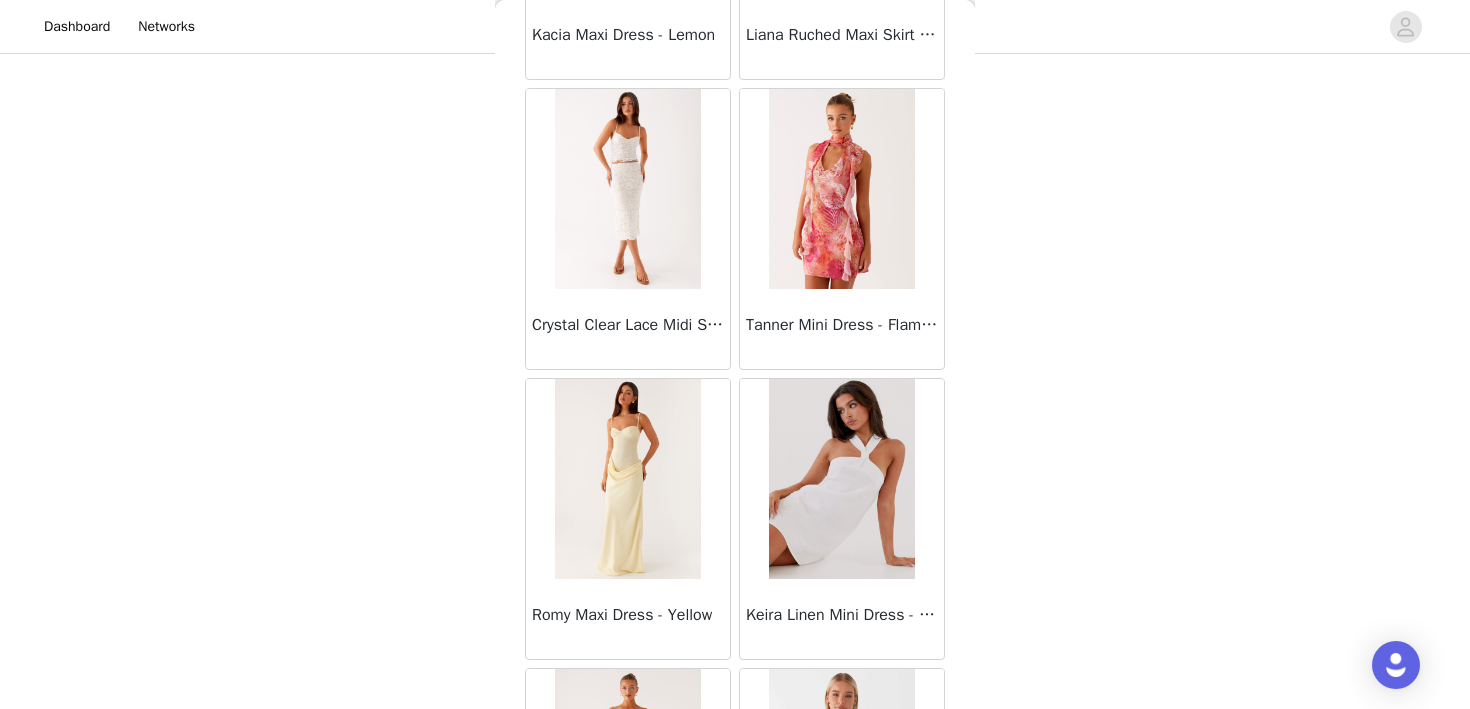 scroll, scrollTop: 28451, scrollLeft: 0, axis: vertical 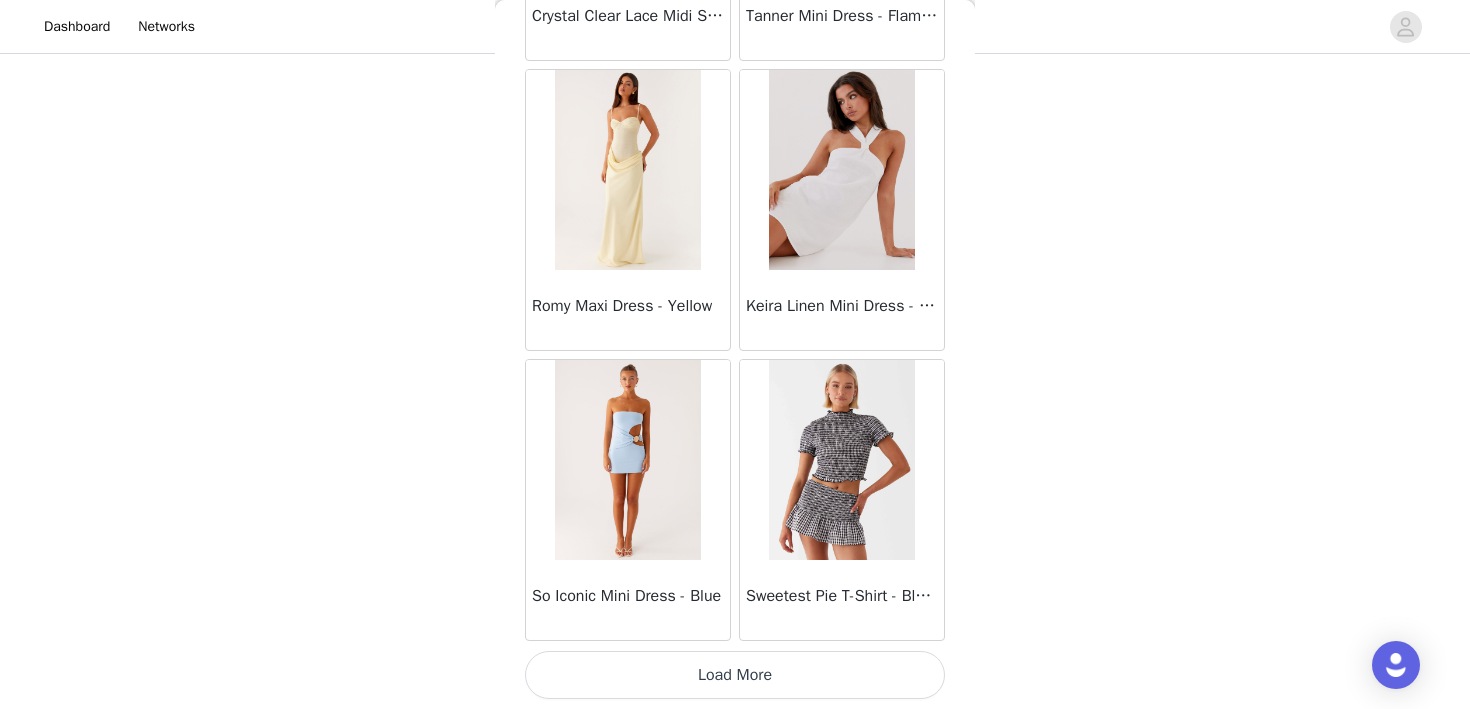 click on "Load More" at bounding box center (735, 675) 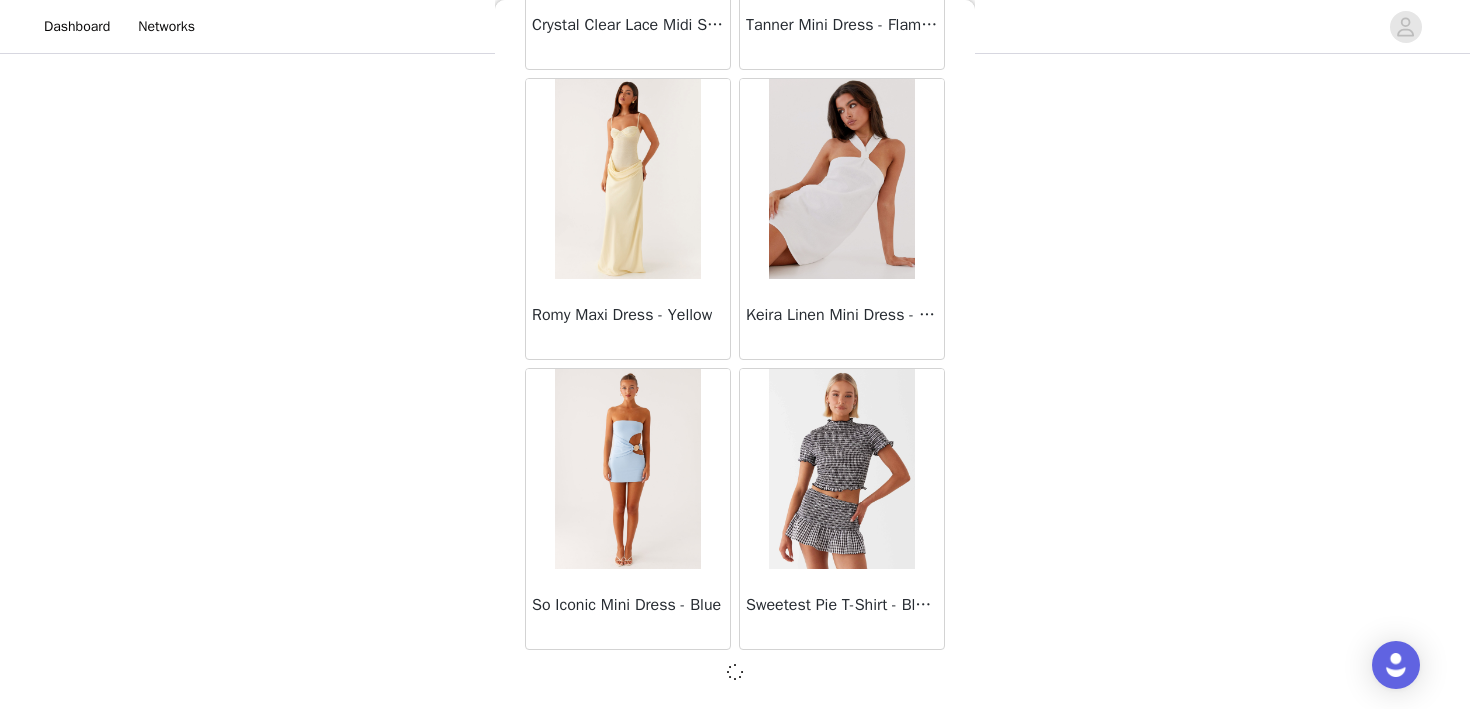scroll, scrollTop: 28442, scrollLeft: 0, axis: vertical 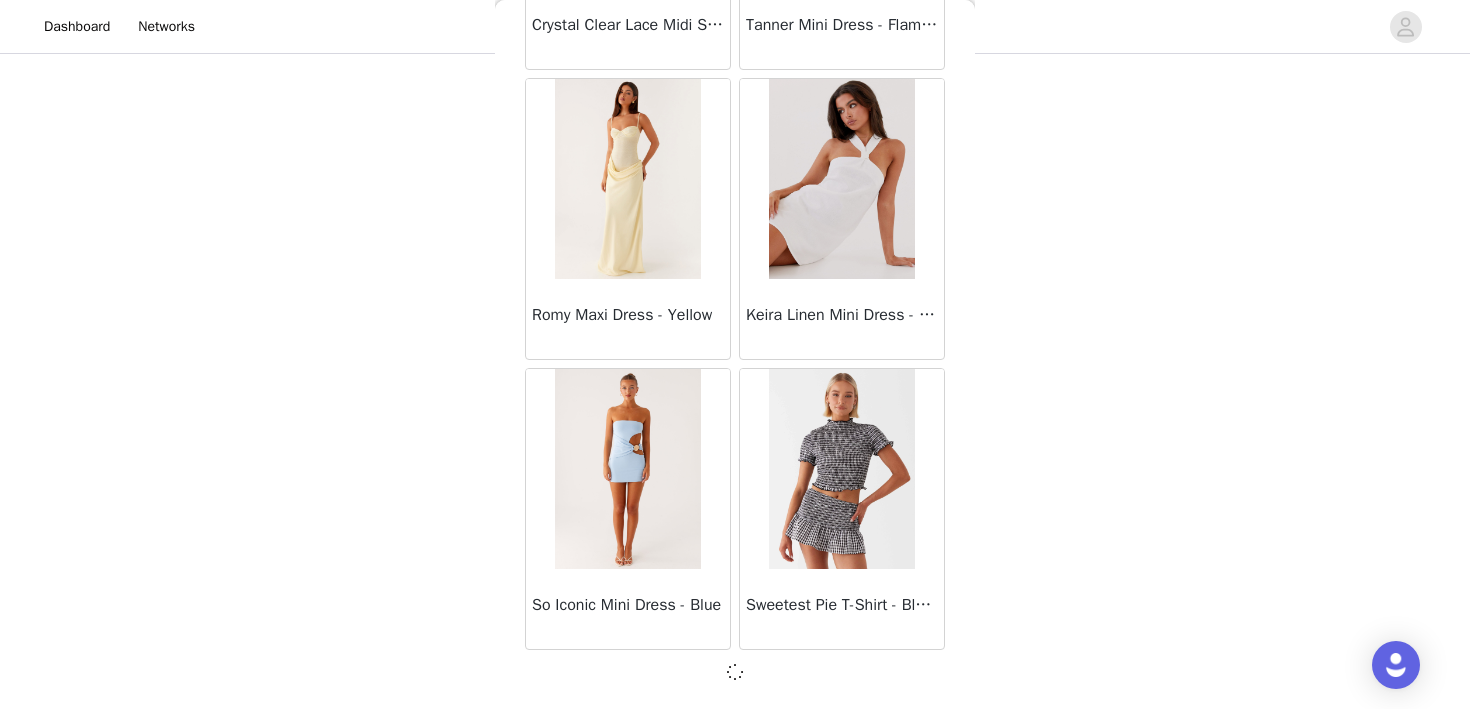 click on "Romy Maxi Dress - Yellow" at bounding box center [628, 319] 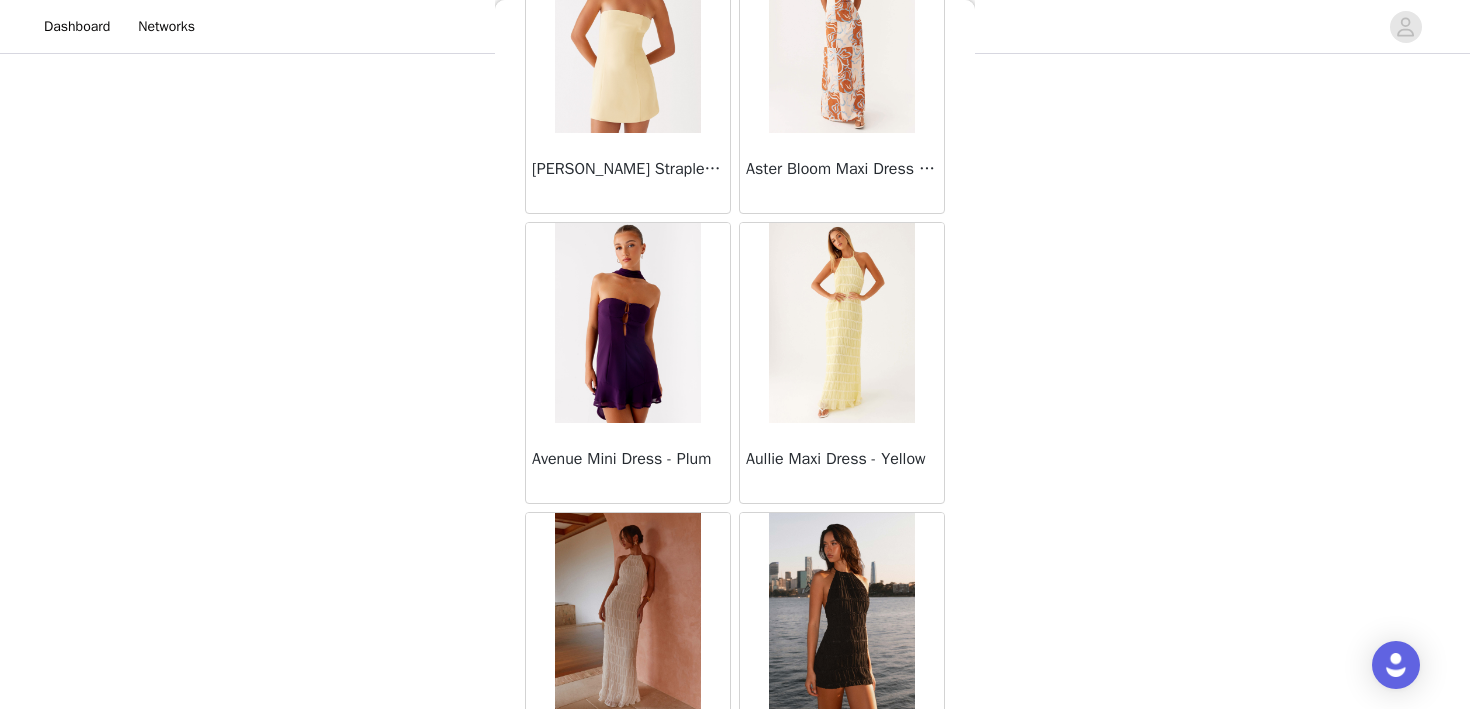 scroll, scrollTop: 0, scrollLeft: 0, axis: both 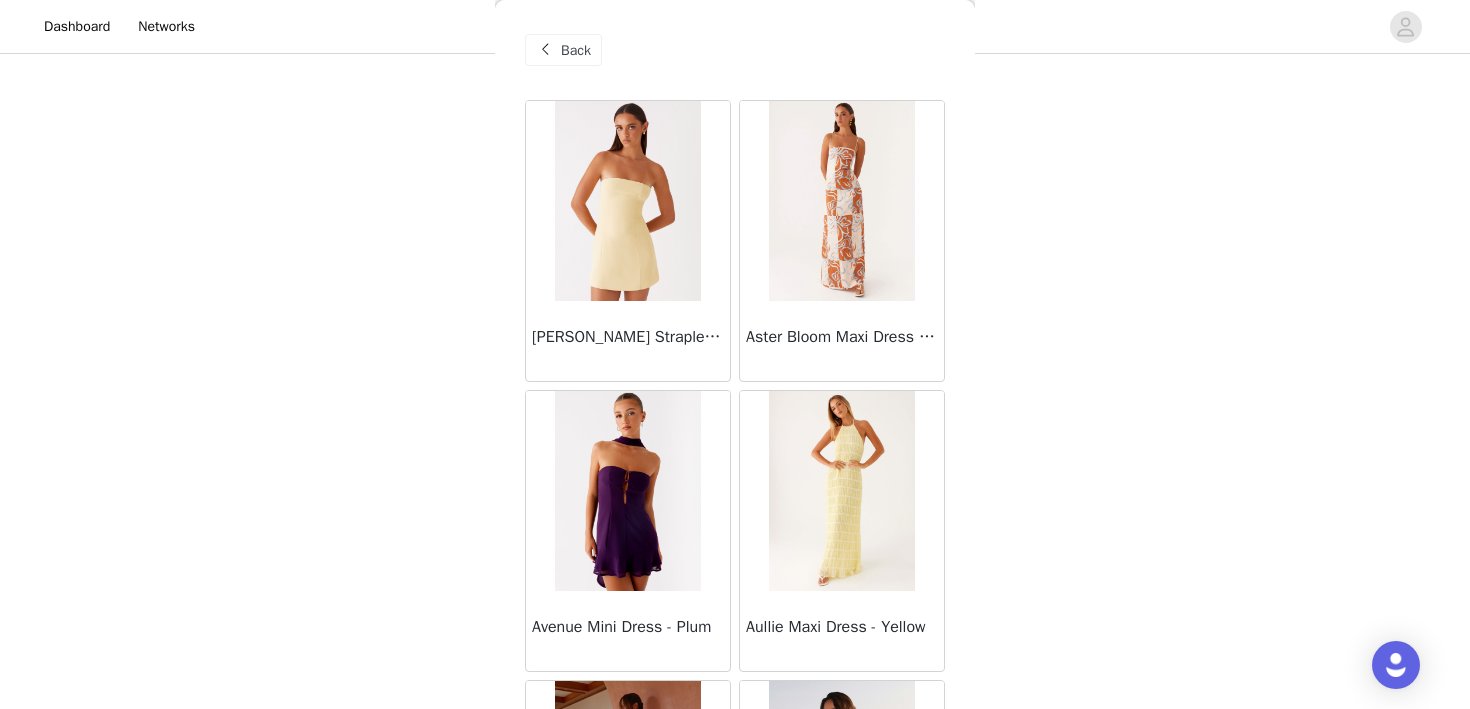 click at bounding box center [545, 50] 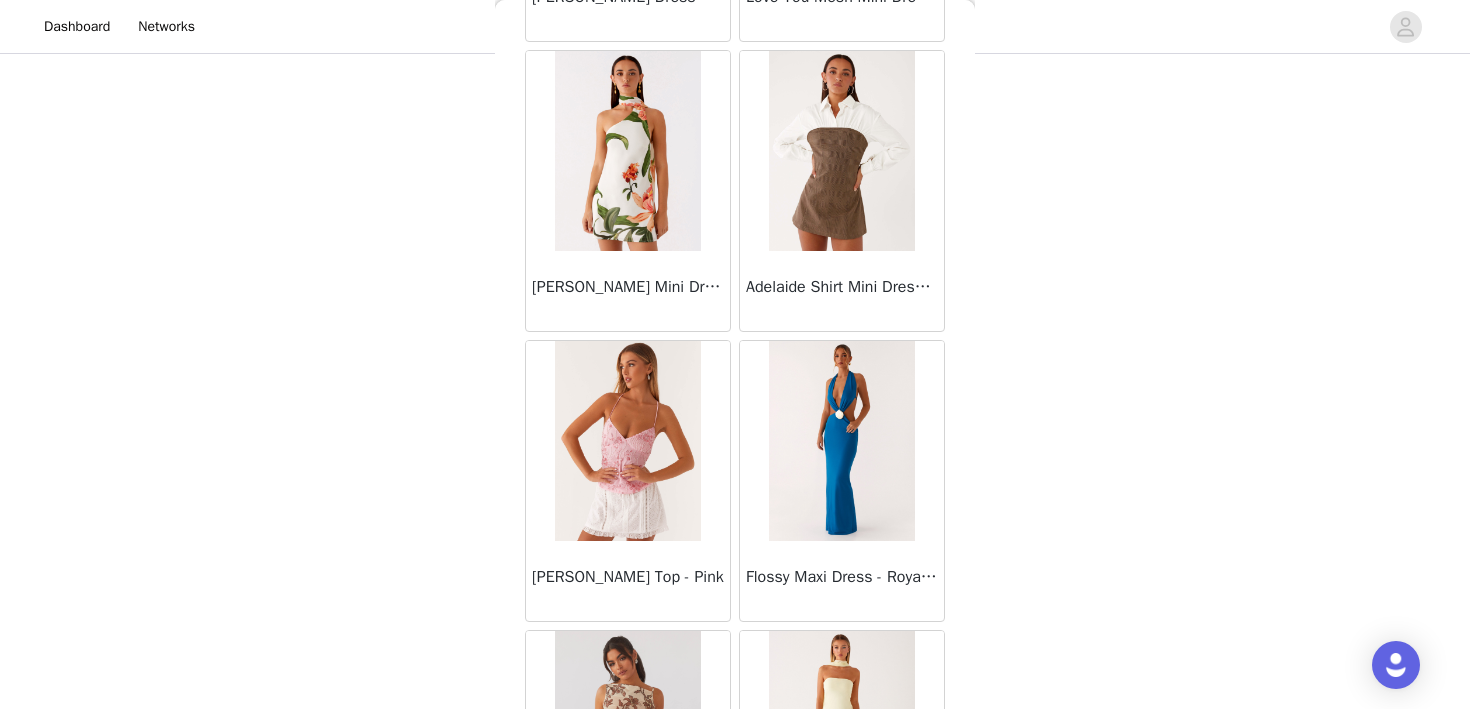 scroll, scrollTop: 31351, scrollLeft: 0, axis: vertical 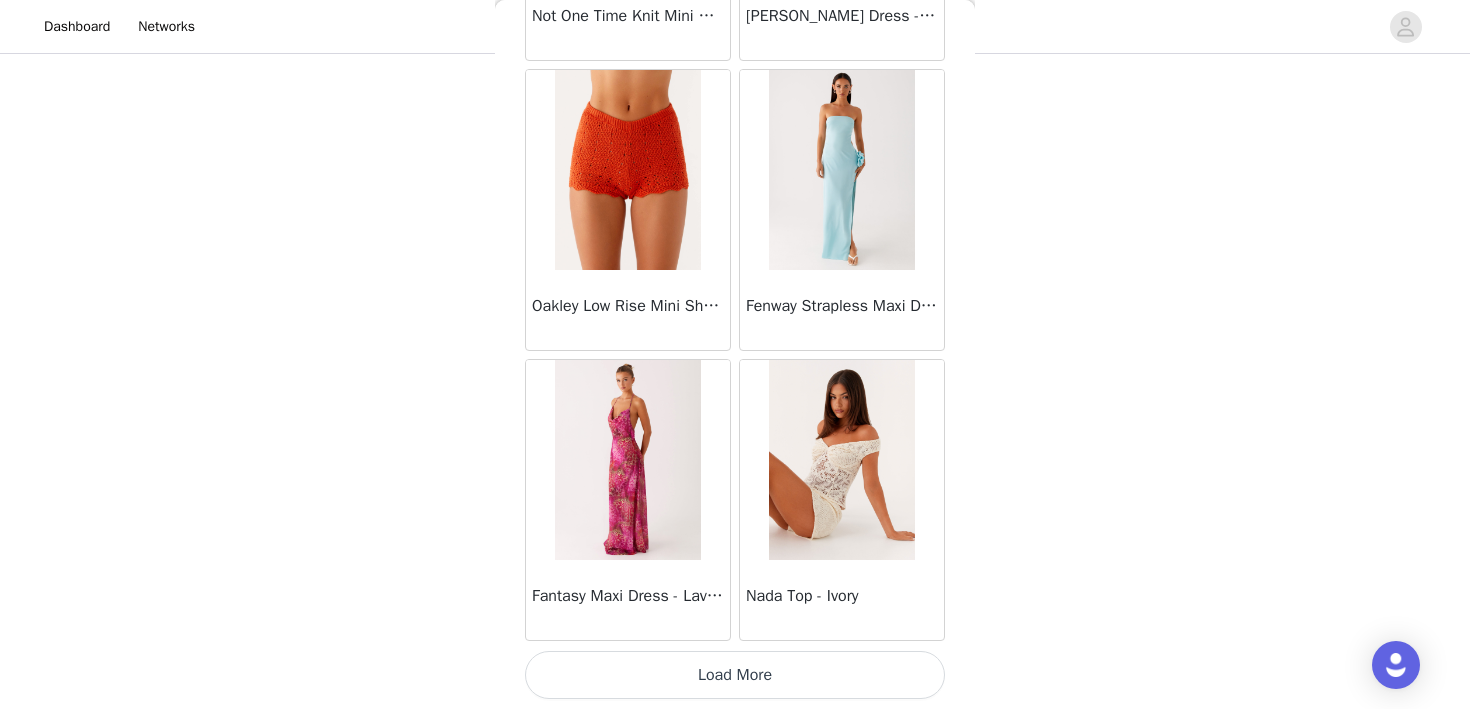 click on "Load More" at bounding box center (735, 675) 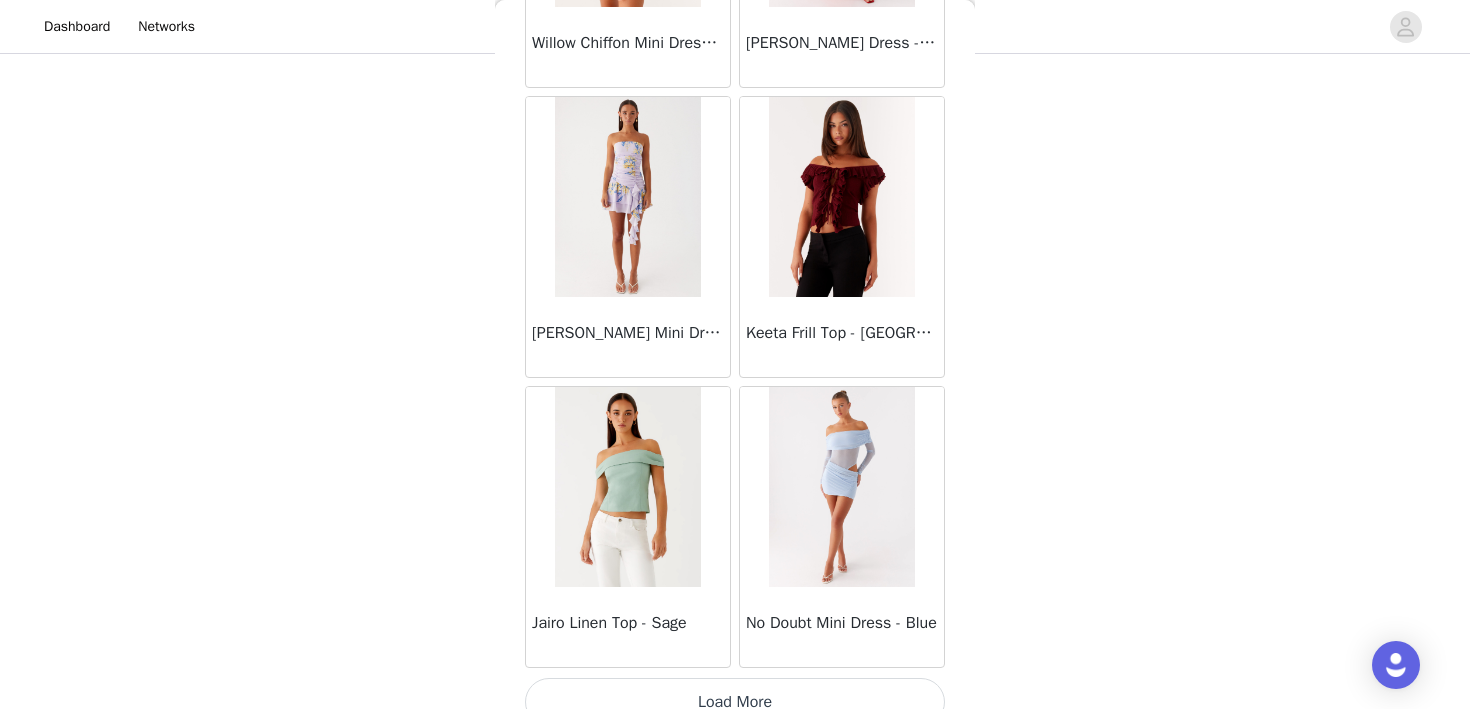 scroll, scrollTop: 34251, scrollLeft: 0, axis: vertical 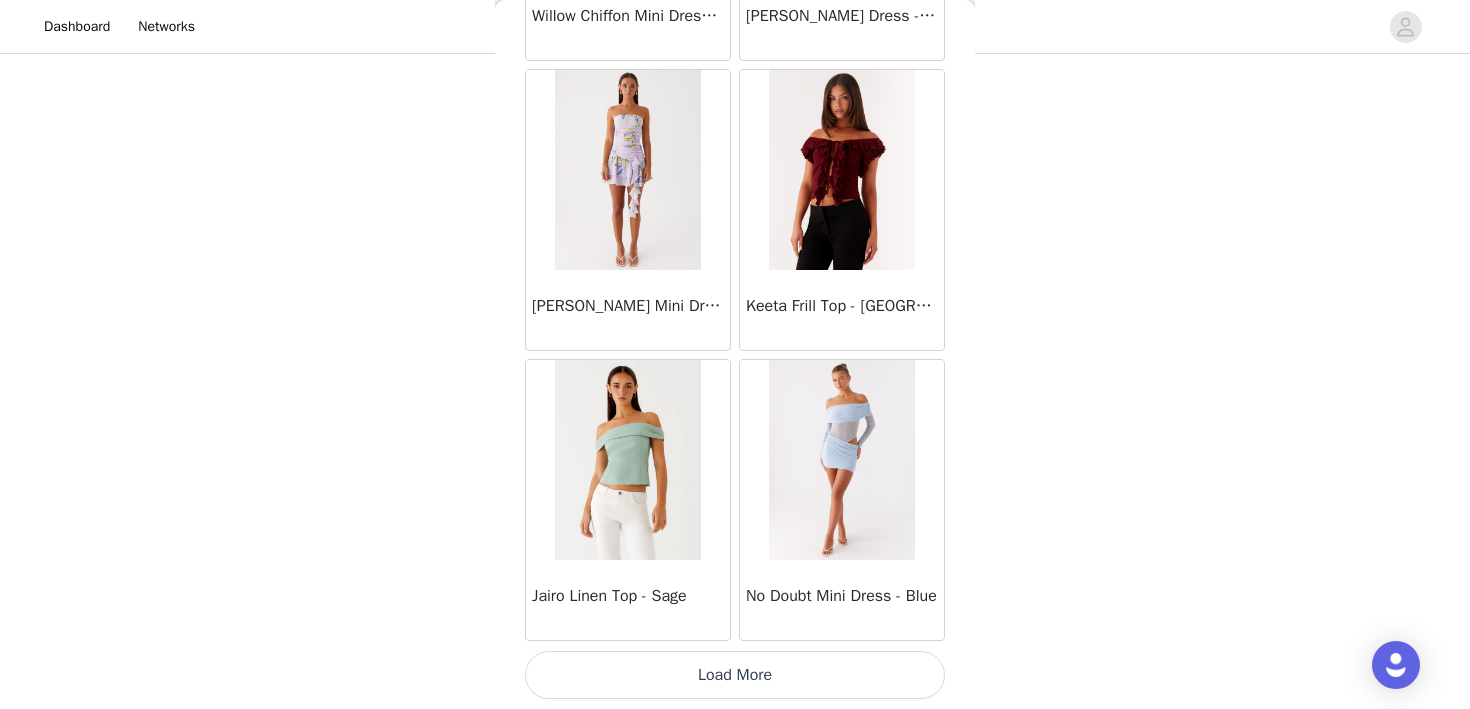 click on "Load More" at bounding box center [735, 675] 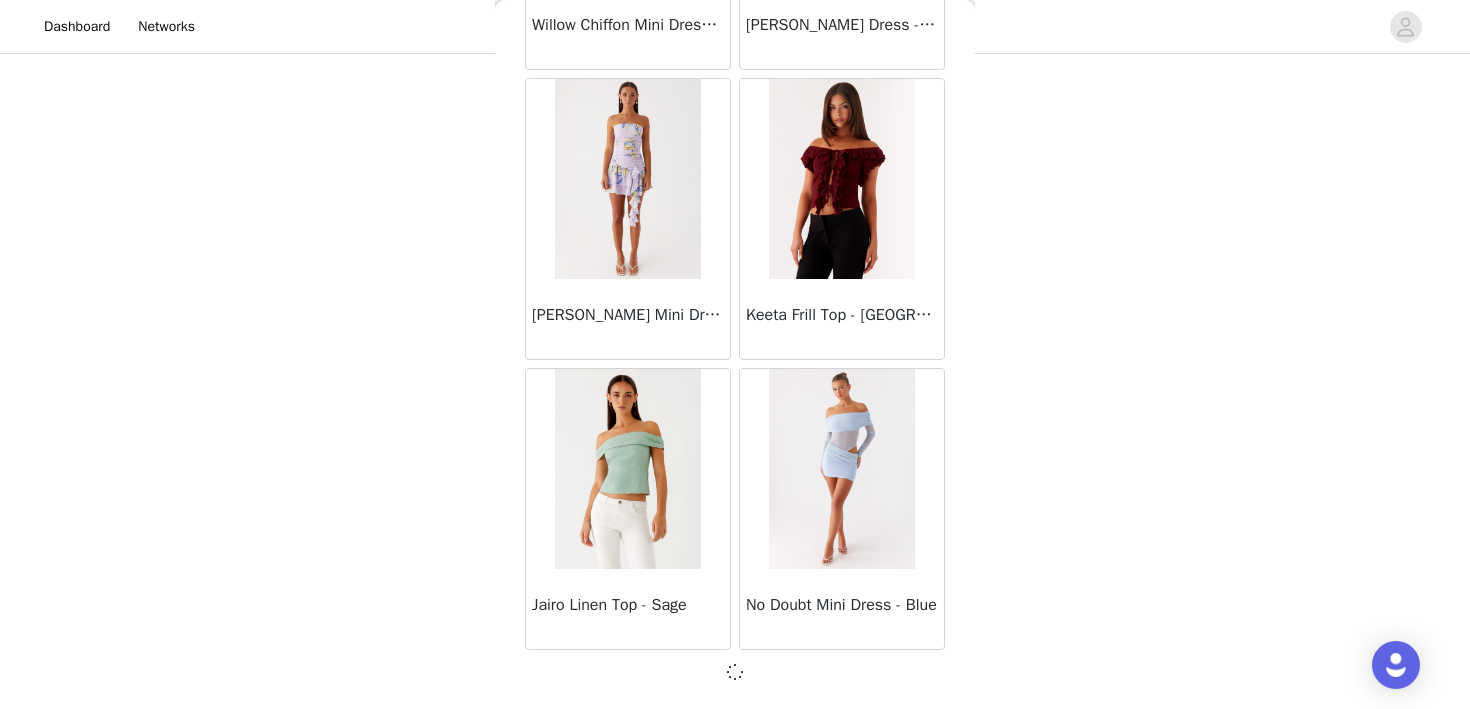 scroll, scrollTop: 34242, scrollLeft: 0, axis: vertical 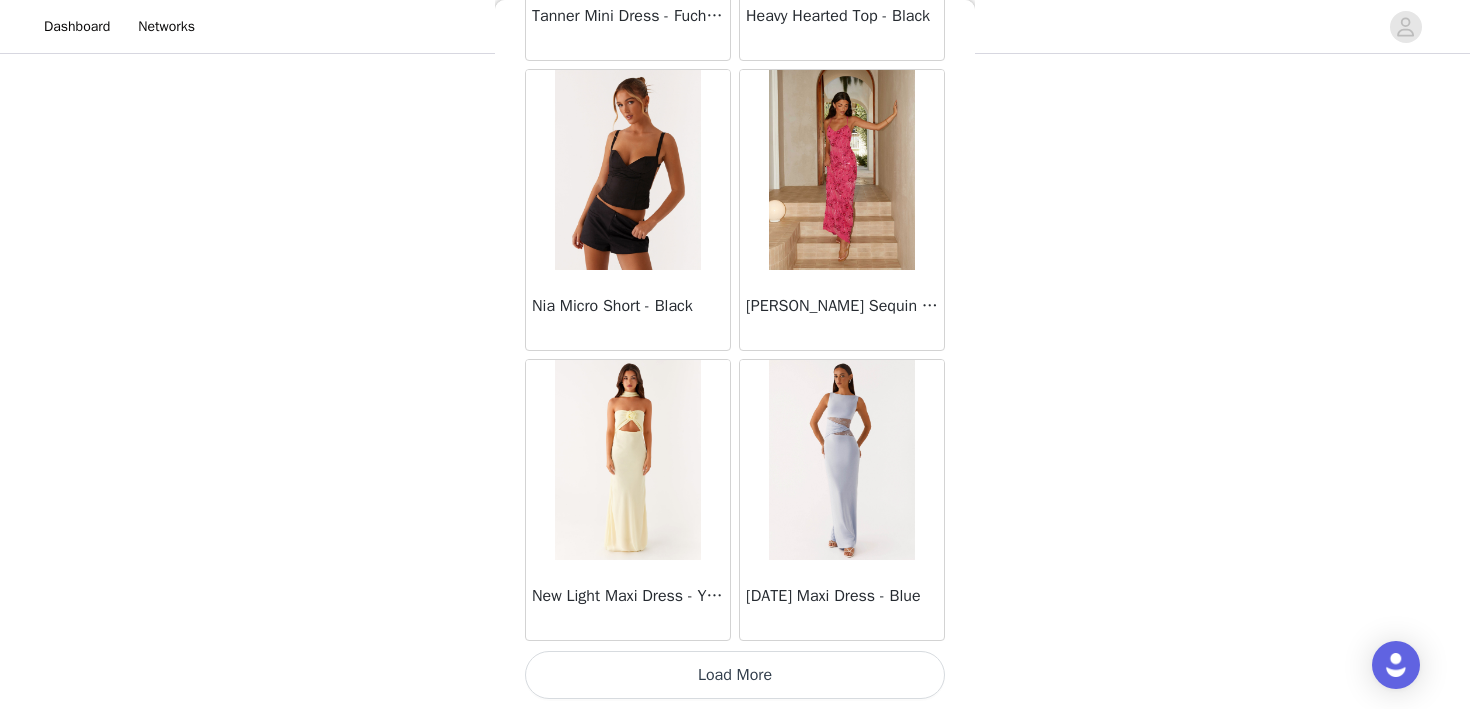 click on "Load More" at bounding box center [735, 675] 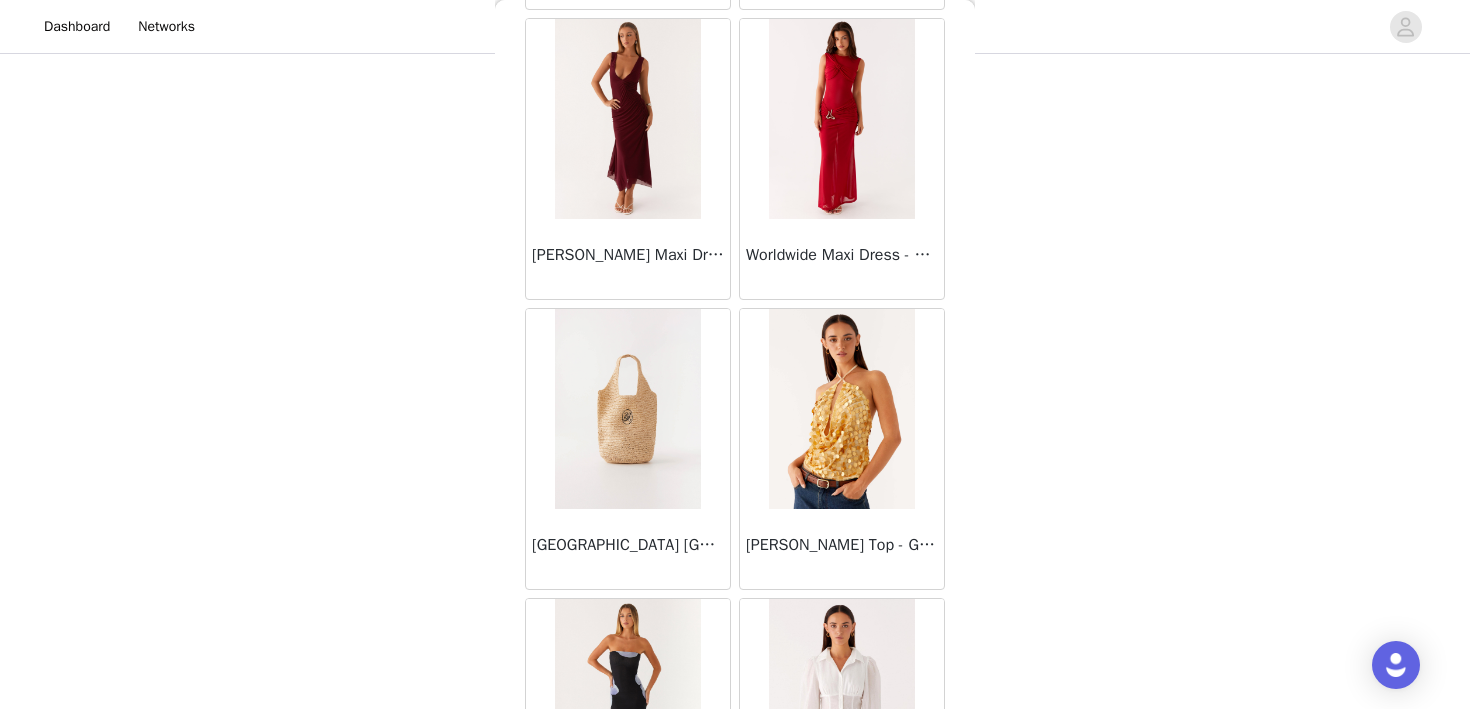 scroll, scrollTop: 40051, scrollLeft: 0, axis: vertical 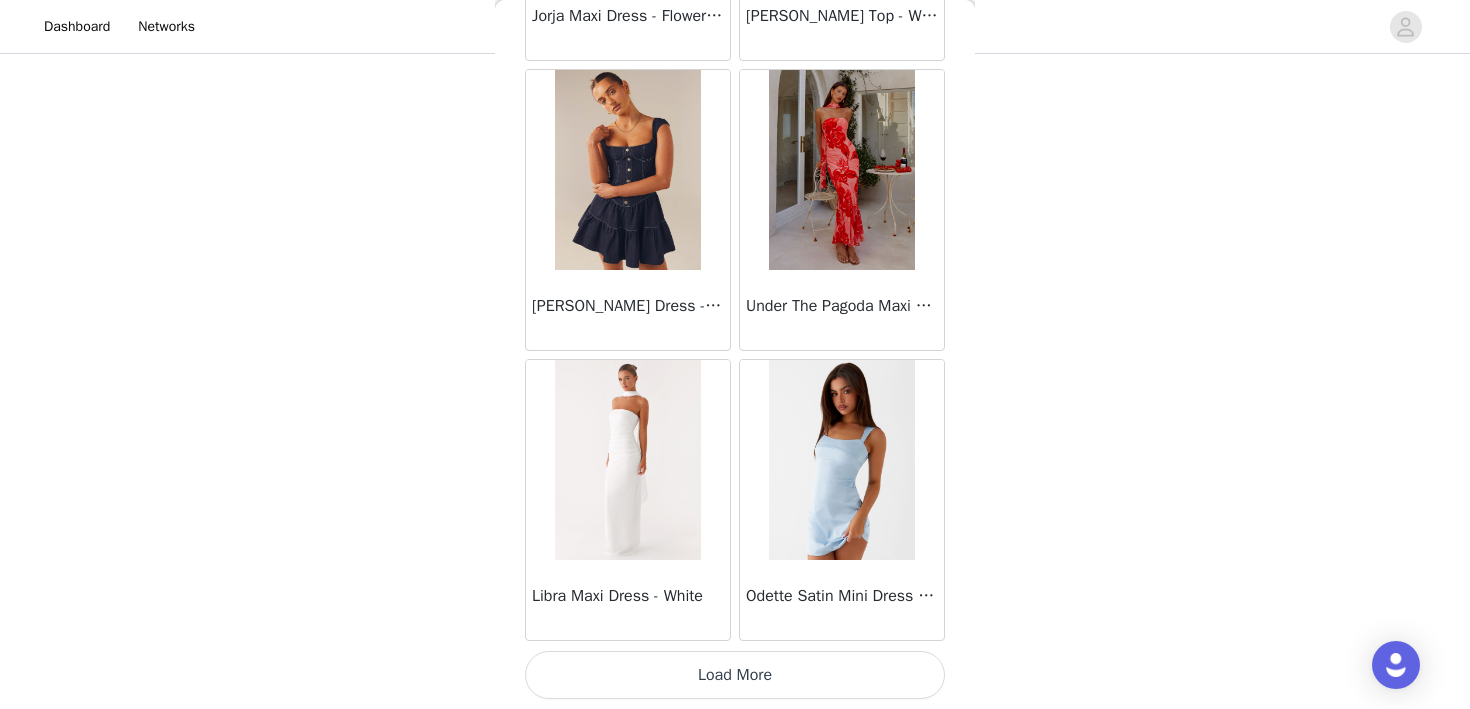 click on "Load More" at bounding box center [735, 675] 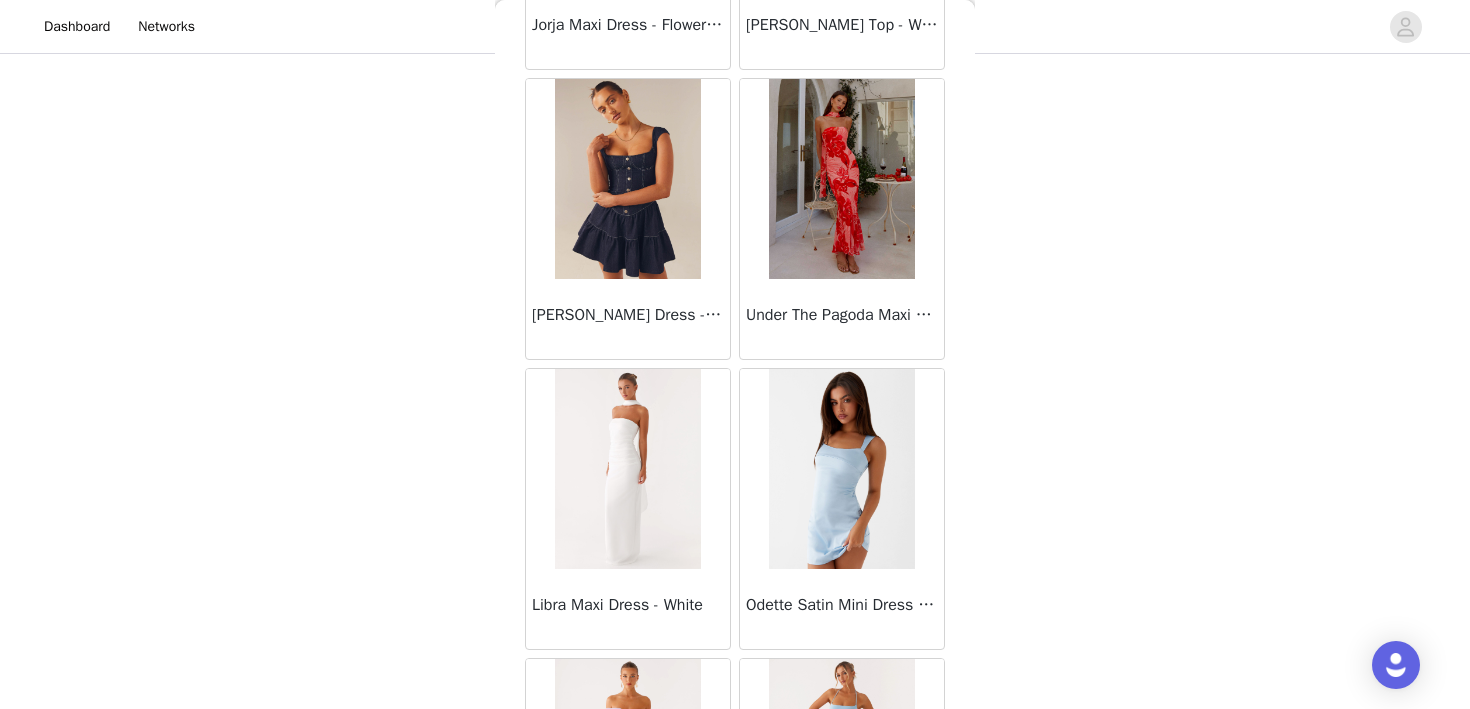 scroll, scrollTop: 40051, scrollLeft: 0, axis: vertical 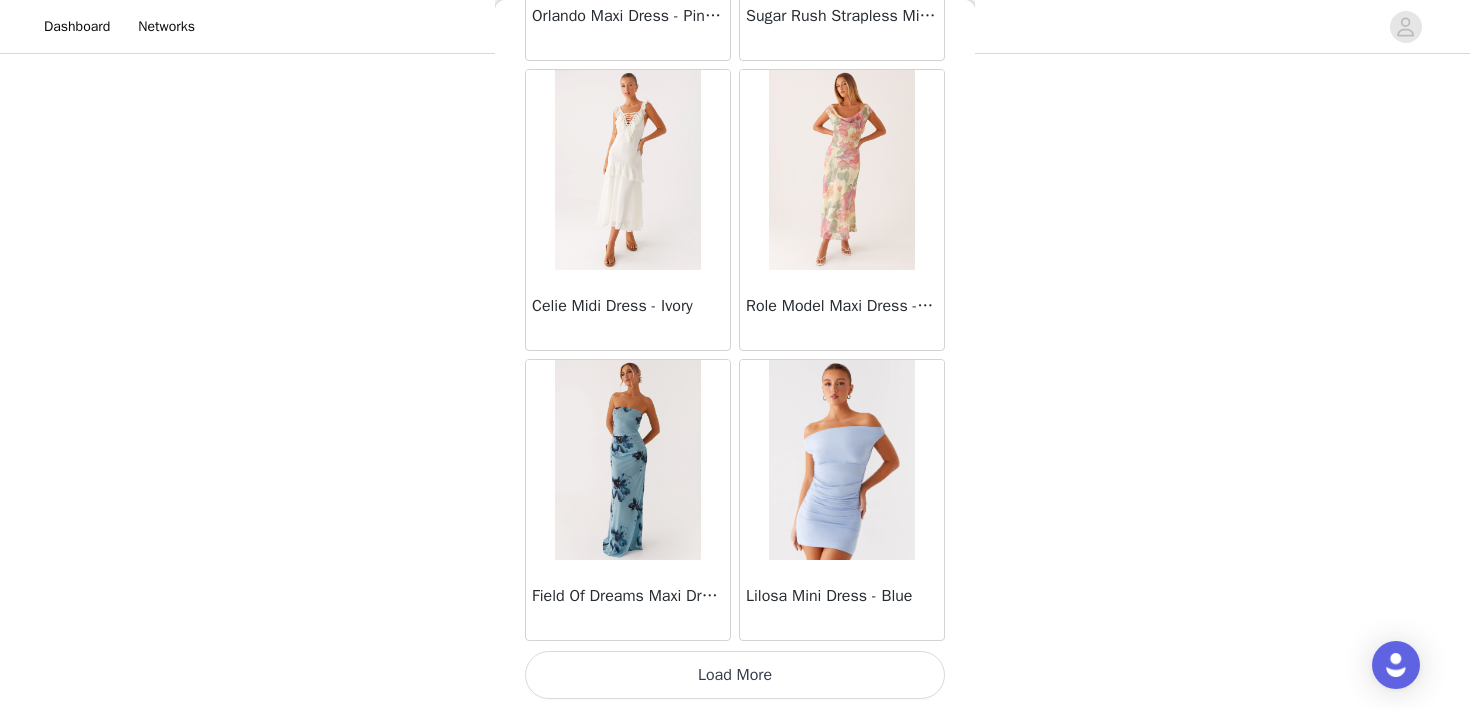 click on "Load More" at bounding box center [735, 675] 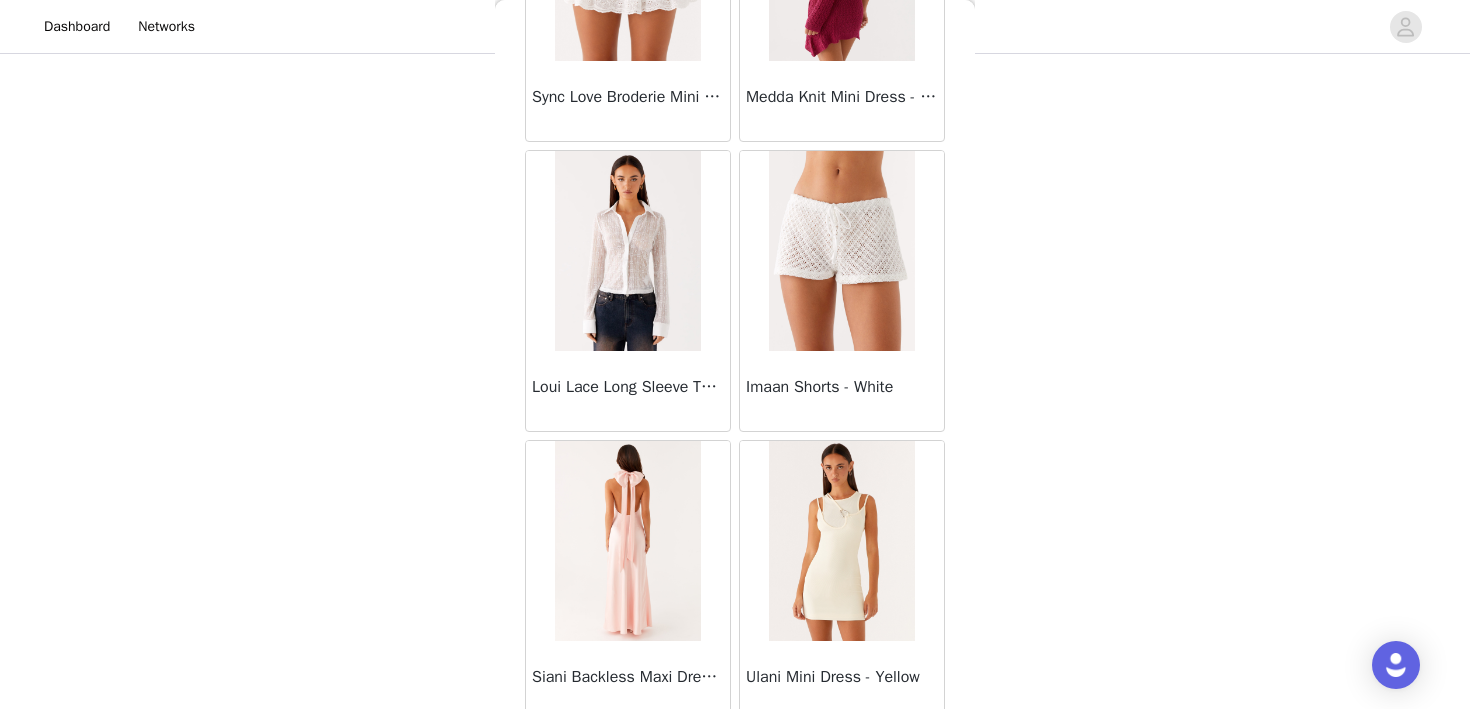 scroll, scrollTop: 45851, scrollLeft: 0, axis: vertical 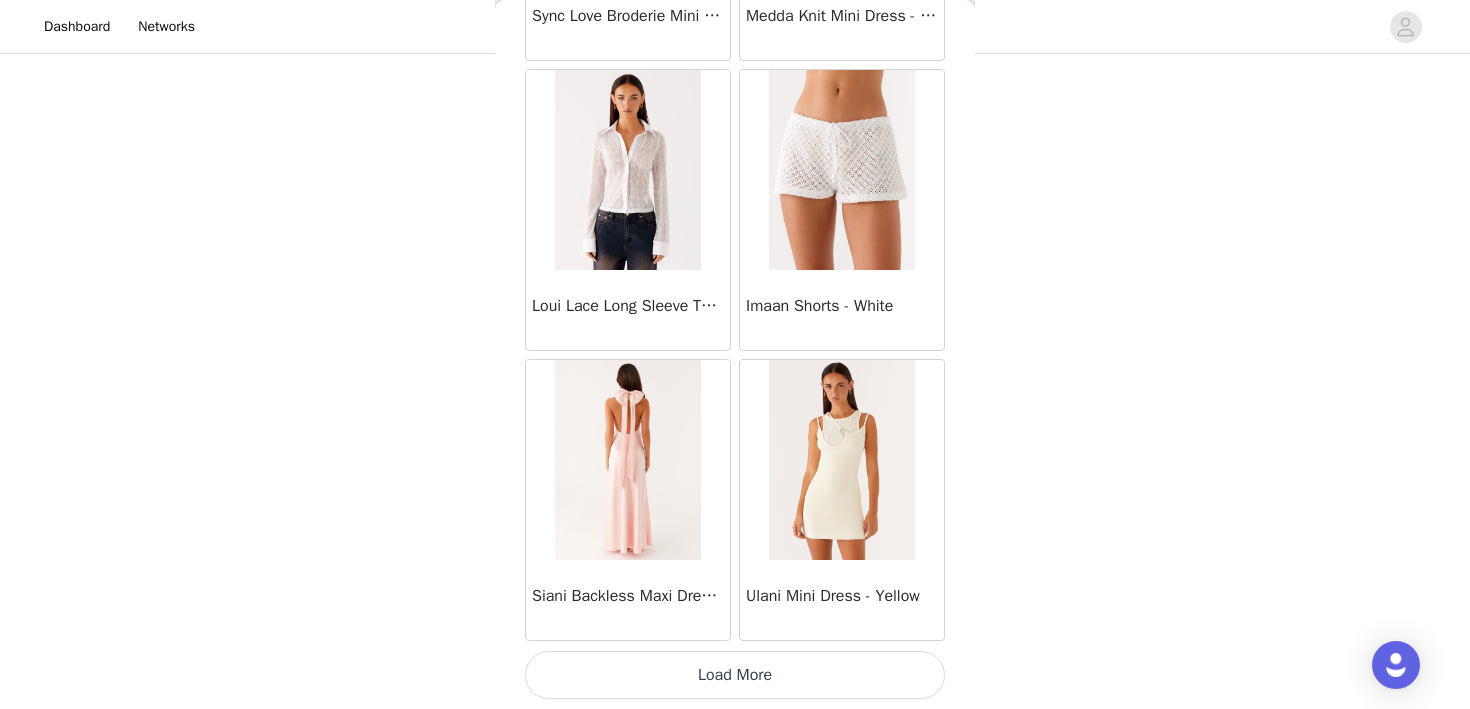 click on "Load More" at bounding box center (735, 675) 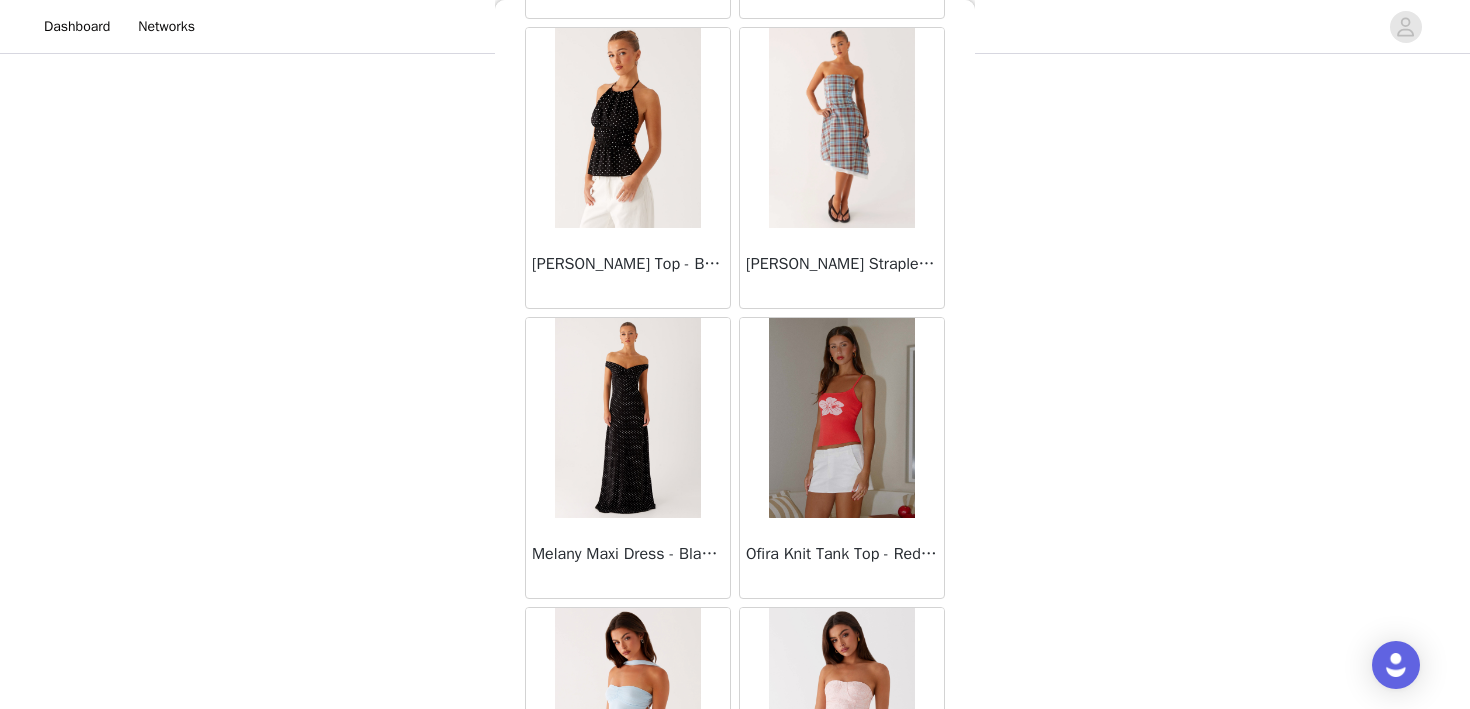 scroll, scrollTop: 48751, scrollLeft: 0, axis: vertical 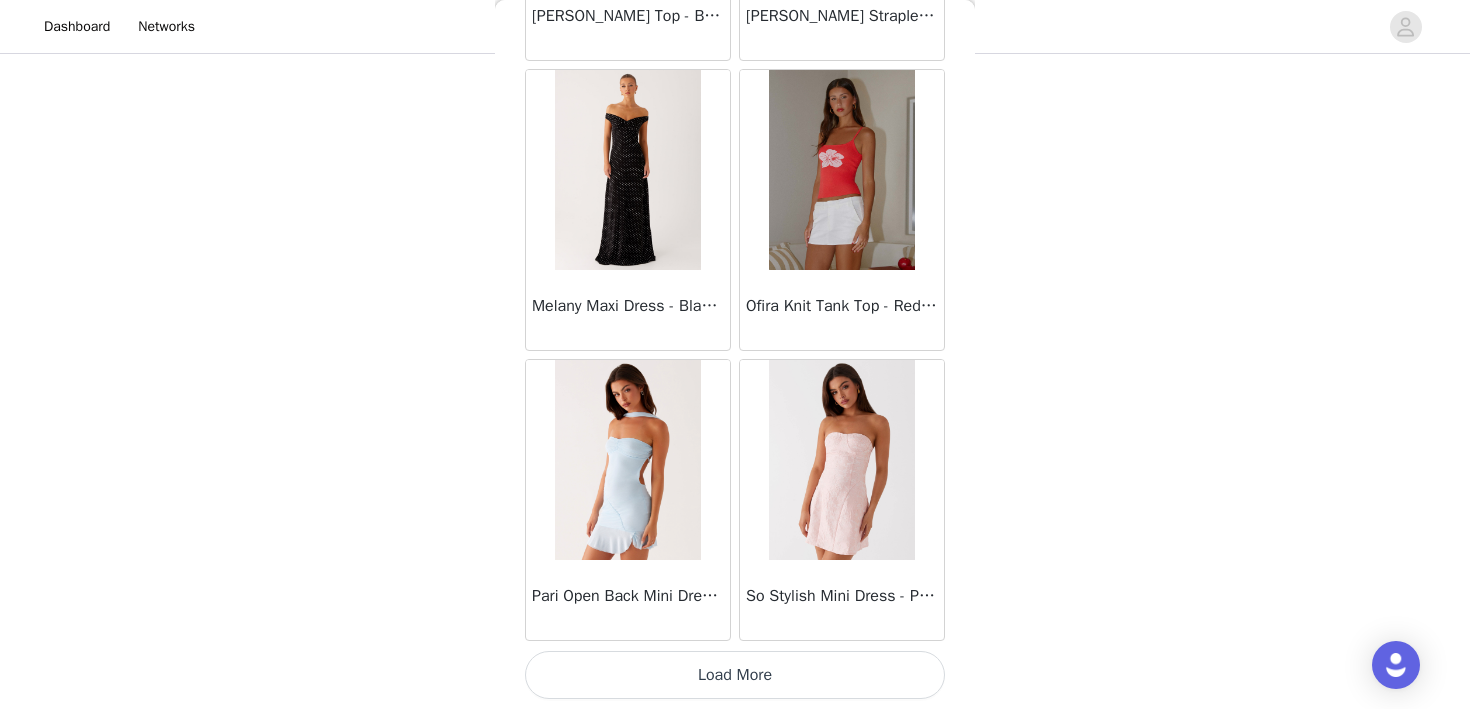 click on "Load More" at bounding box center (735, 675) 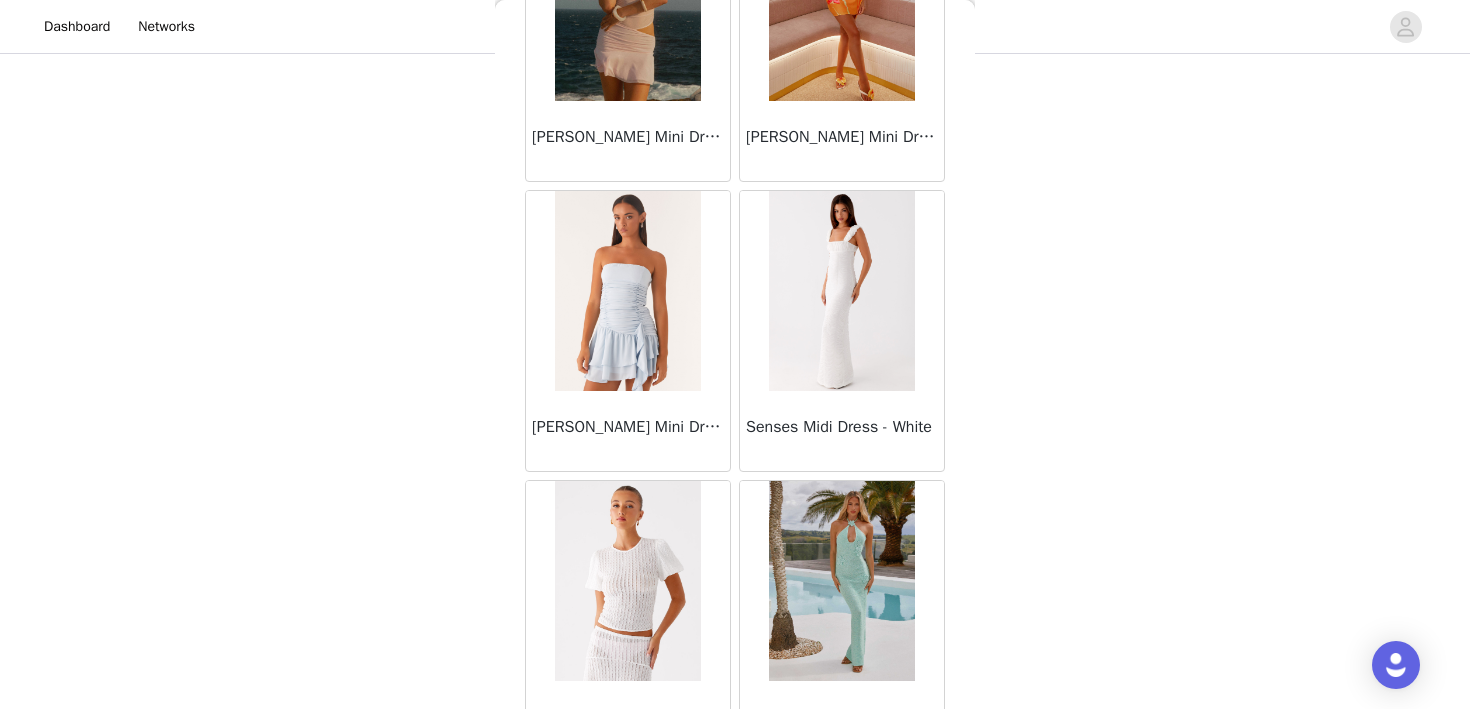 scroll, scrollTop: 51651, scrollLeft: 0, axis: vertical 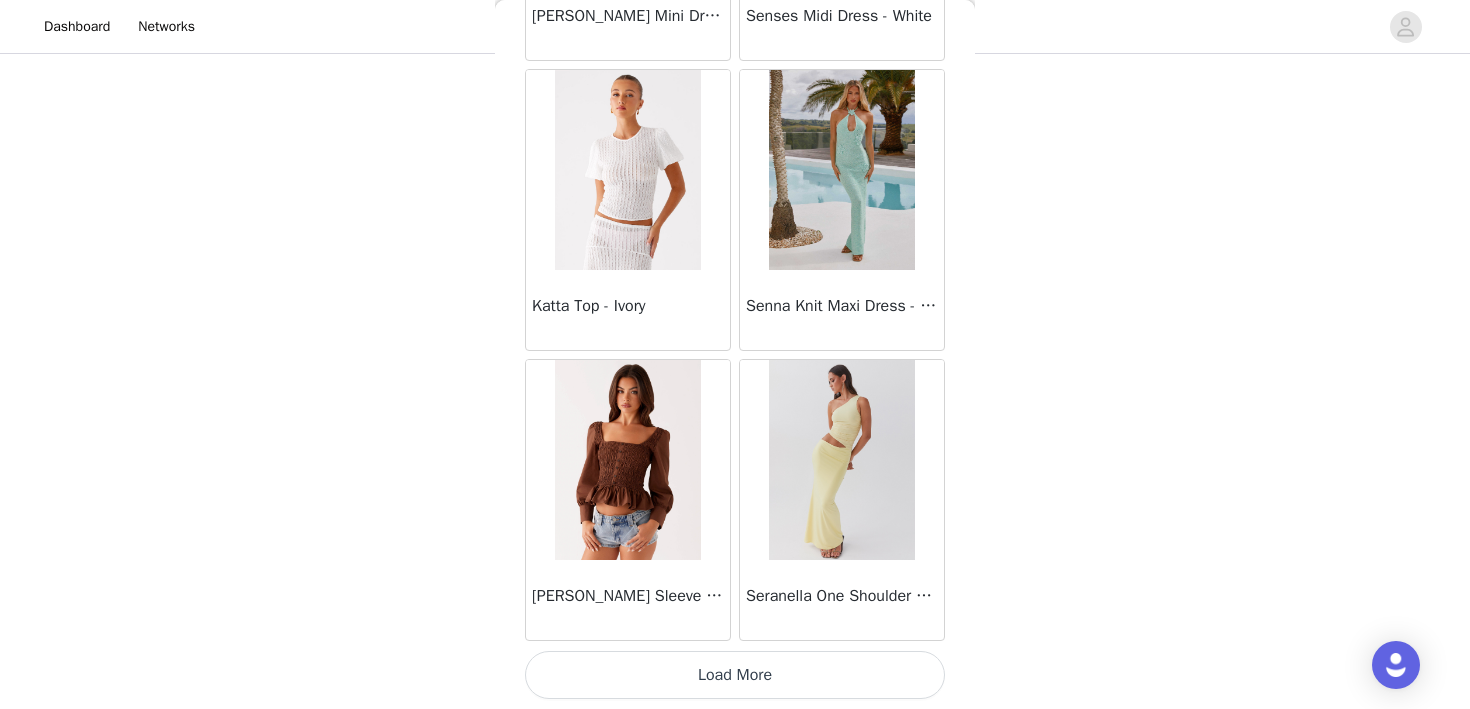 click on "Load More" at bounding box center [735, 675] 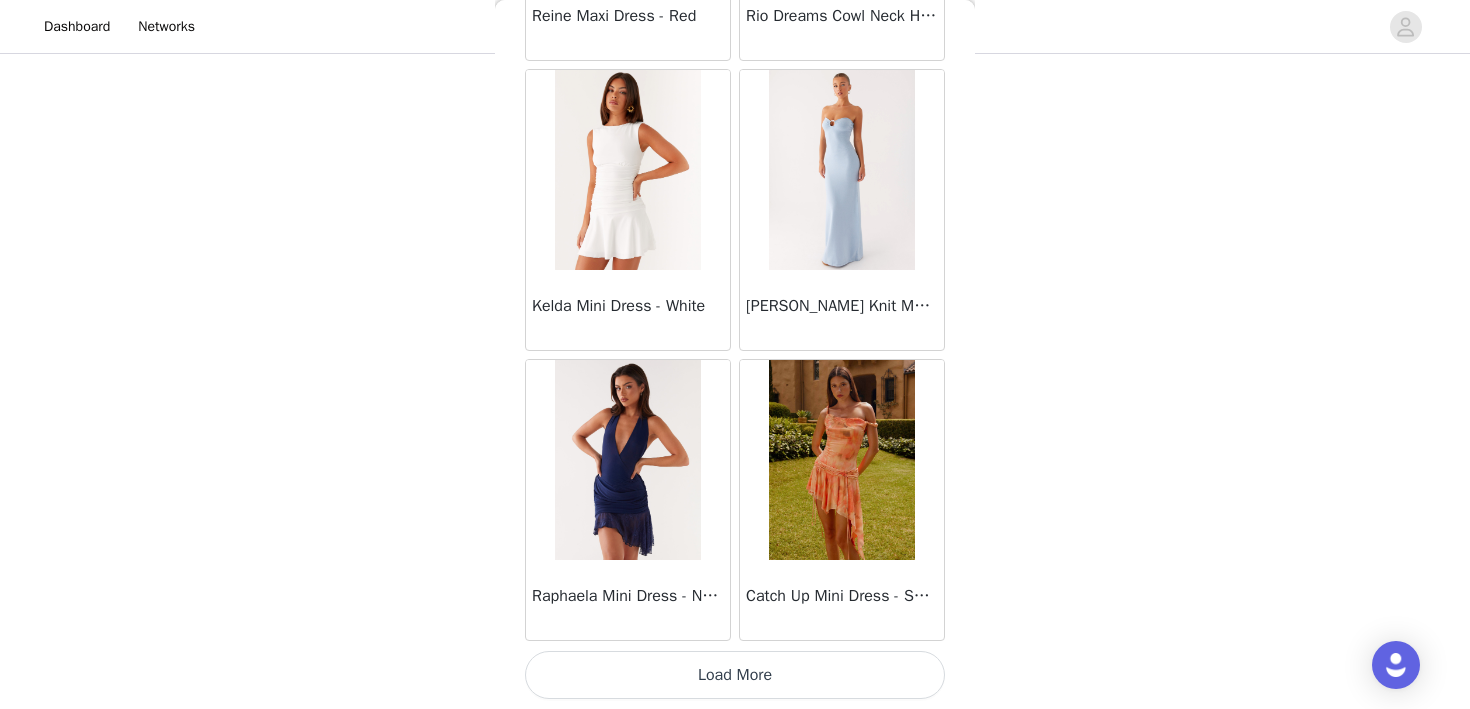 click on "Load More" at bounding box center (735, 675) 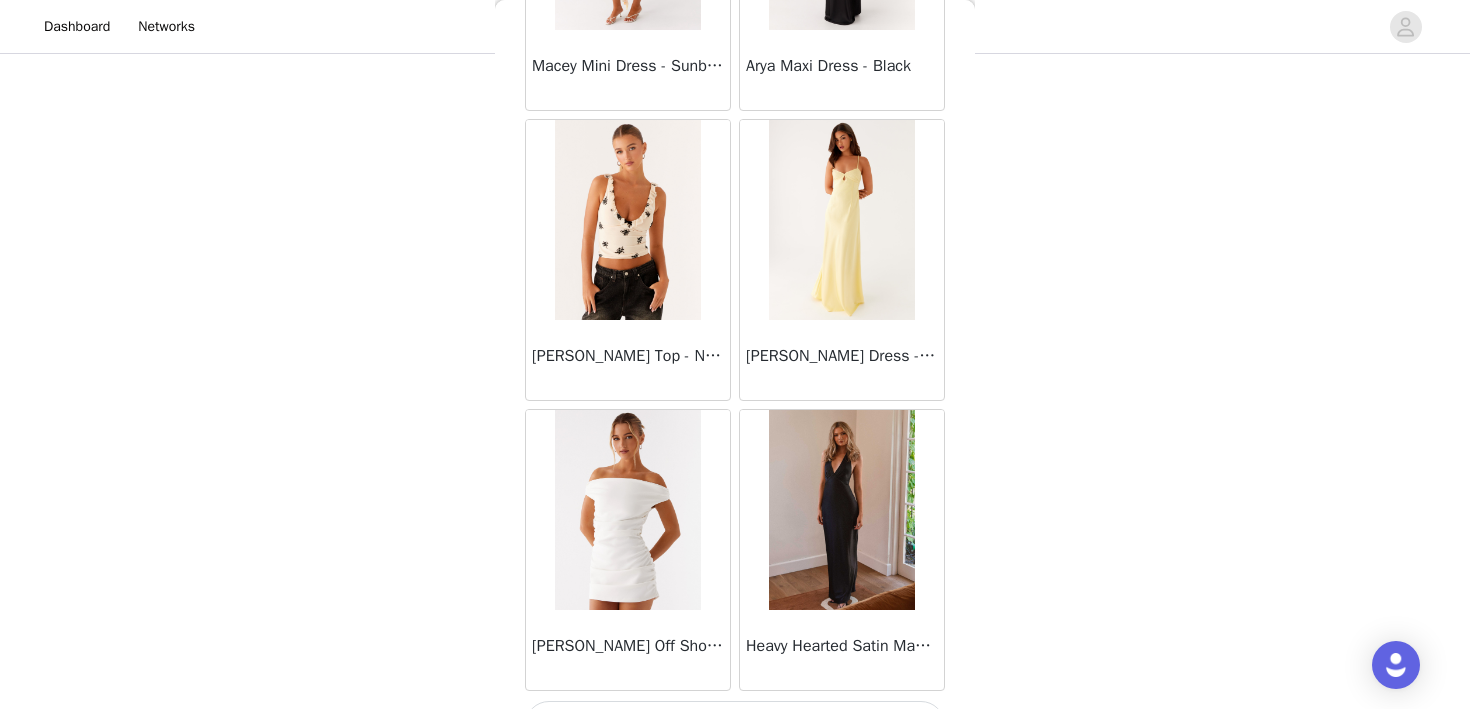 scroll, scrollTop: 57451, scrollLeft: 0, axis: vertical 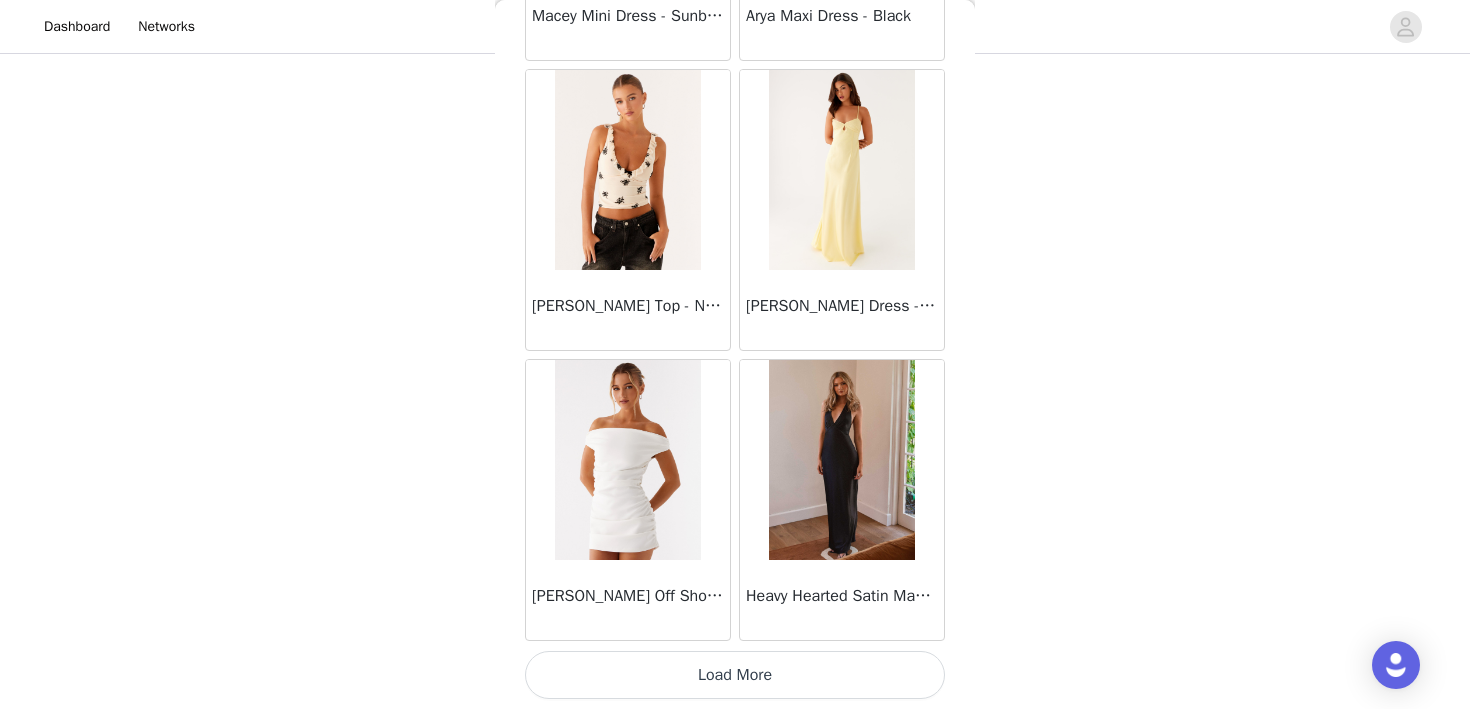 click on "Load More" at bounding box center (735, 675) 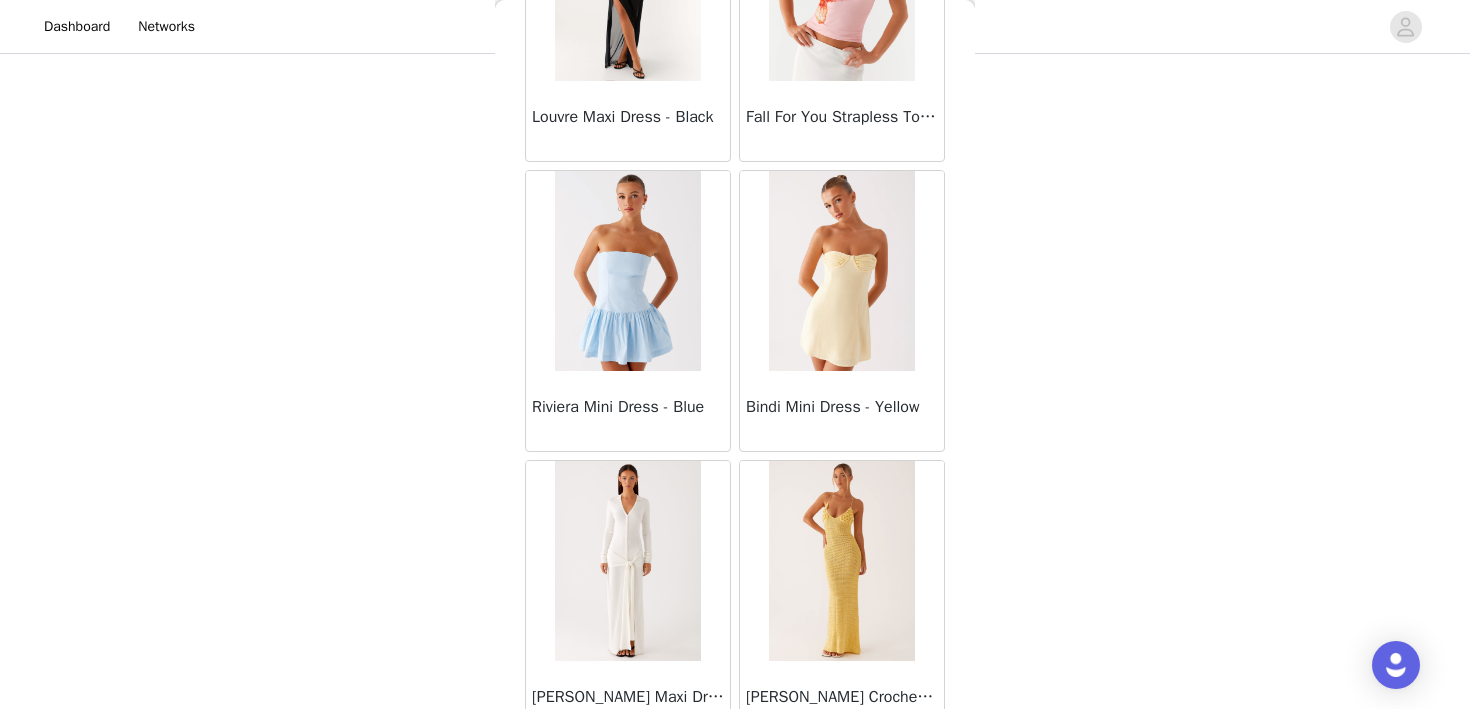 scroll, scrollTop: 60351, scrollLeft: 0, axis: vertical 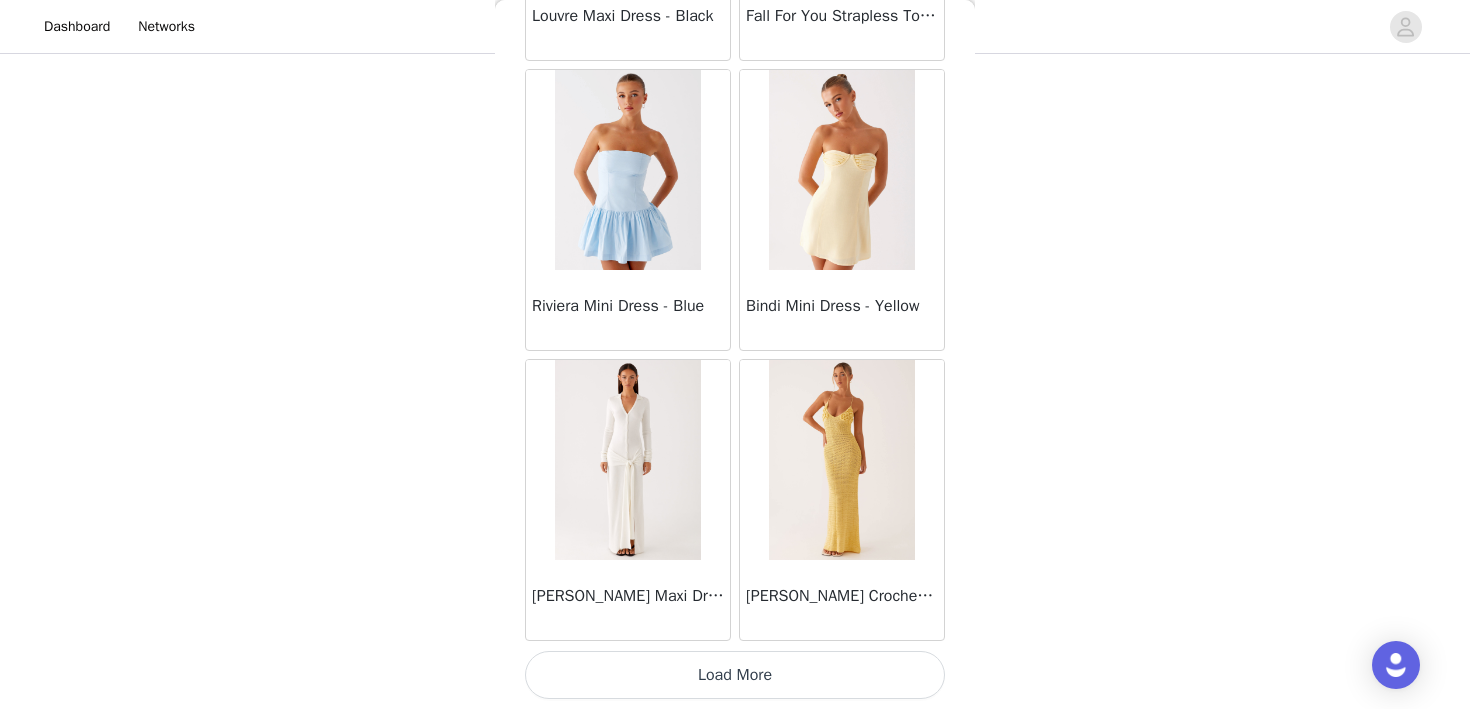 click on "Load More" at bounding box center (735, 675) 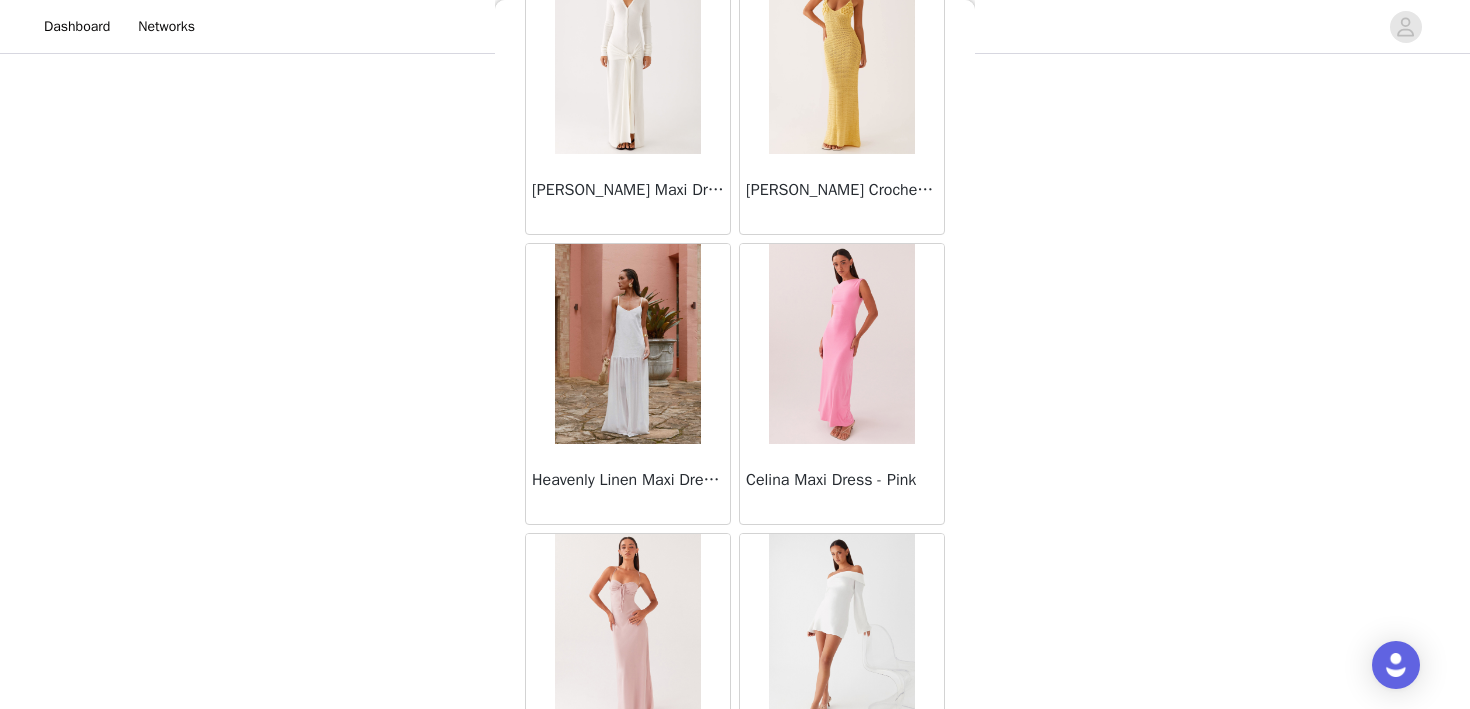 scroll, scrollTop: 60953, scrollLeft: 0, axis: vertical 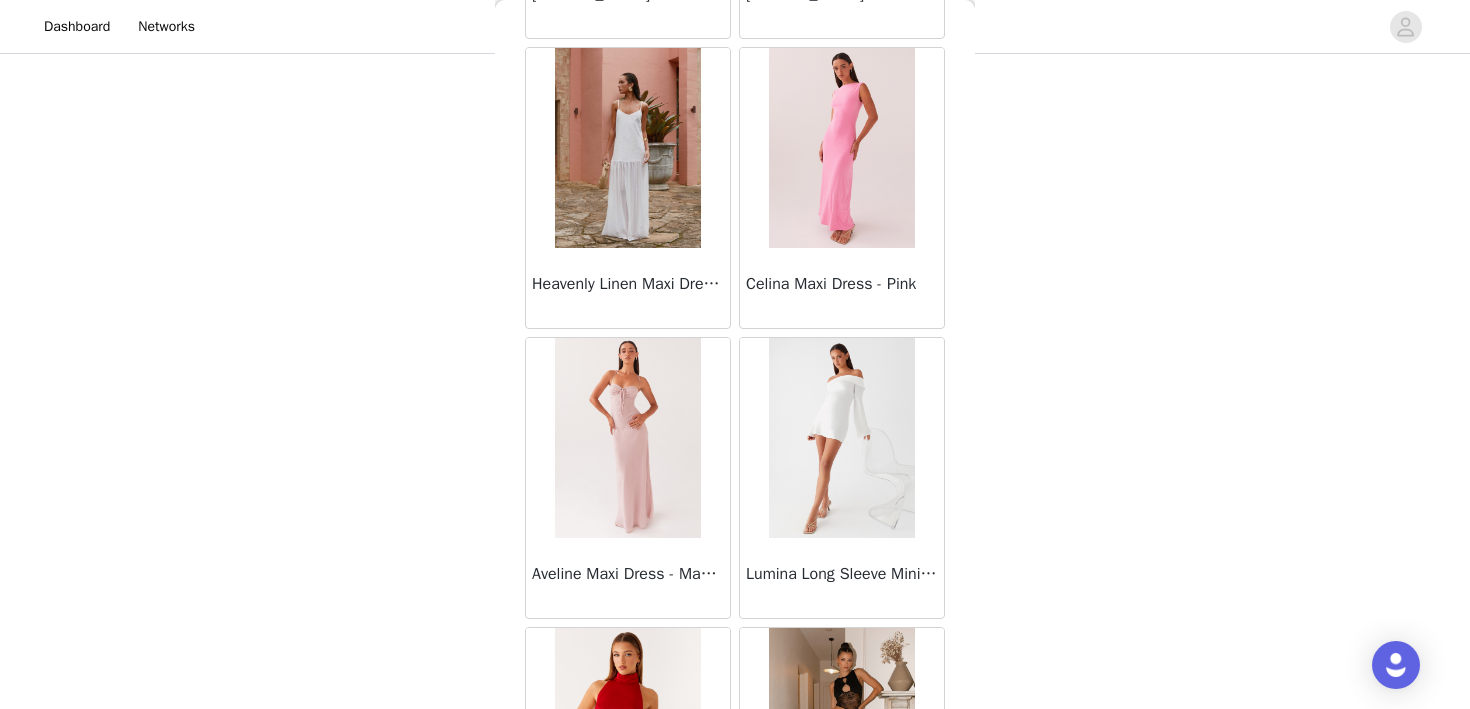 click at bounding box center (627, 148) 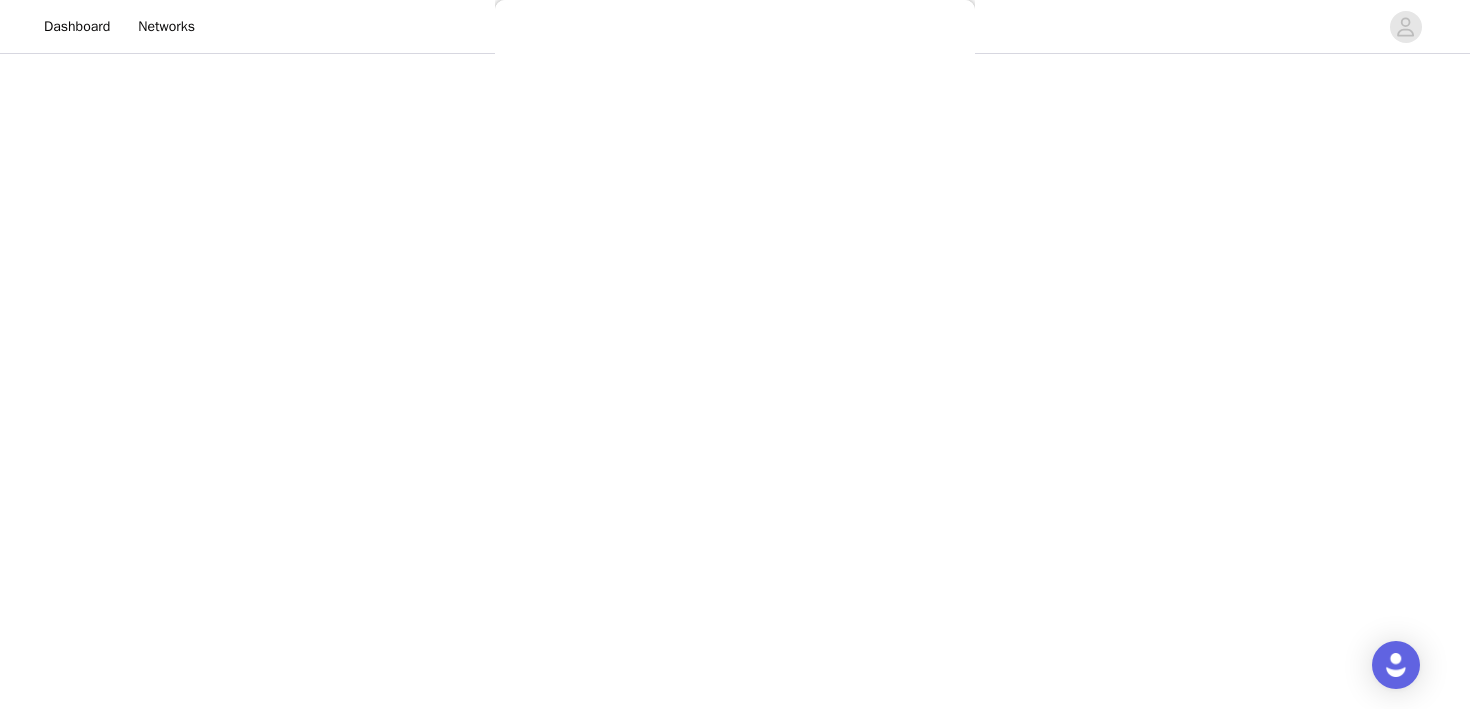 scroll, scrollTop: 0, scrollLeft: 0, axis: both 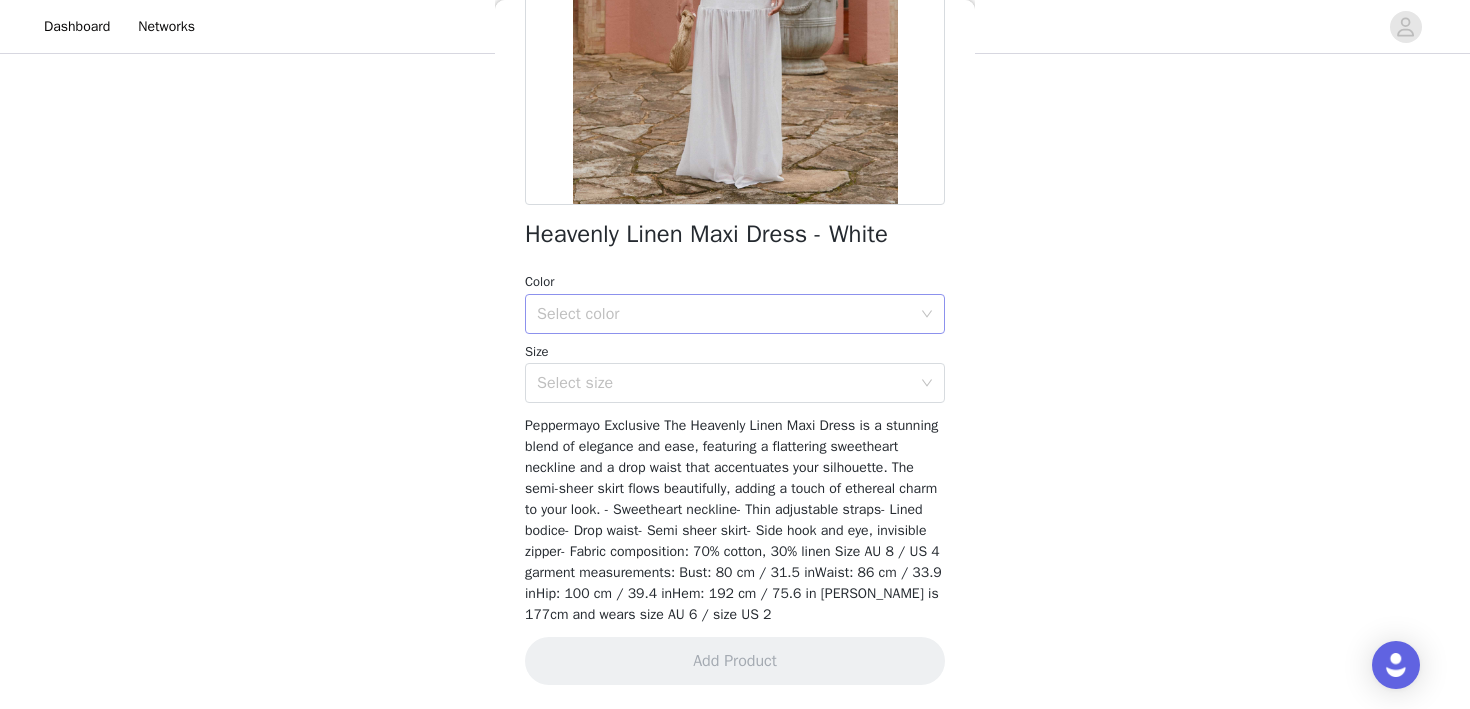 click on "Select color" at bounding box center (724, 314) 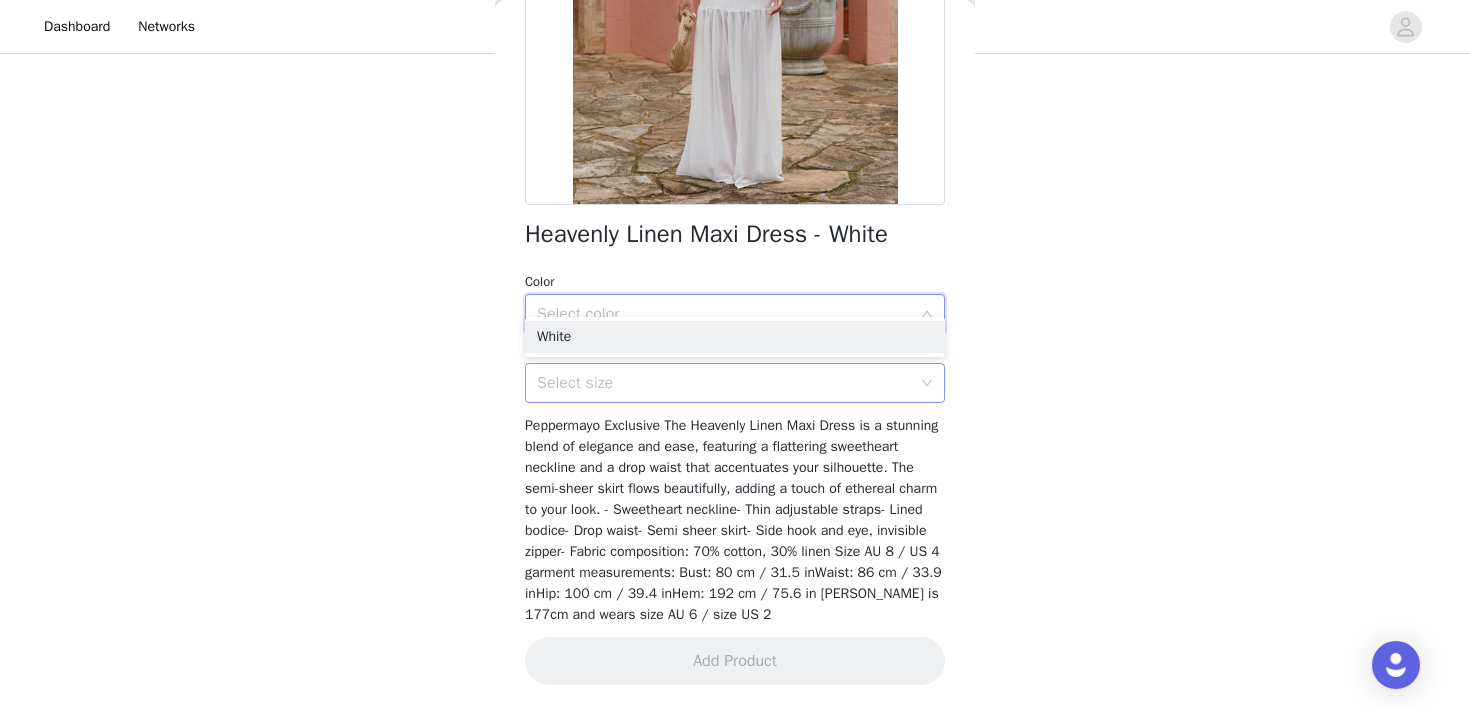 click on "Select size" at bounding box center [724, 383] 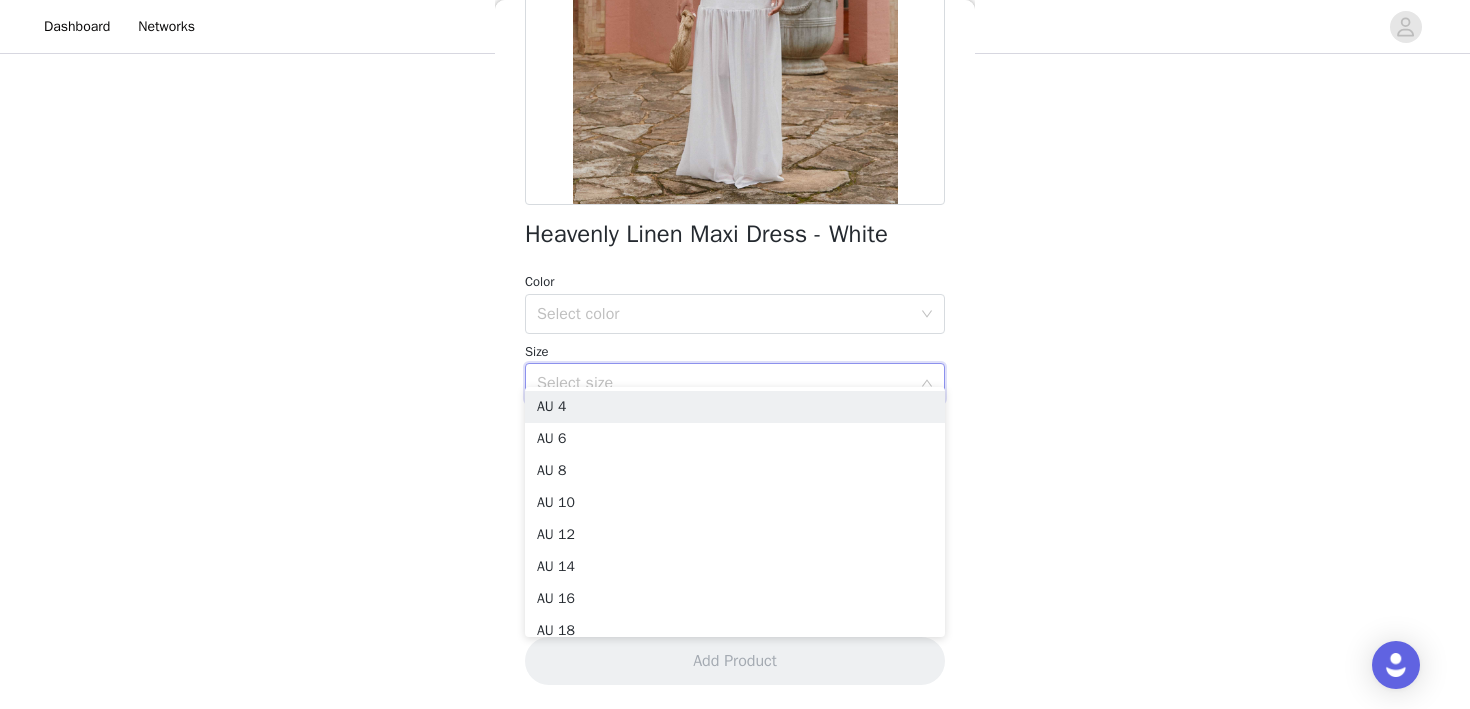 click on "Size   Select size" at bounding box center [735, 373] 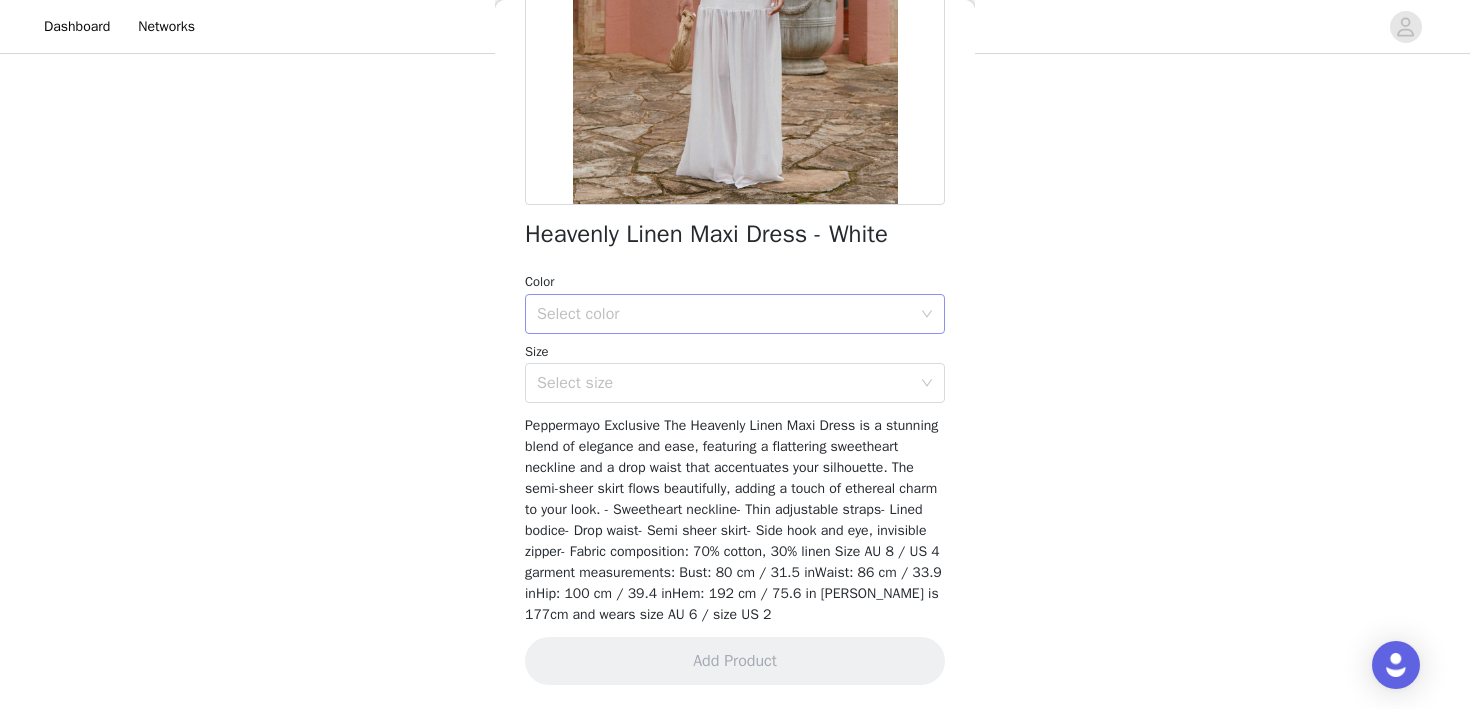 click on "Select color" at bounding box center (724, 314) 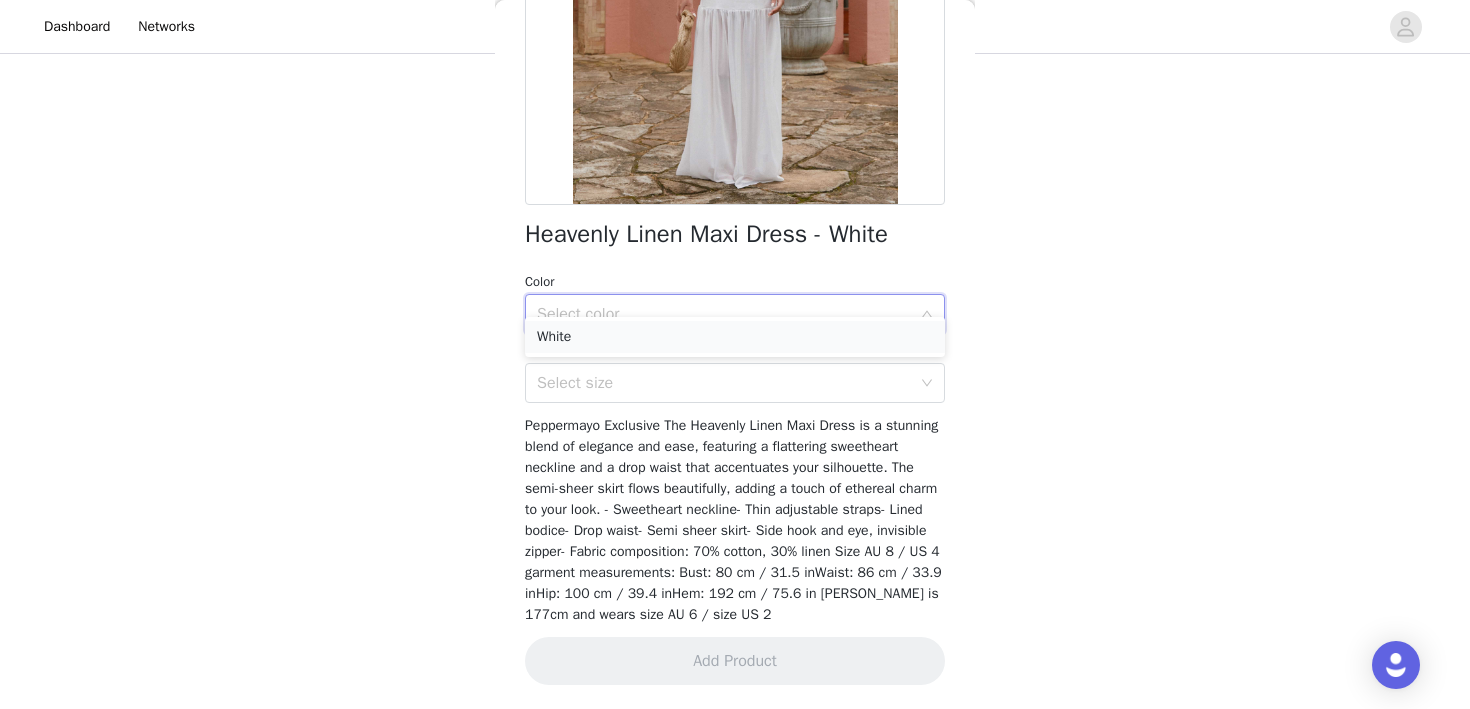 click on "White" at bounding box center (735, 337) 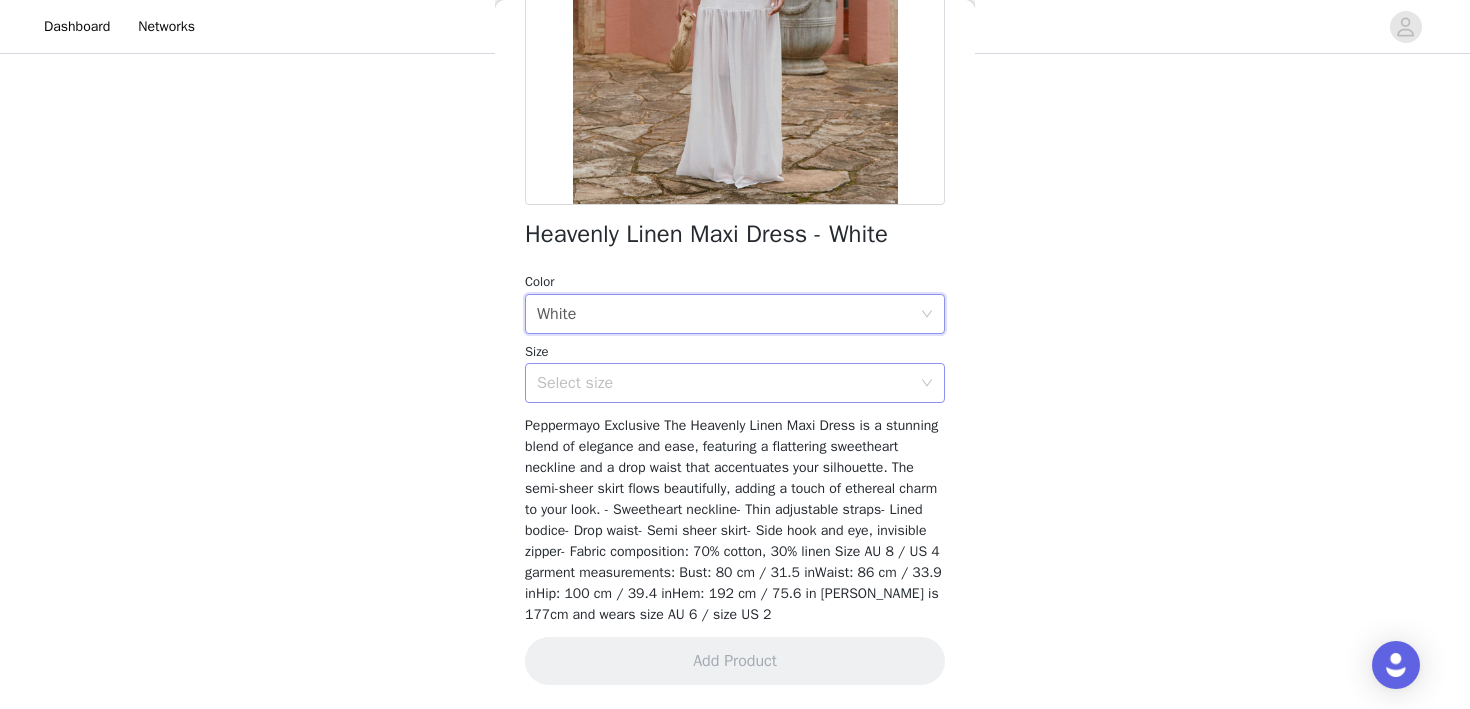 click on "Select size" at bounding box center [724, 383] 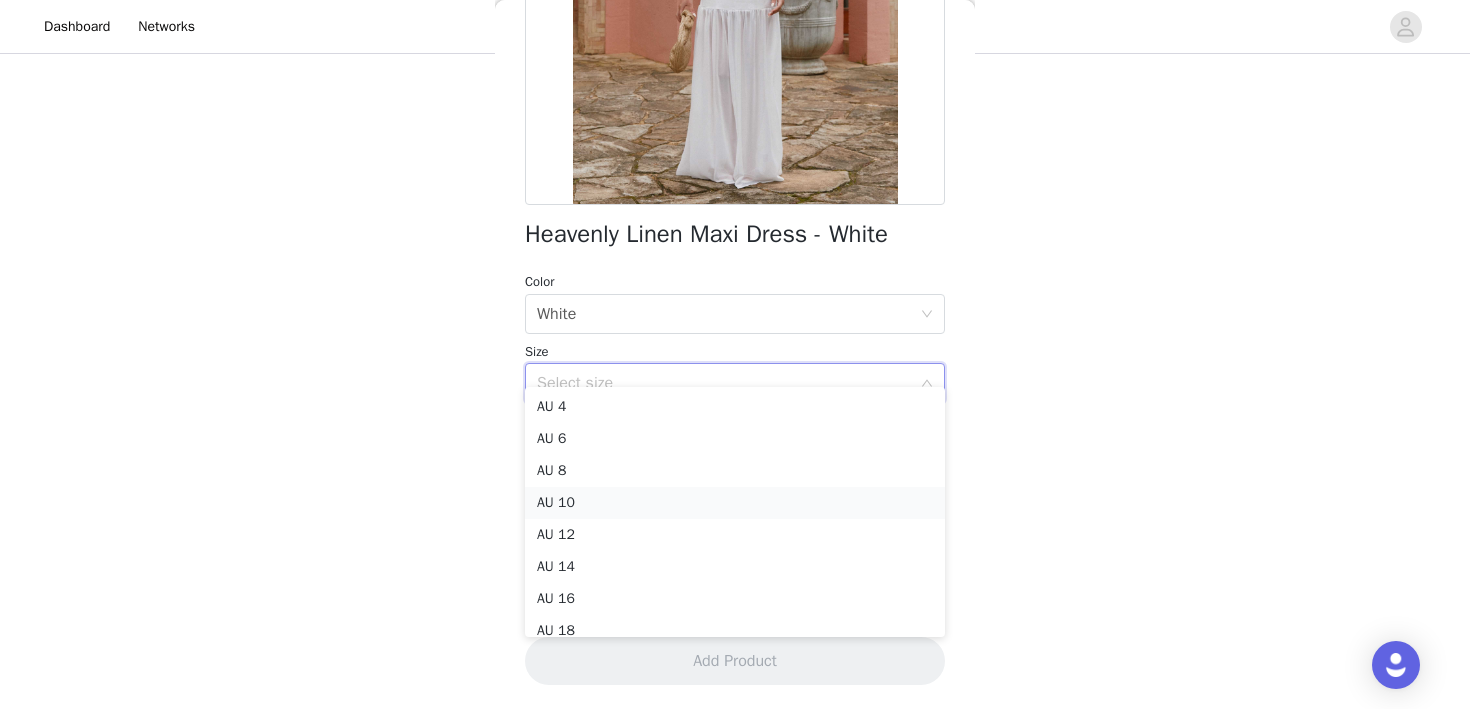 click on "AU 10" at bounding box center (735, 503) 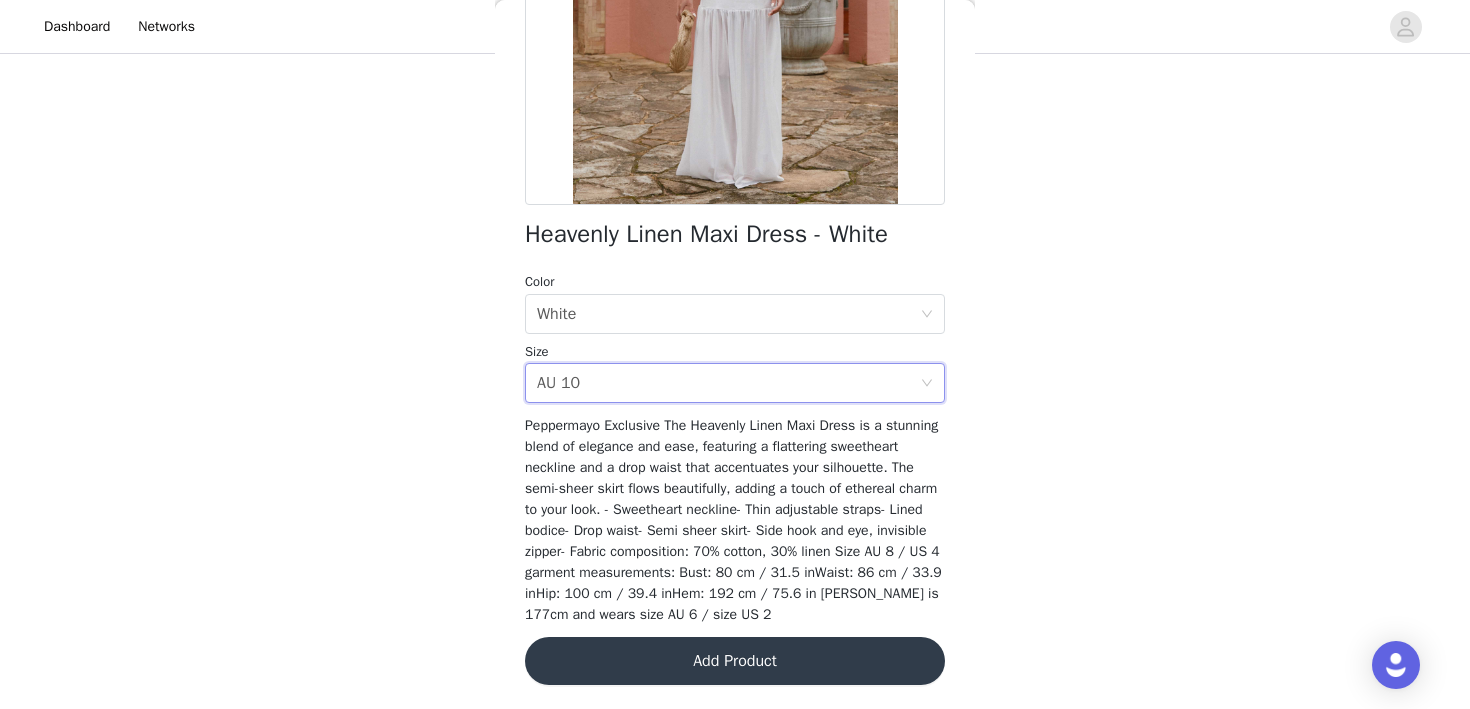 click on "Add Product" at bounding box center (735, 661) 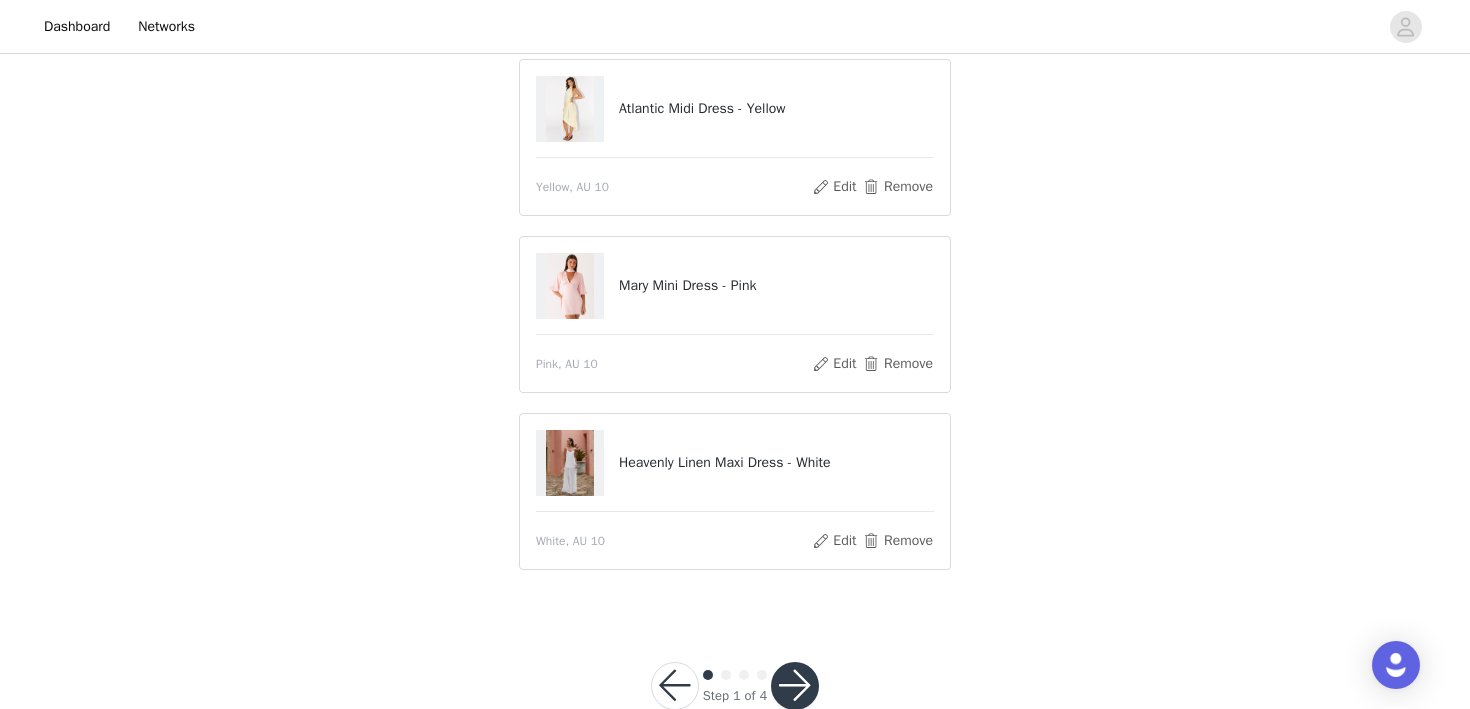 click at bounding box center [795, 686] 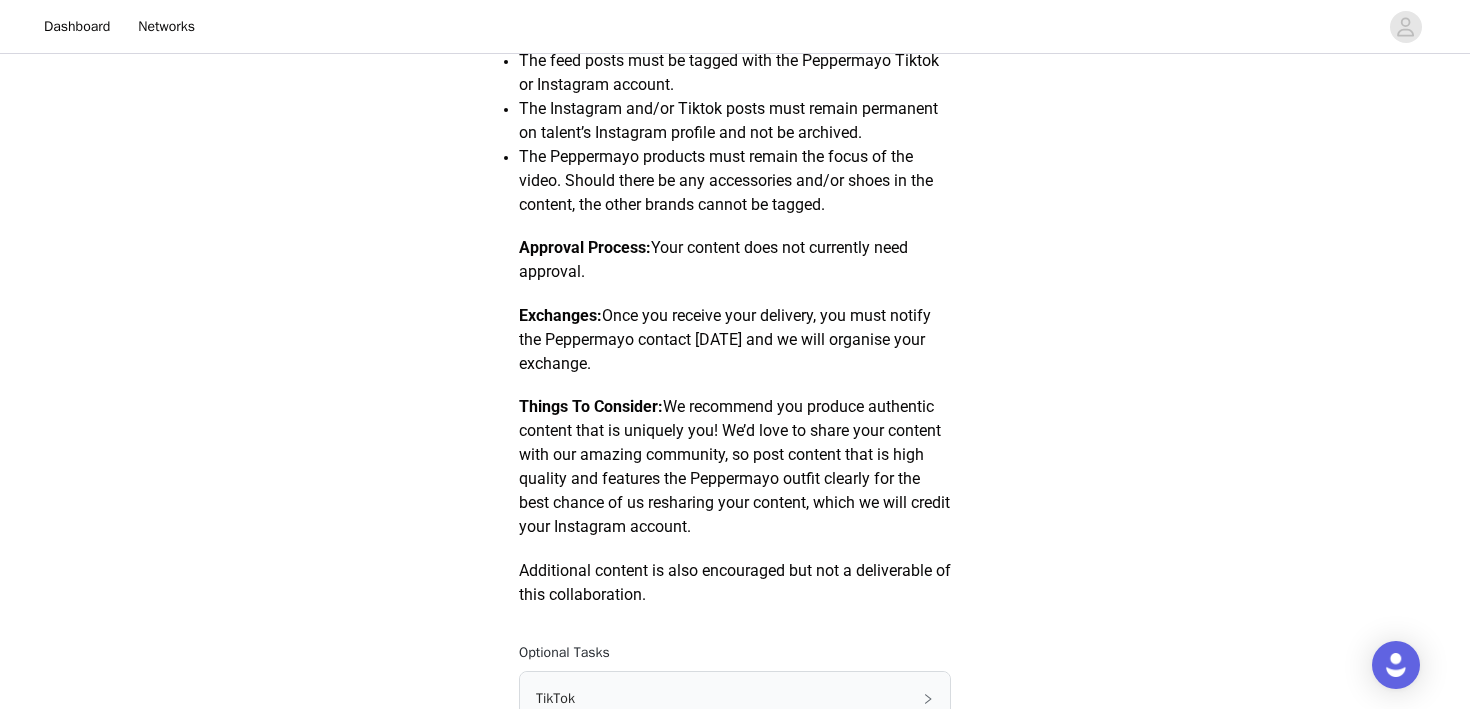 scroll, scrollTop: 1186, scrollLeft: 0, axis: vertical 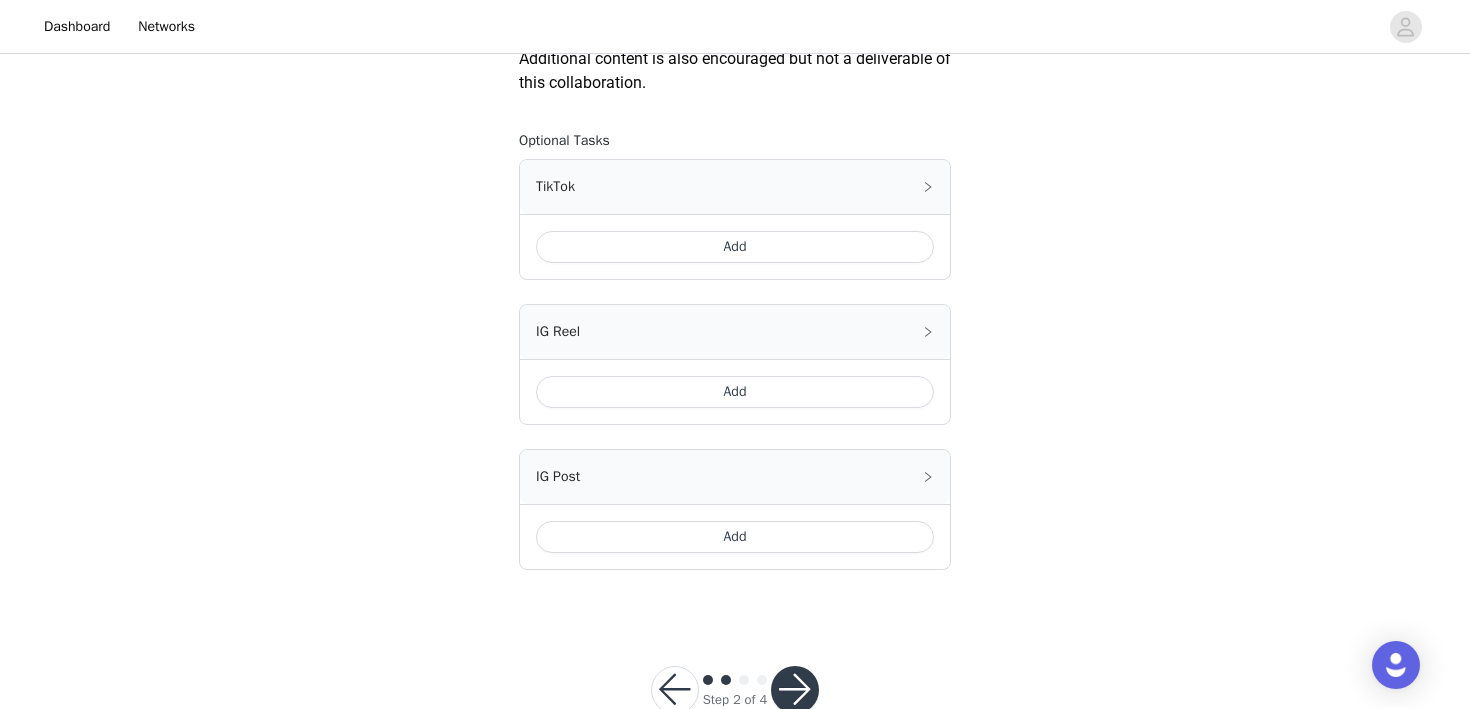 click on "Add" at bounding box center (735, 247) 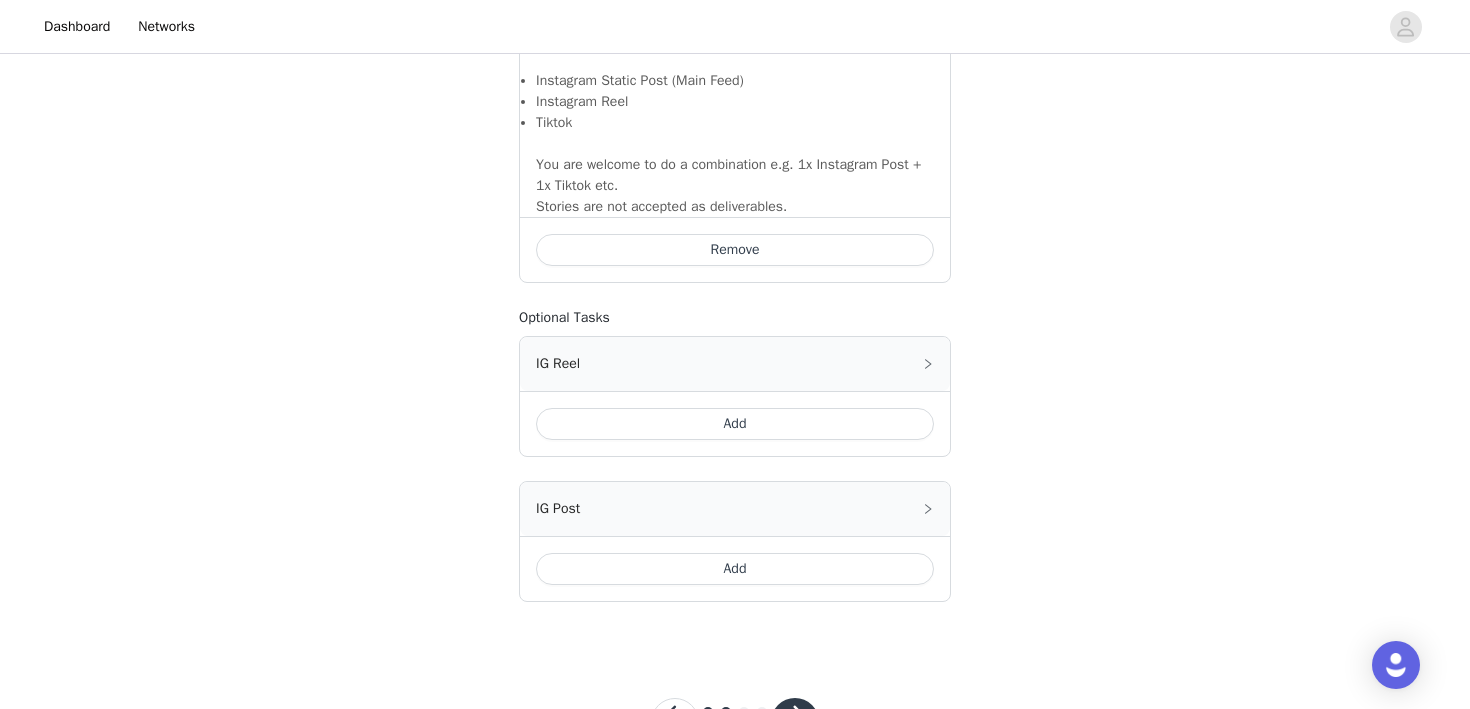 scroll, scrollTop: 1595, scrollLeft: 0, axis: vertical 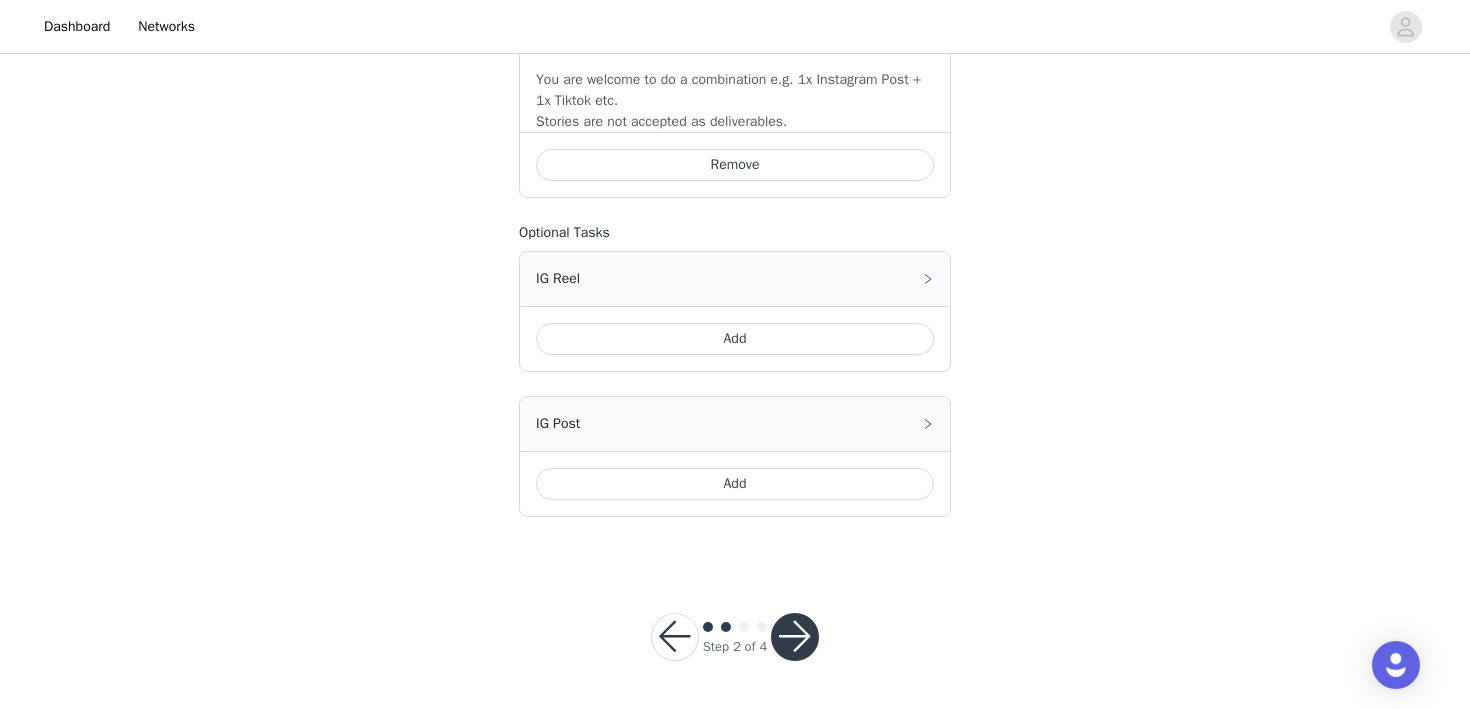 click at bounding box center [795, 637] 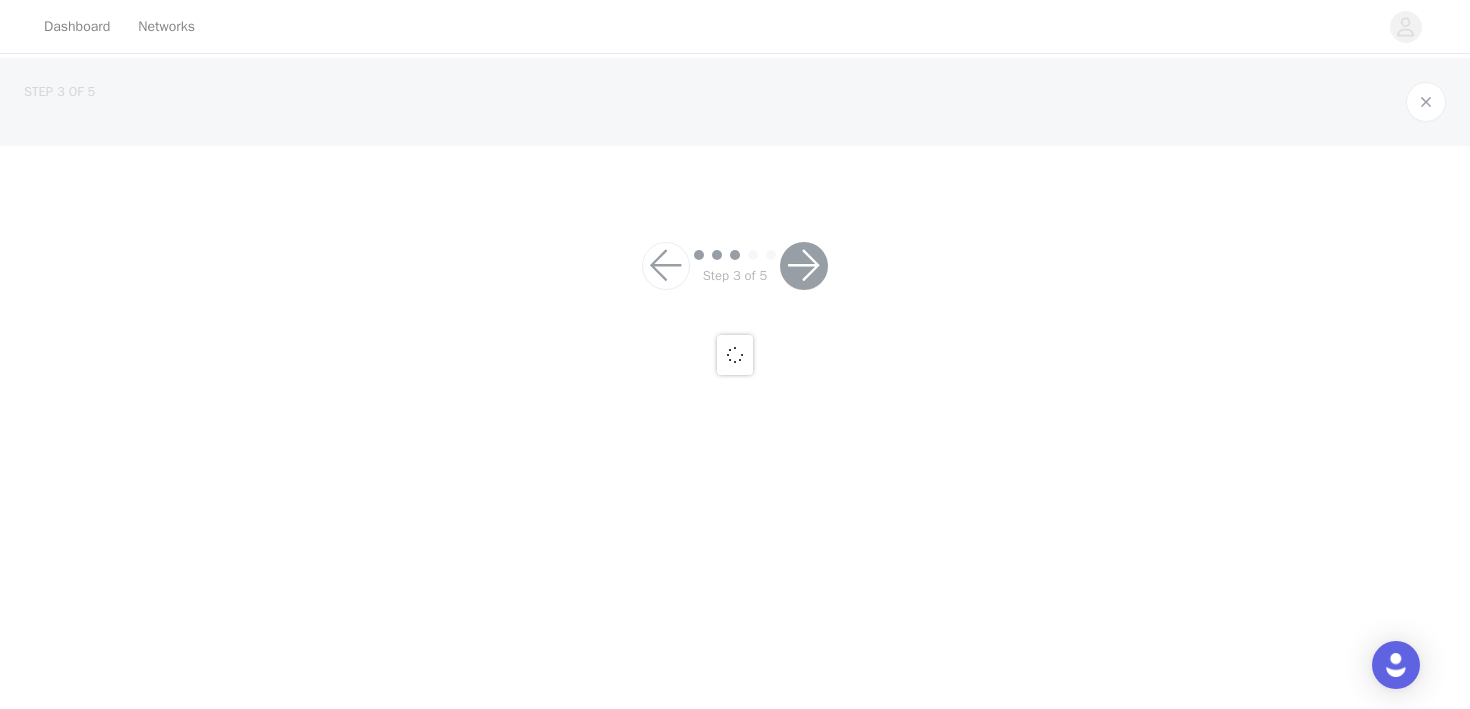 scroll, scrollTop: 0, scrollLeft: 0, axis: both 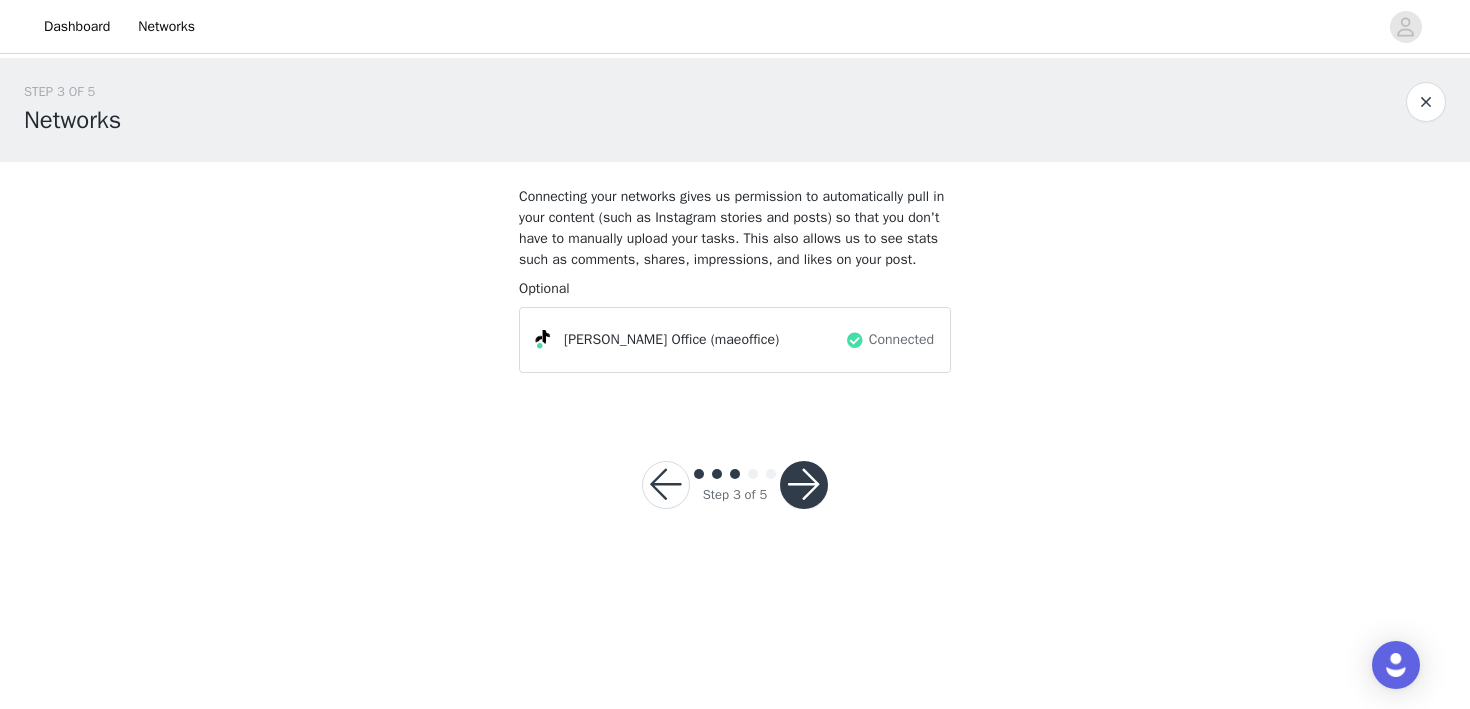 click at bounding box center [804, 485] 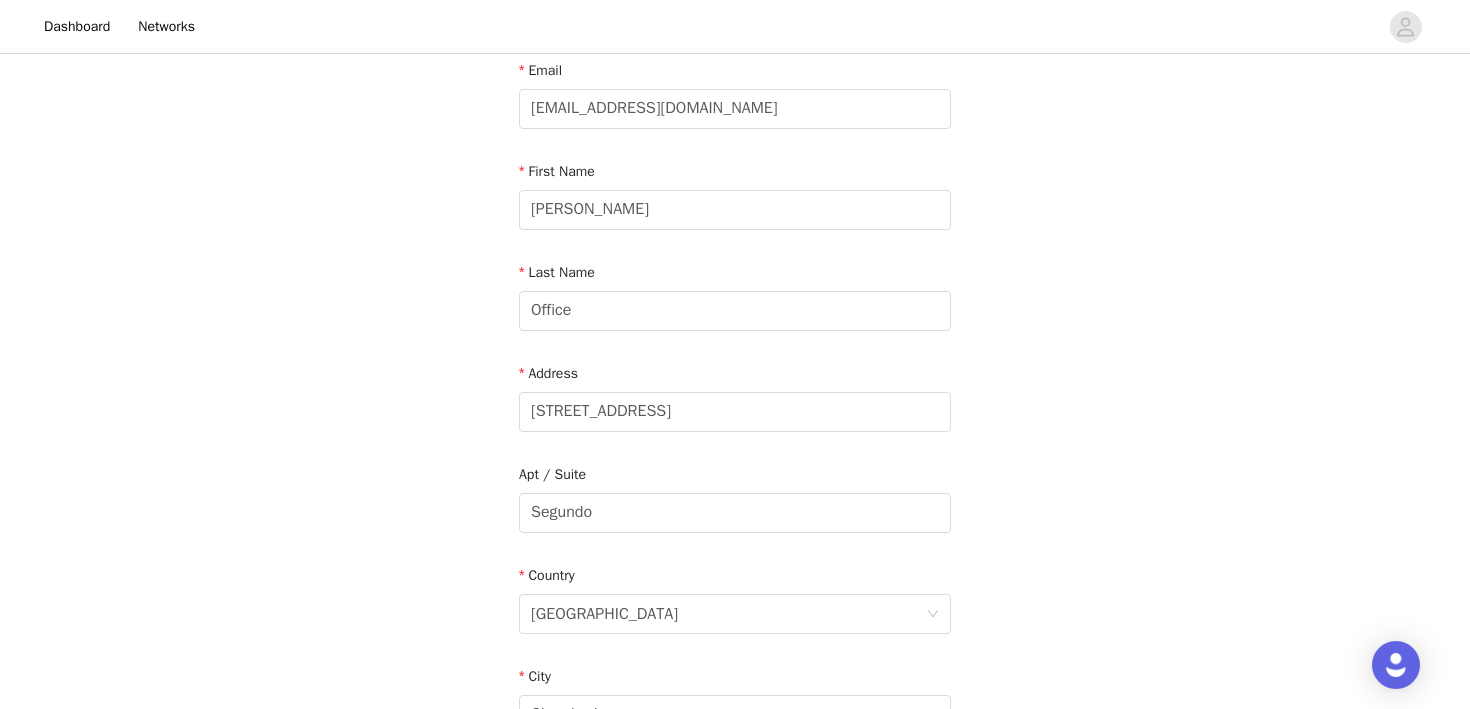 scroll, scrollTop: 284, scrollLeft: 0, axis: vertical 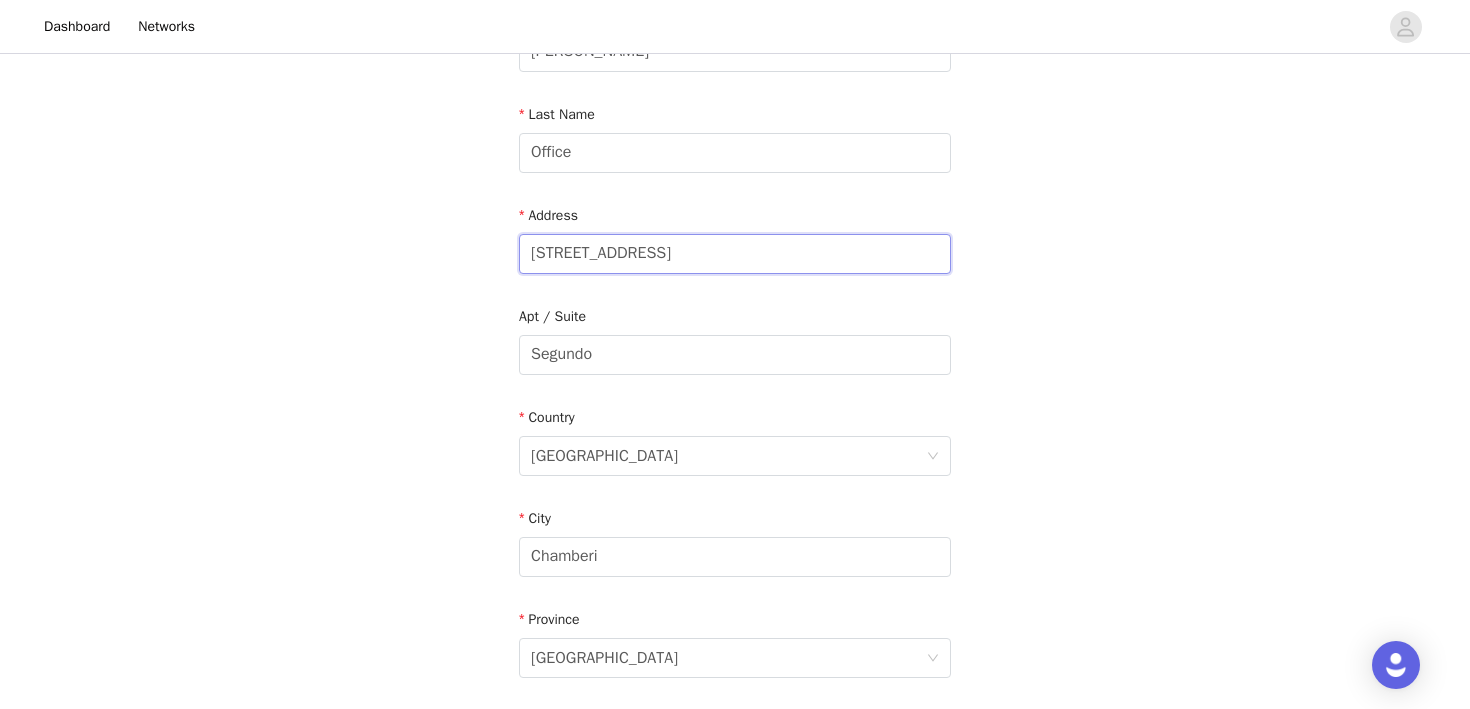 click on "[STREET_ADDRESS]" at bounding box center [735, 254] 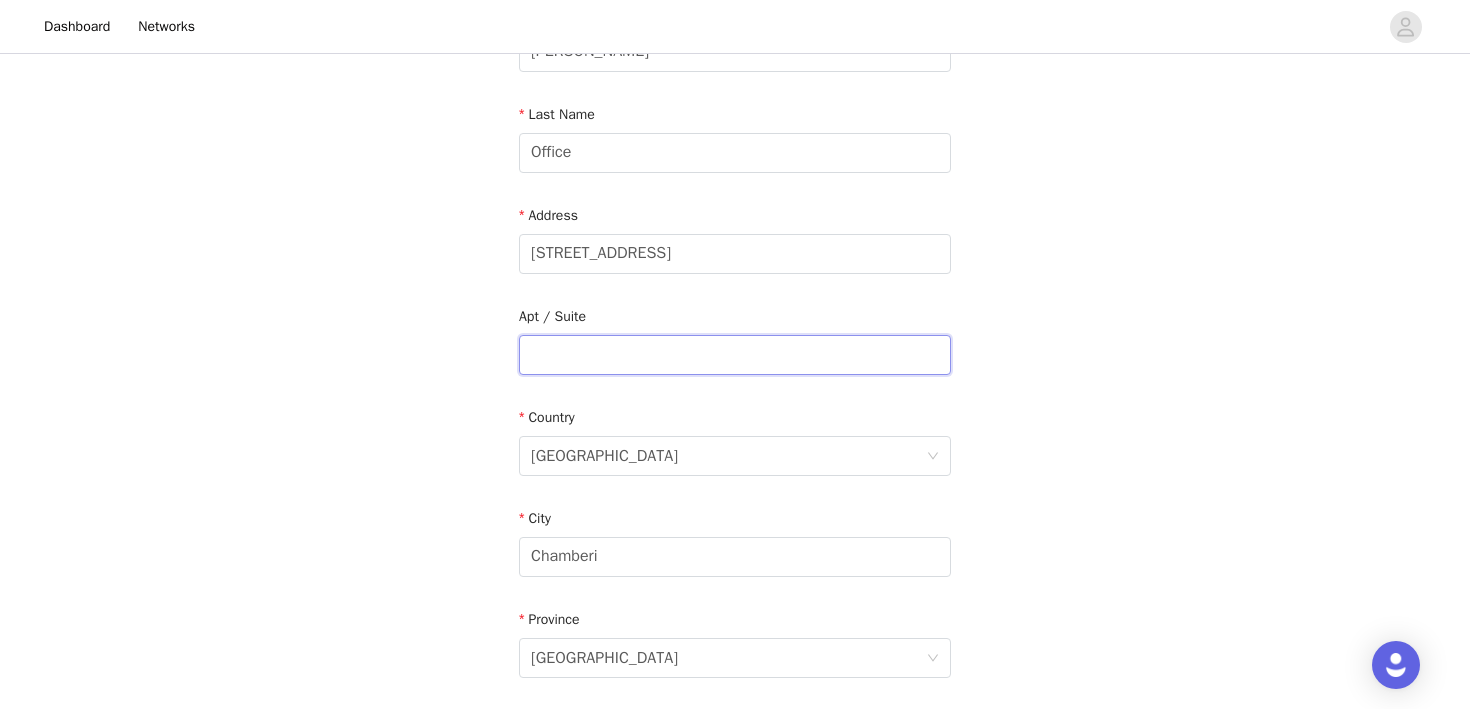 type 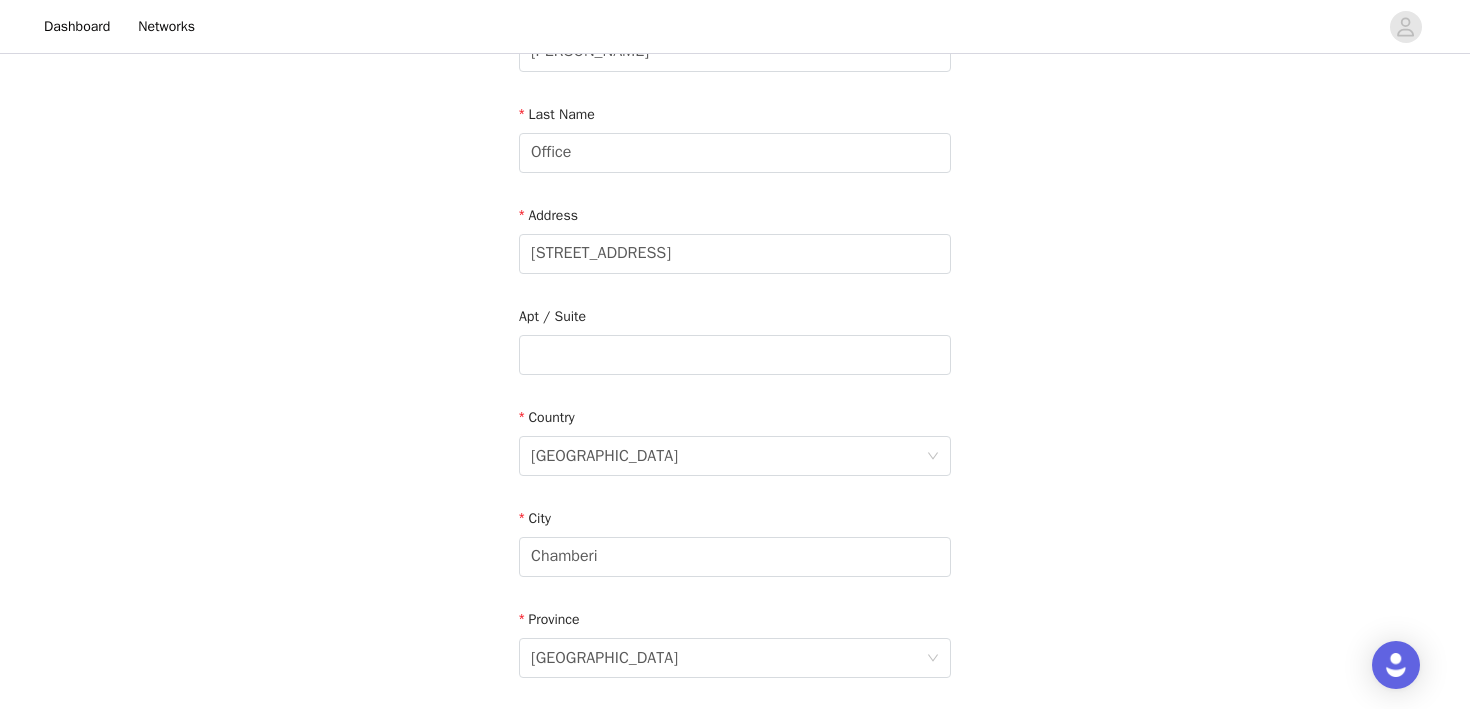 click on "STEP 4 OF 5
Shipping Information
Email [EMAIL_ADDRESS][DOMAIN_NAME]   First Name [PERSON_NAME]   Last Name Office   Address [STREET_ADDRESS]   Phone Number [PHONE_NUMBER]" at bounding box center (735, 355) 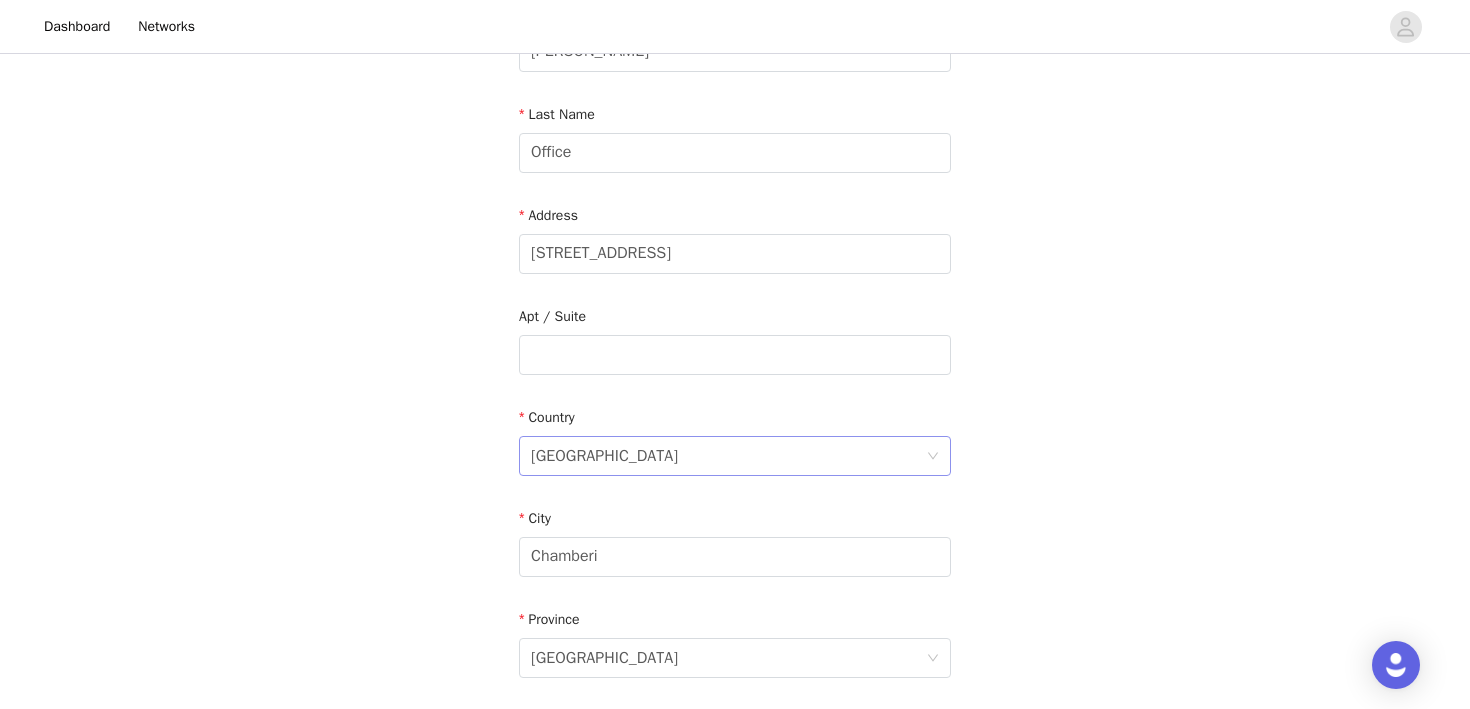 click on "[GEOGRAPHIC_DATA]" at bounding box center [728, 456] 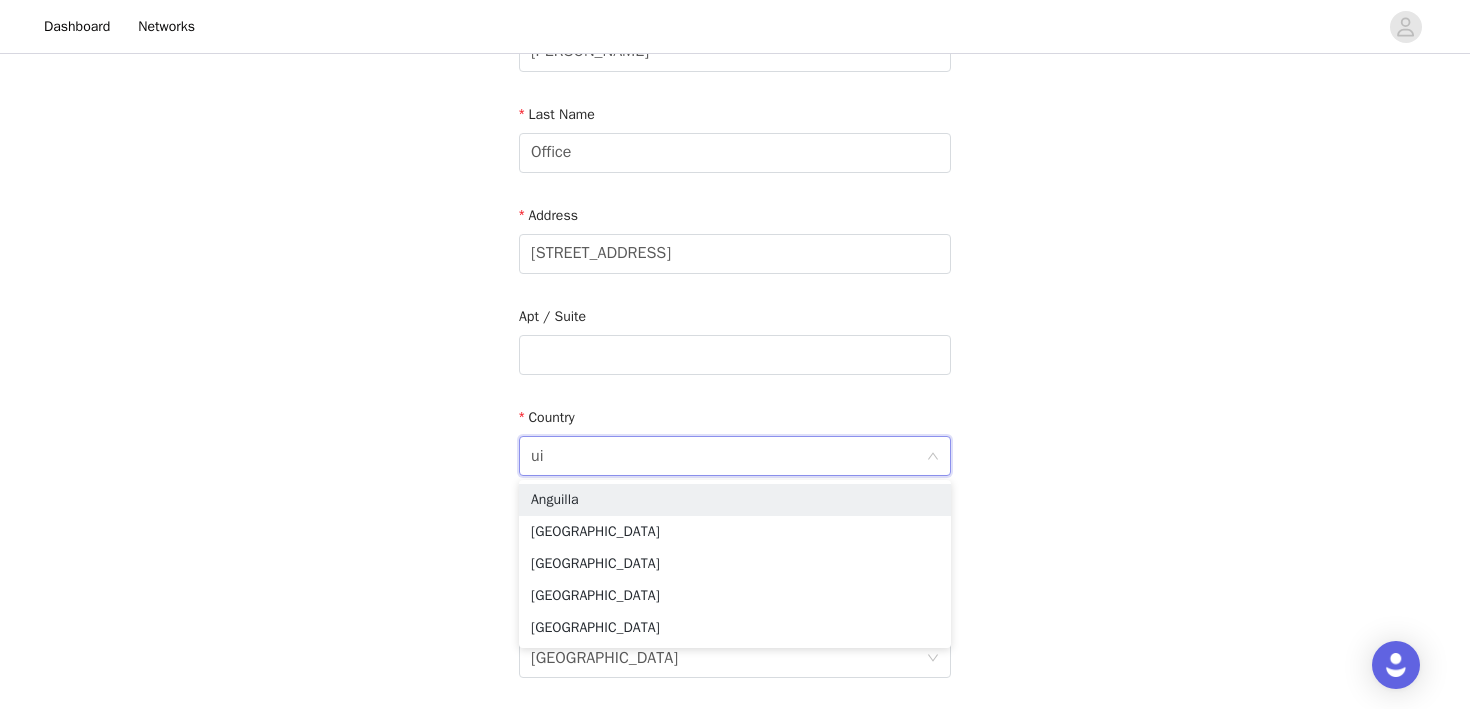 scroll, scrollTop: 0, scrollLeft: 0, axis: both 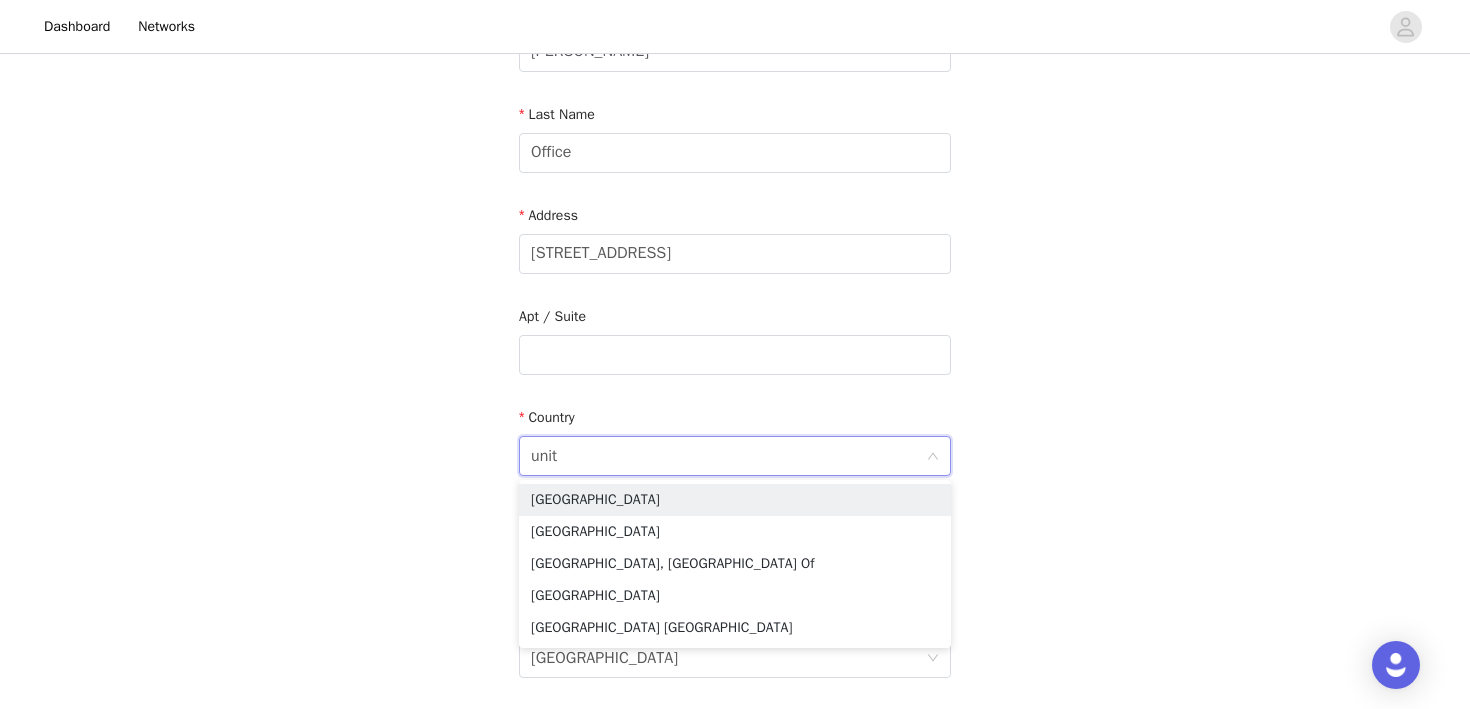 type on "unite" 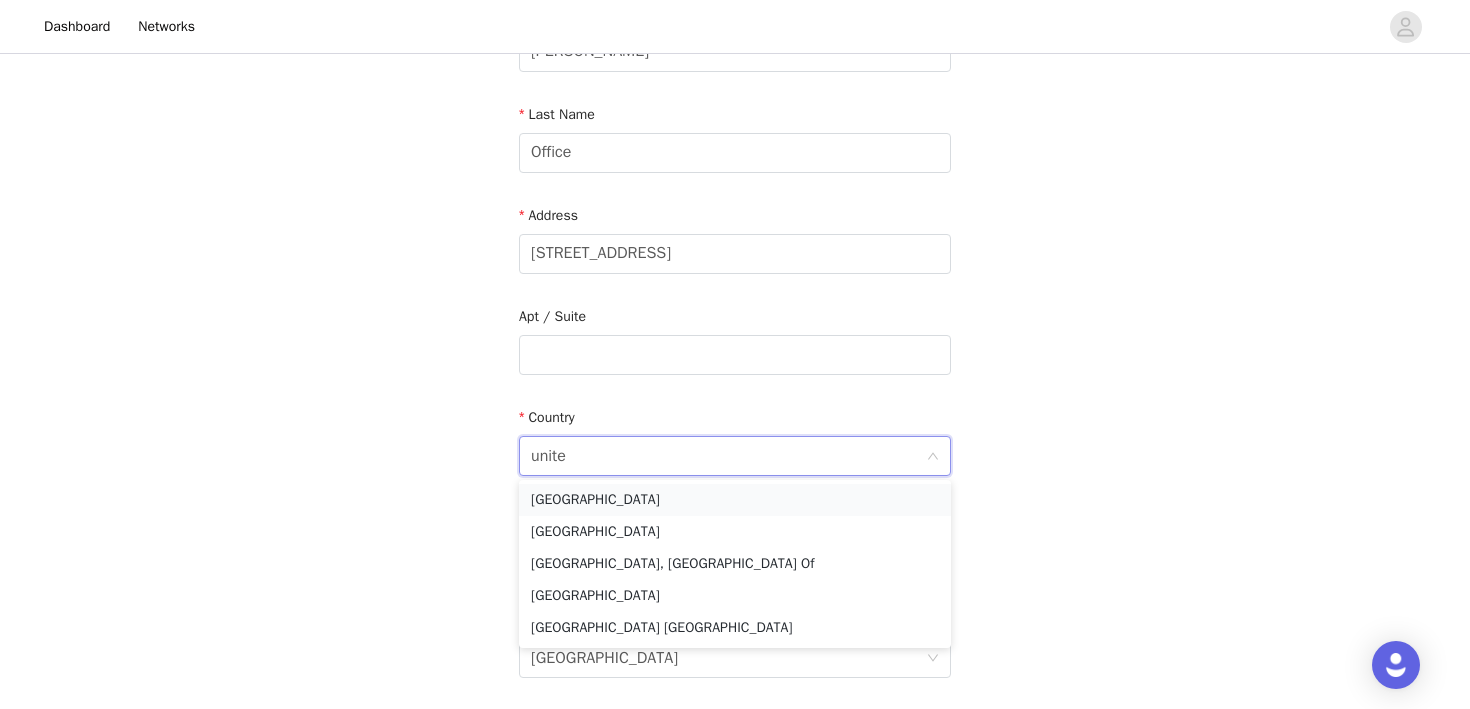 click on "[GEOGRAPHIC_DATA]" at bounding box center (735, 500) 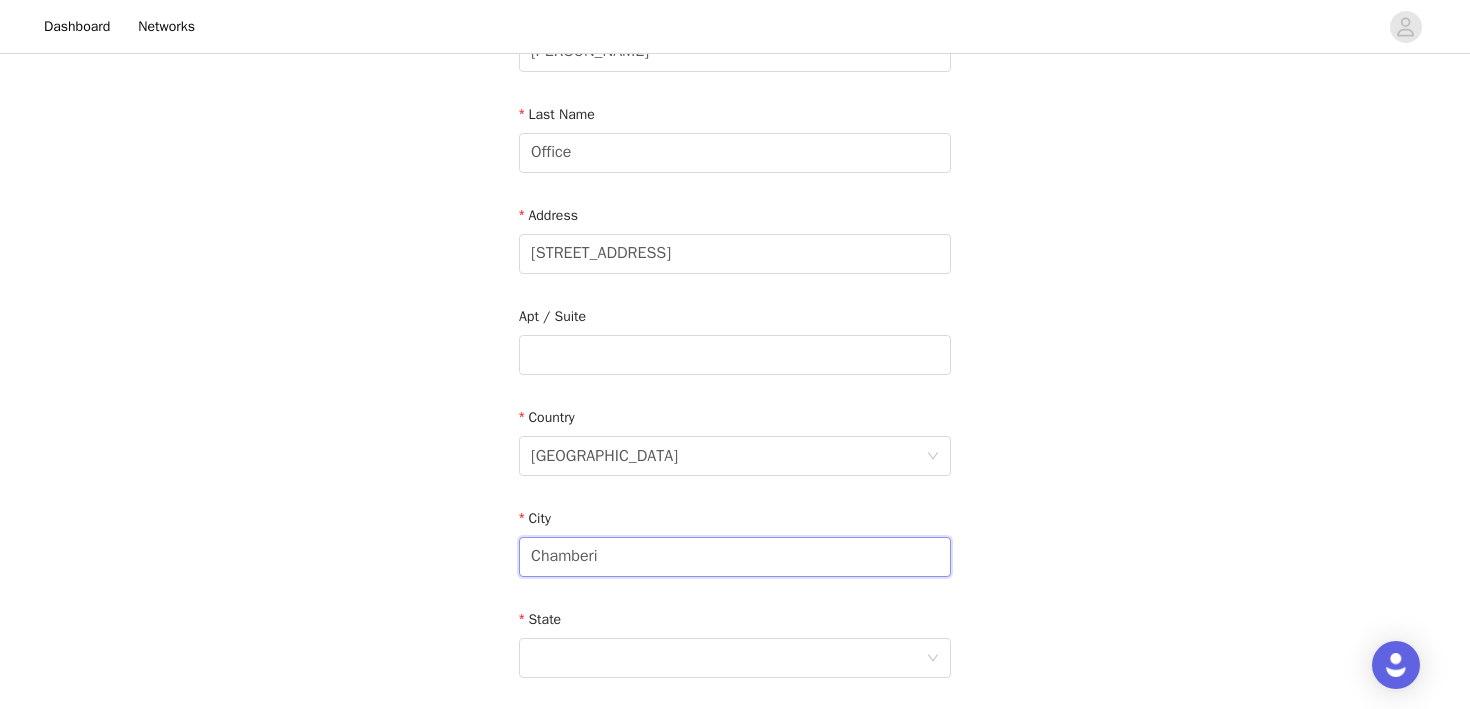 click on "Chamberi" at bounding box center (735, 557) 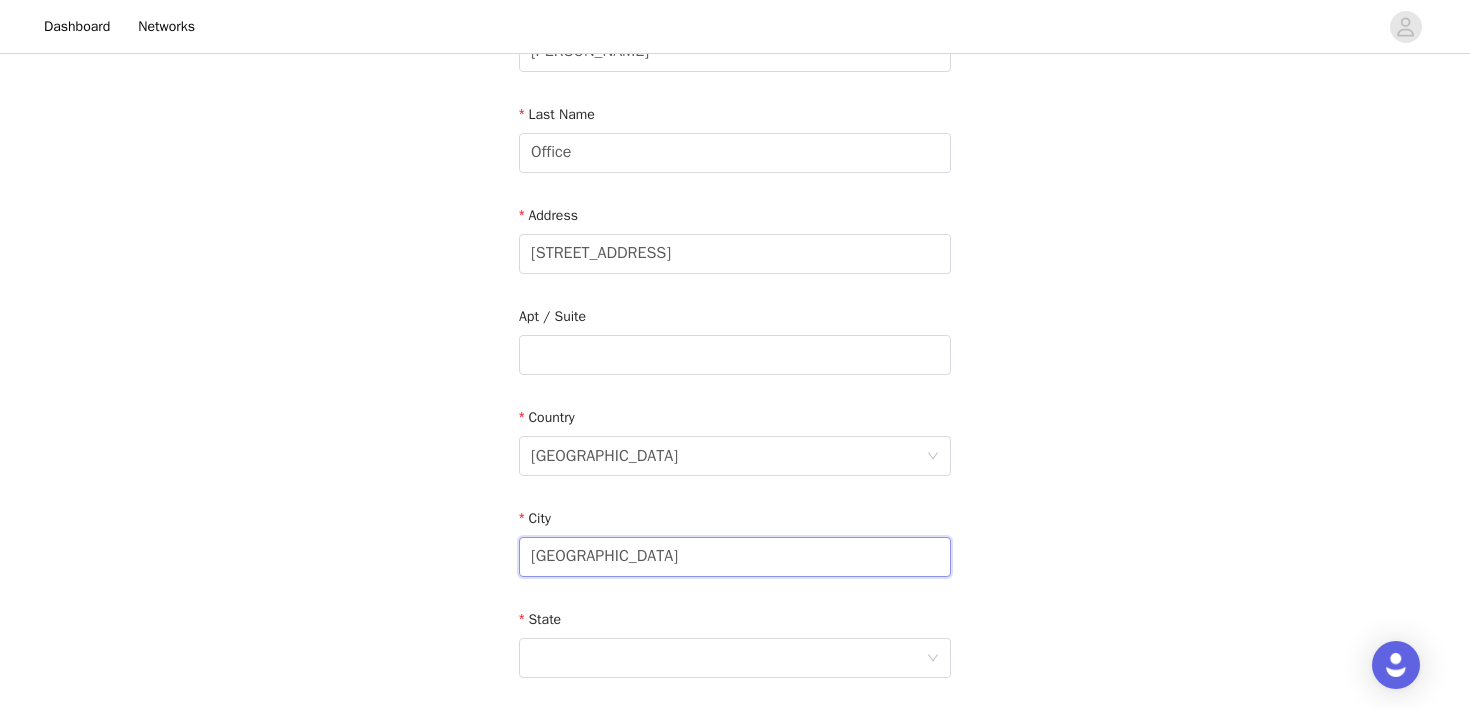 type on "[GEOGRAPHIC_DATA]" 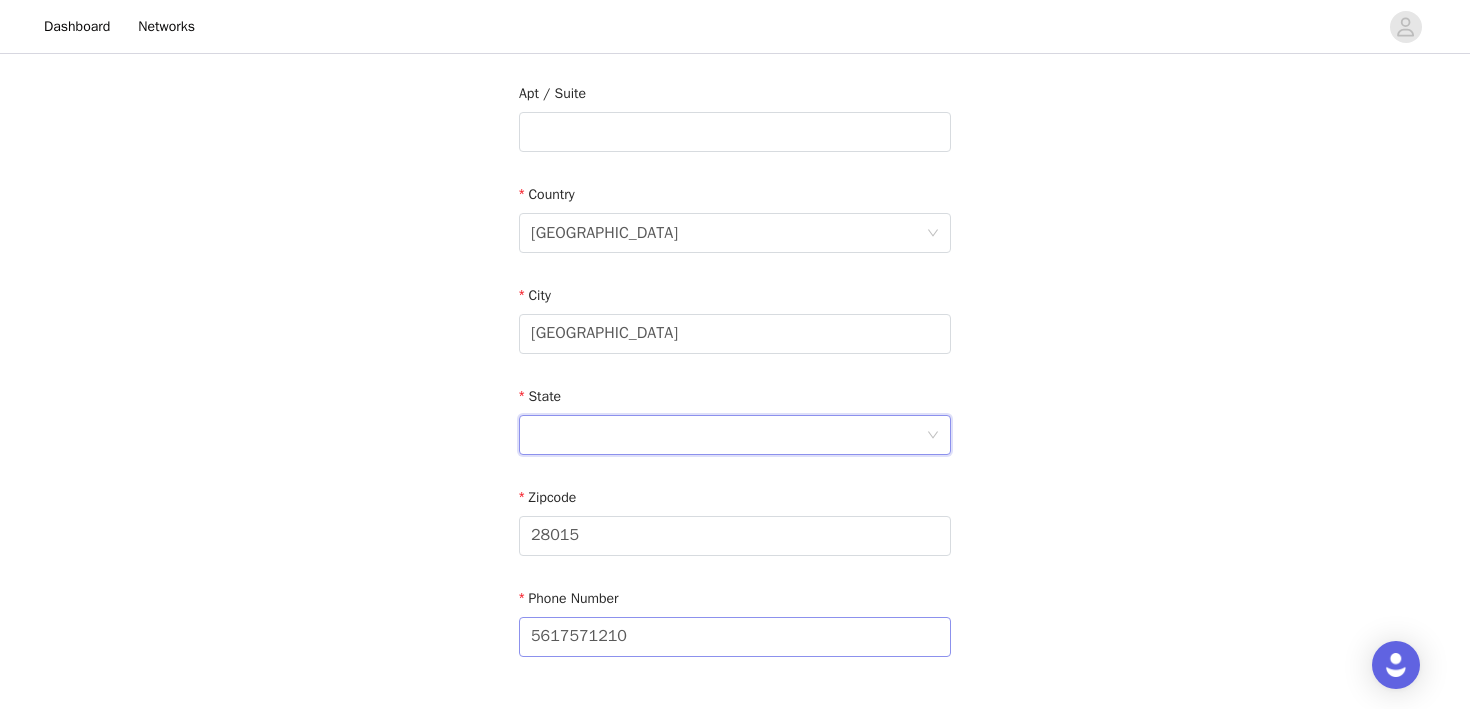 scroll, scrollTop: 653, scrollLeft: 0, axis: vertical 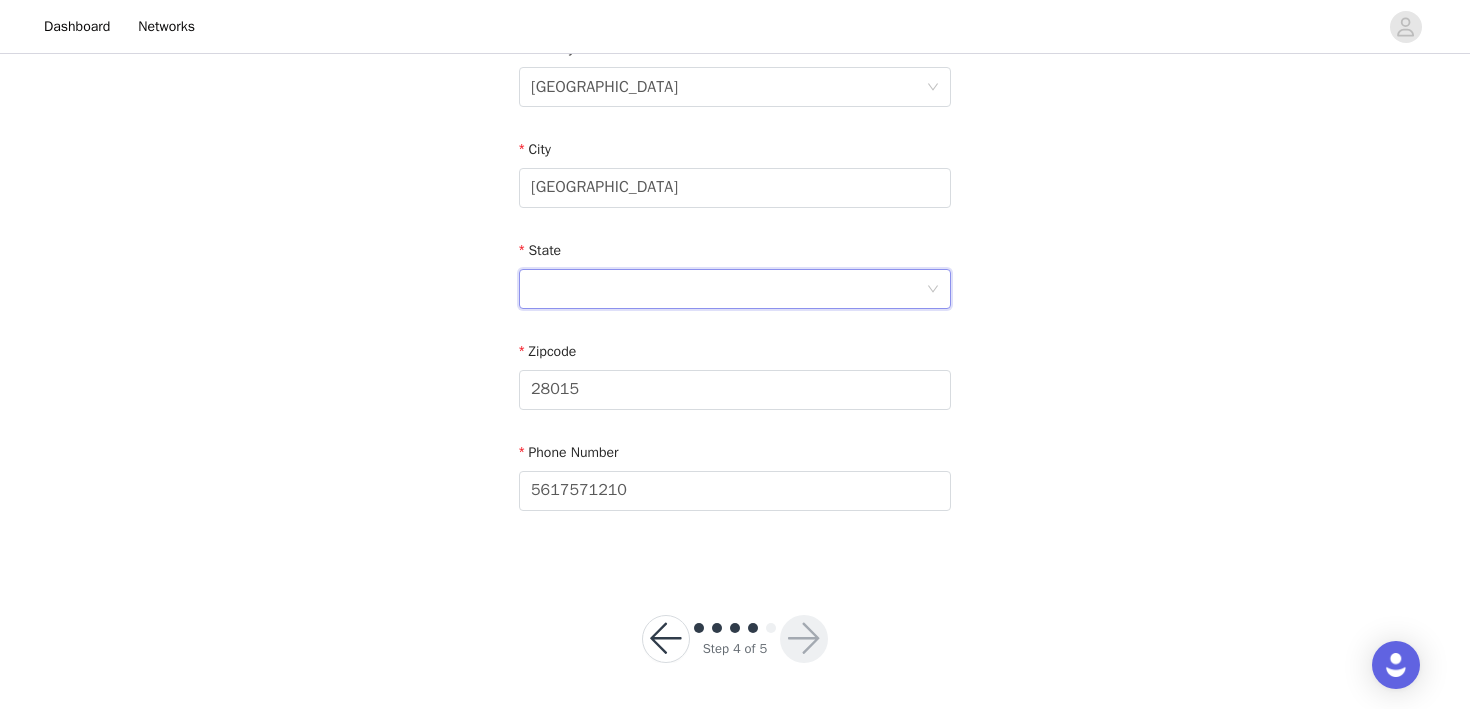 click at bounding box center (728, 289) 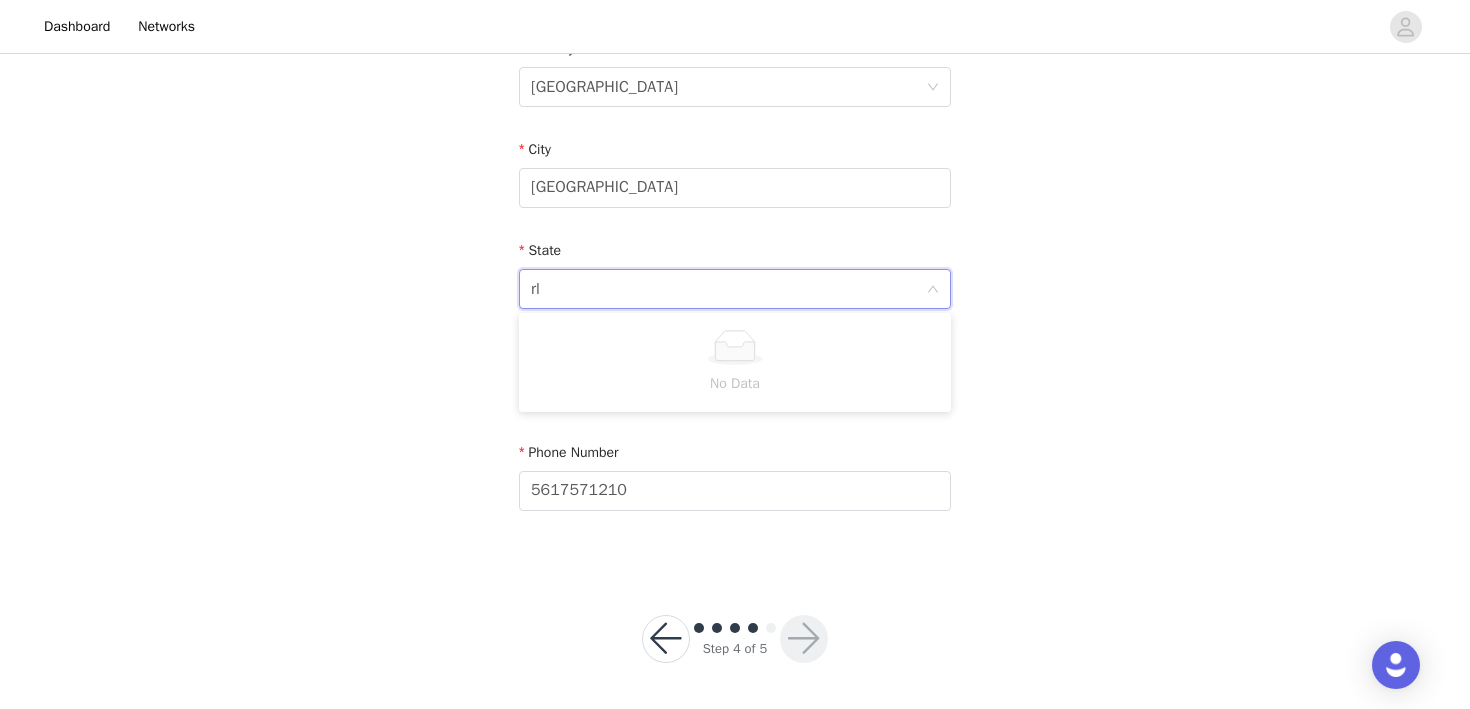 type on "r" 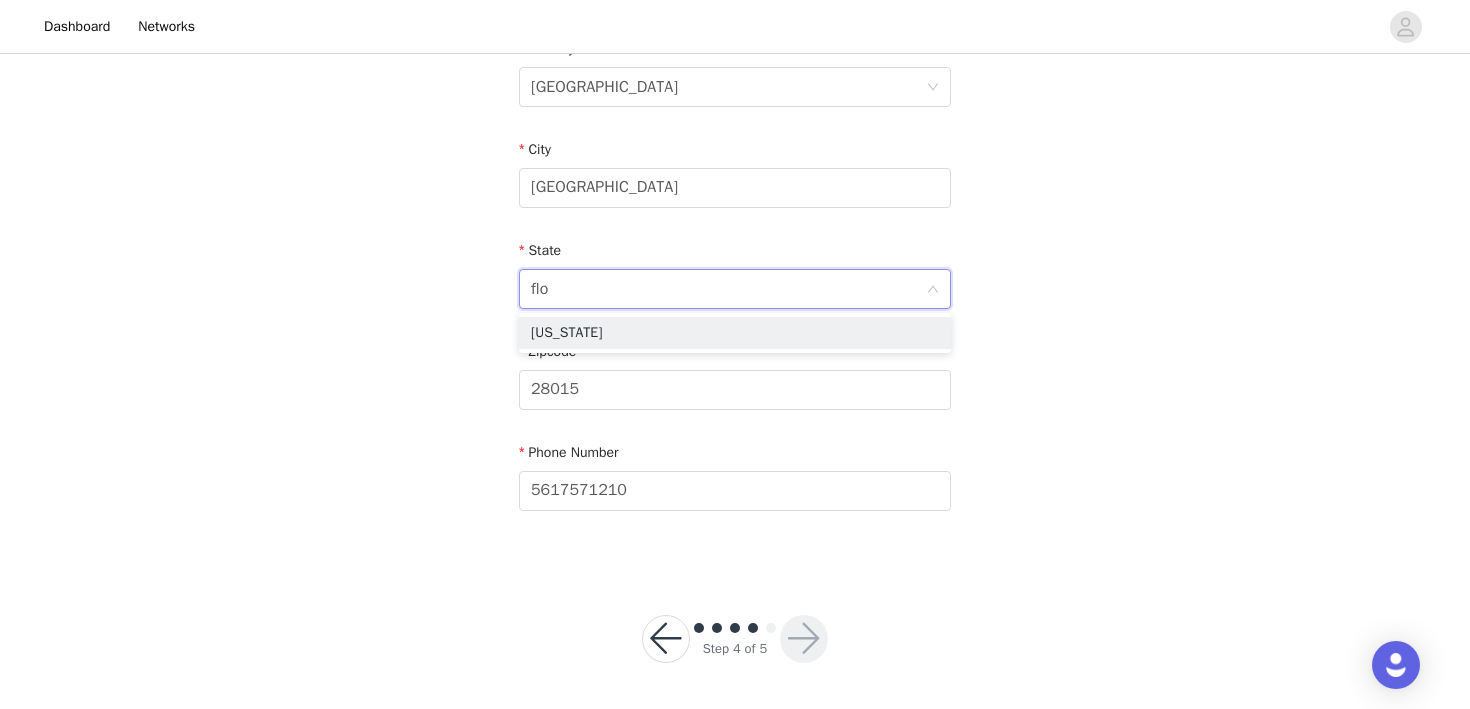 type on "[PERSON_NAME]" 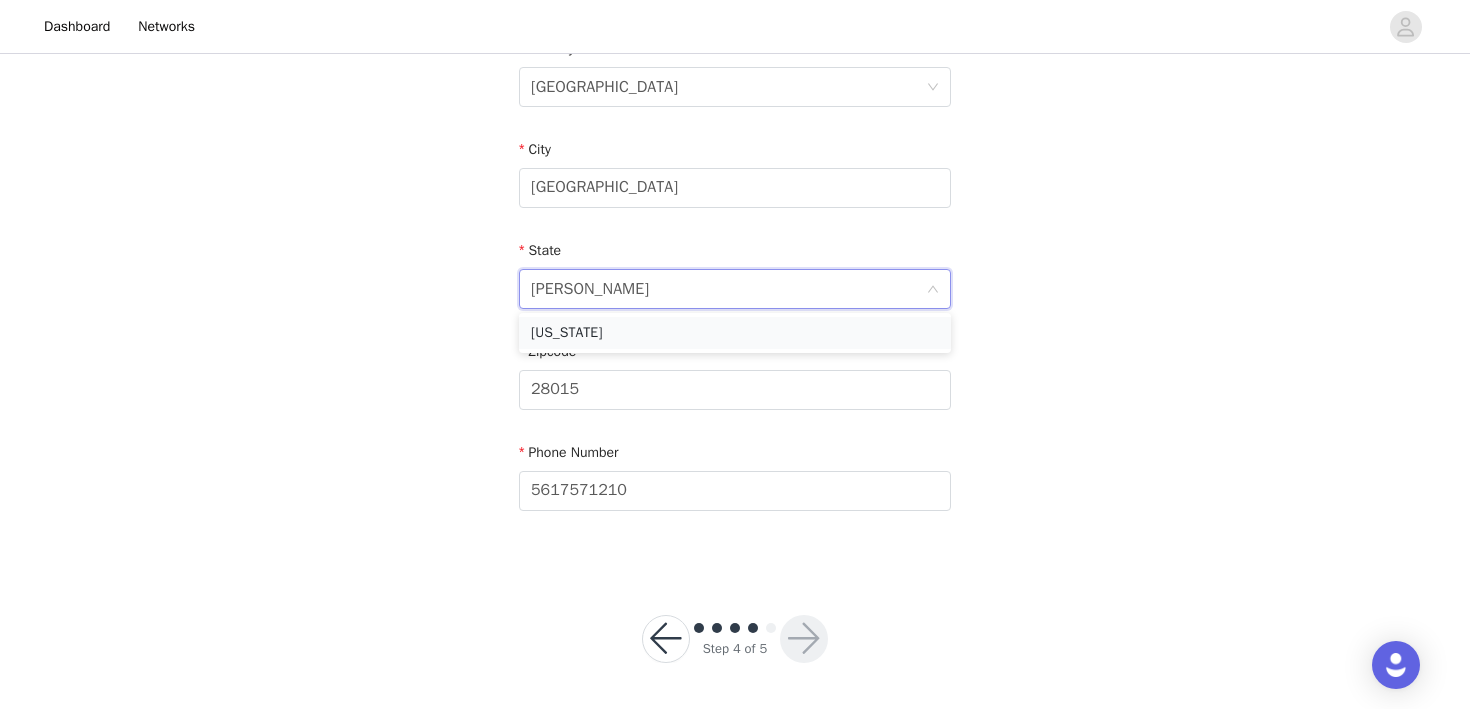 click on "[US_STATE]" at bounding box center (735, 333) 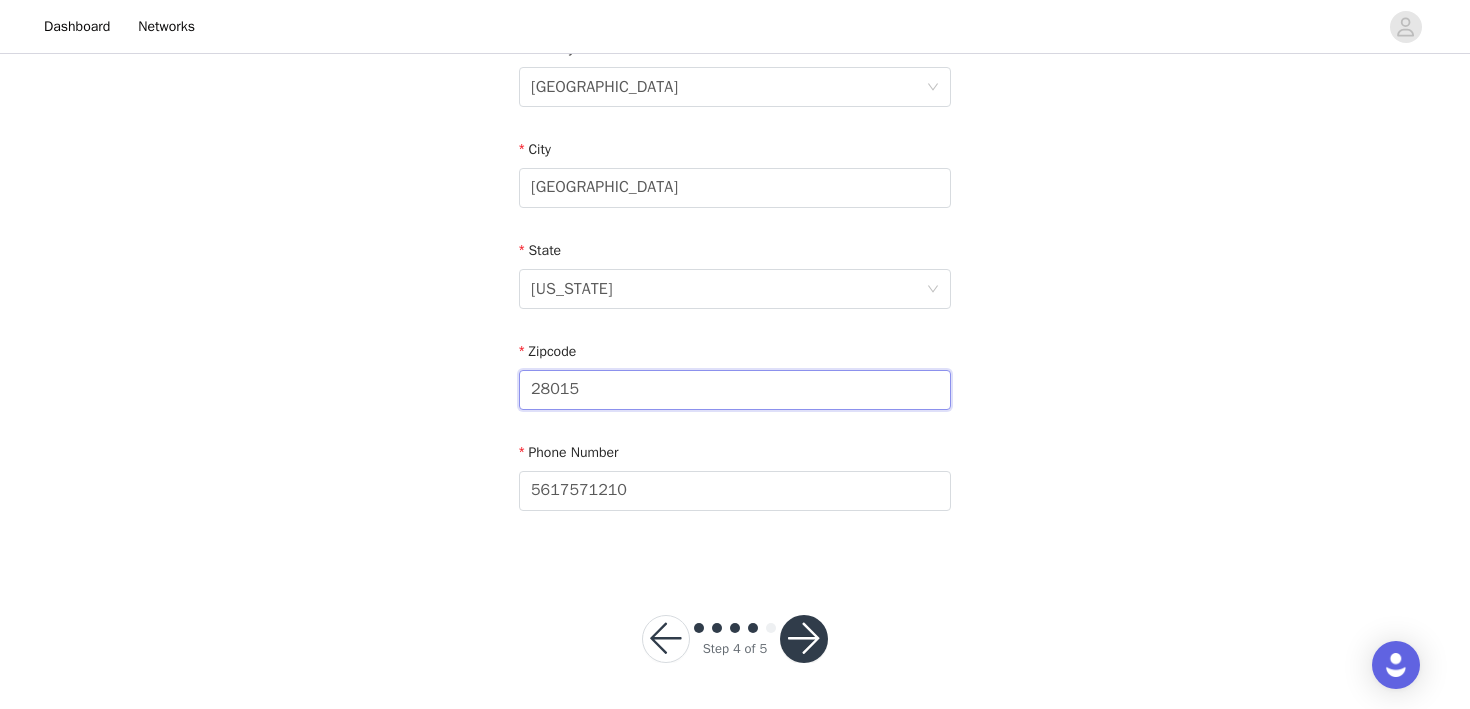 click on "28015" at bounding box center [735, 390] 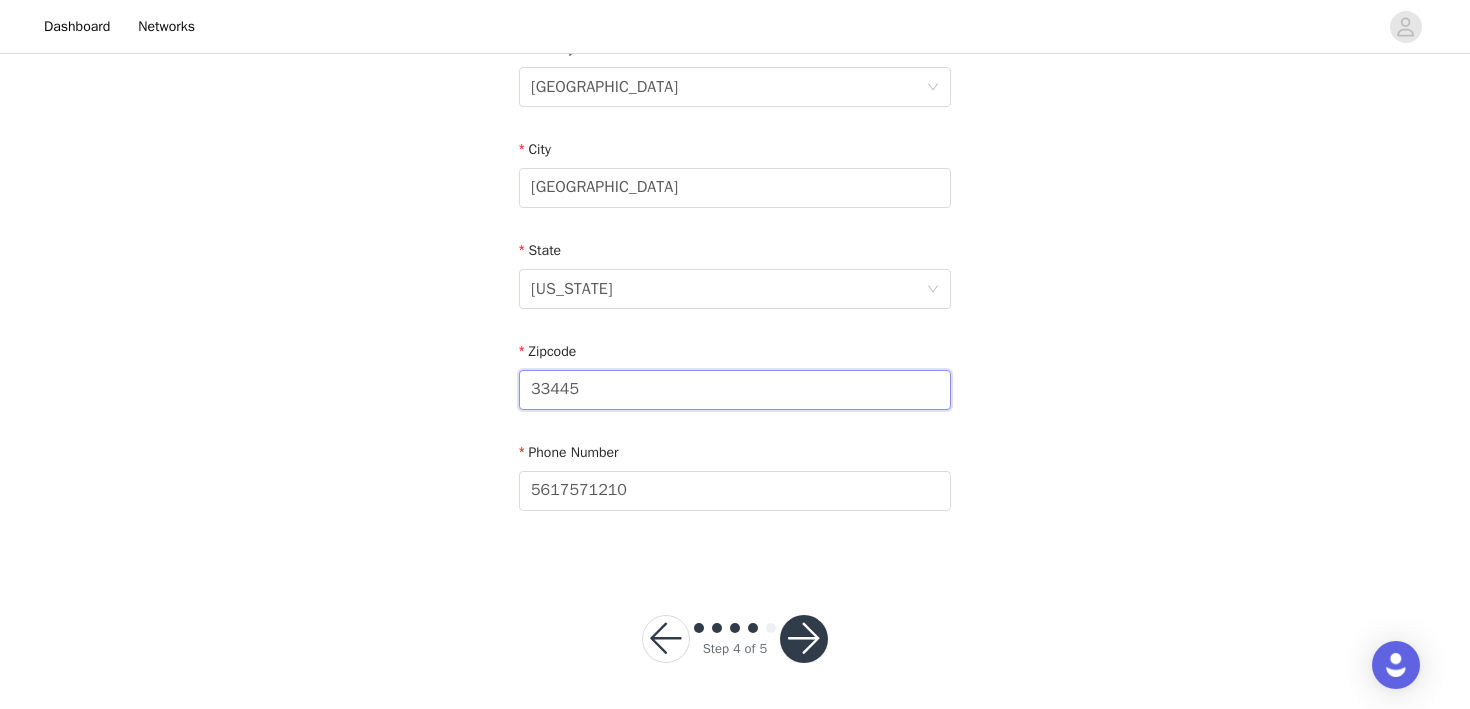 type on "33445" 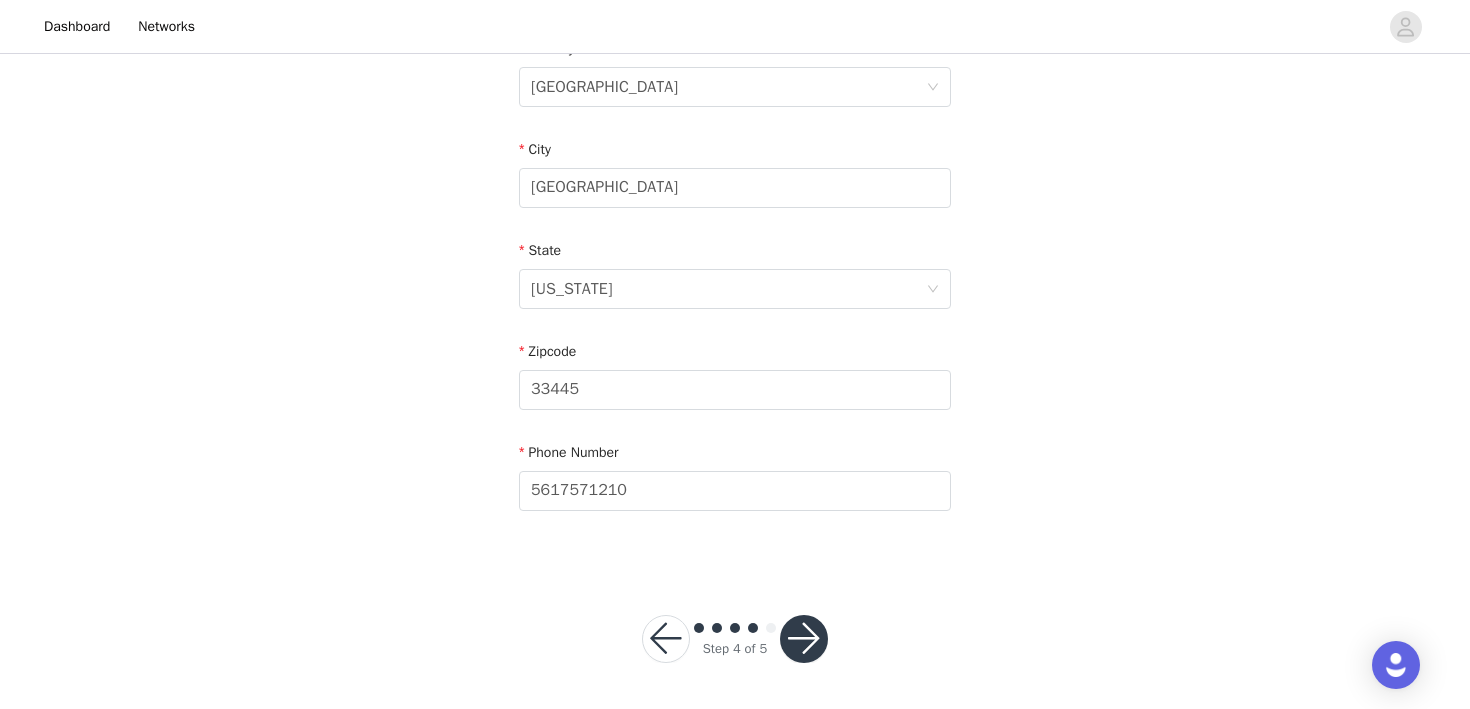 click on "STEP 4 OF 5
Shipping Information
Email [EMAIL_ADDRESS][DOMAIN_NAME]   First Name [PERSON_NAME]   Last Name Office   Address [STREET_ADDRESS][US_STATE]   Phone Number [PHONE_NUMBER]" at bounding box center (735, -14) 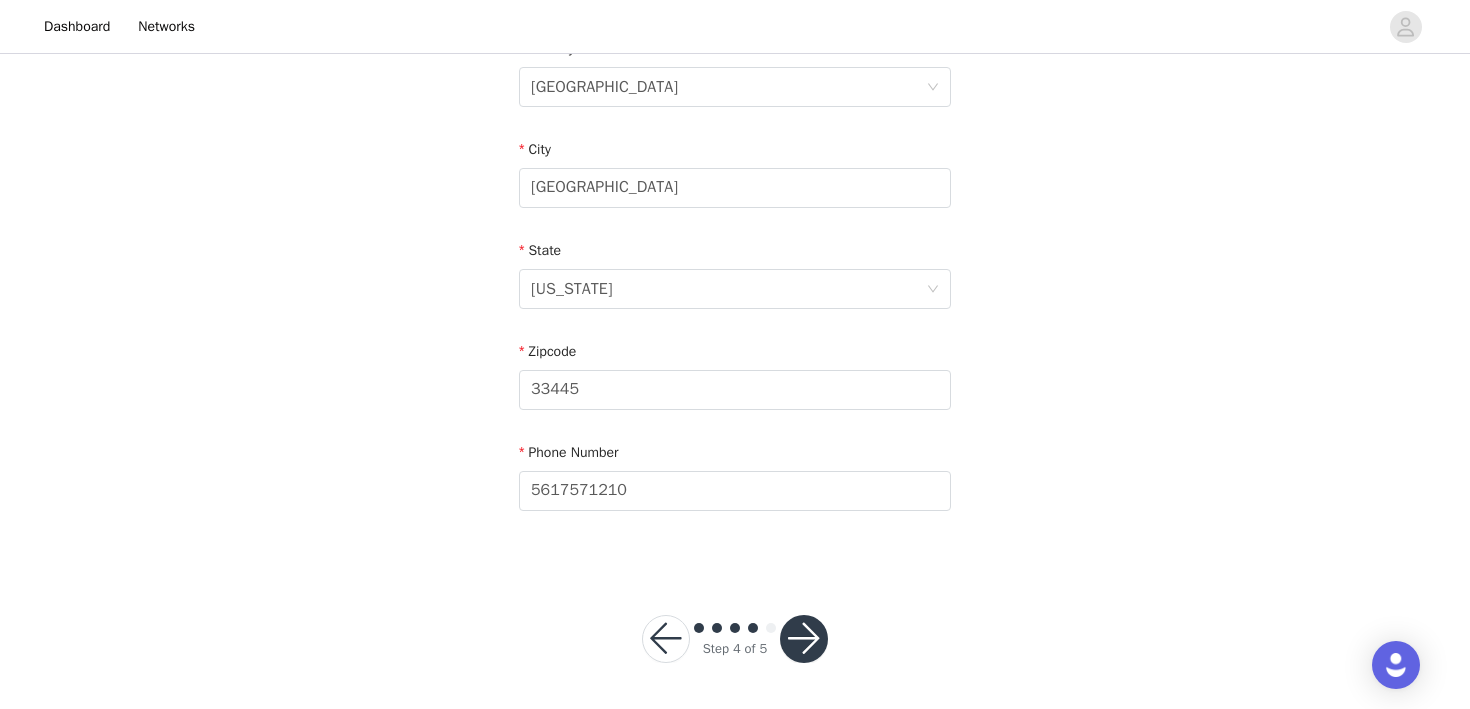 click at bounding box center [804, 639] 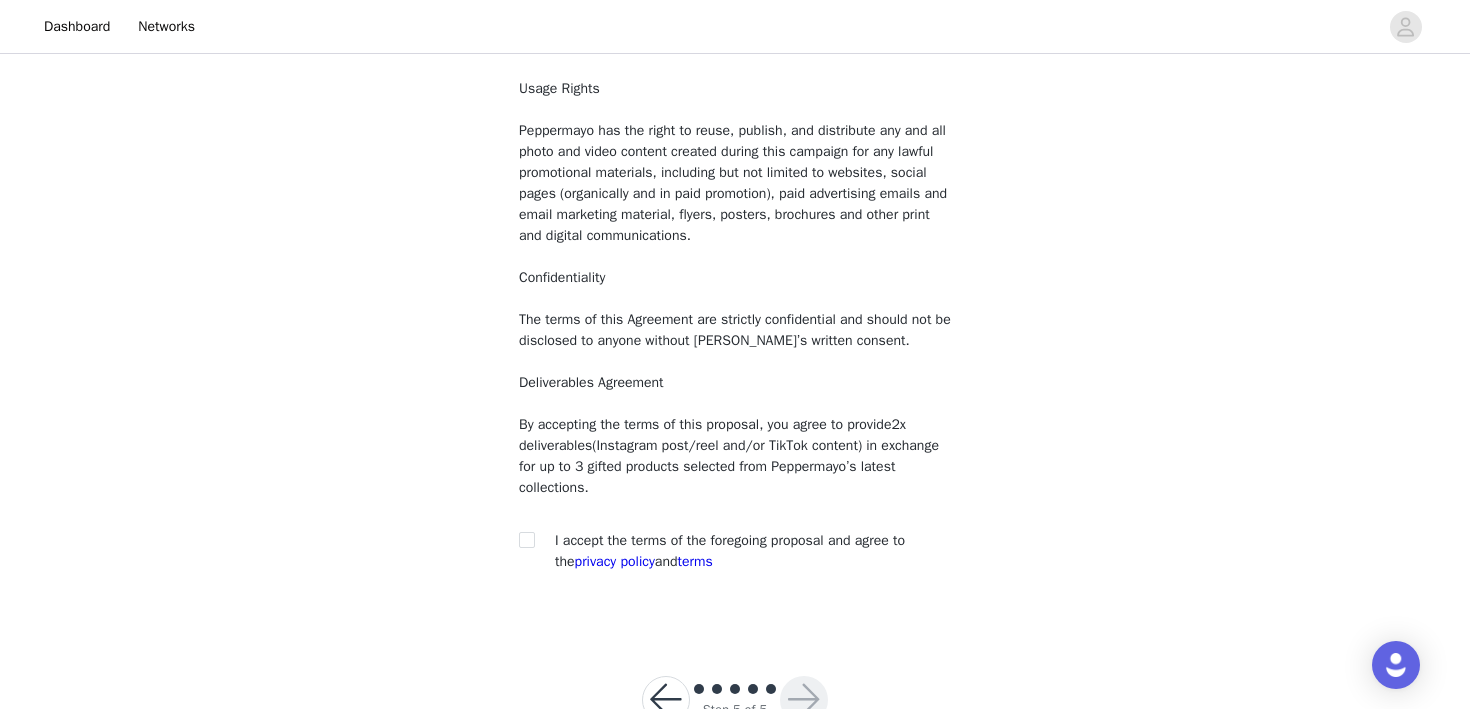 scroll, scrollTop: 215, scrollLeft: 0, axis: vertical 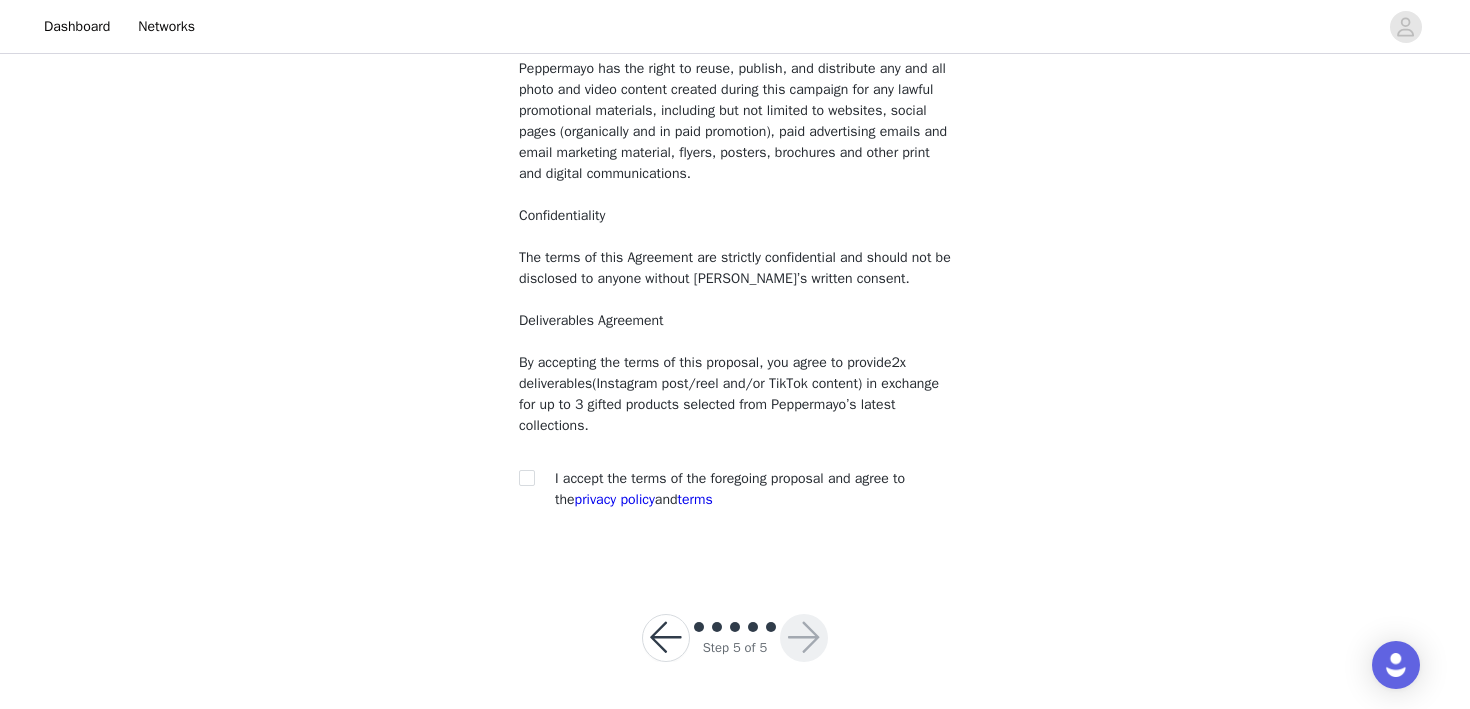 click on "You must agree to these content rights in order to participate       Usage Rights   Peppermayo has the right to reuse, publish, and distribute any and all photo and video content created during this campaign for any lawful promotional materials, including but not limited to websites, social pages (organically and in paid promotion), paid advertising emails and email marketing material, flyers, posters, brochures and other print and digital communications.   Confidentiality   The terms of this Agreement are strictly confidential and should not be disclosed to anyone without Peppermayo’s written consent.
Deliverables Agreement
By accepting the terms of this proposal, you agree to provide  2x deliverables  (Instagram post/reel and/or TikTok content) in exchange for up to 3 gifted products selected from Peppermayo’s latest collections.
I accept the terms of the foregoing proposal and agree to the
terms" at bounding box center (735, 244) 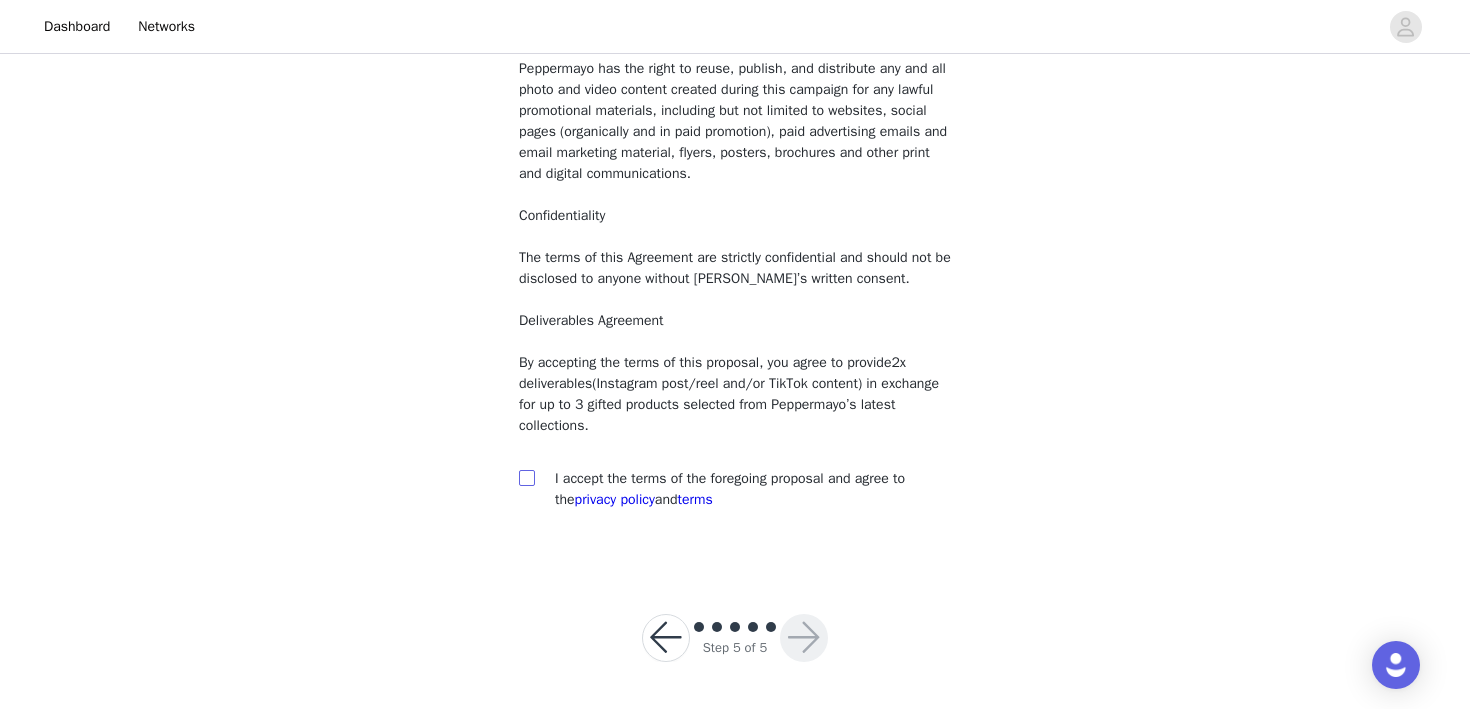 click at bounding box center [527, 478] 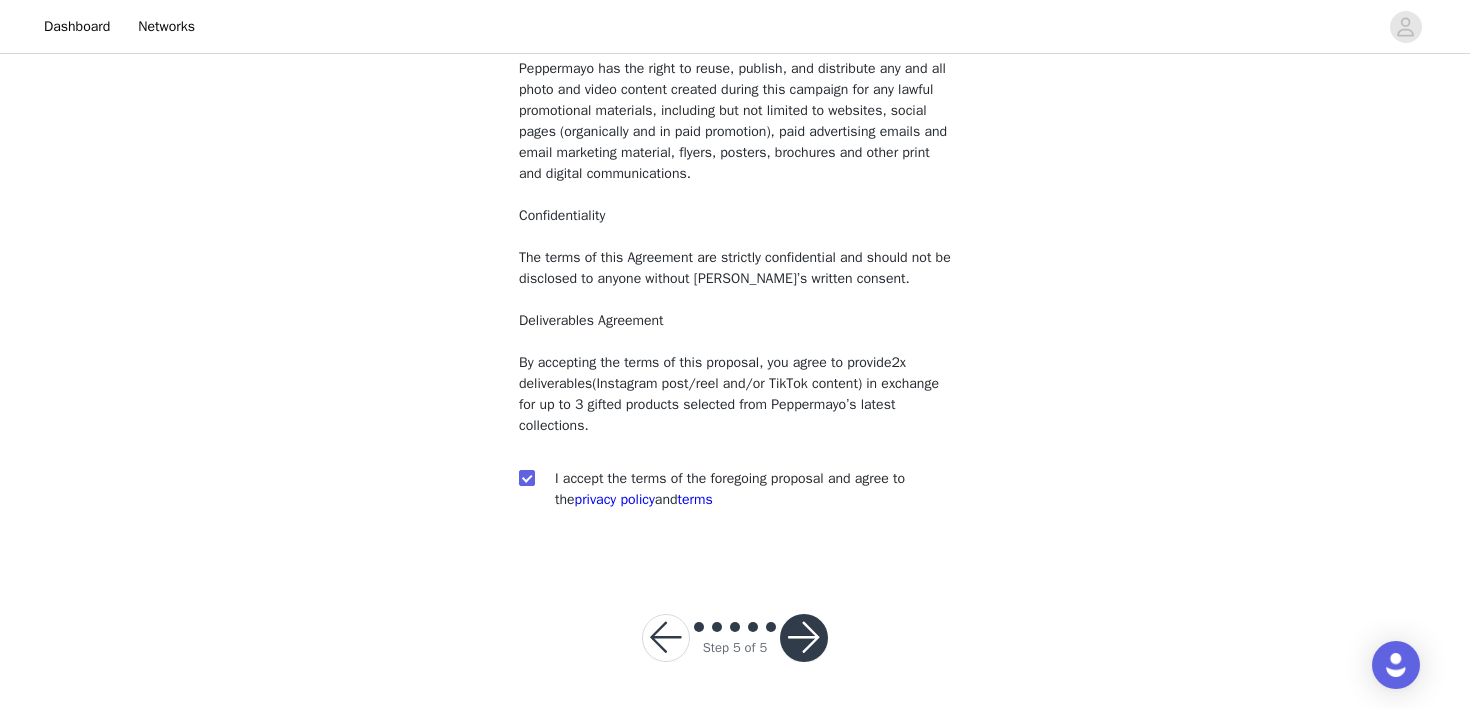 click at bounding box center [804, 638] 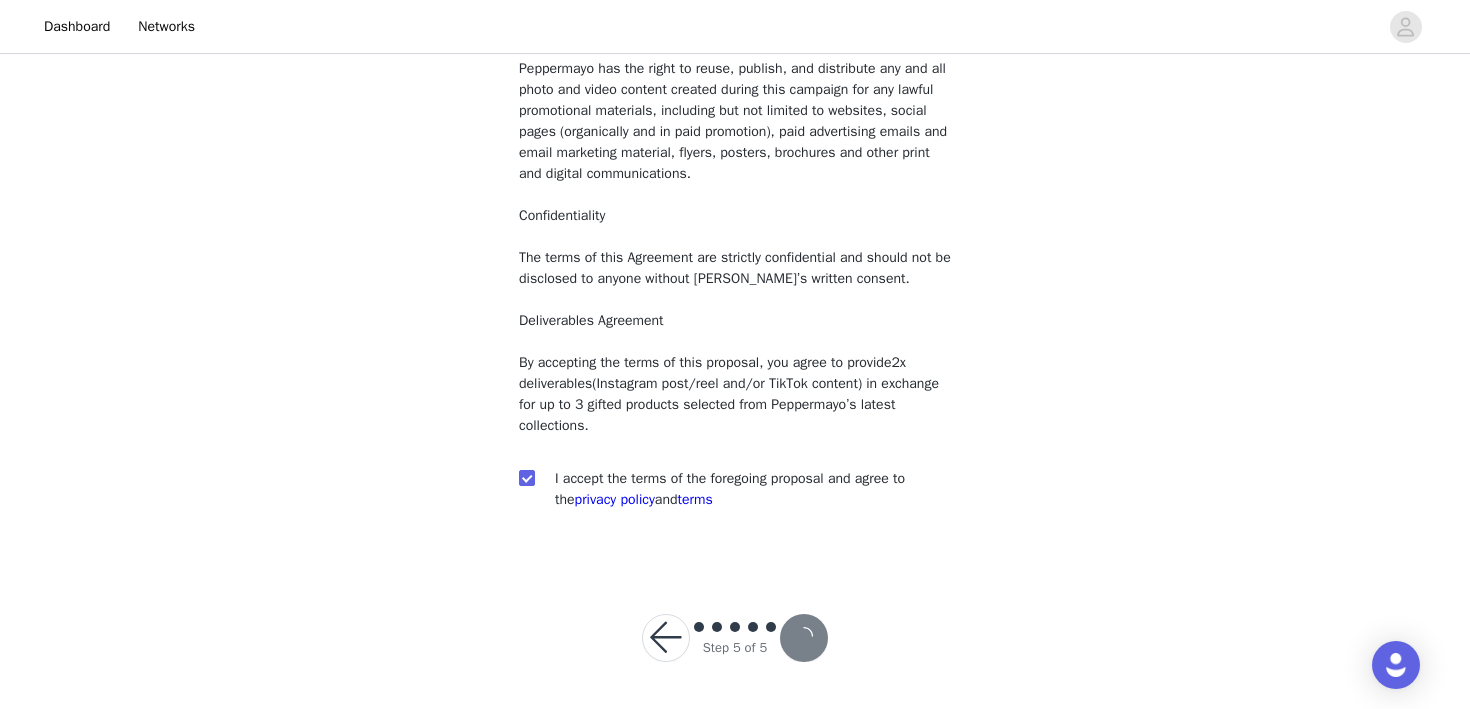 scroll, scrollTop: 0, scrollLeft: 0, axis: both 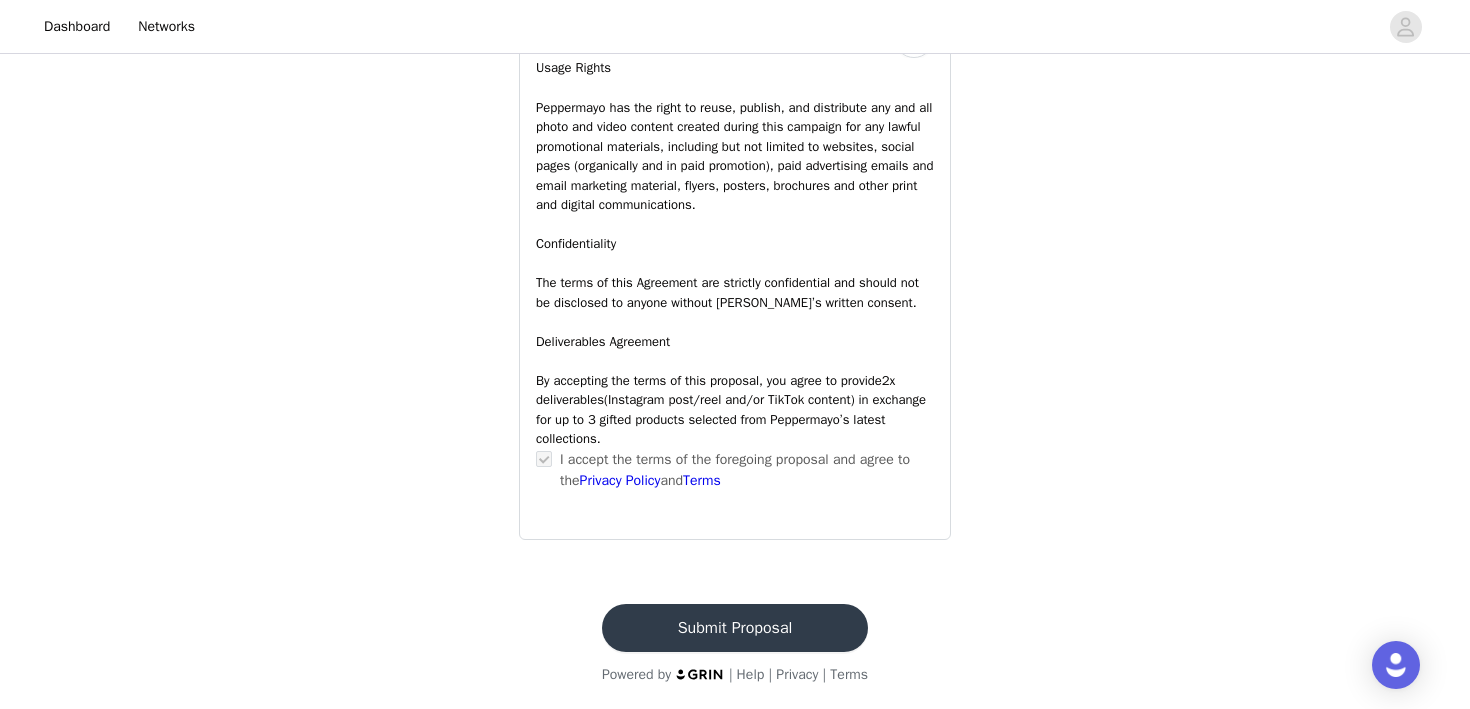 click on "Submit Proposal" at bounding box center [735, 628] 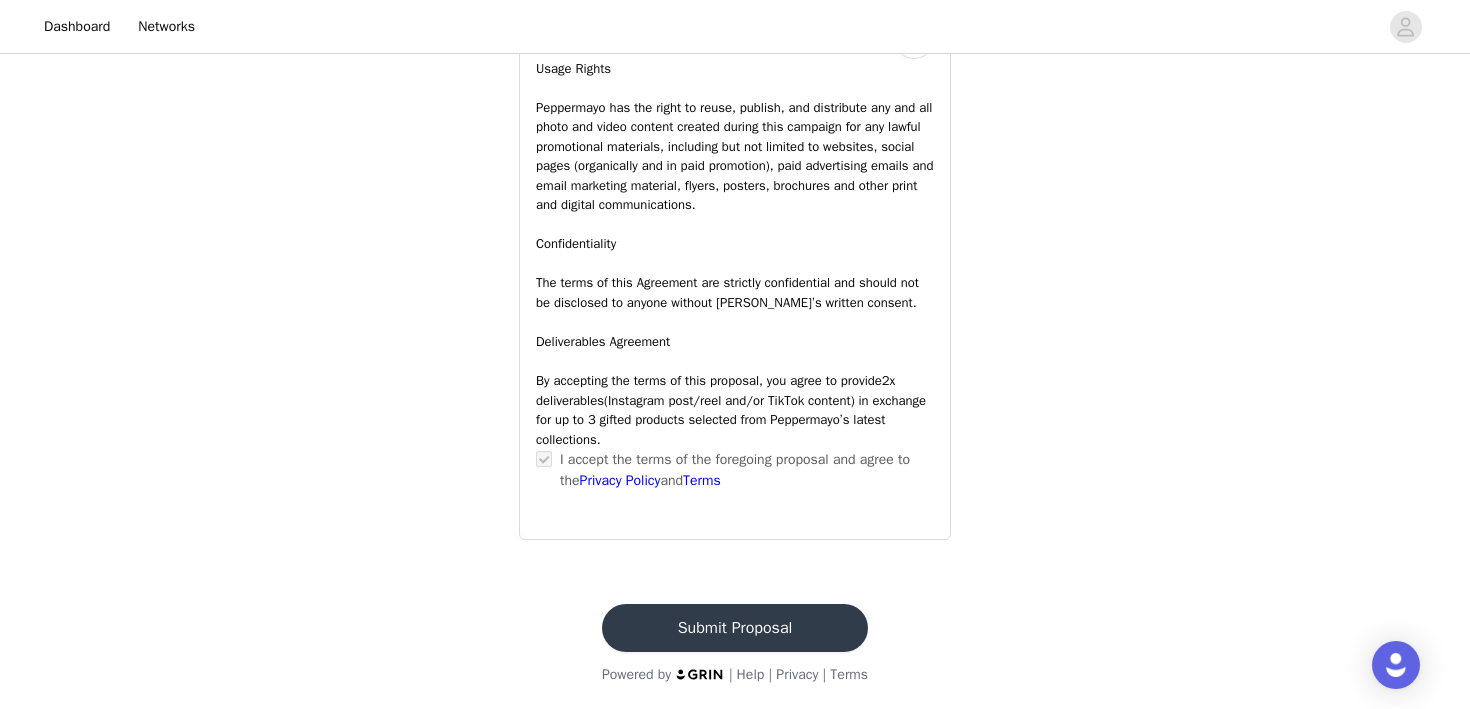scroll, scrollTop: 0, scrollLeft: 0, axis: both 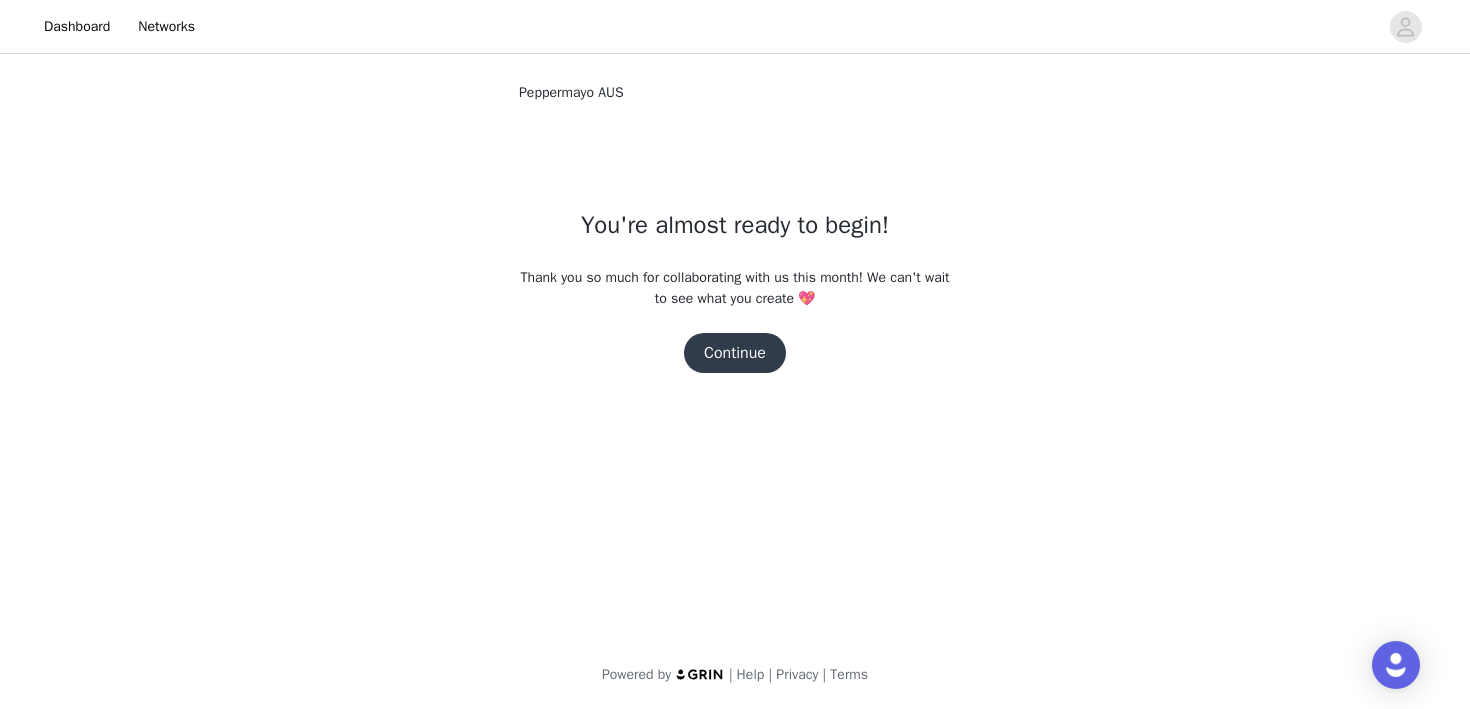 click on "Continue" at bounding box center [735, 353] 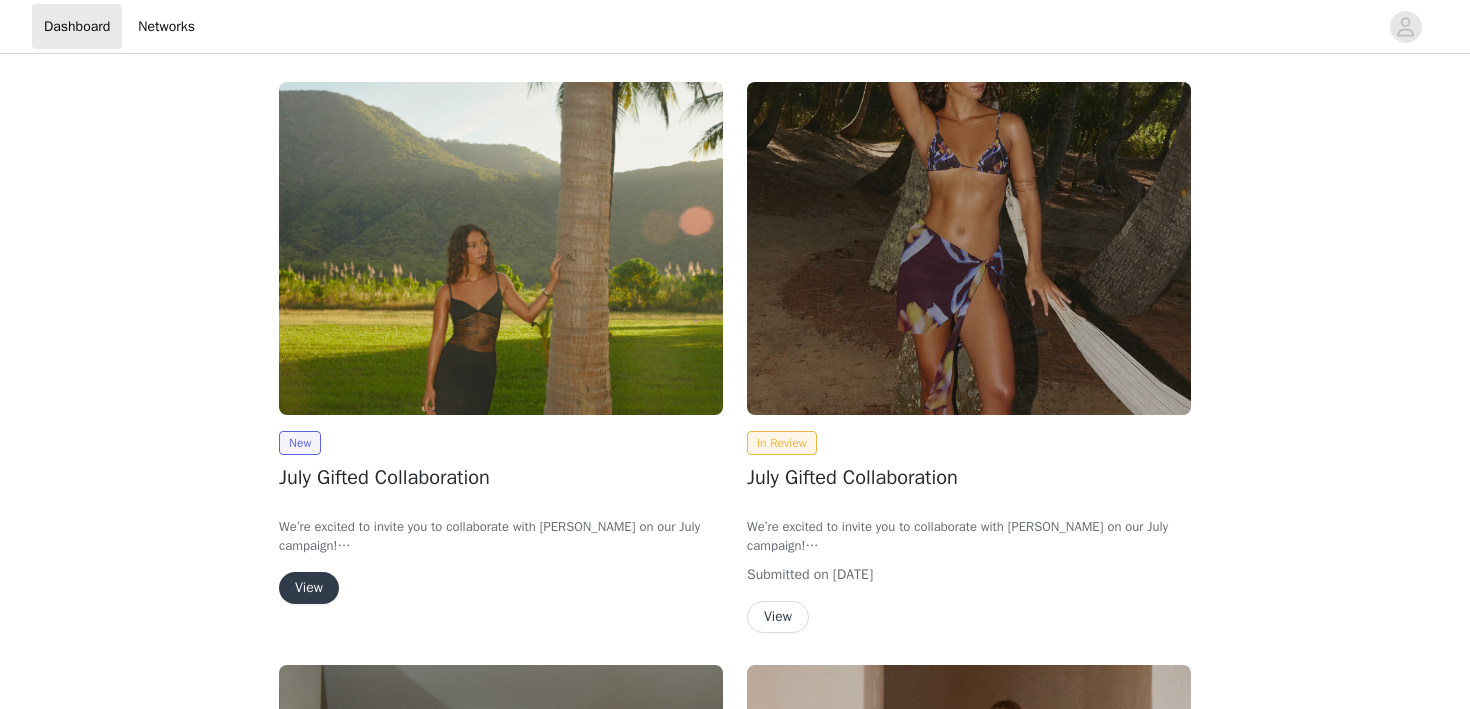 scroll, scrollTop: 0, scrollLeft: 0, axis: both 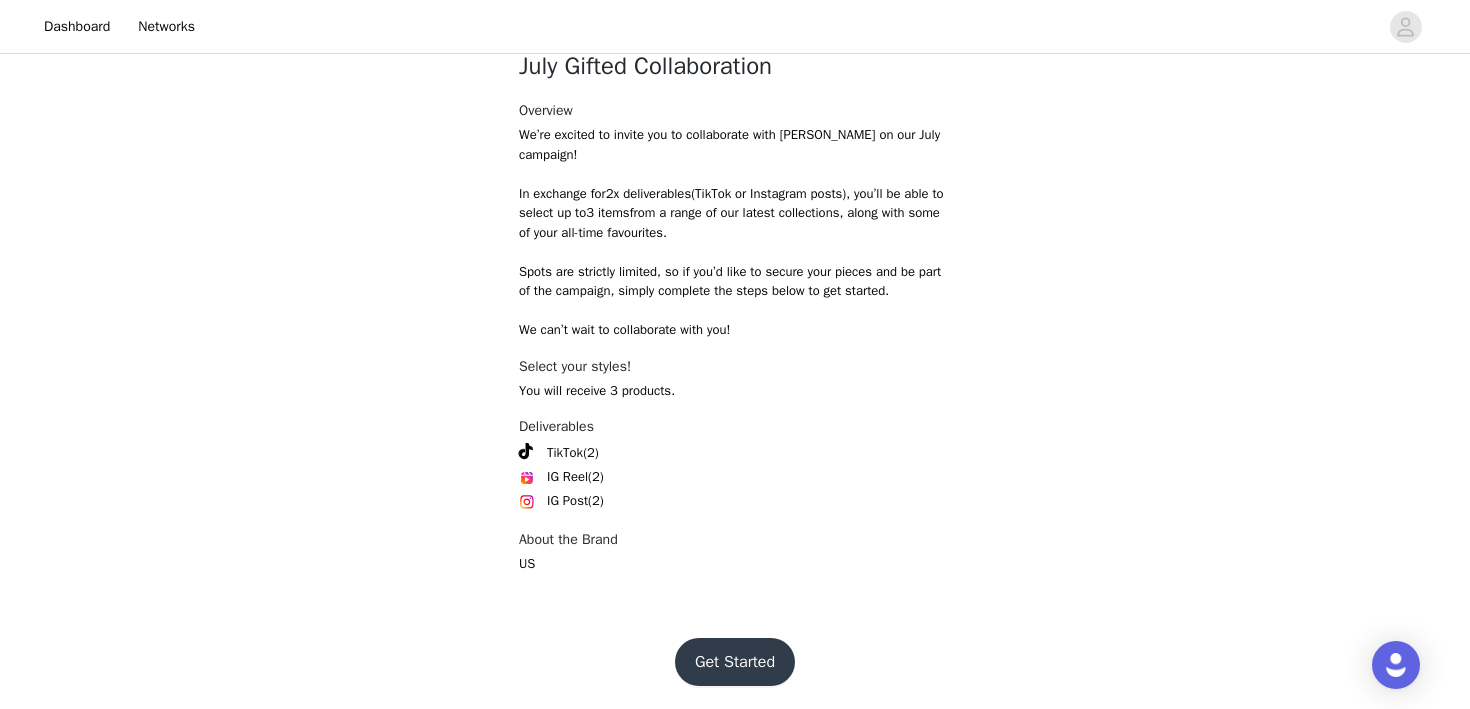 click on "Get Started" at bounding box center (735, 662) 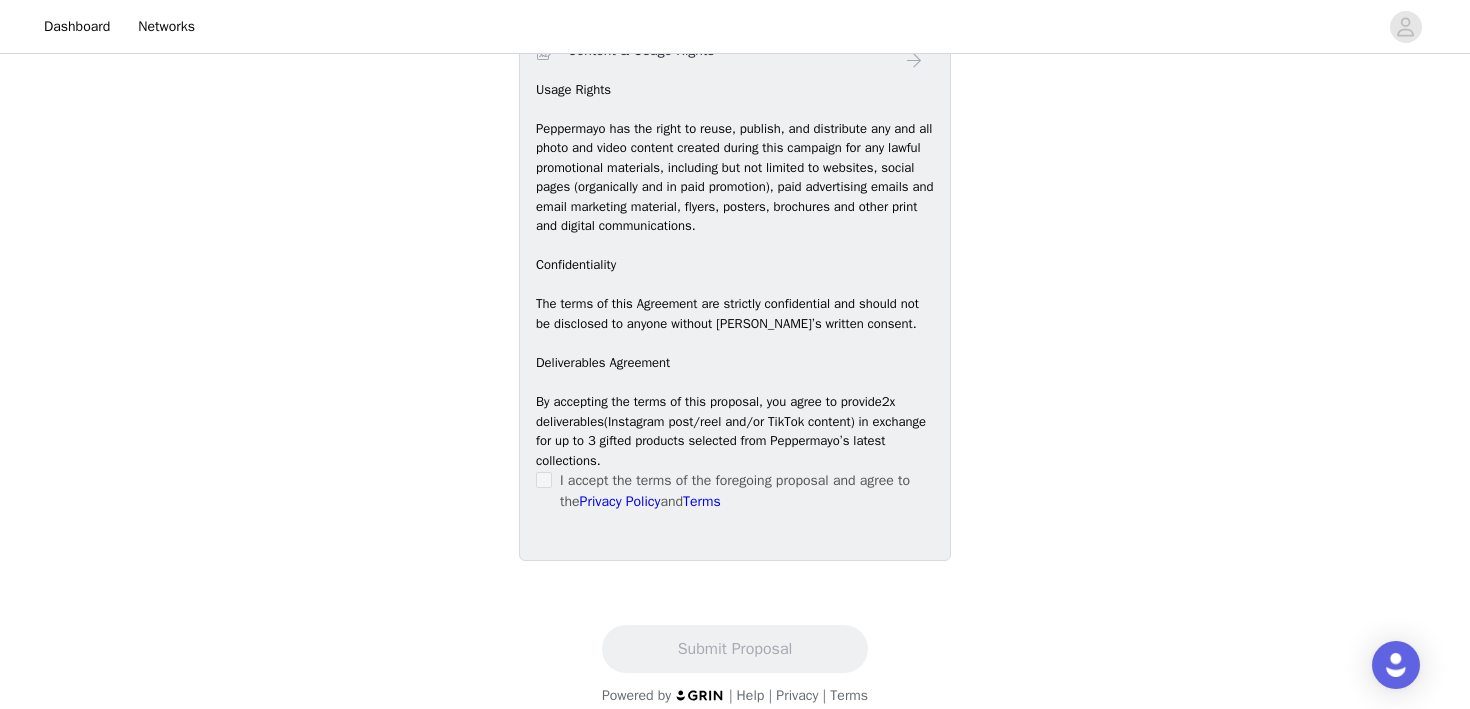 scroll, scrollTop: 1224, scrollLeft: 0, axis: vertical 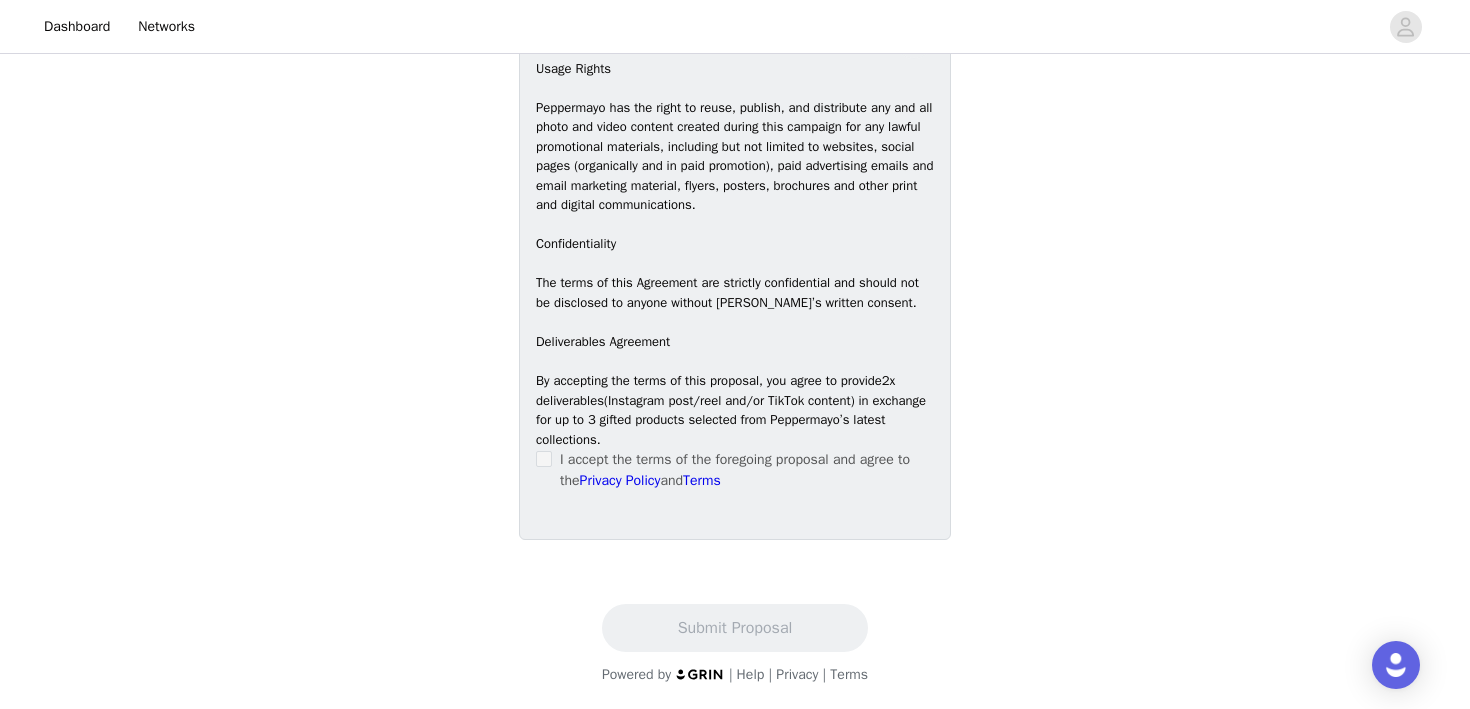 click on "I accept the terms of the foregoing proposal and agree to the
Privacy Policy
and  Terms" at bounding box center [735, 470] 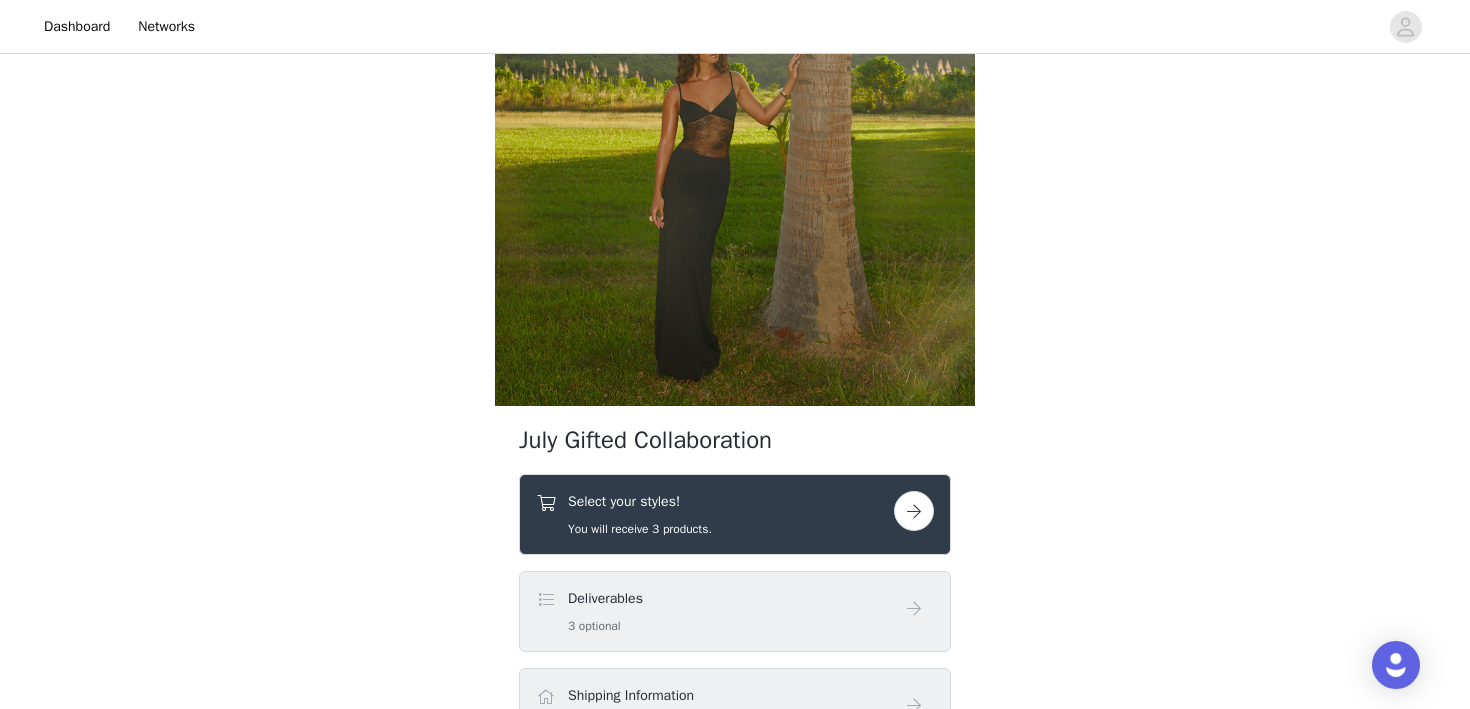 scroll, scrollTop: 709, scrollLeft: 0, axis: vertical 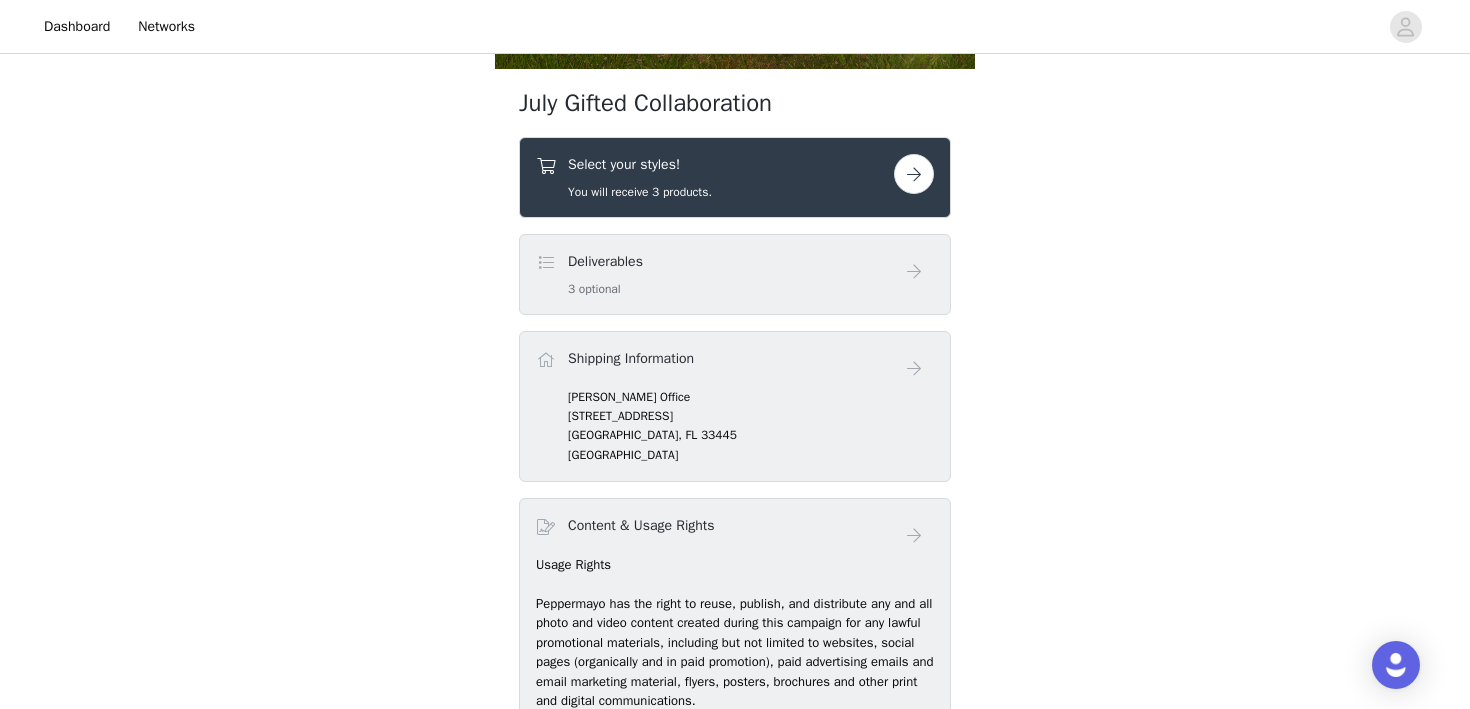 click on "Select your styles!   You will receive 3 products." at bounding box center (735, 177) 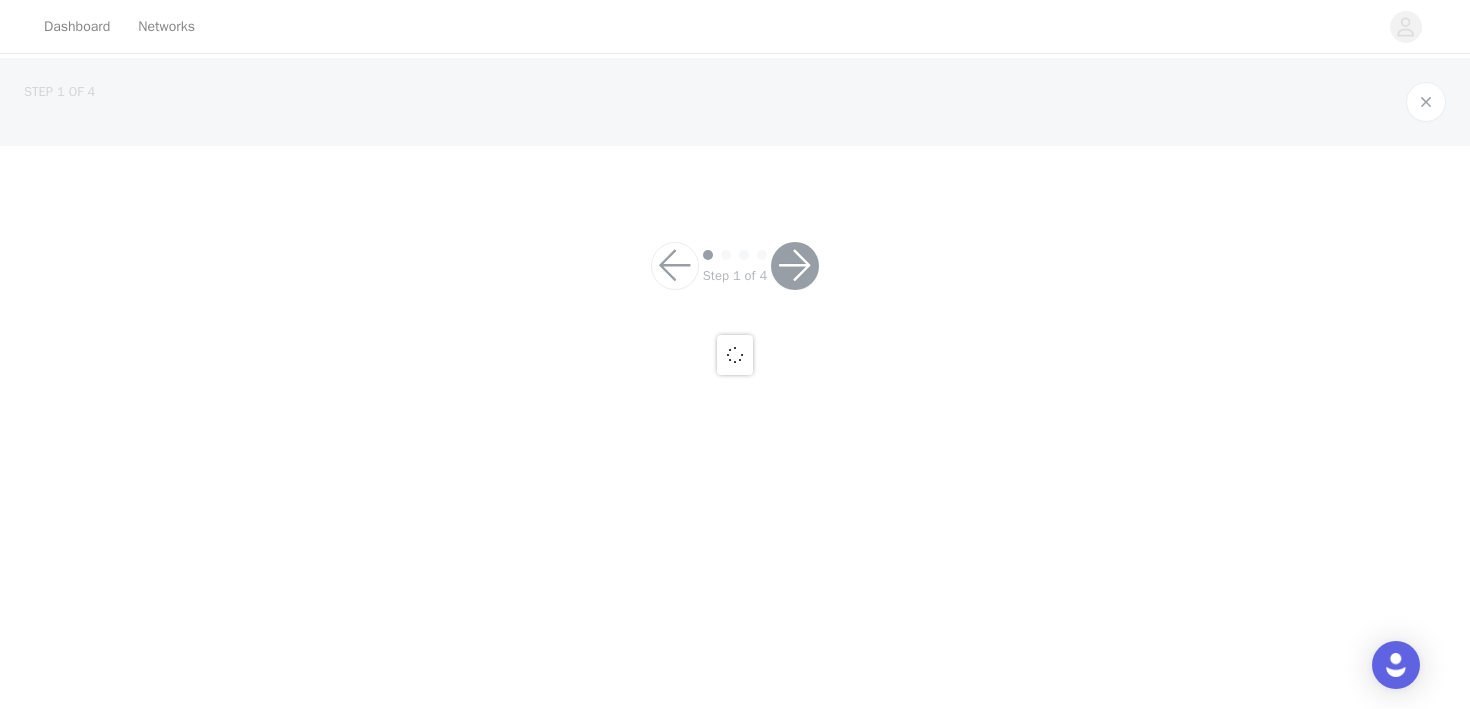 scroll, scrollTop: 0, scrollLeft: 0, axis: both 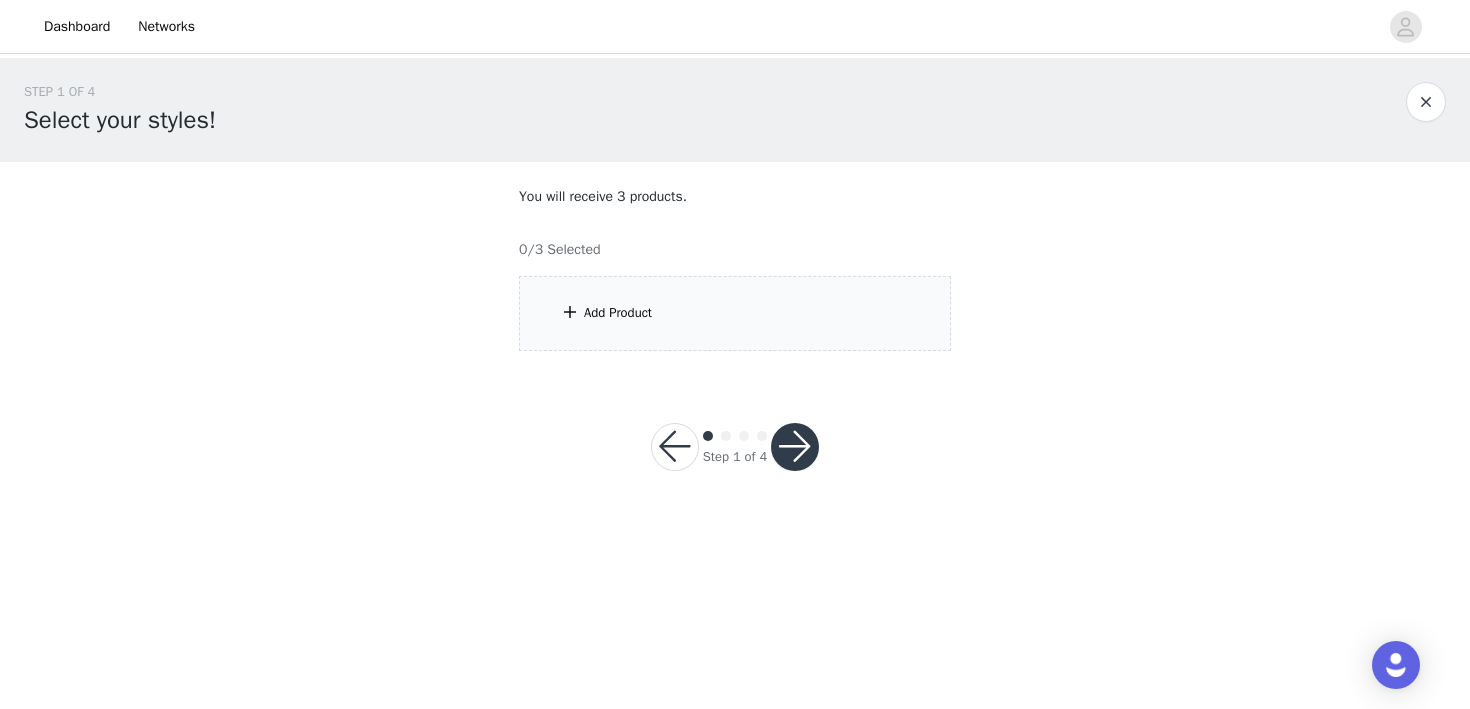 click on "Add Product" at bounding box center [735, 313] 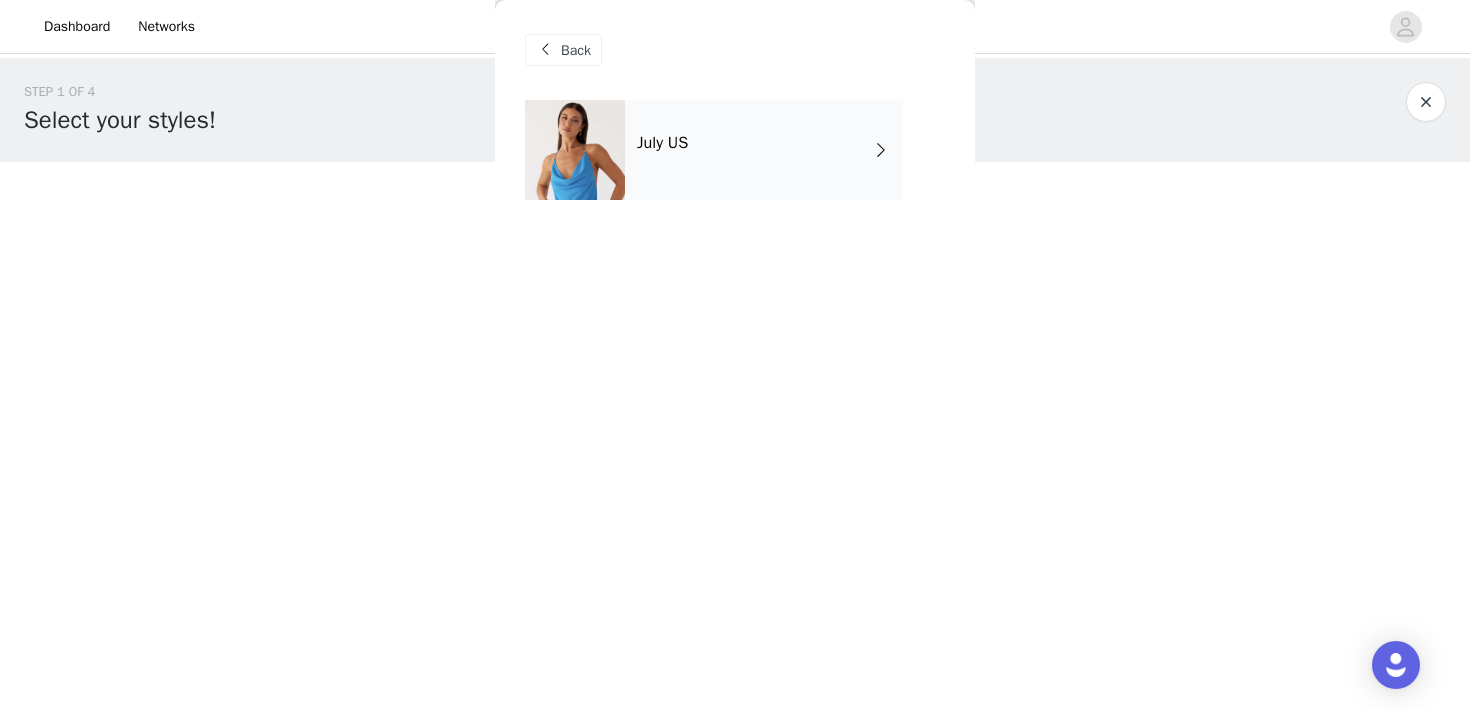 click on "July US" at bounding box center [764, 150] 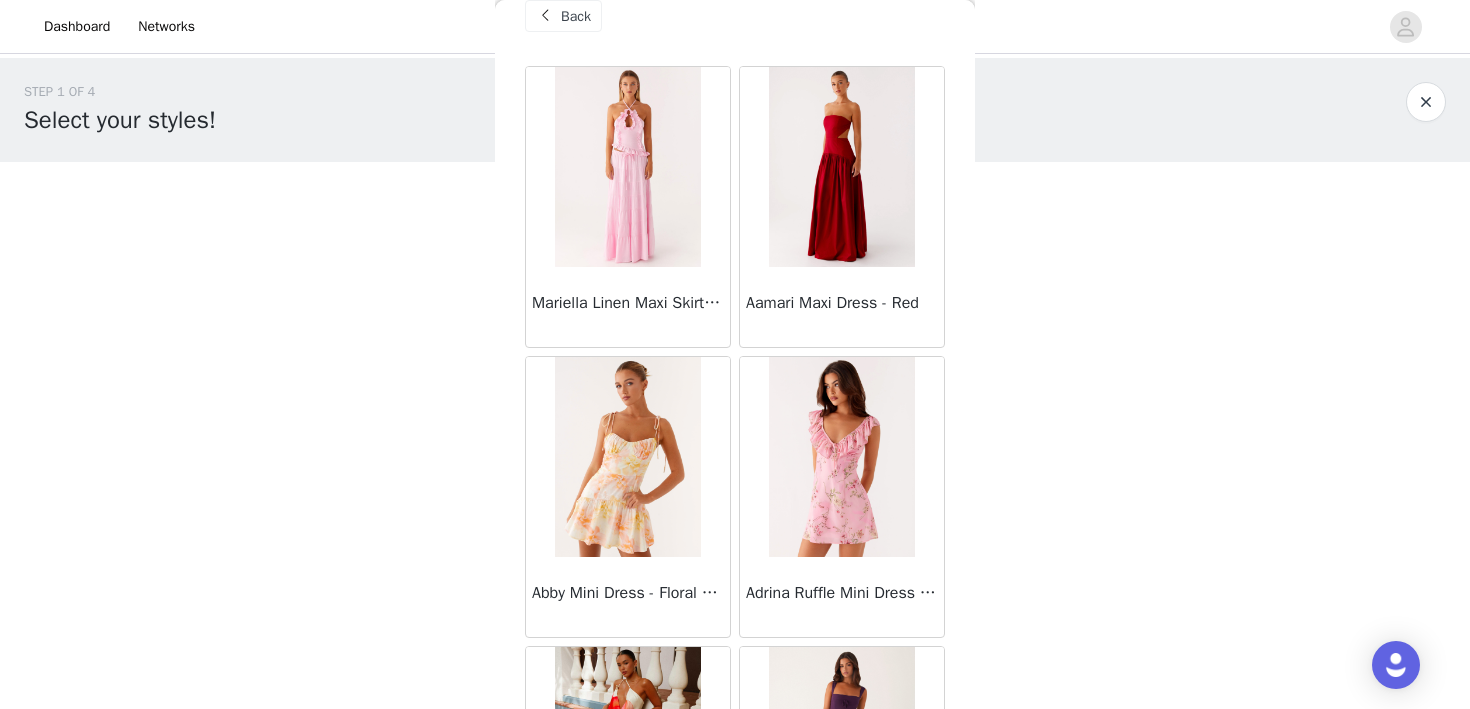 scroll, scrollTop: 0, scrollLeft: 0, axis: both 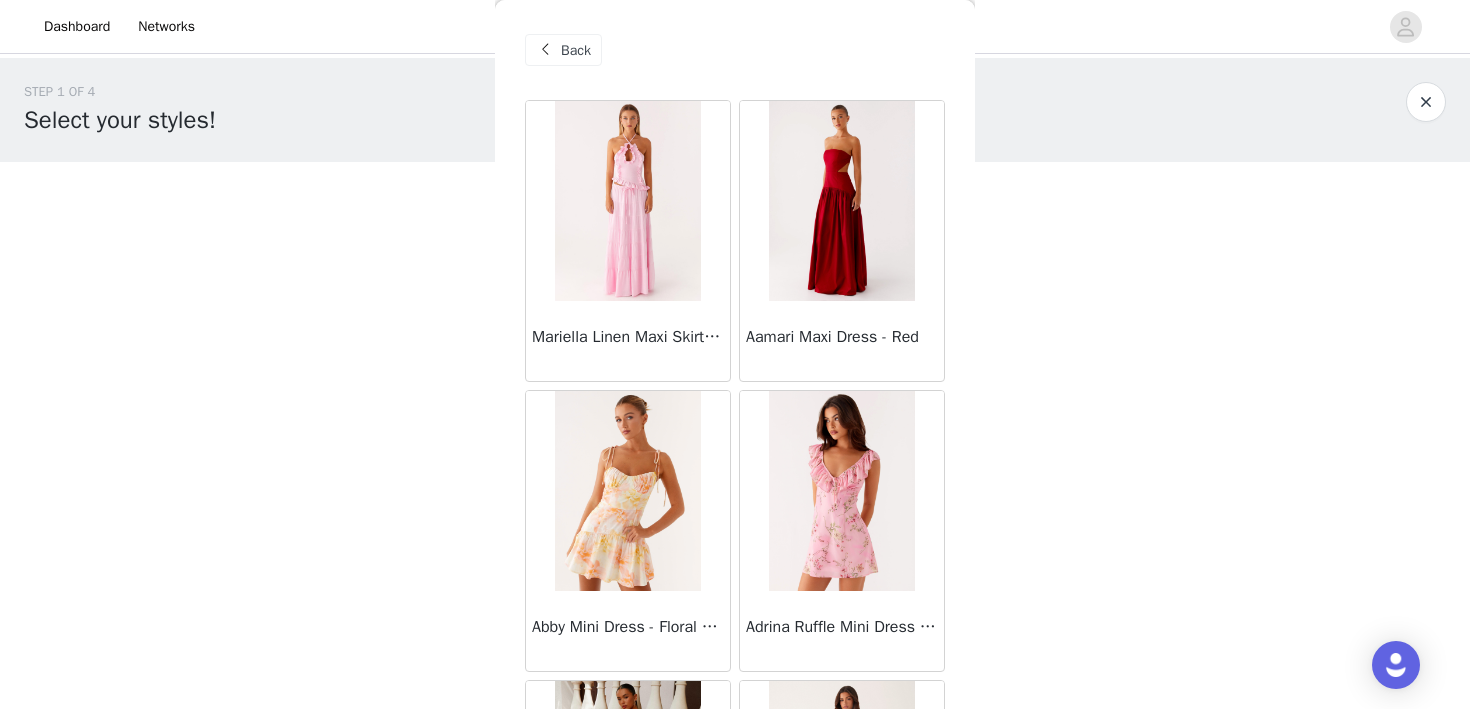 click on "Back" at bounding box center (576, 50) 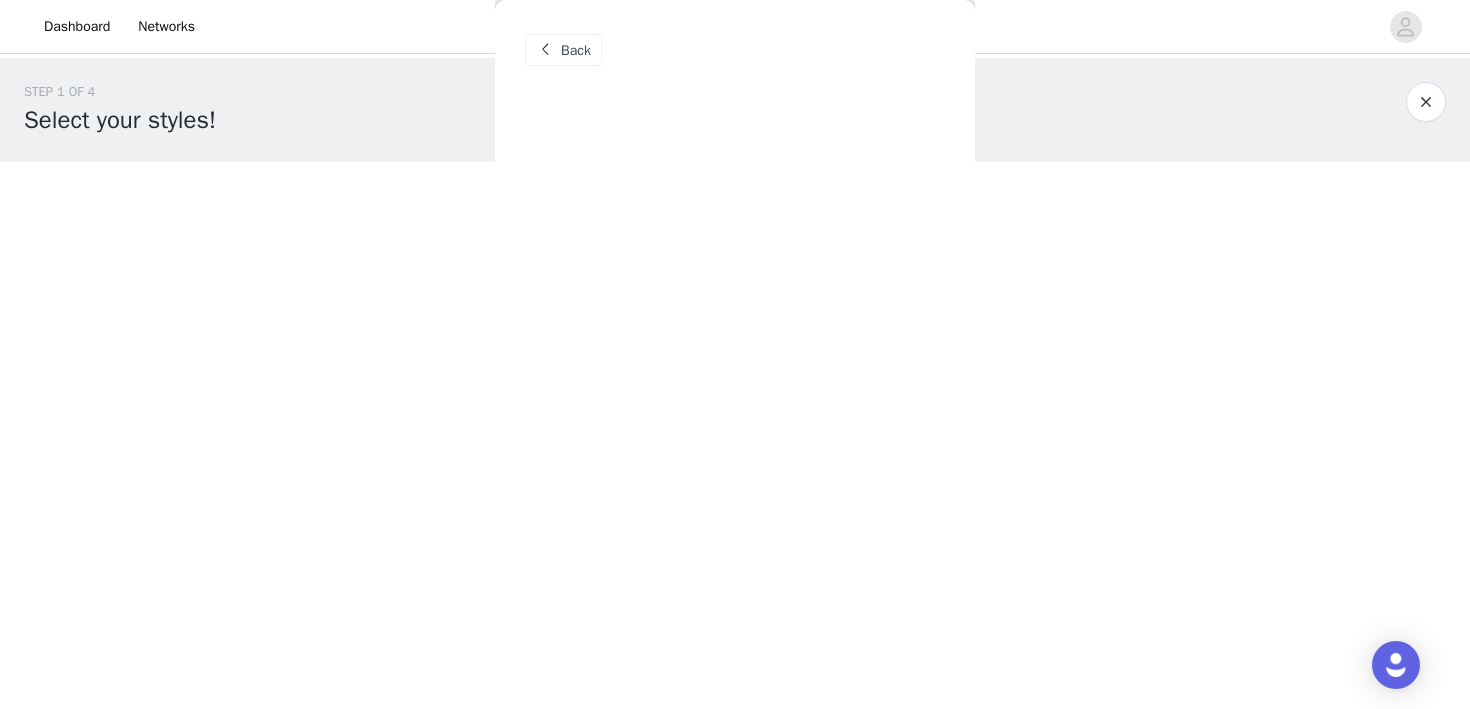 click on "STEP 1 OF 4
Select your styles!
You will receive 3 products.       0/3 Selected           Add Product       Back     July US" at bounding box center (735, 216) 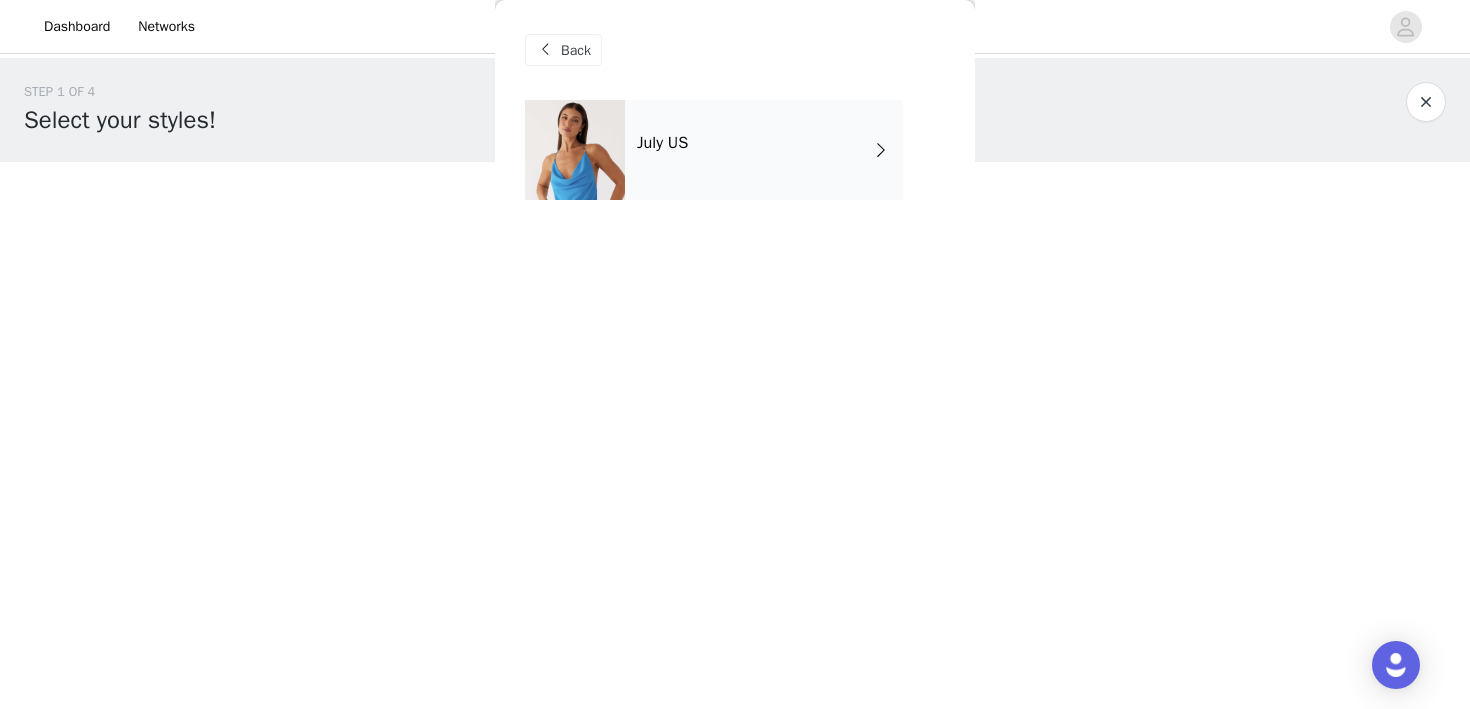click at bounding box center (1426, 102) 